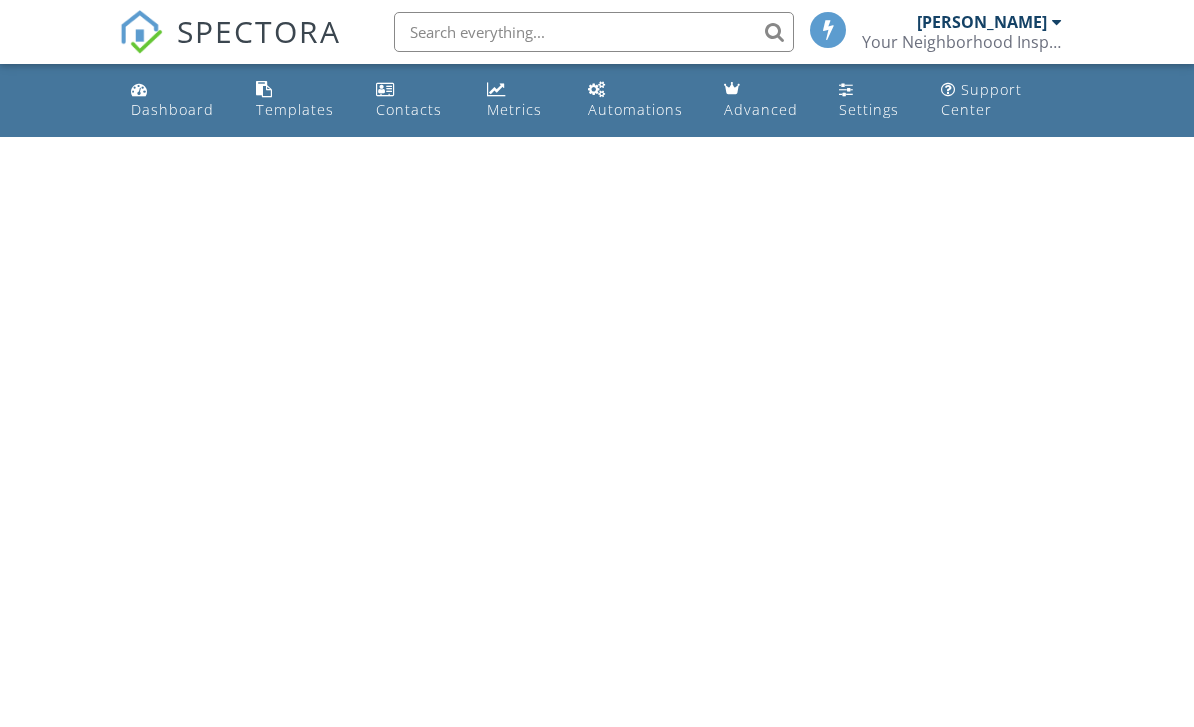 scroll, scrollTop: 0, scrollLeft: 0, axis: both 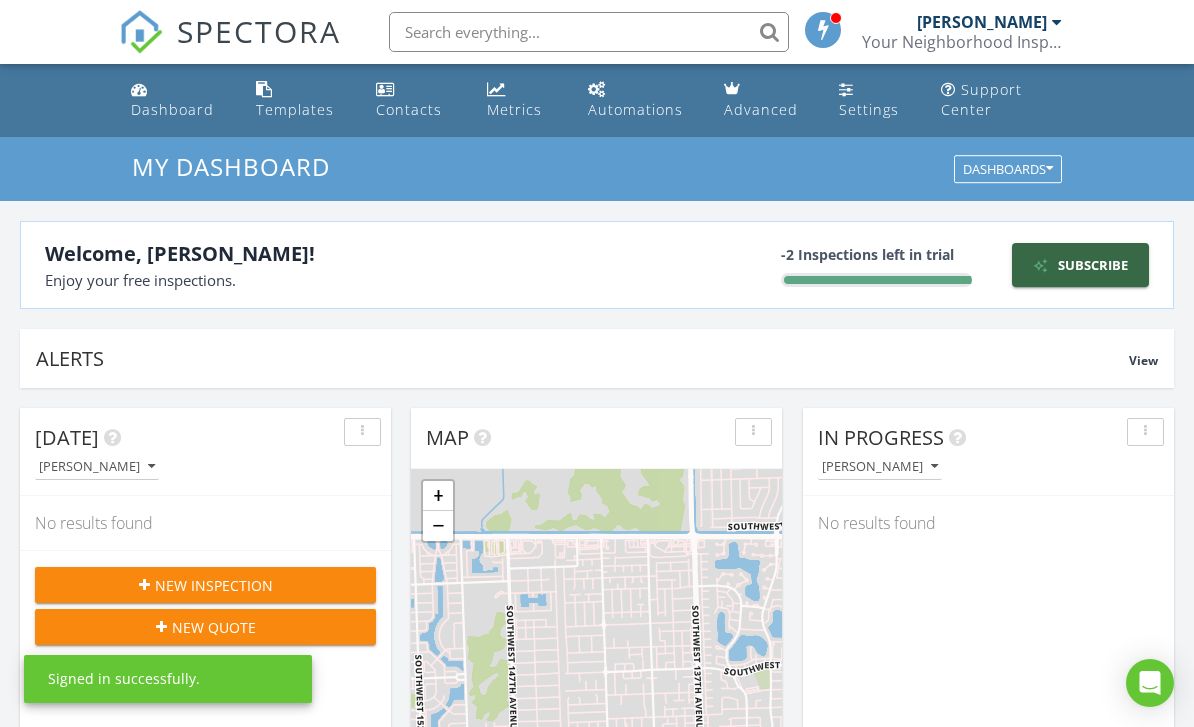 click on "Templates" at bounding box center [300, 100] 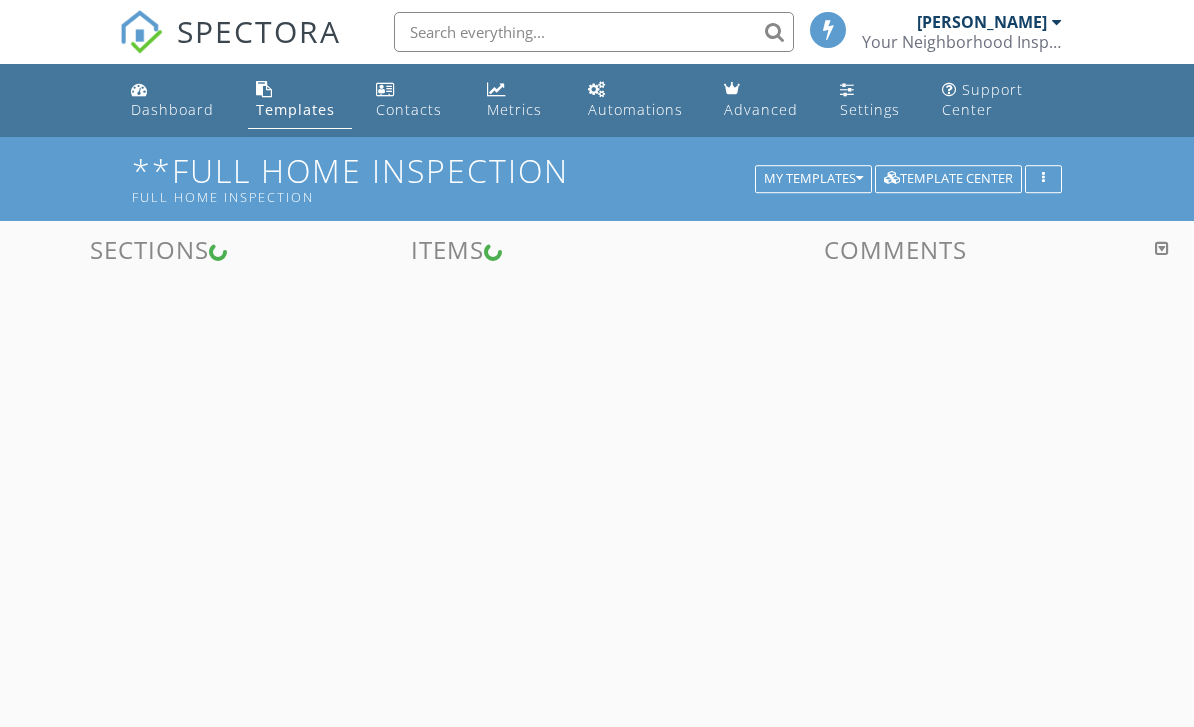scroll, scrollTop: 0, scrollLeft: 0, axis: both 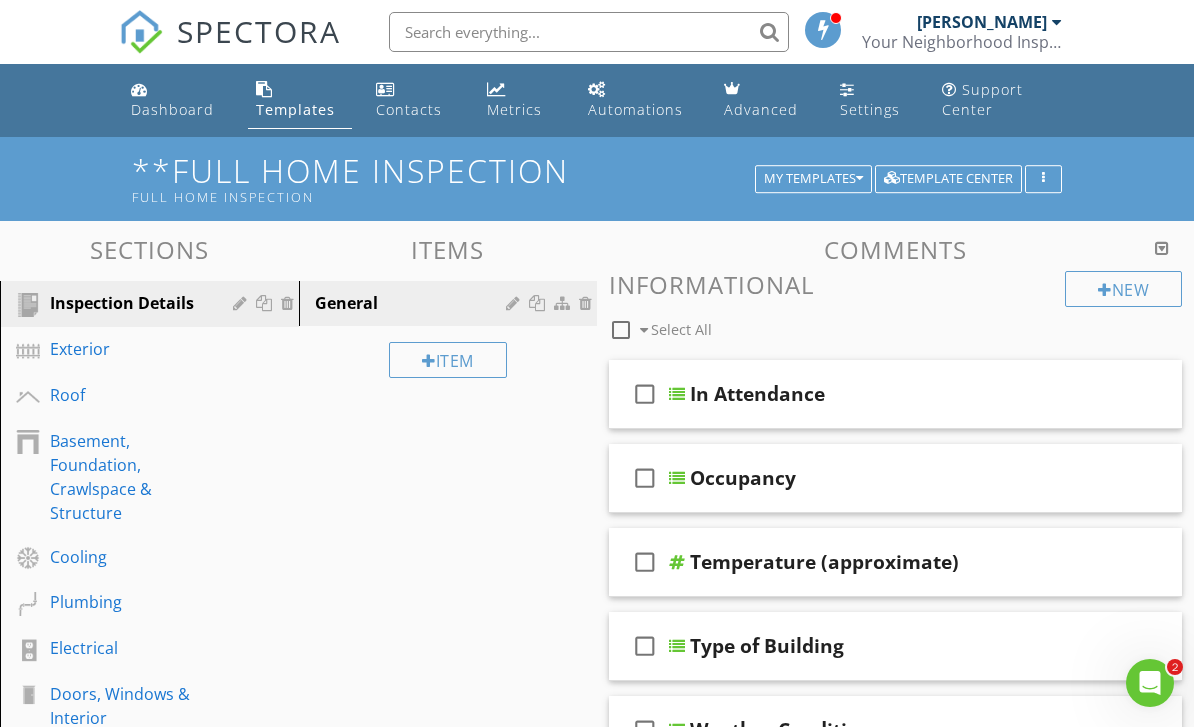 type 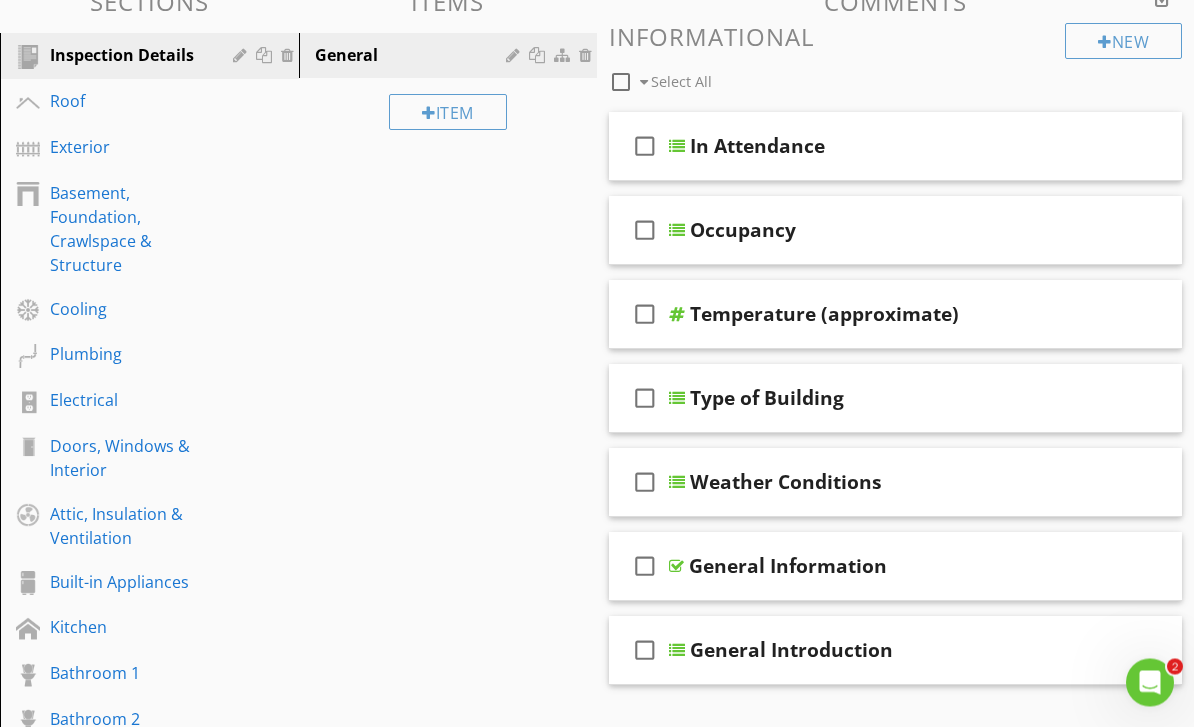 scroll, scrollTop: 253, scrollLeft: 0, axis: vertical 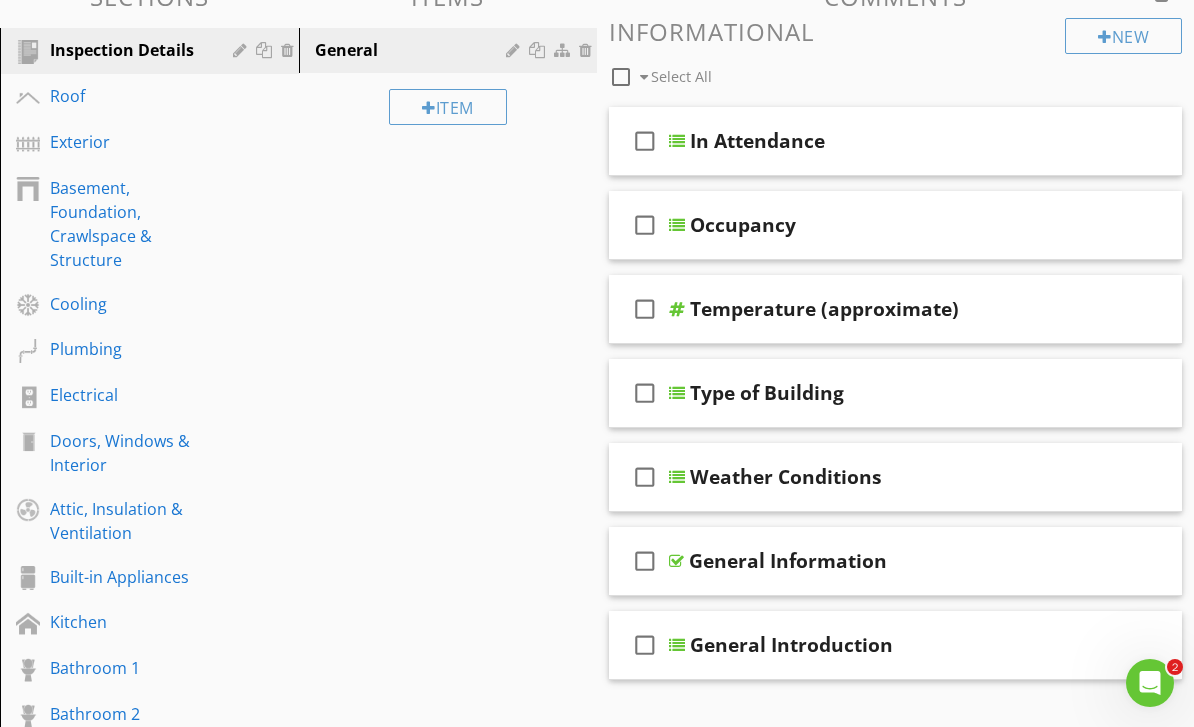 click on "Electrical" at bounding box center (127, 395) 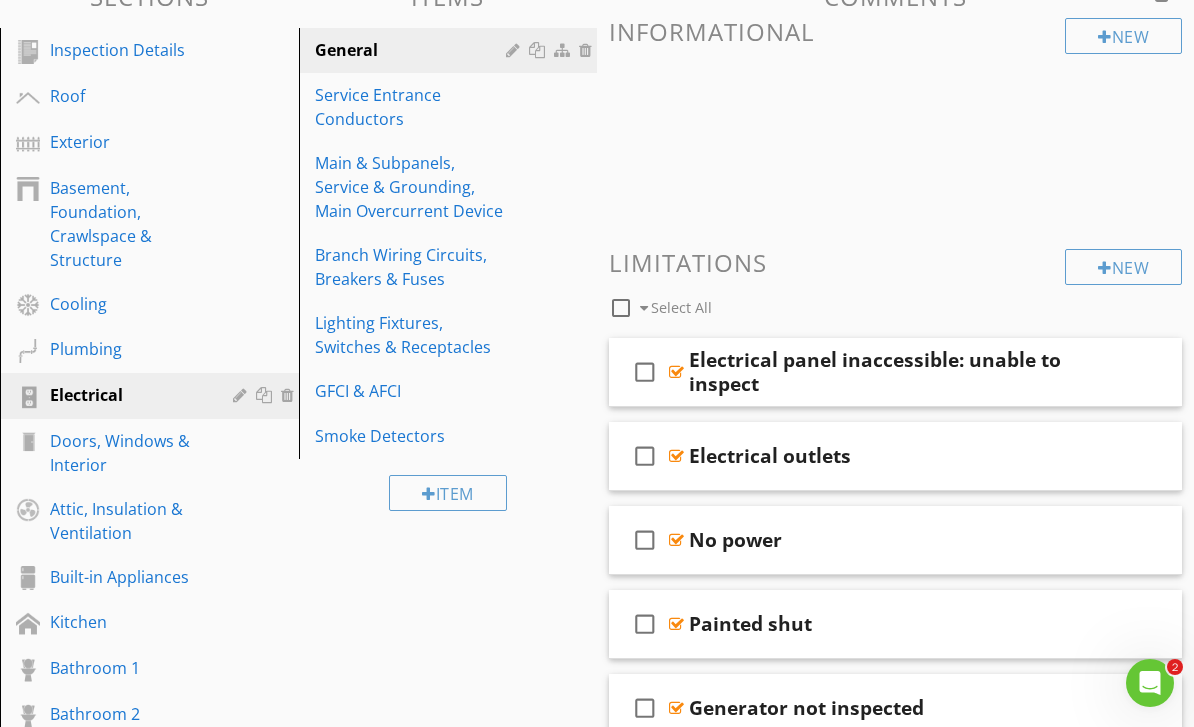 click on "Main & Subpanels, Service & Grounding, Main Overcurrent Device" at bounding box center (414, 187) 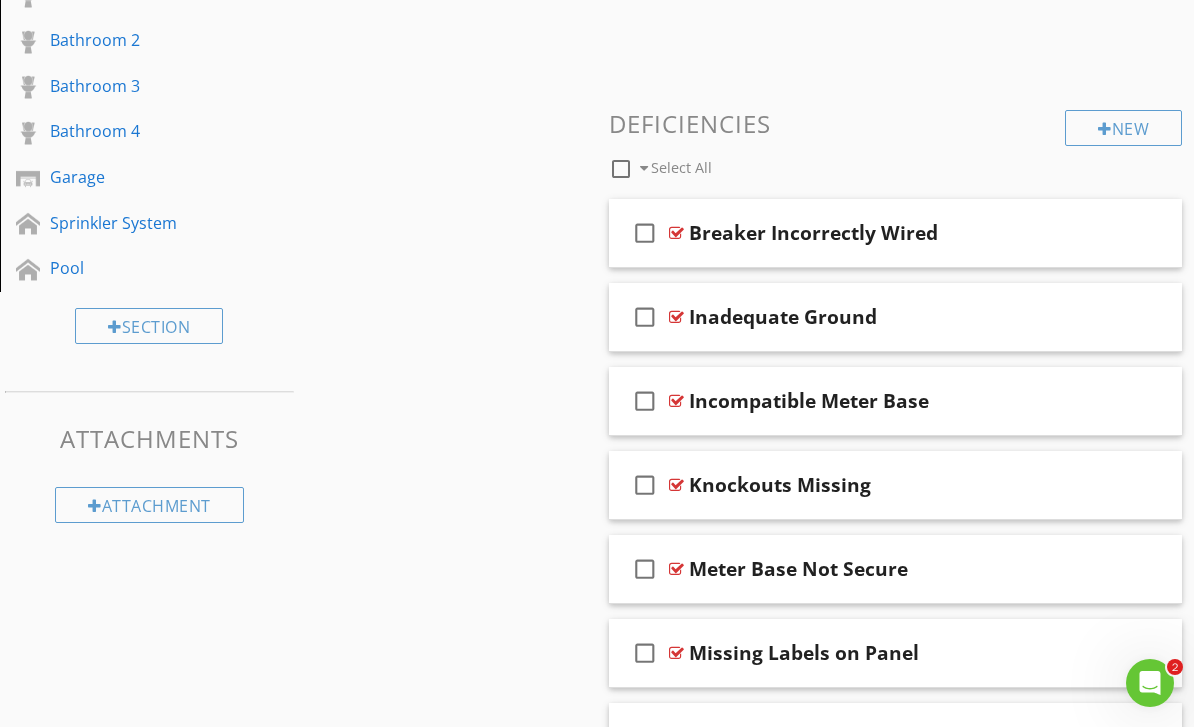 scroll, scrollTop: 677, scrollLeft: 0, axis: vertical 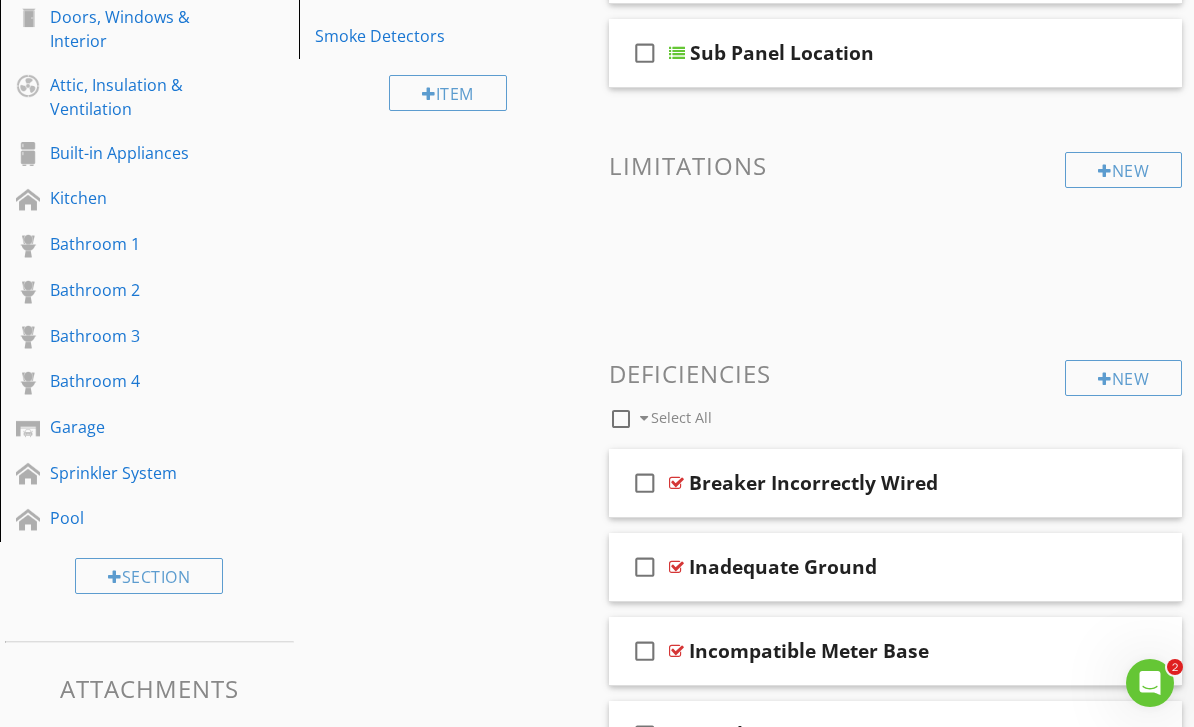 click on "New" at bounding box center [1123, 378] 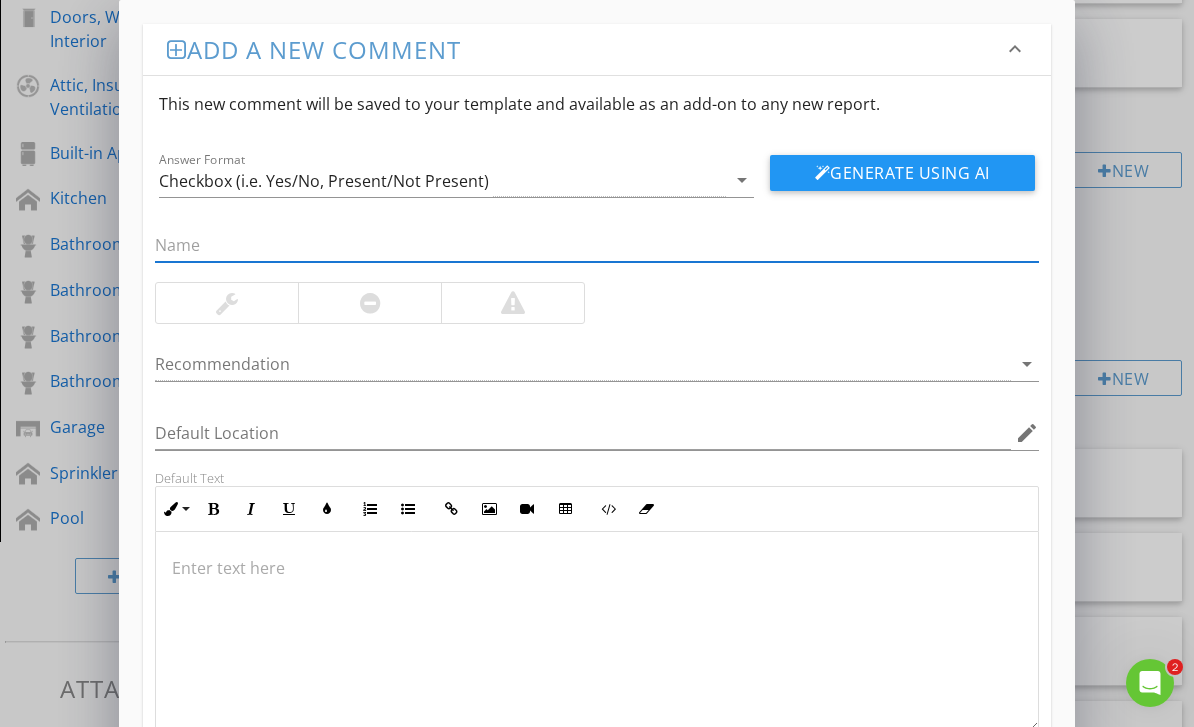 click at bounding box center (596, 245) 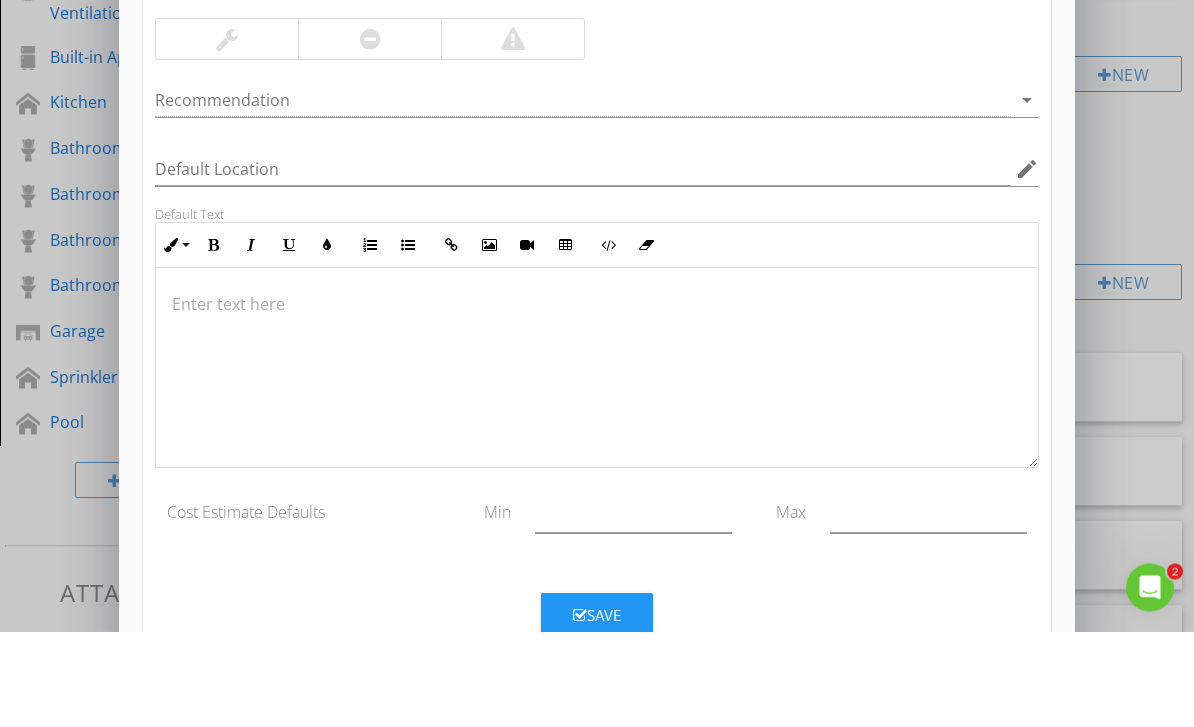 scroll, scrollTop: 166, scrollLeft: 0, axis: vertical 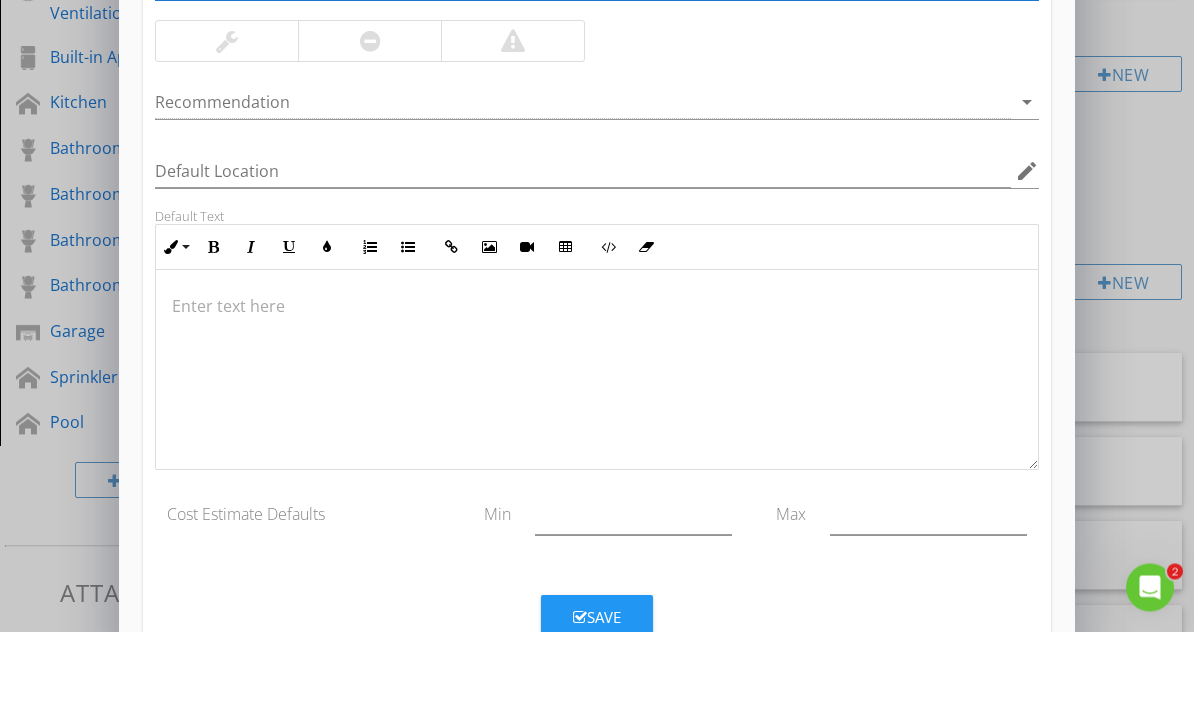 type on "Federal Pacific Panel" 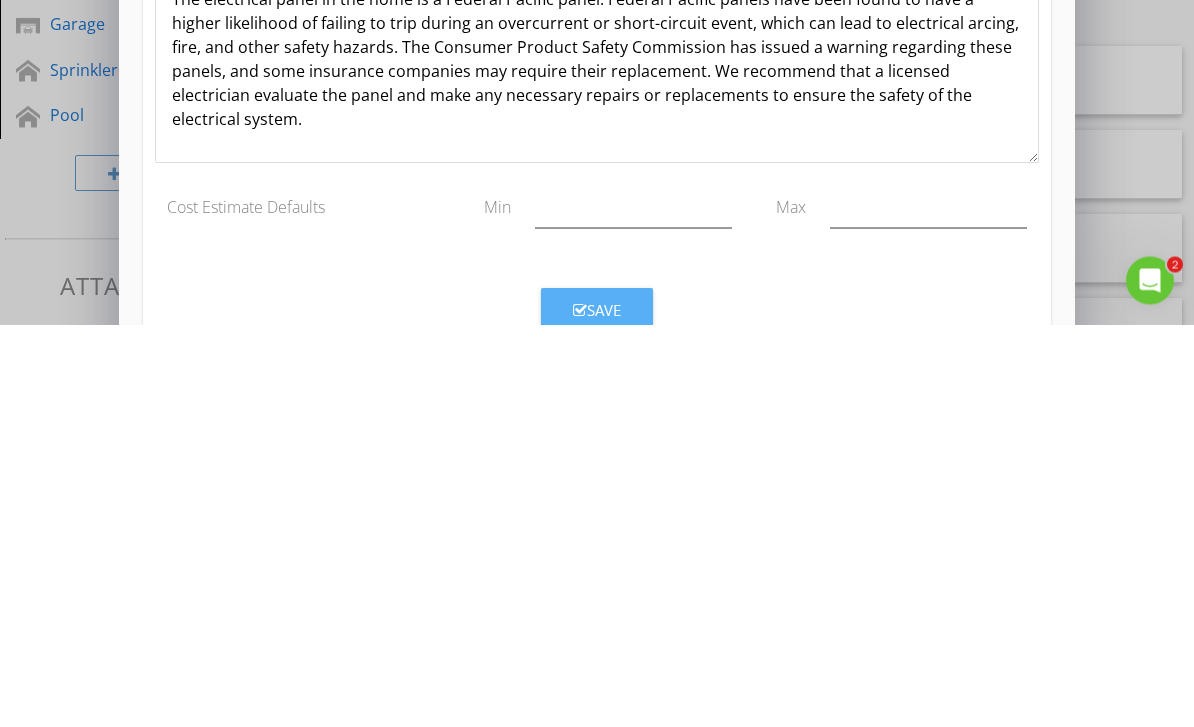 click on "Save" at bounding box center [597, 713] 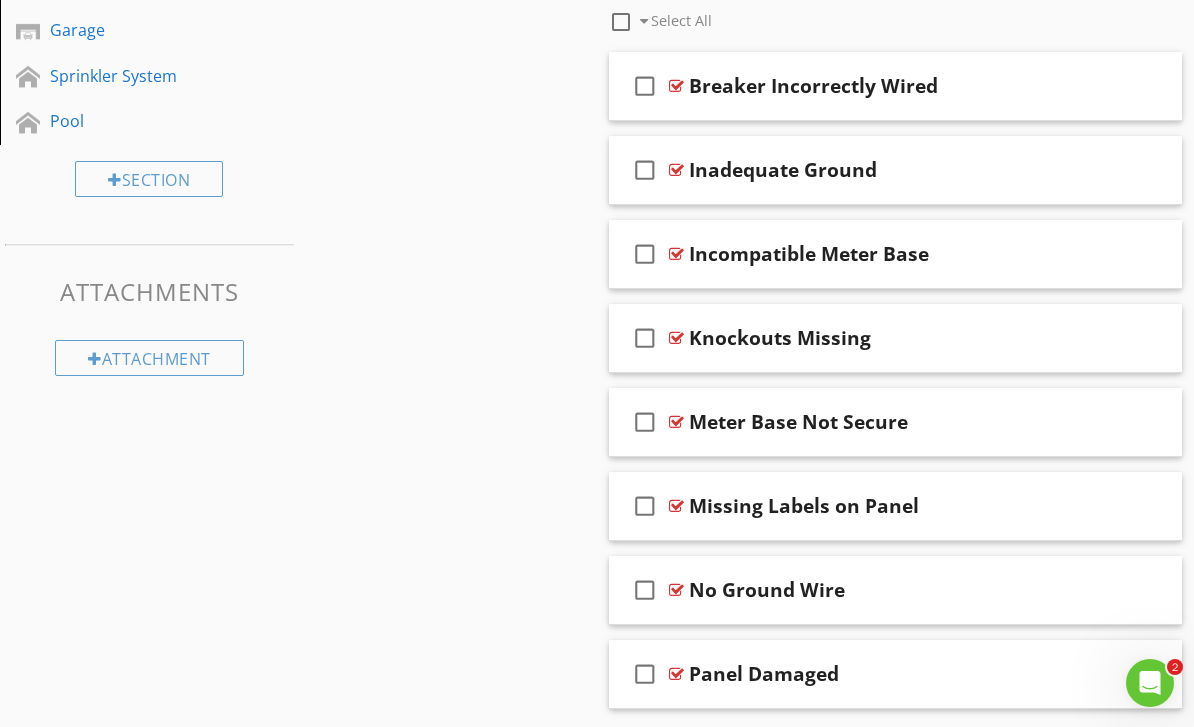 scroll, scrollTop: 69, scrollLeft: 0, axis: vertical 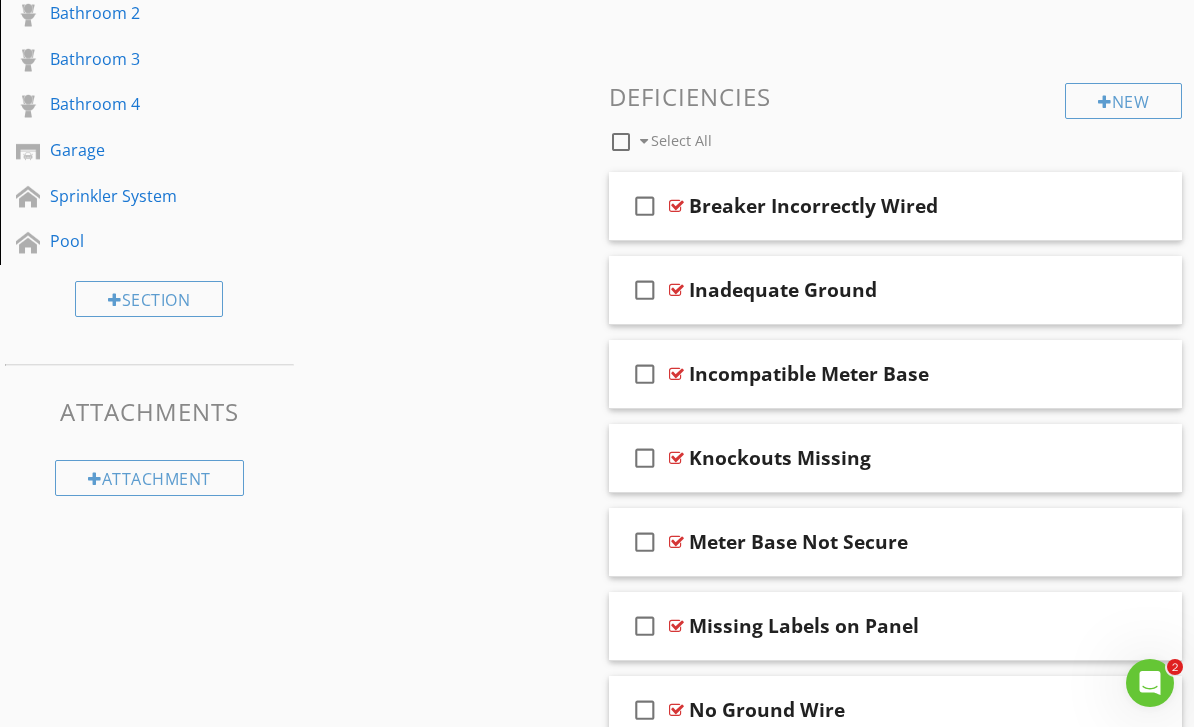 click on "New" at bounding box center [1123, 101] 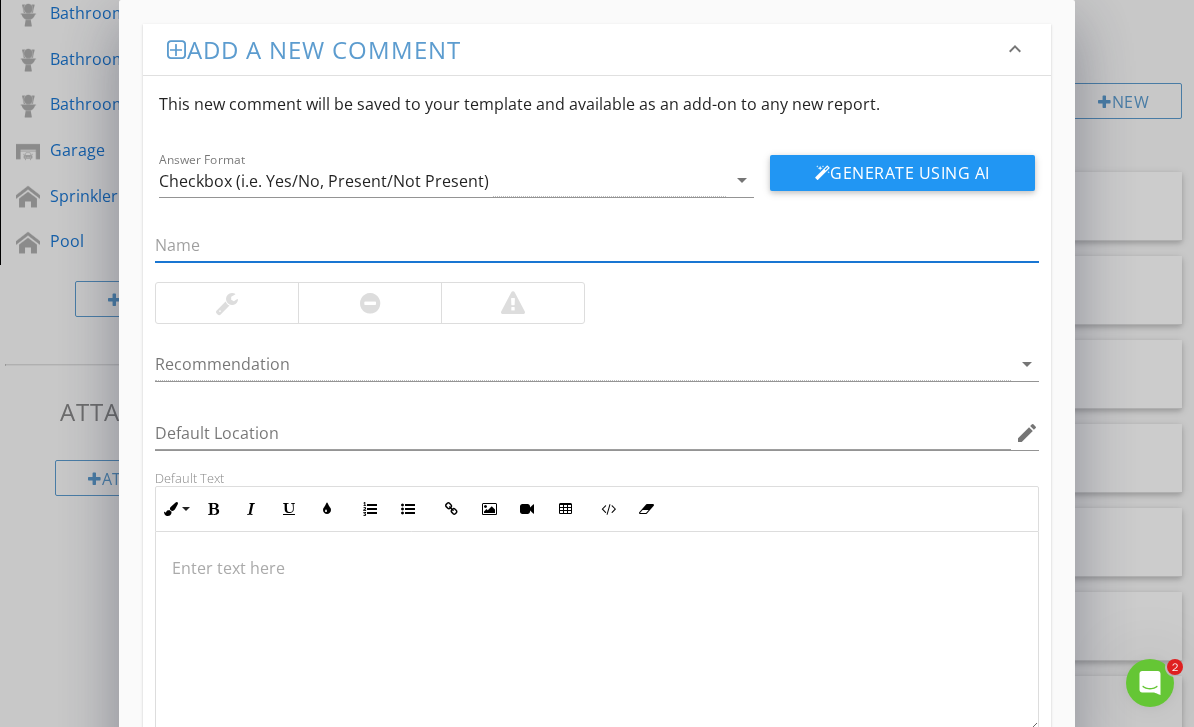 click at bounding box center [596, 632] 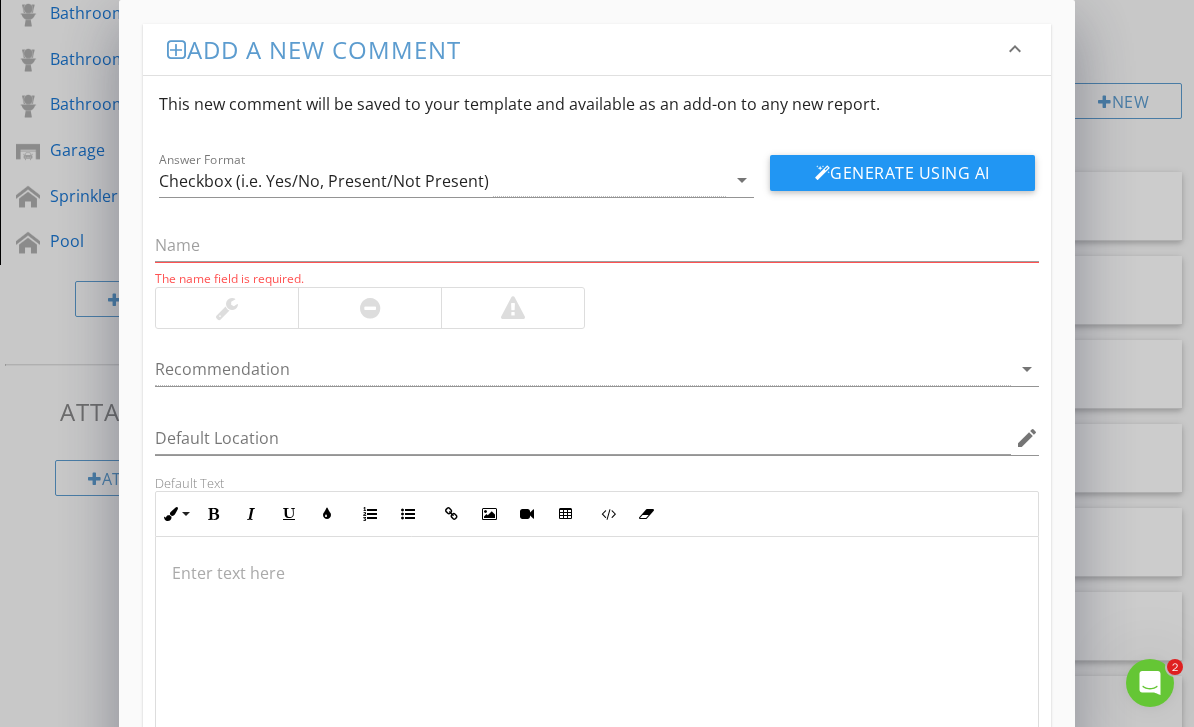 scroll, scrollTop: 1013, scrollLeft: 0, axis: vertical 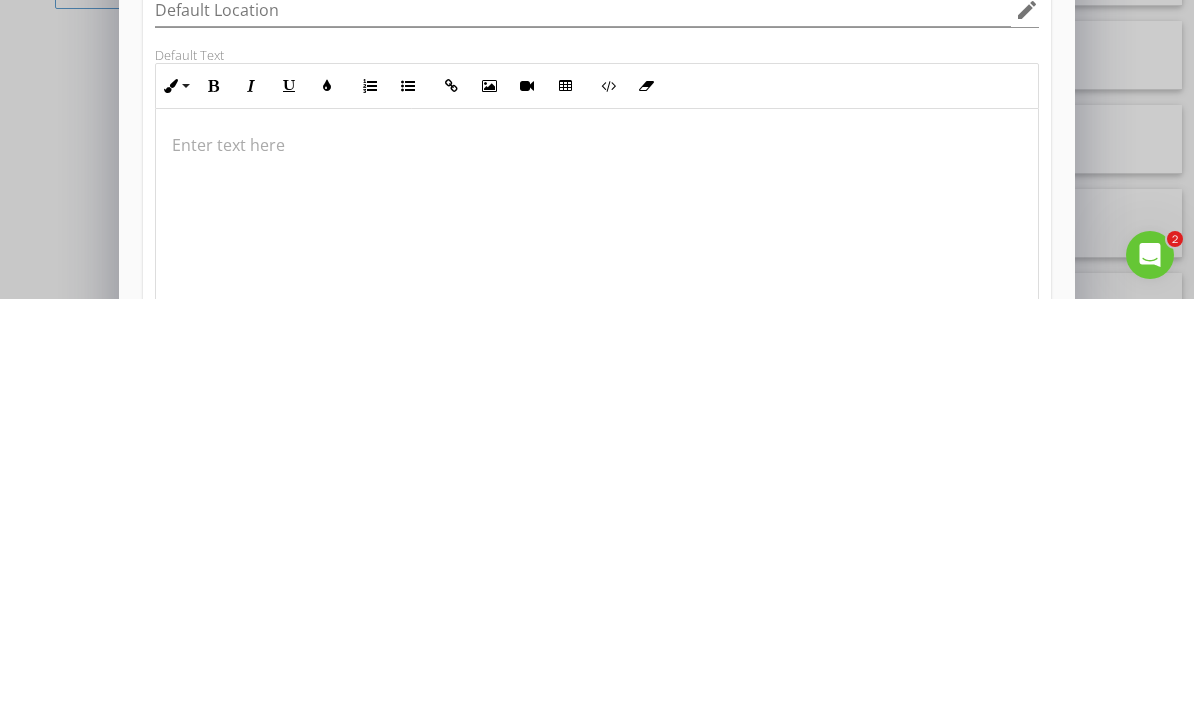click at bounding box center [596, 573] 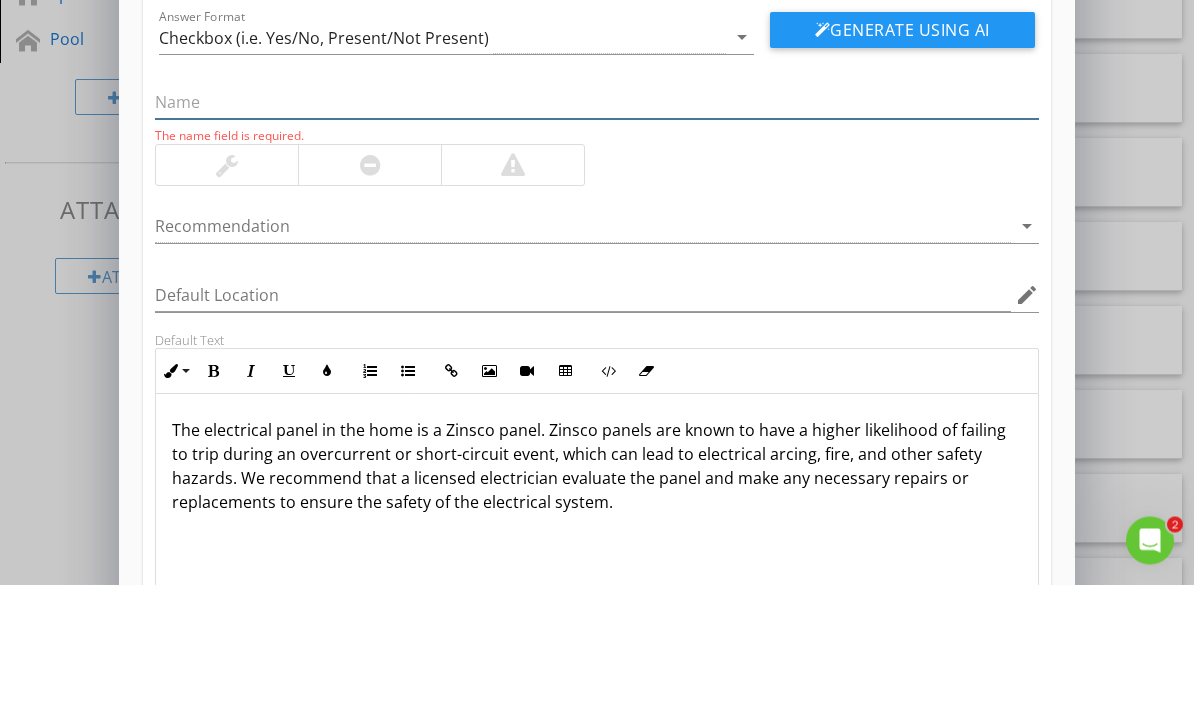 click at bounding box center (596, 245) 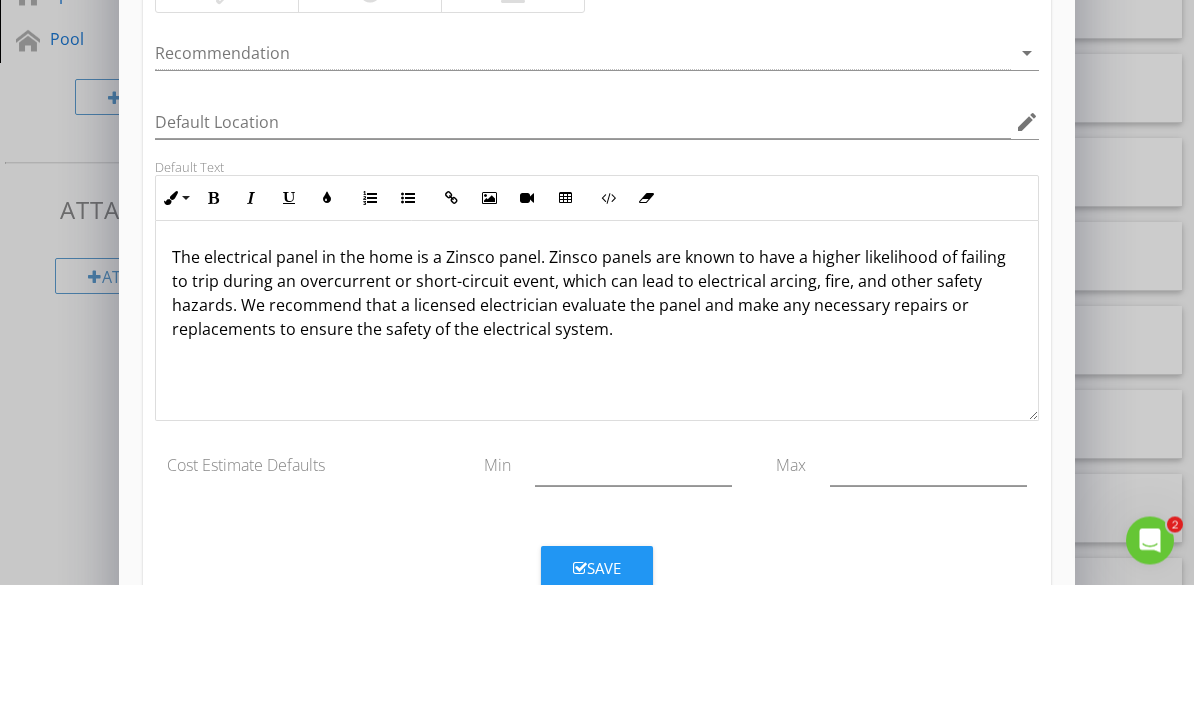 scroll, scrollTop: 166, scrollLeft: 0, axis: vertical 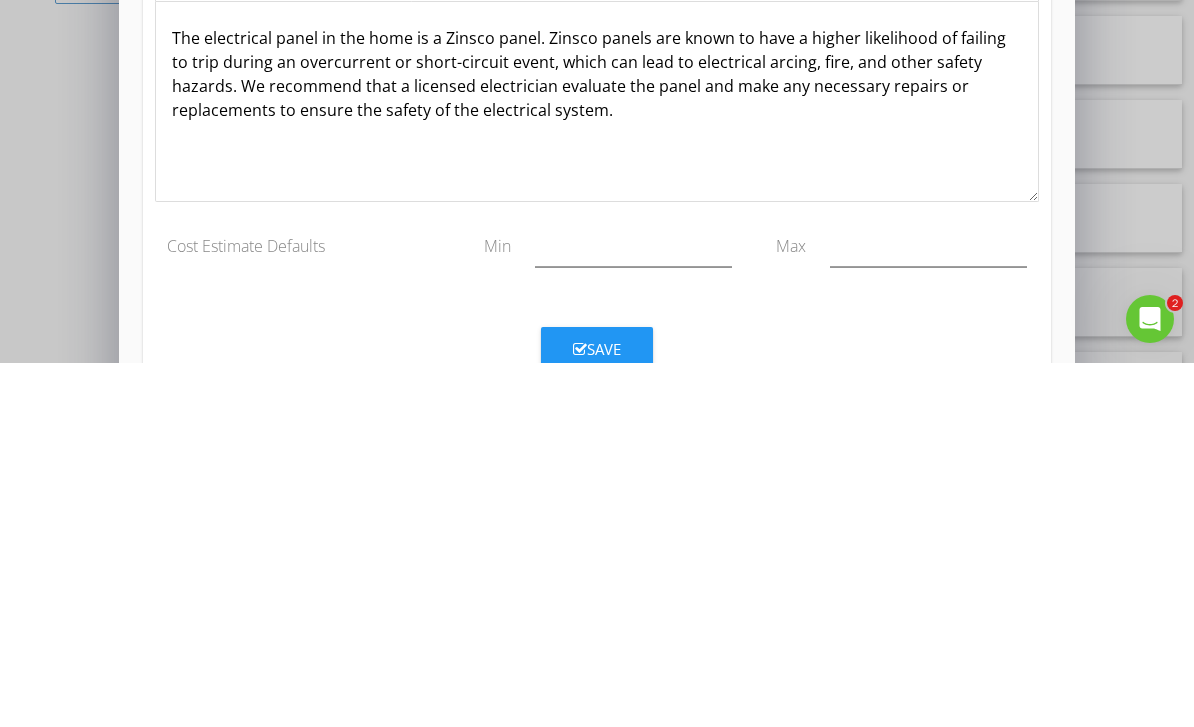 type on "Zinsco Panel" 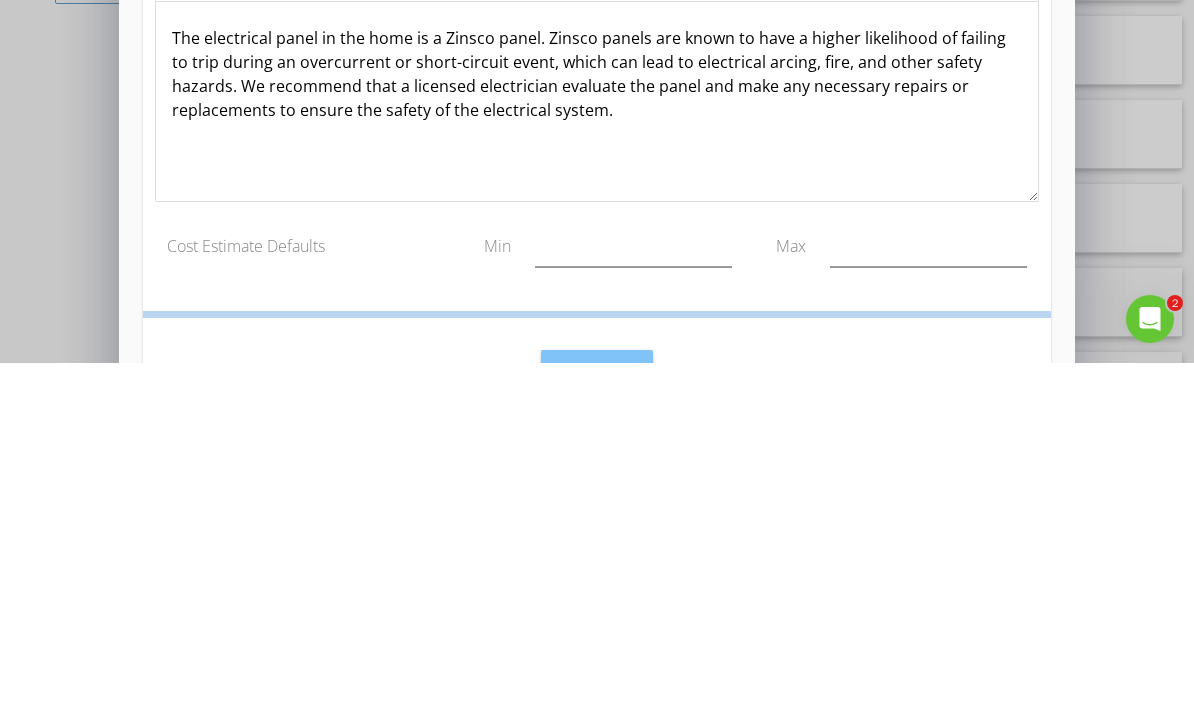 scroll, scrollTop: 1158, scrollLeft: 0, axis: vertical 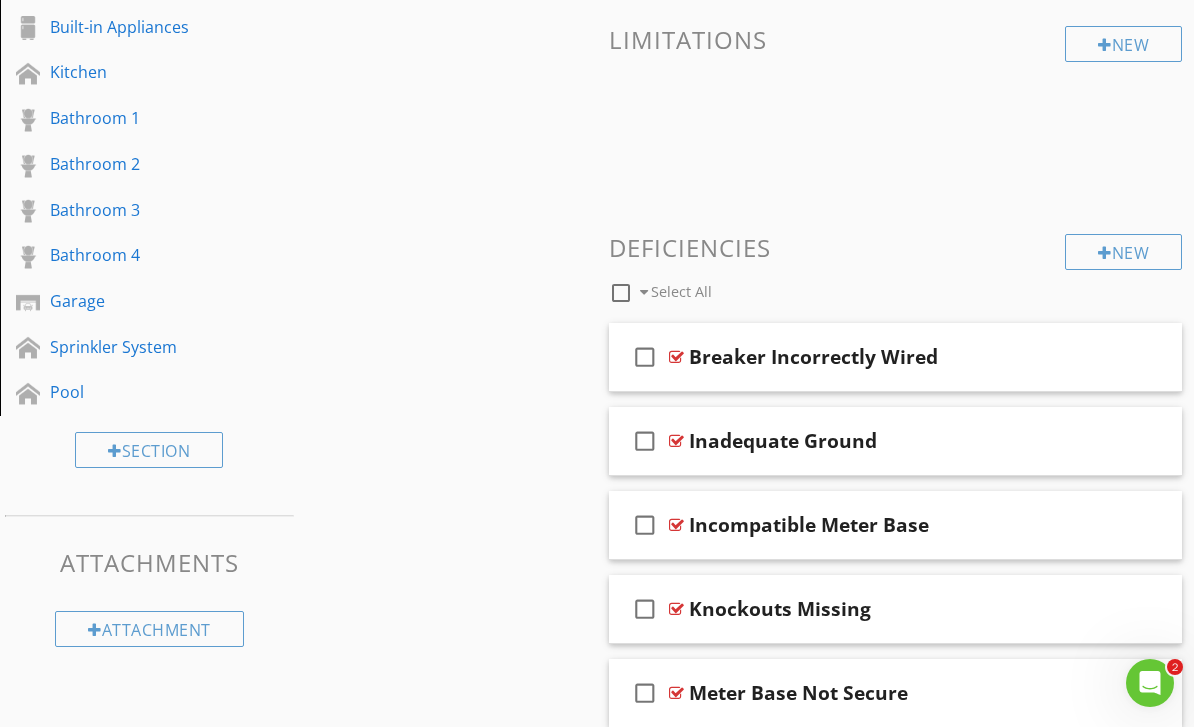 click on "New" at bounding box center (1123, 252) 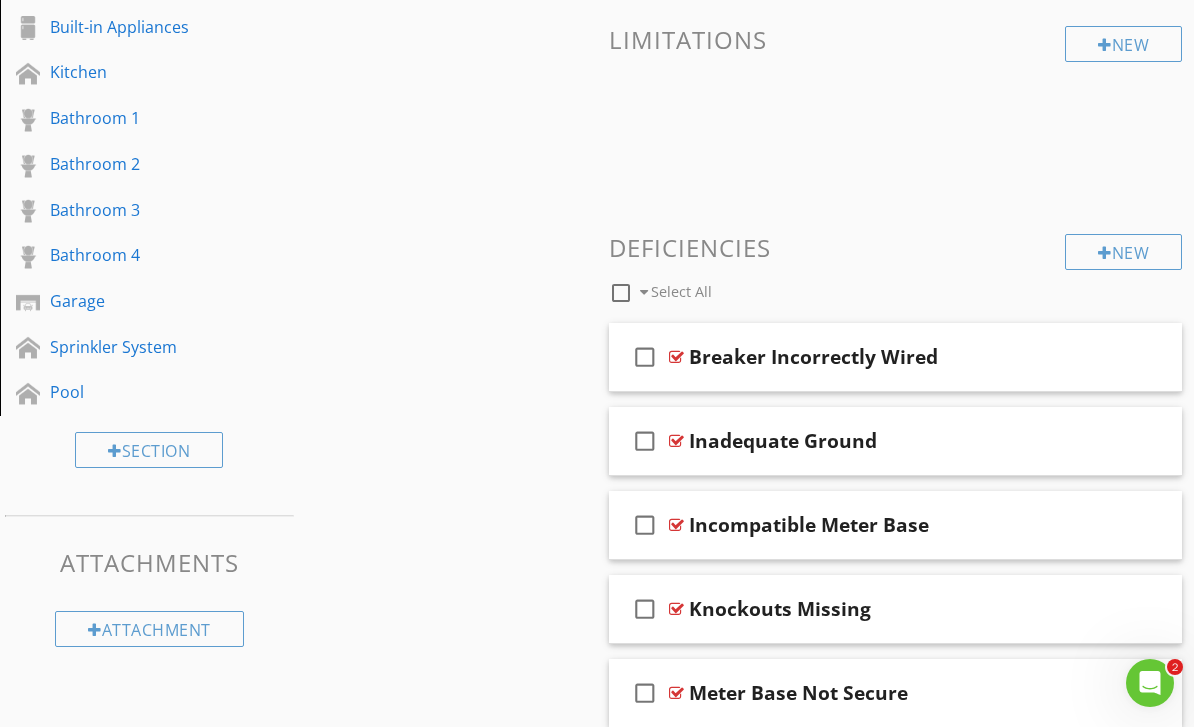 click on "New" at bounding box center (1123, 252) 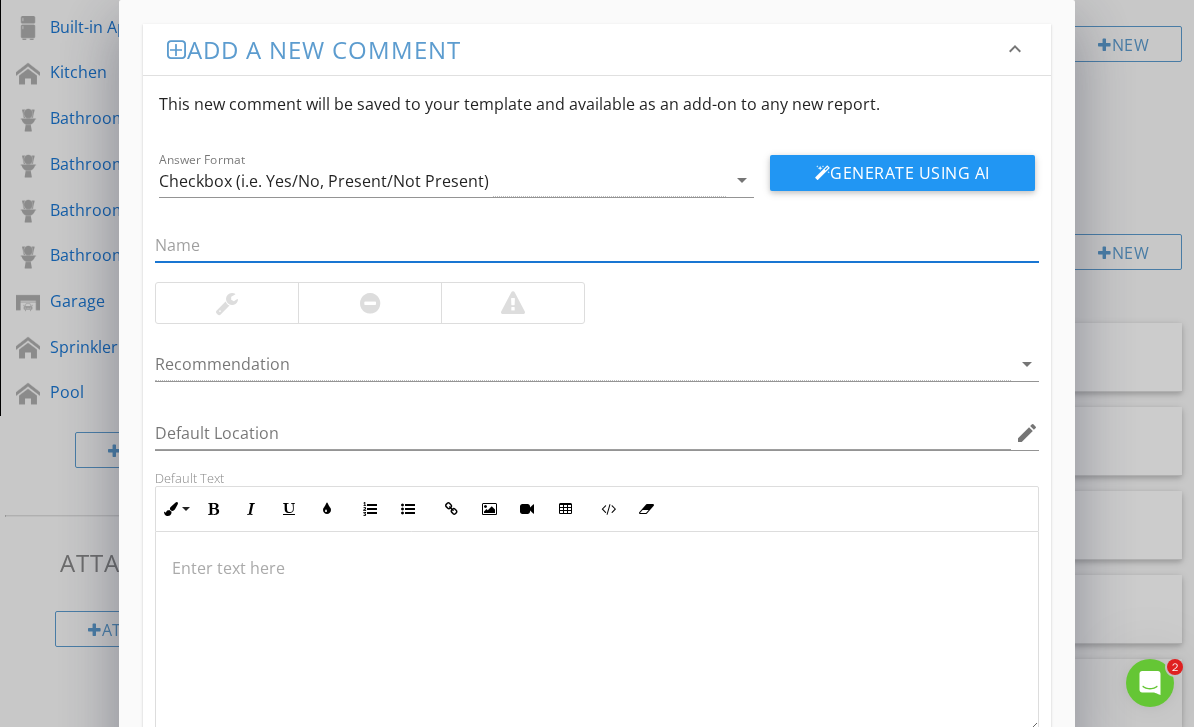 click at bounding box center (596, 568) 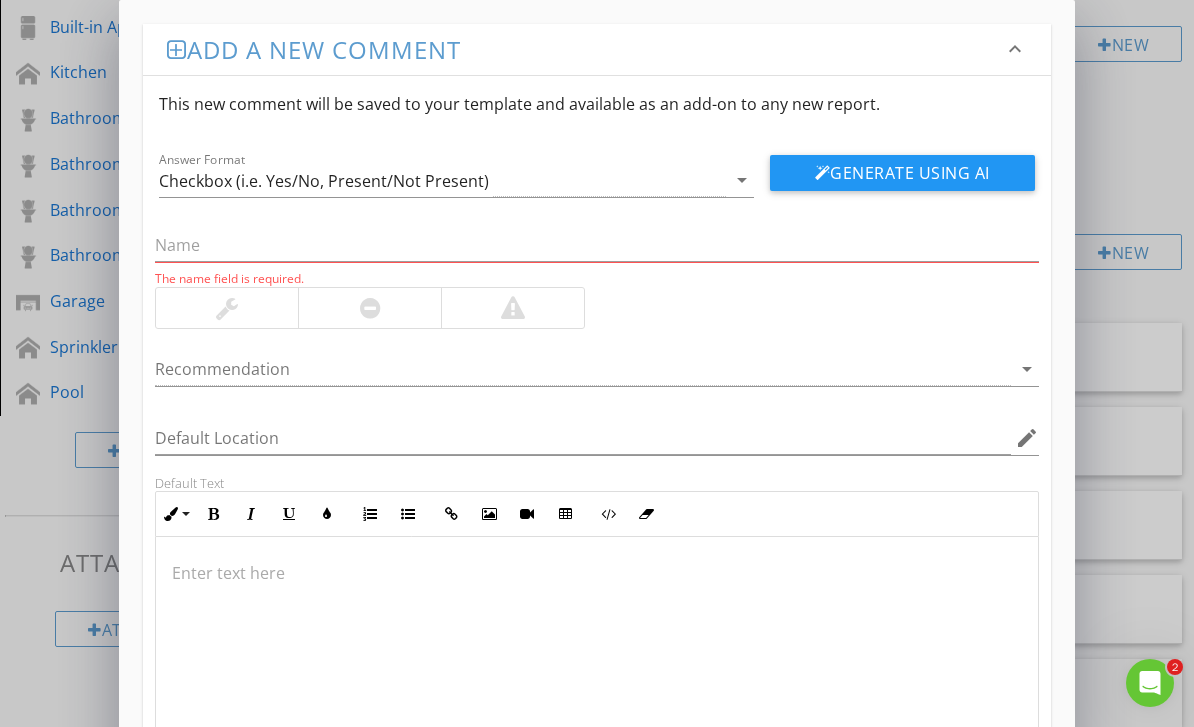 scroll, scrollTop: 847, scrollLeft: 0, axis: vertical 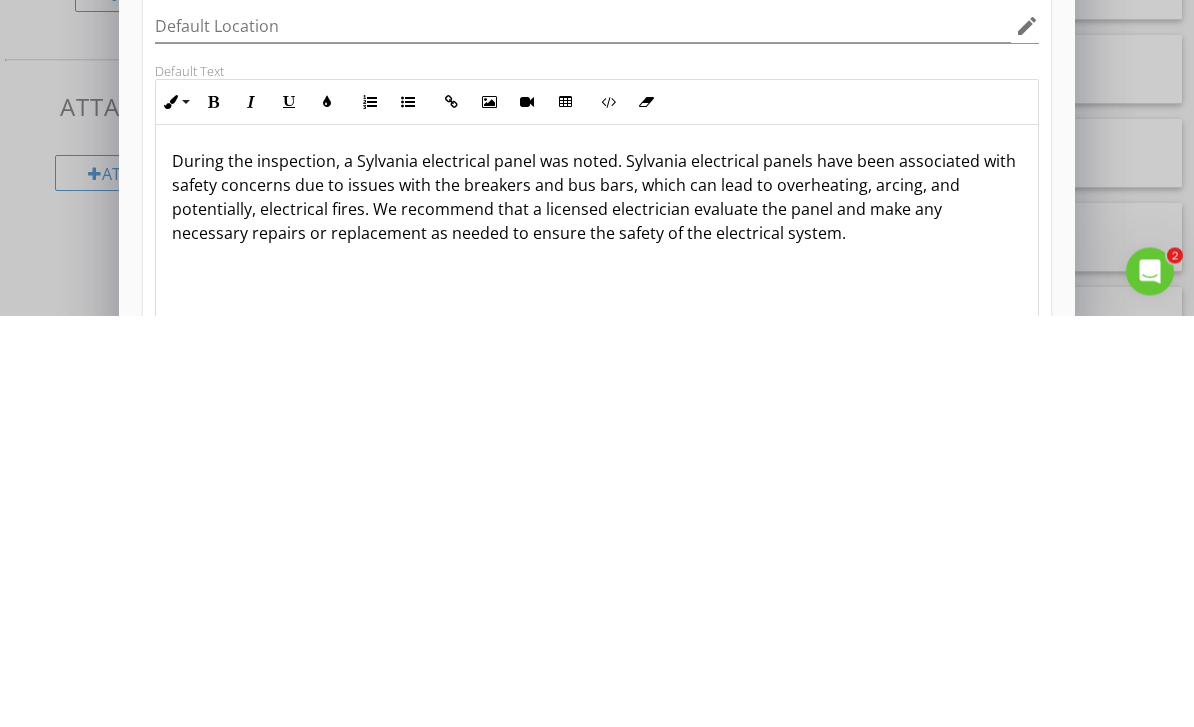click on "During the inspection, a Sylvania electrical panel was noted. Sylvania electrical panels have been associated with safety concerns due to issues with the breakers and bus bars, which can lead to overheating, arcing, and potentially, electrical fires. We recommend that a licensed electrician evaluate the panel and make any necessary repairs or replacement as needed to ensure the safety of the electrical system." at bounding box center [596, 637] 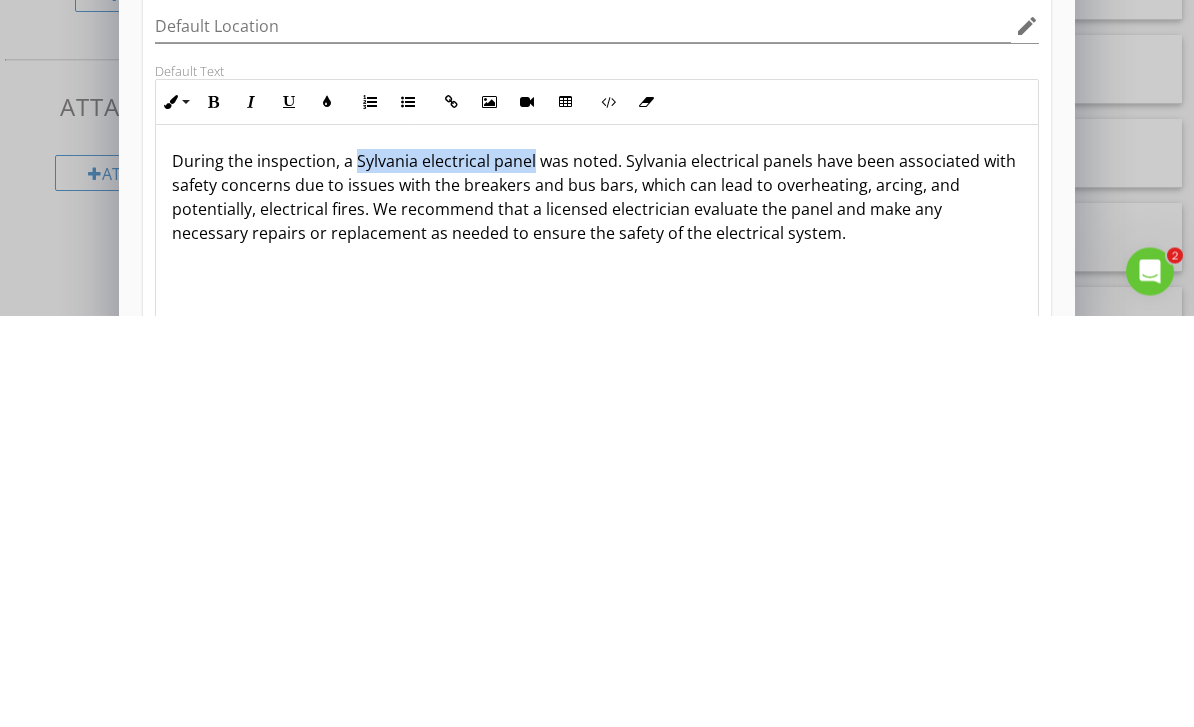 copy on "Sylvania electrical panel" 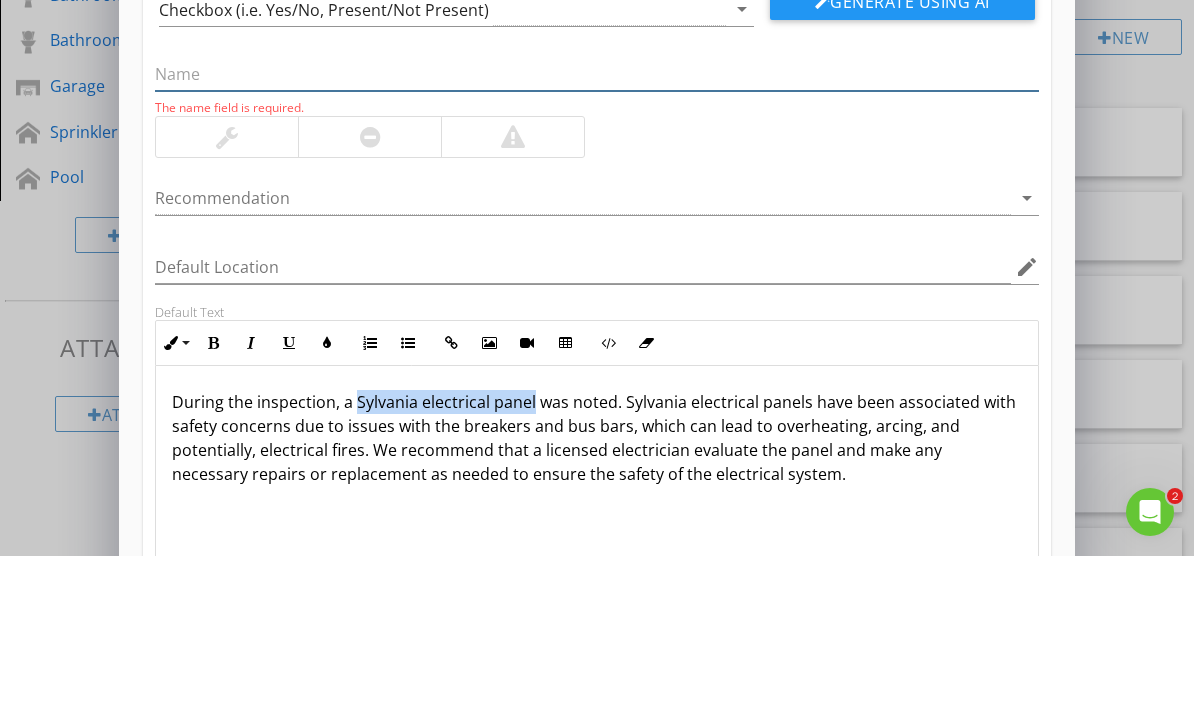 click at bounding box center [596, 245] 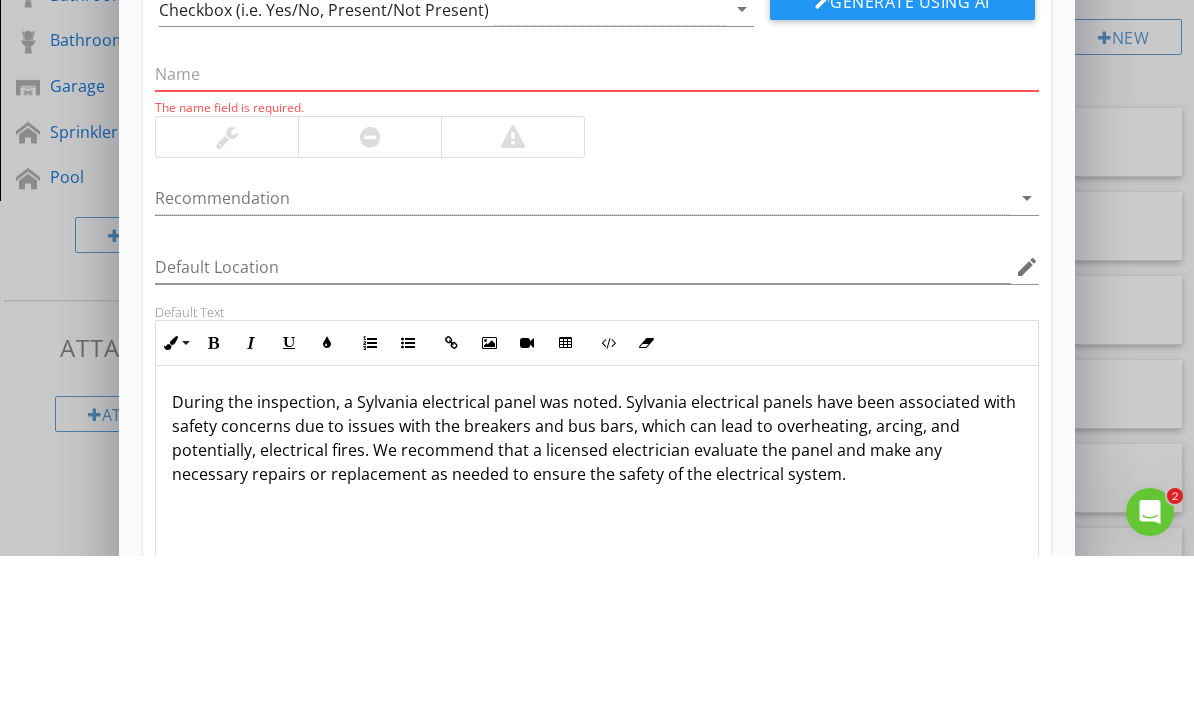 click at bounding box center [596, 245] 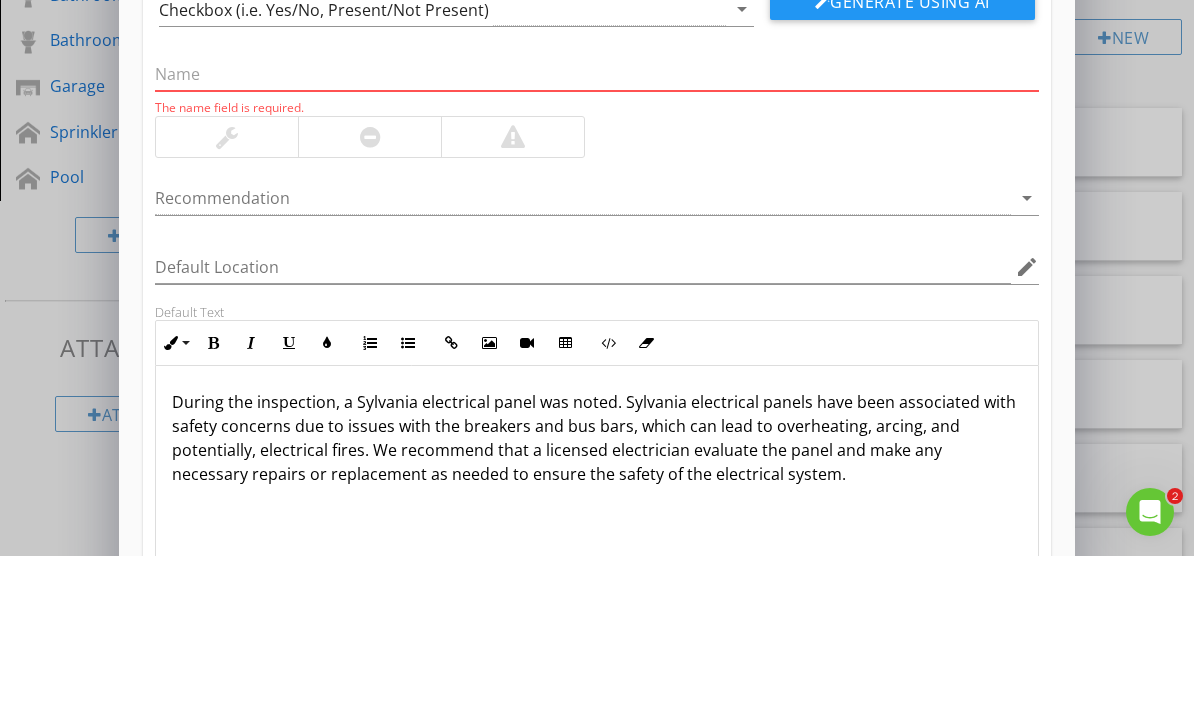 paste on "Sylvania electrical panel" 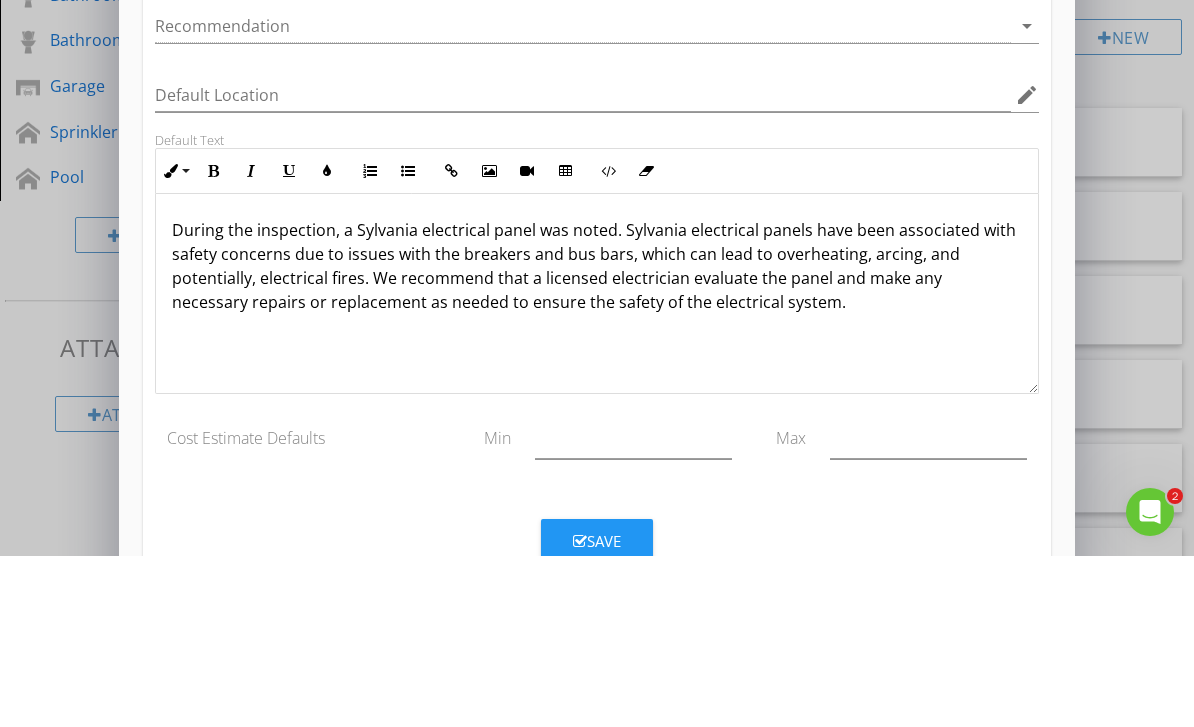 scroll, scrollTop: 166, scrollLeft: 0, axis: vertical 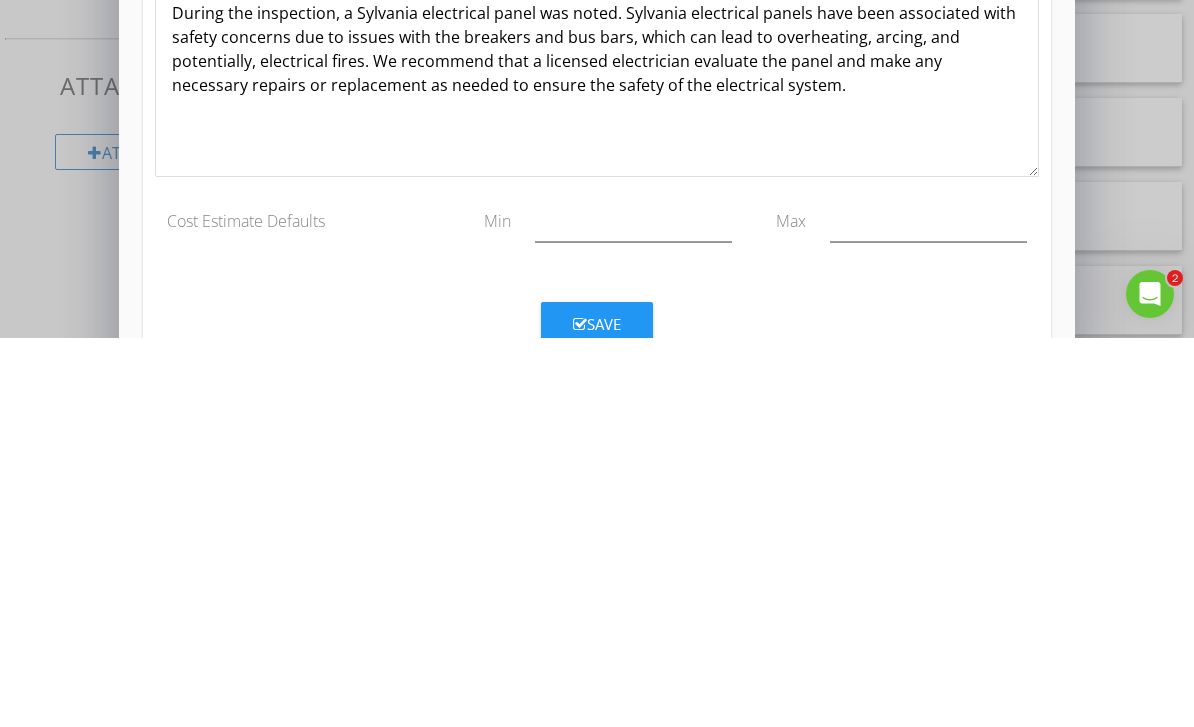 type on "Sylvania electrical panel" 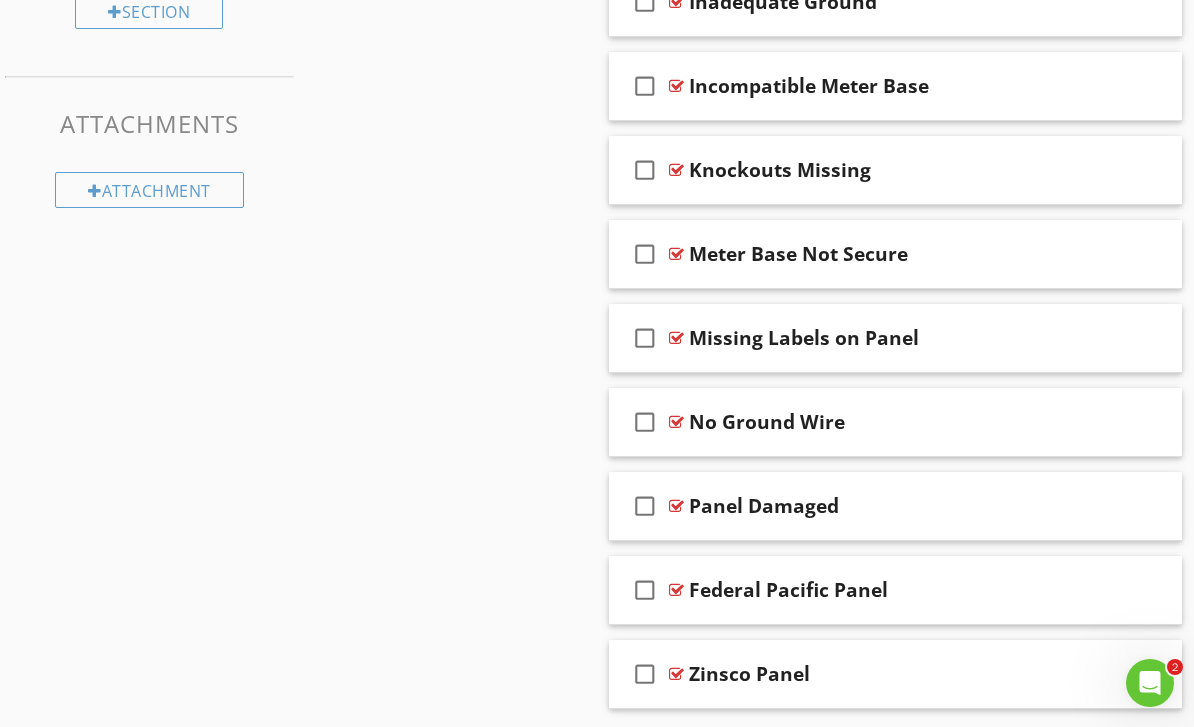 scroll, scrollTop: 69, scrollLeft: 0, axis: vertical 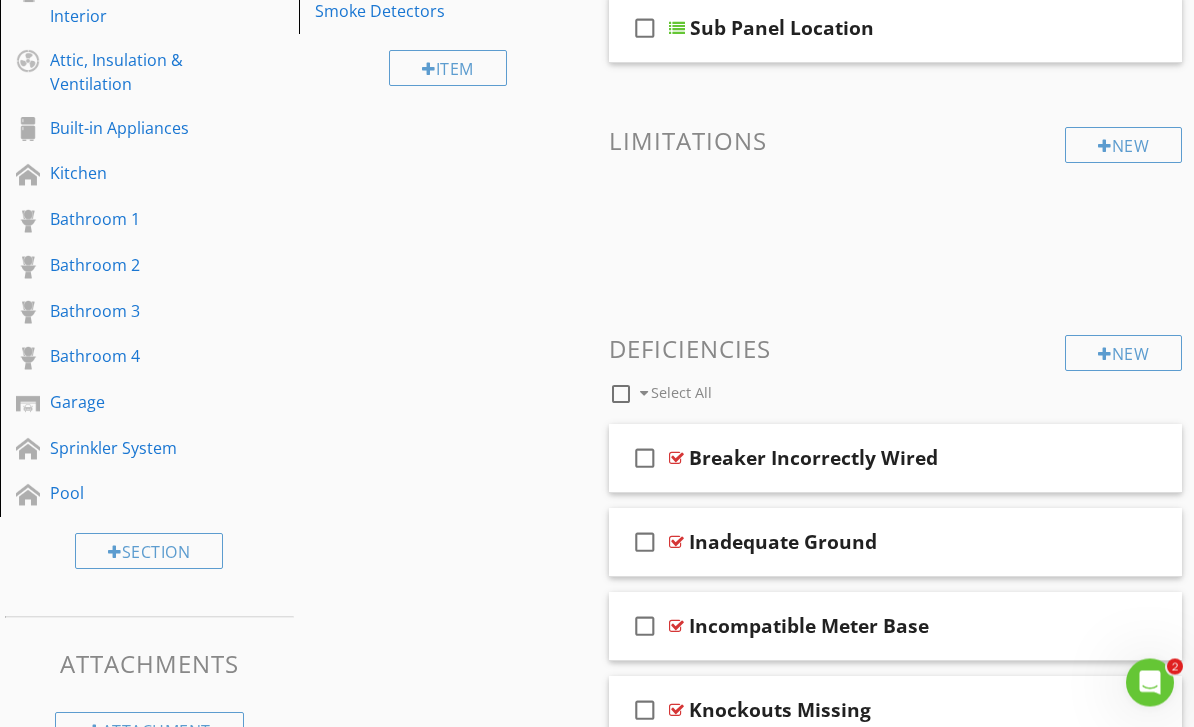 click on "New" at bounding box center (1123, 354) 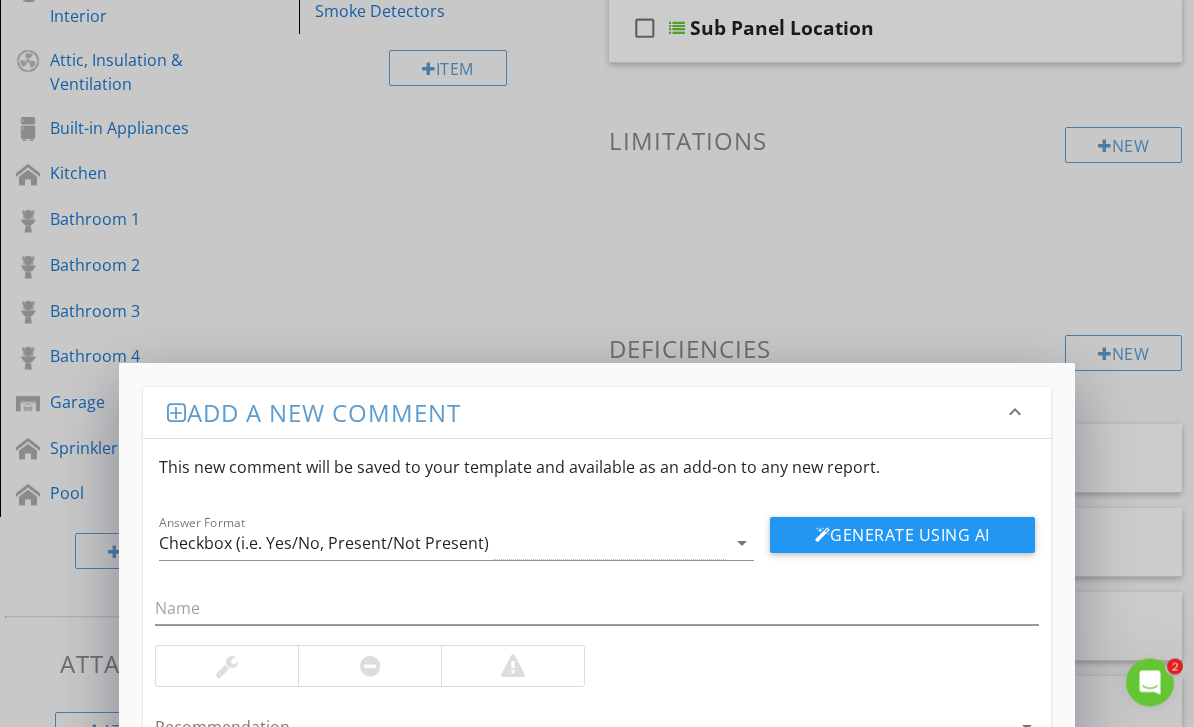 scroll, scrollTop: 702, scrollLeft: 0, axis: vertical 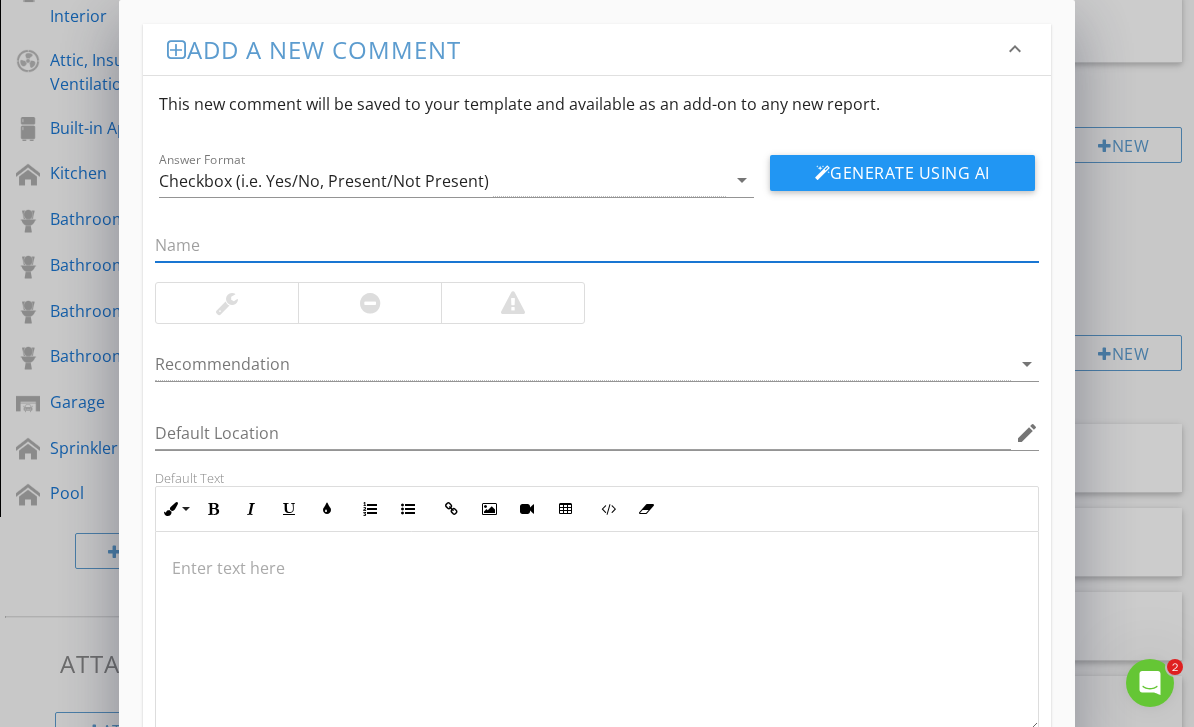 click at bounding box center [596, 632] 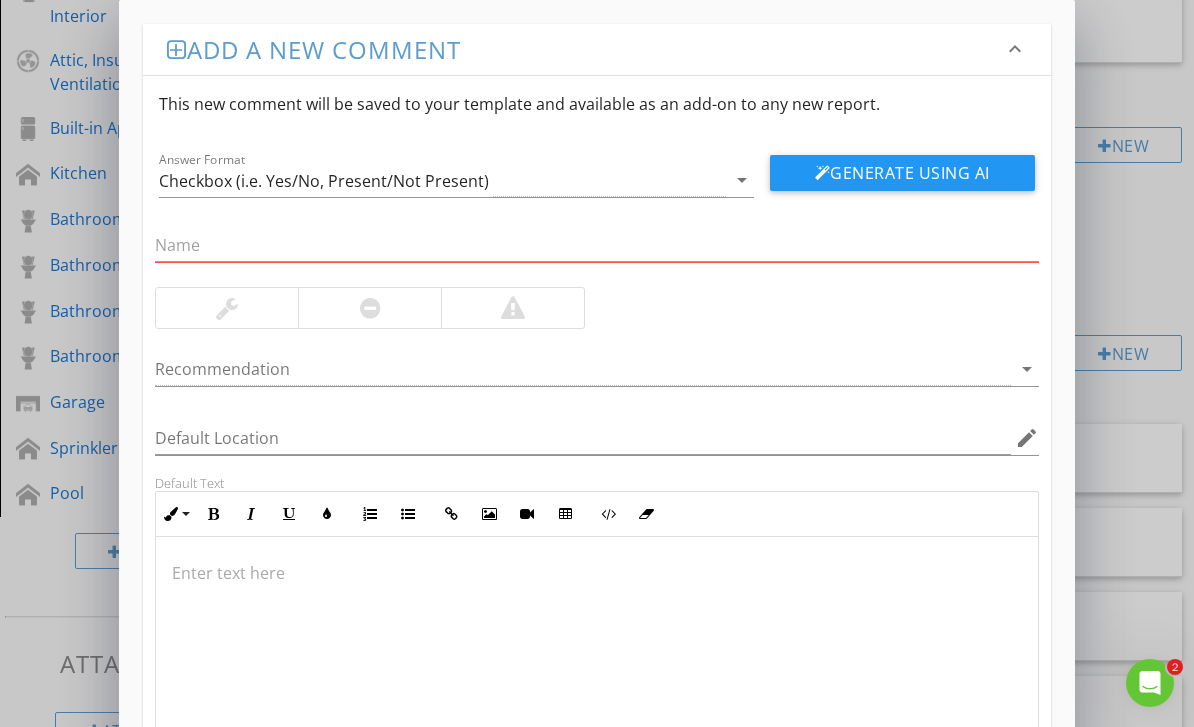 scroll, scrollTop: 761, scrollLeft: 0, axis: vertical 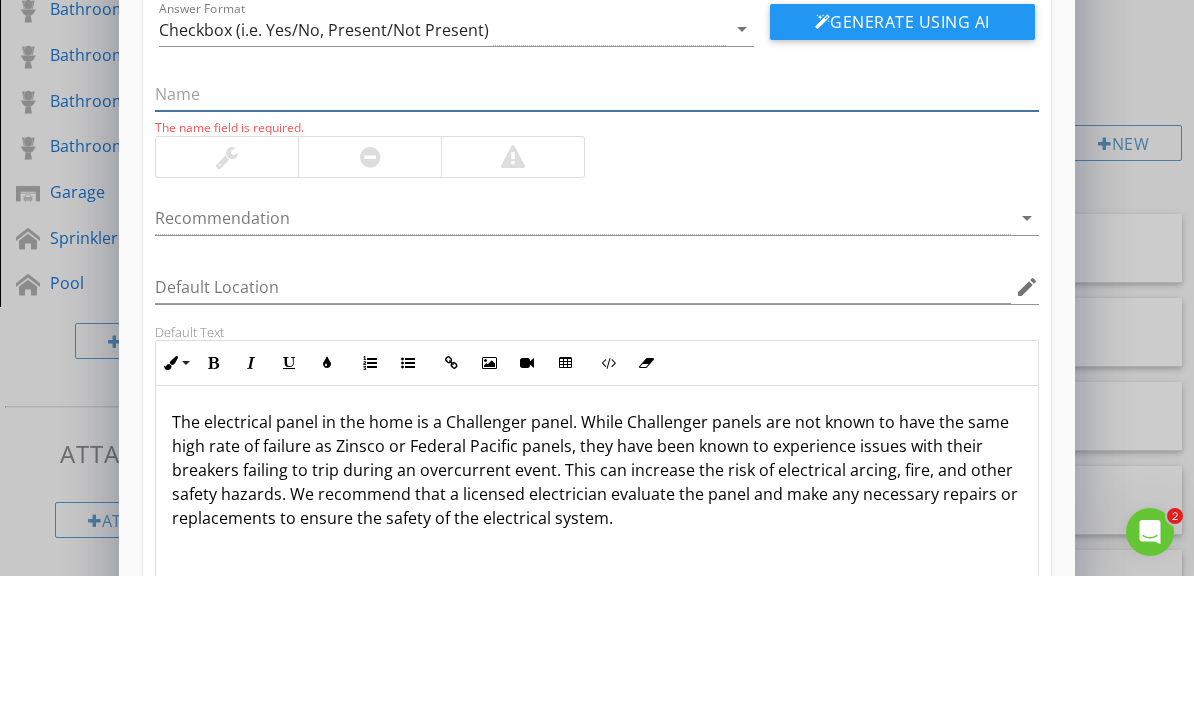 click at bounding box center (596, 245) 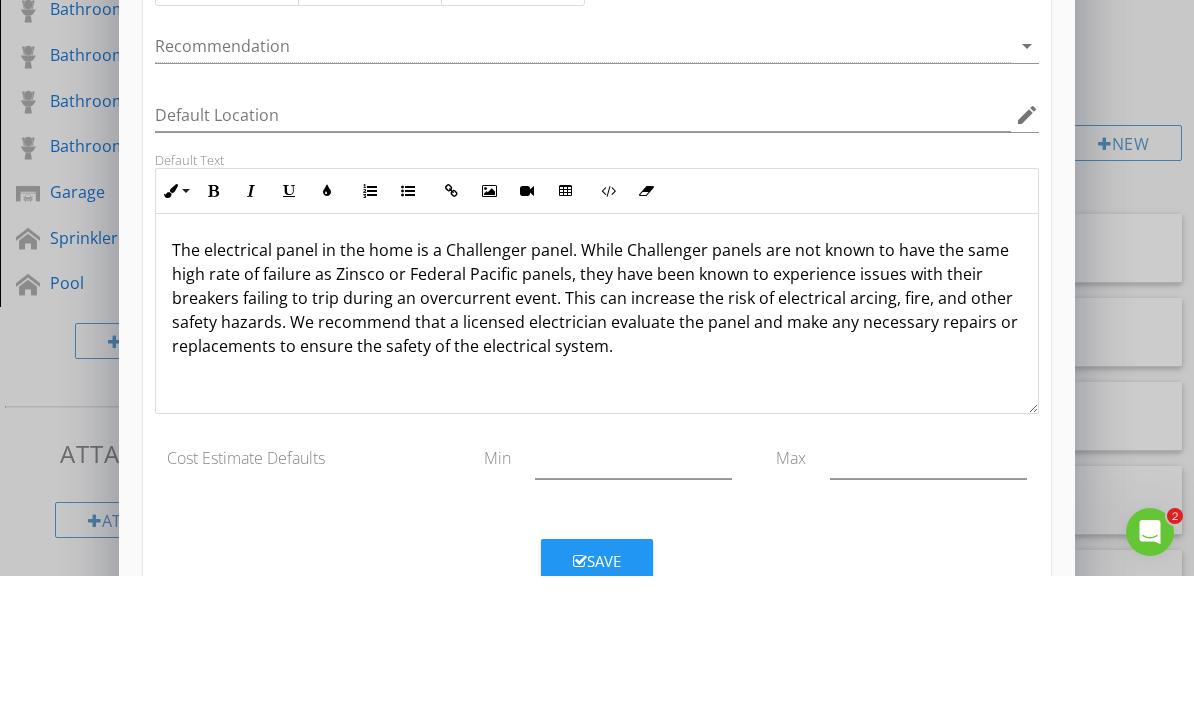 scroll, scrollTop: 166, scrollLeft: 0, axis: vertical 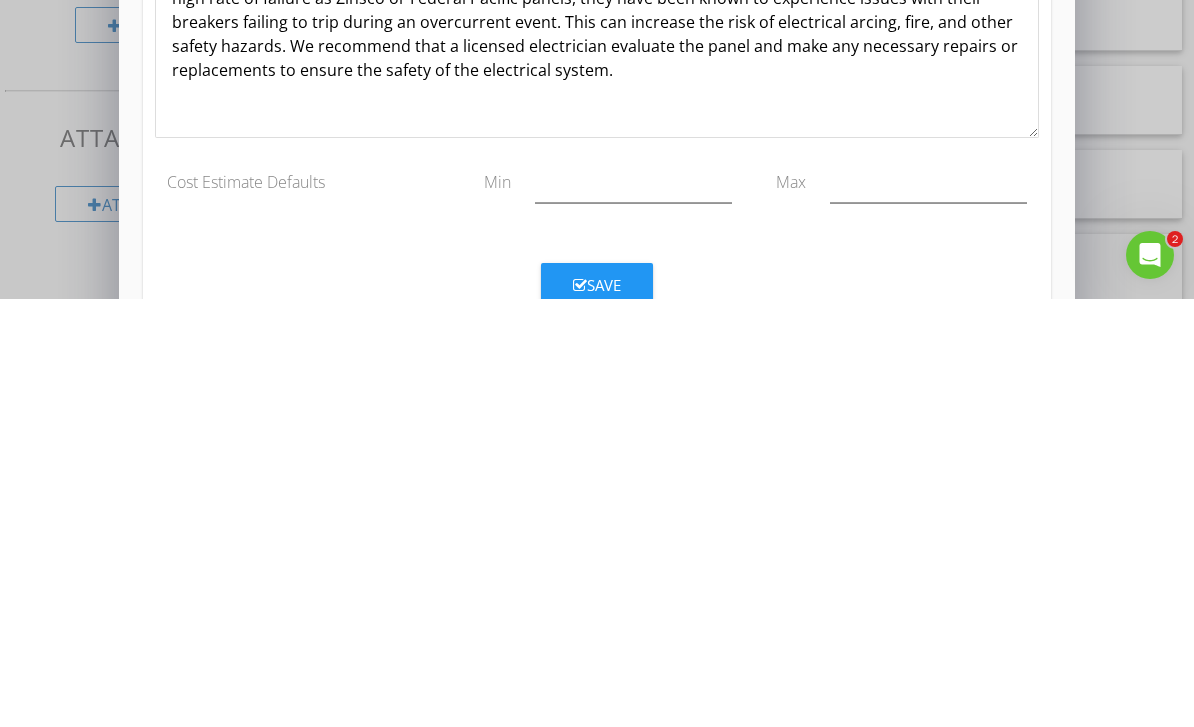 type on "Challenger Panel" 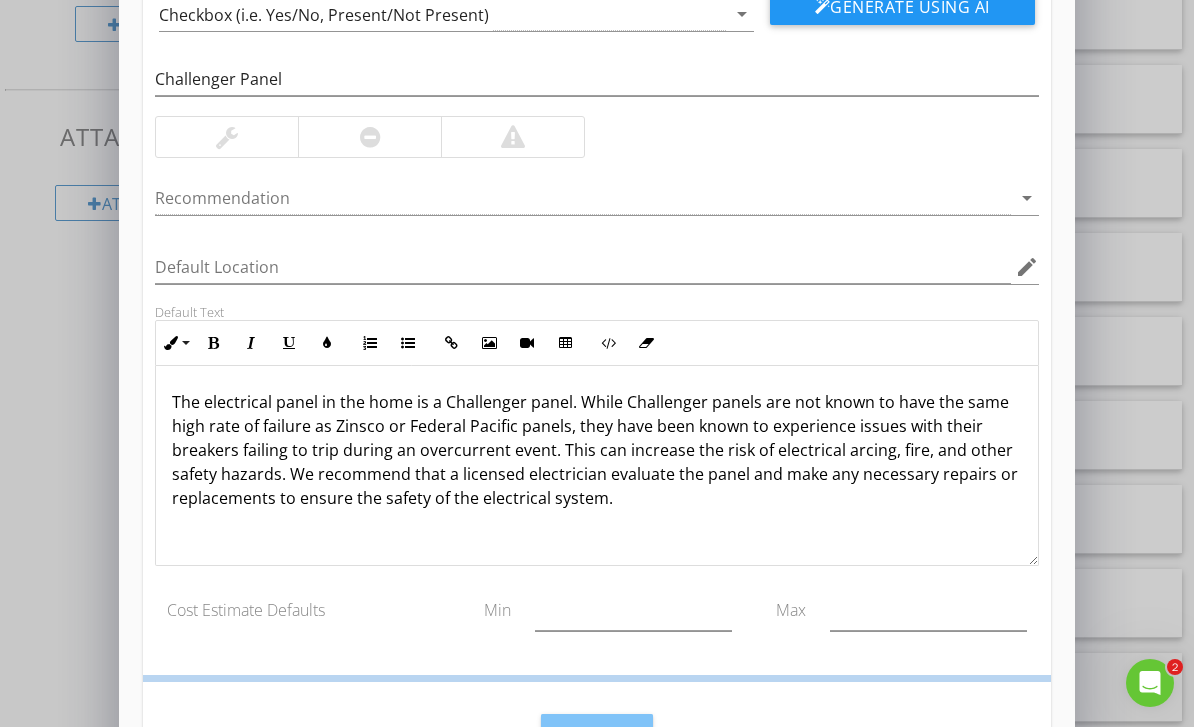 scroll, scrollTop: 69, scrollLeft: 0, axis: vertical 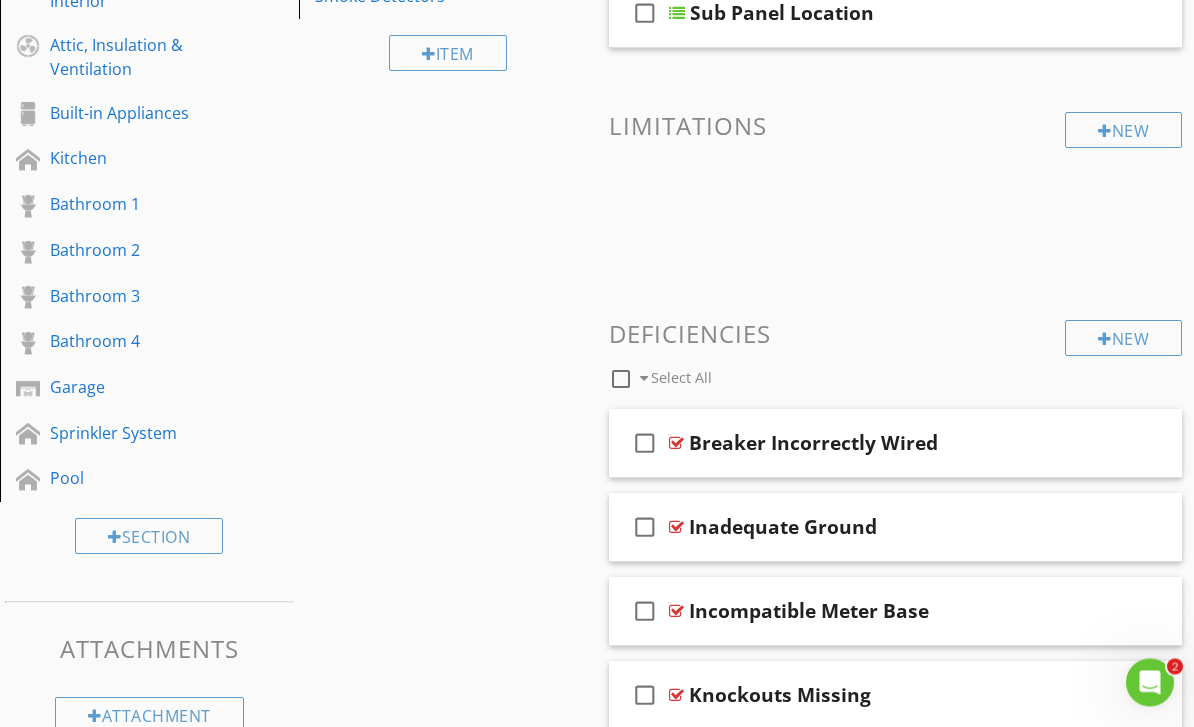 click on "New" at bounding box center [1123, 339] 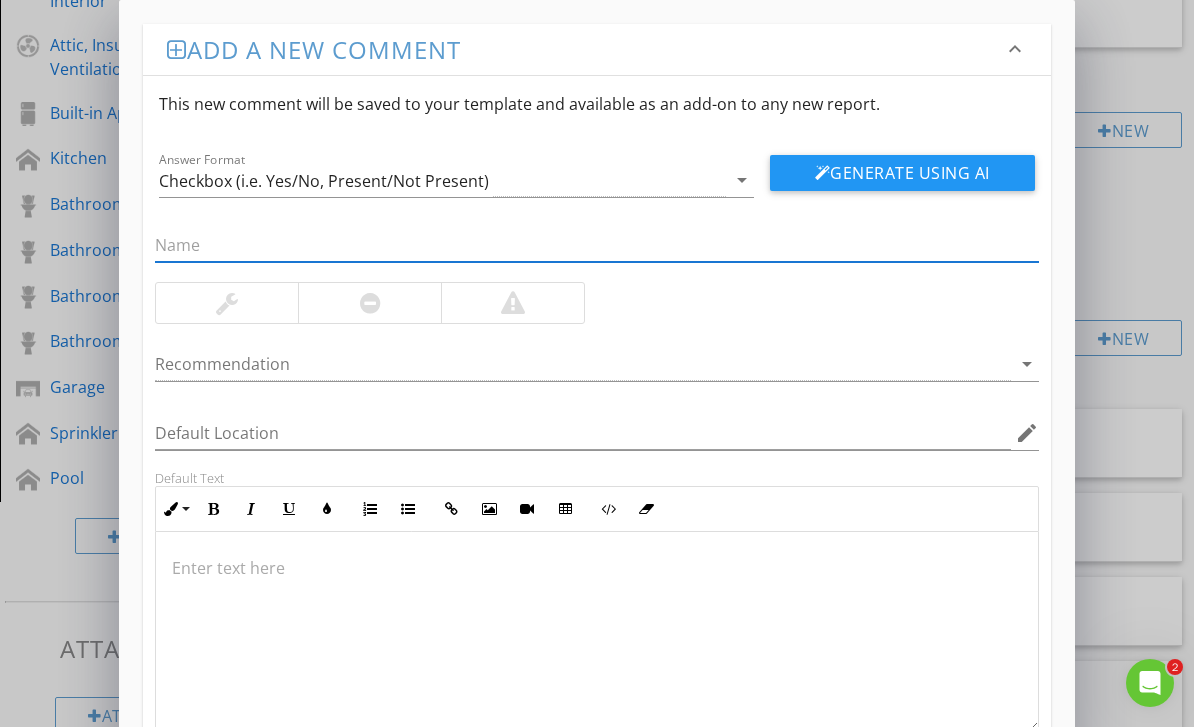 click at bounding box center (596, 632) 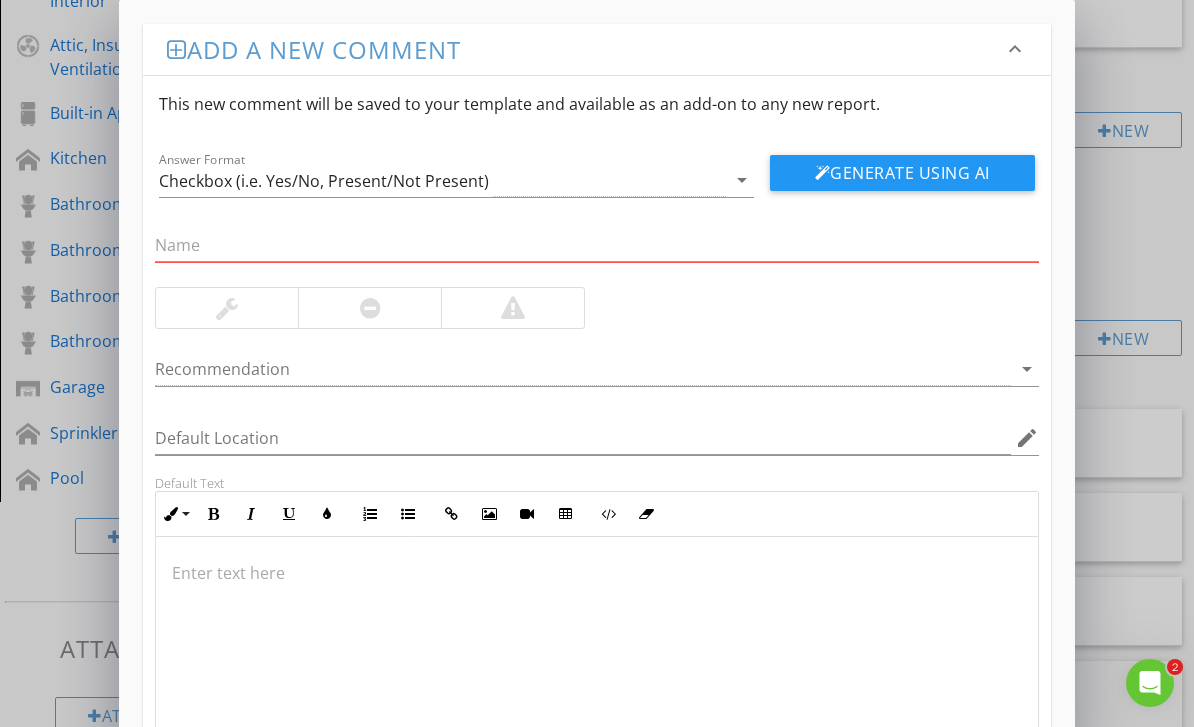 scroll, scrollTop: 776, scrollLeft: 0, axis: vertical 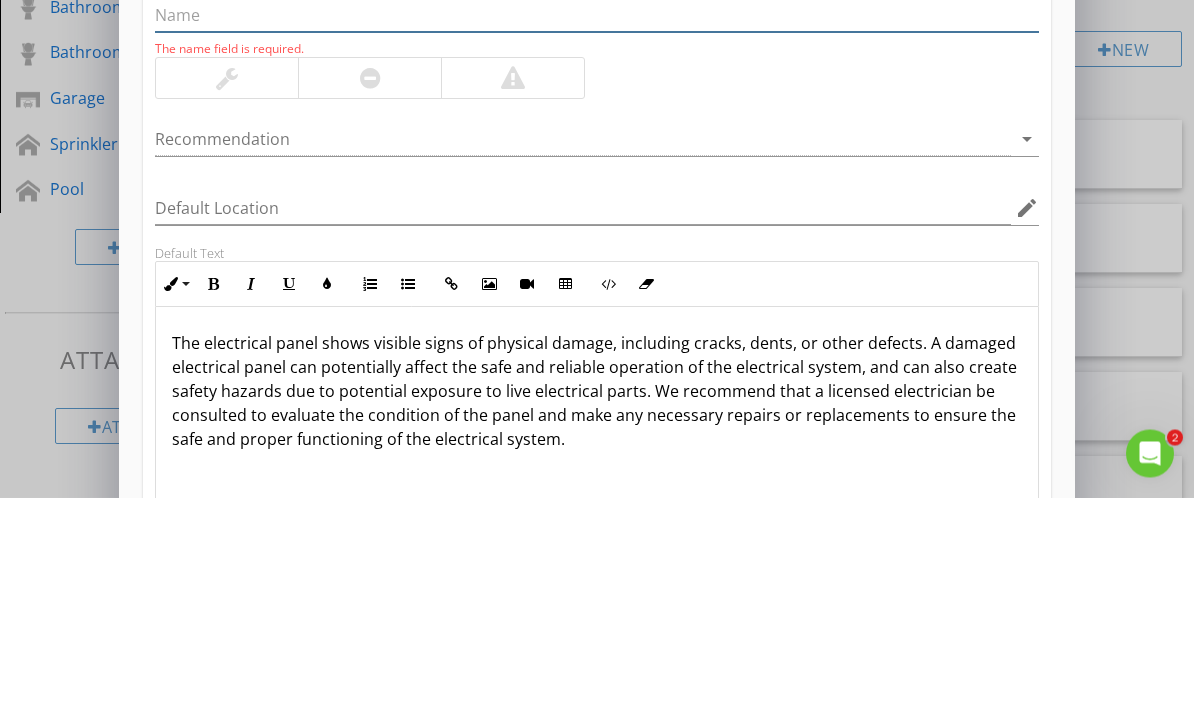 click at bounding box center (596, 245) 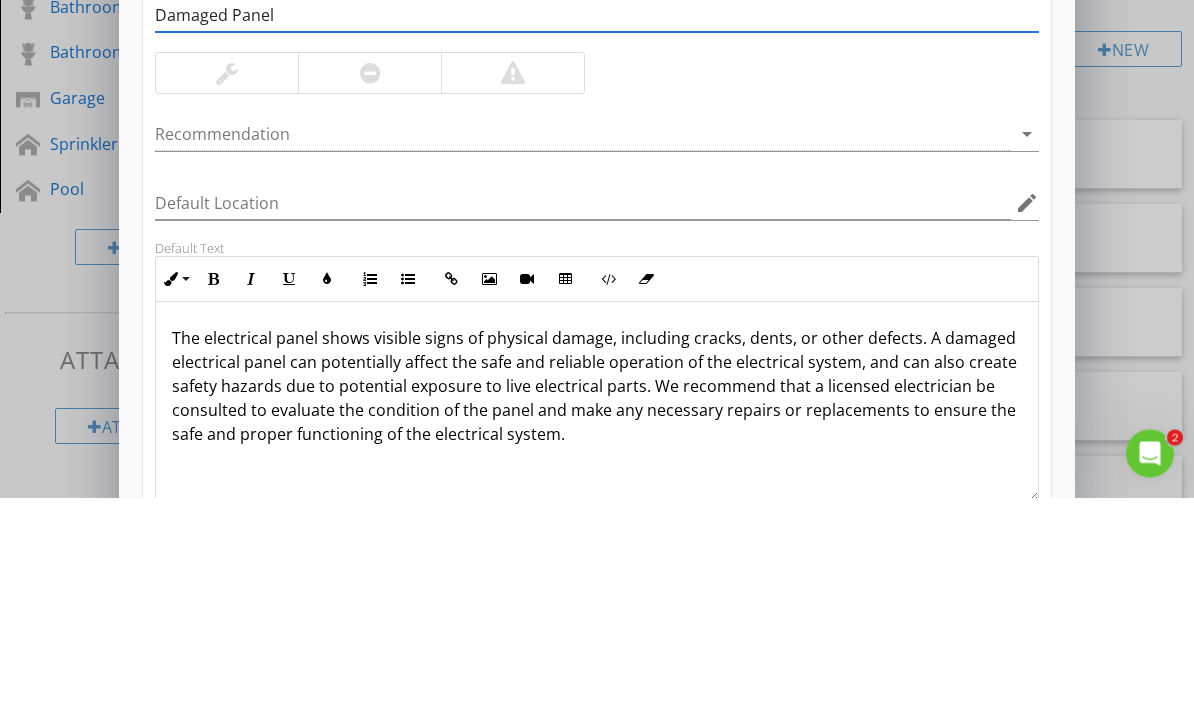 scroll, scrollTop: 0, scrollLeft: 0, axis: both 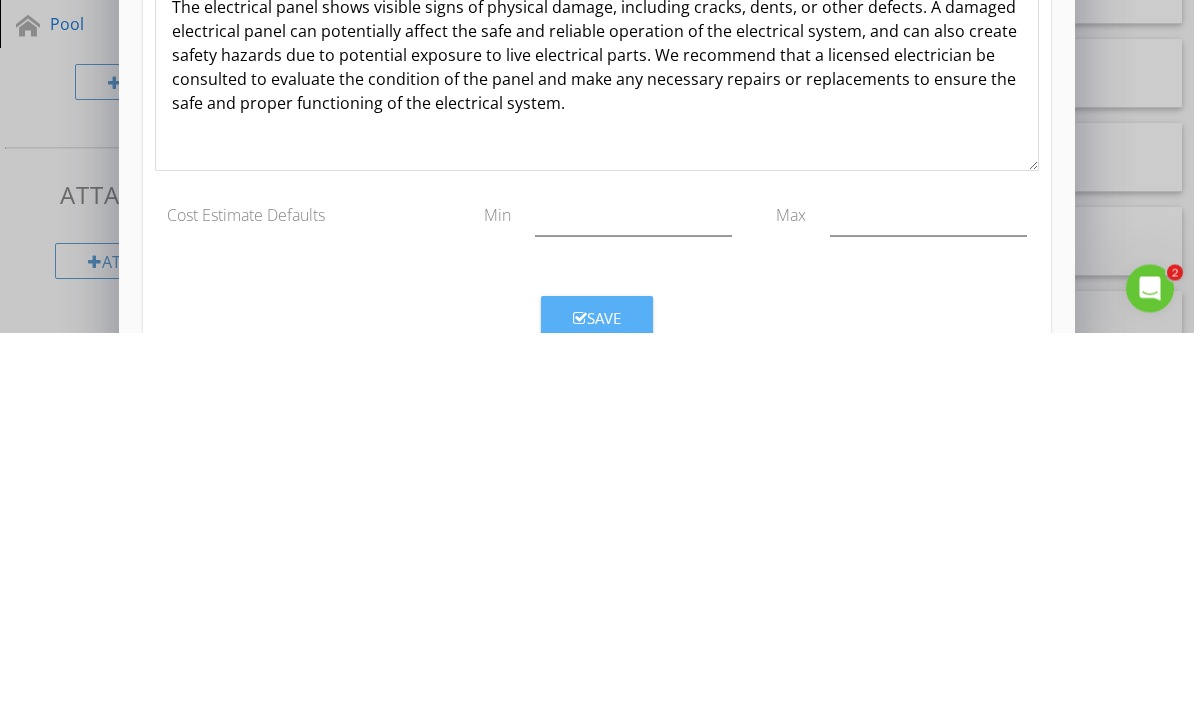 type on "Damaged Electrical Panel" 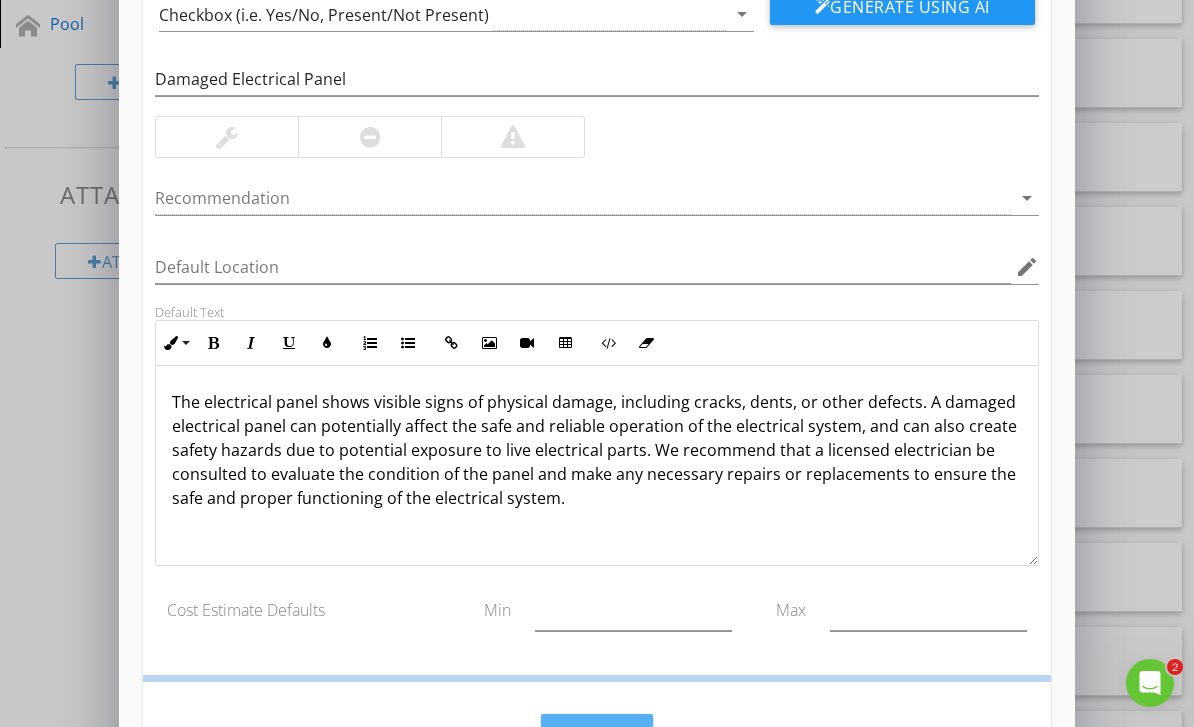 scroll, scrollTop: 69, scrollLeft: 0, axis: vertical 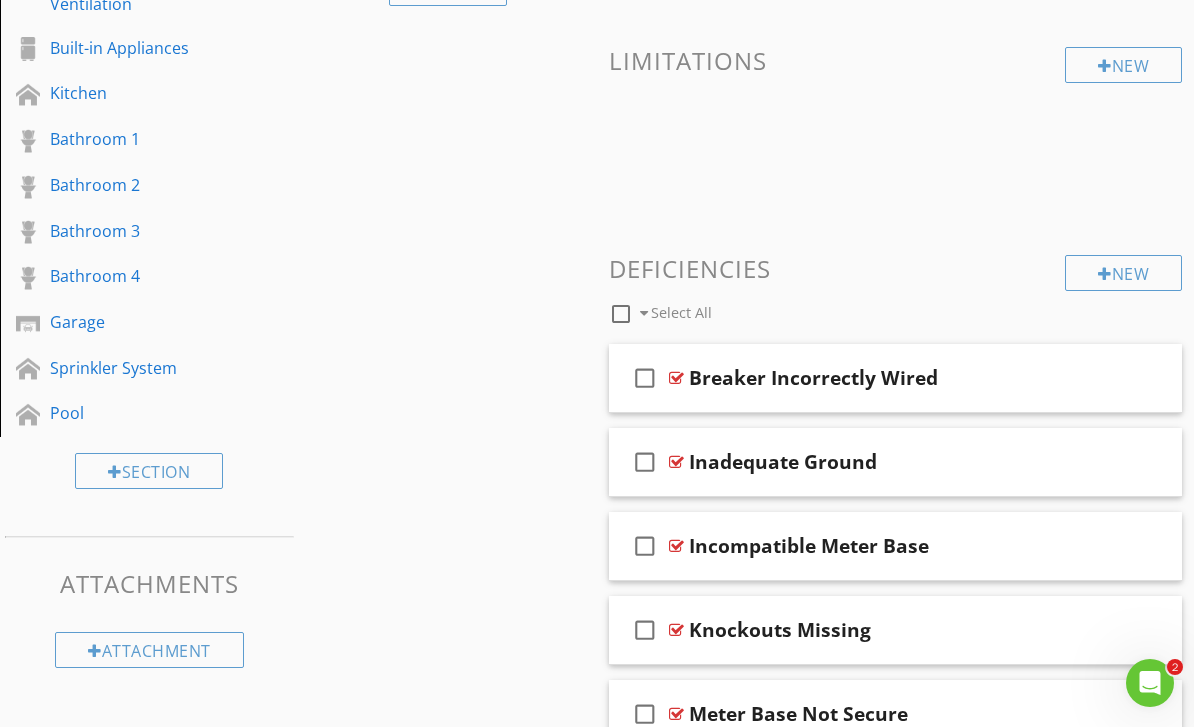 click on "New" at bounding box center [1123, 273] 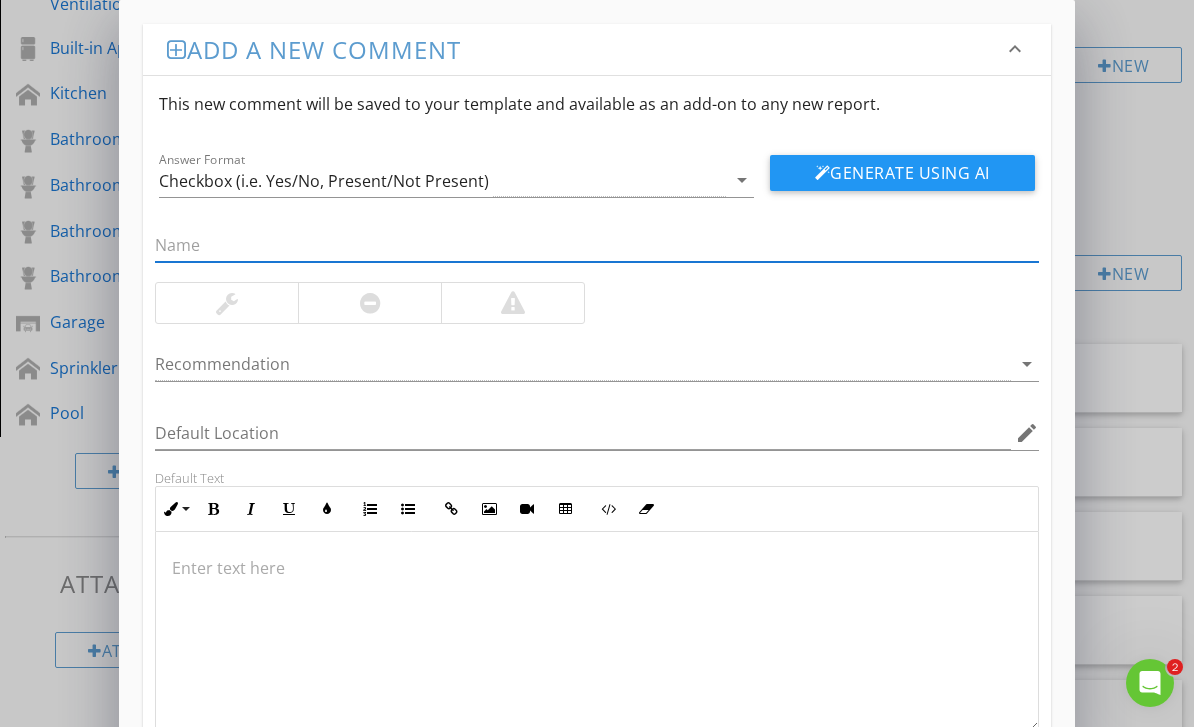 click at bounding box center (596, 568) 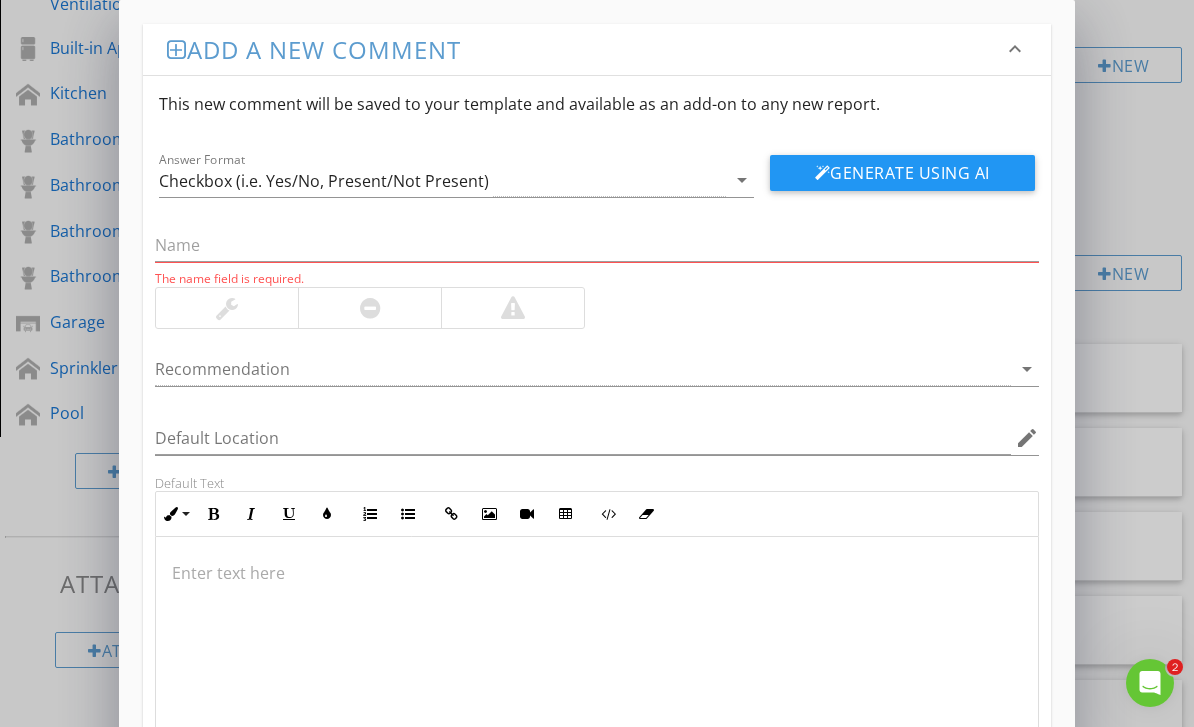 scroll, scrollTop: 841, scrollLeft: 0, axis: vertical 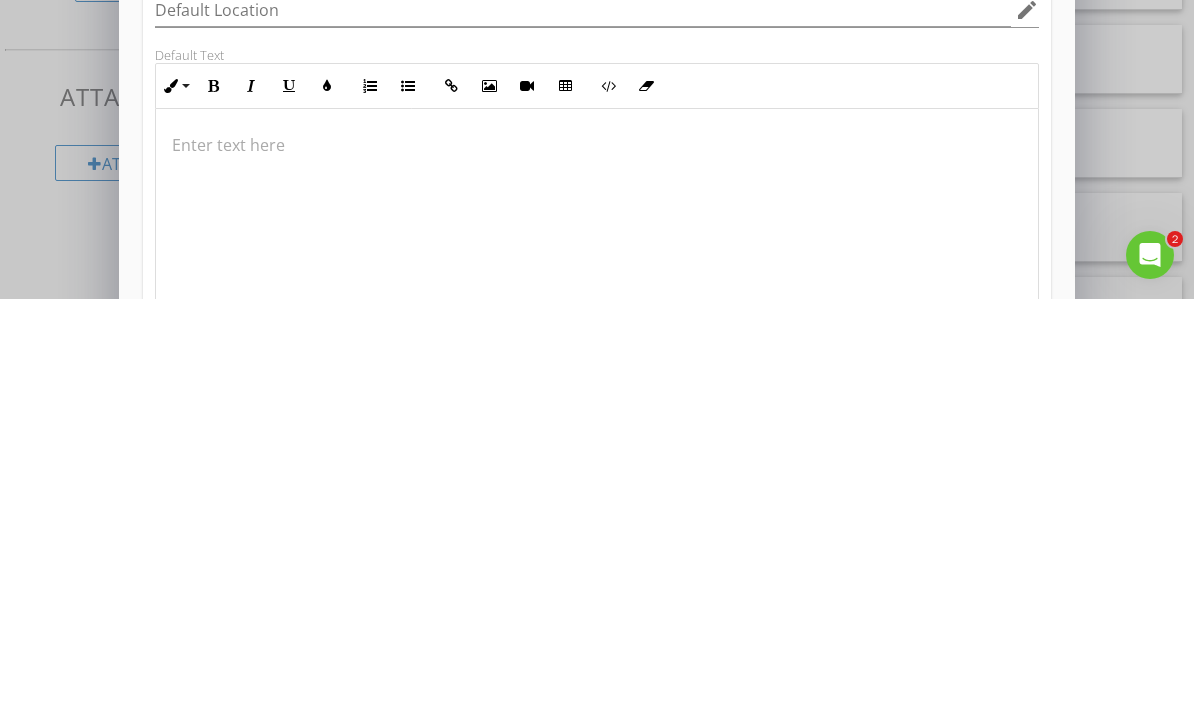 click at bounding box center [596, 573] 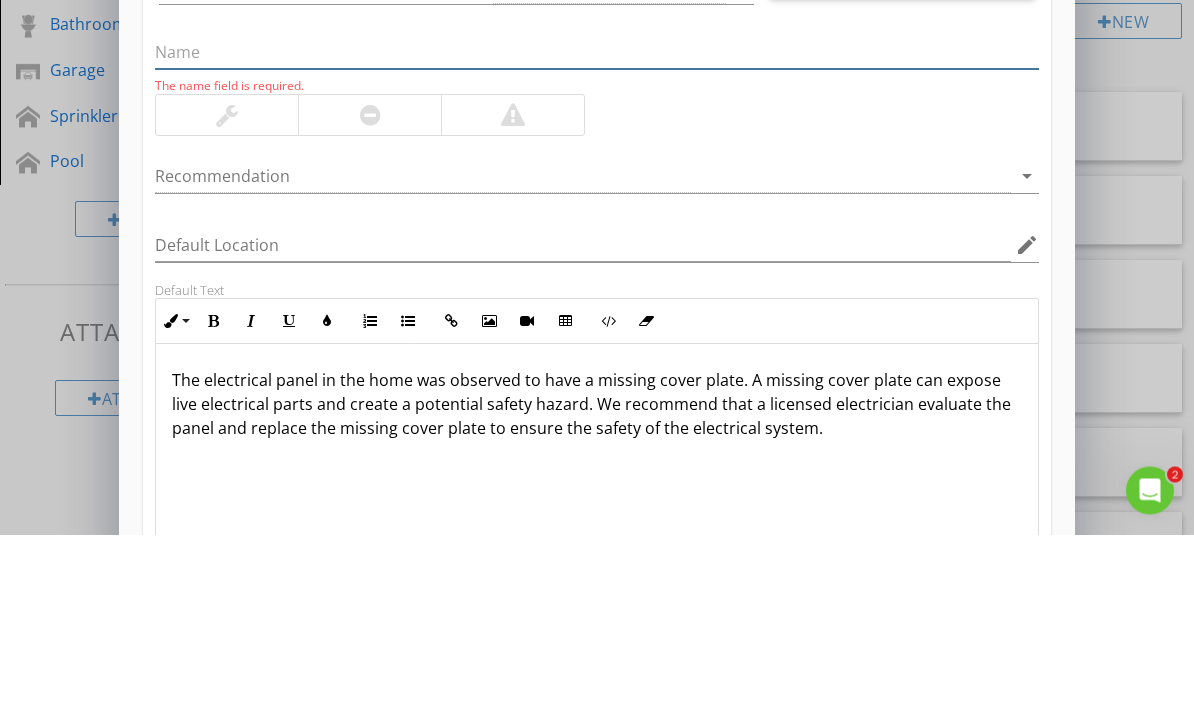 click at bounding box center (596, 245) 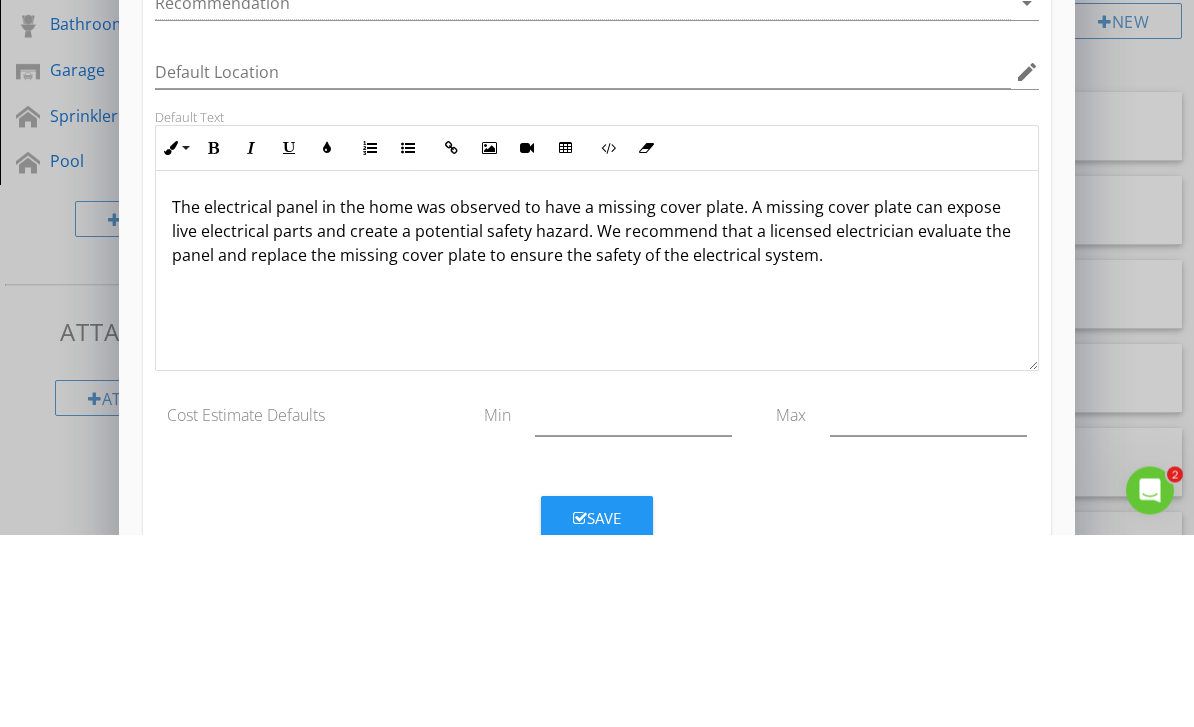 scroll, scrollTop: 166, scrollLeft: 0, axis: vertical 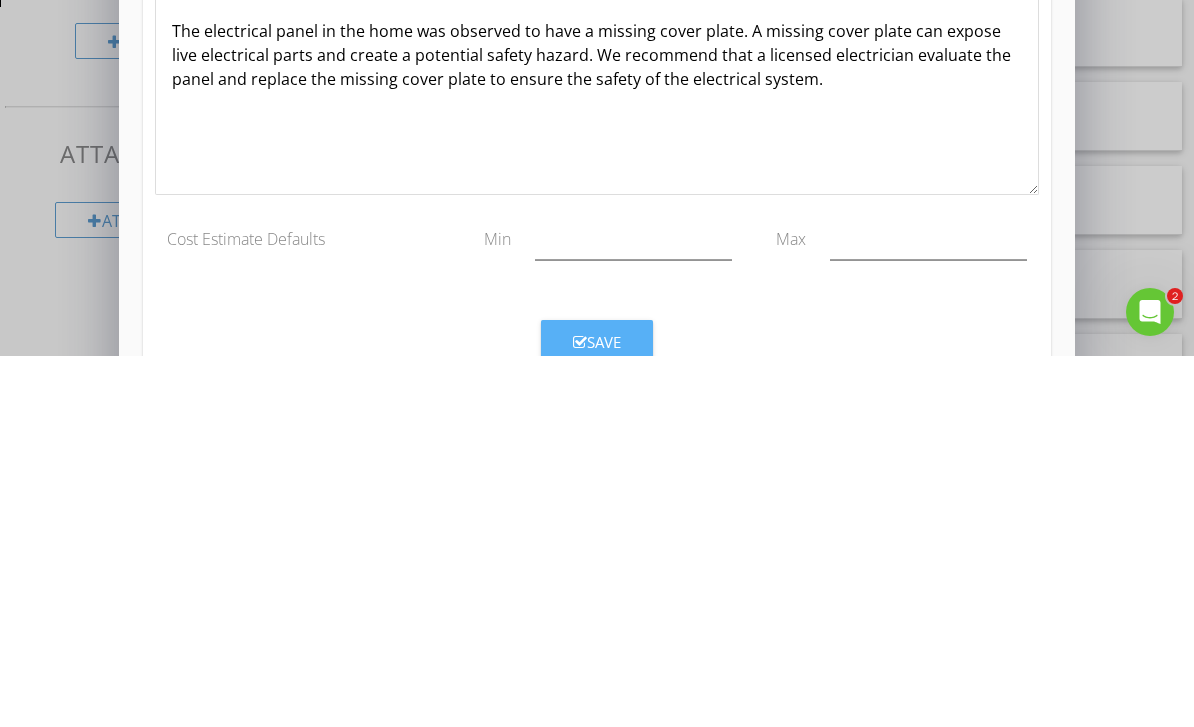 type on "Missing Electrical Panel cover" 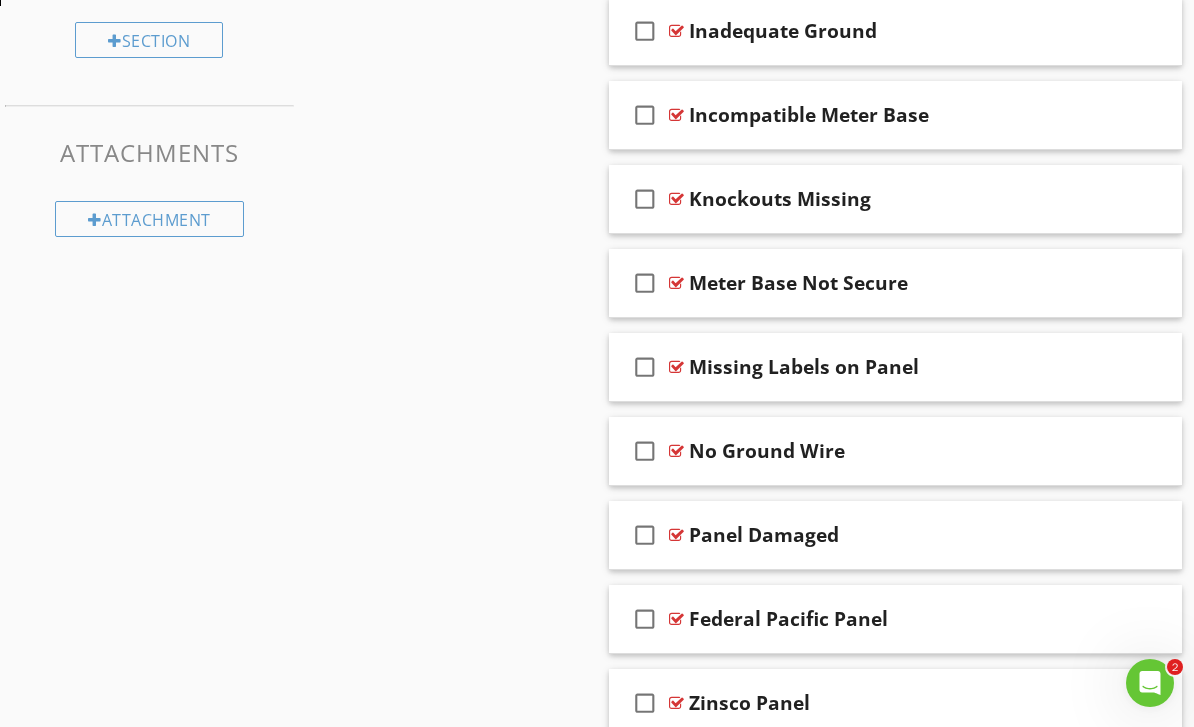 scroll, scrollTop: 69, scrollLeft: 0, axis: vertical 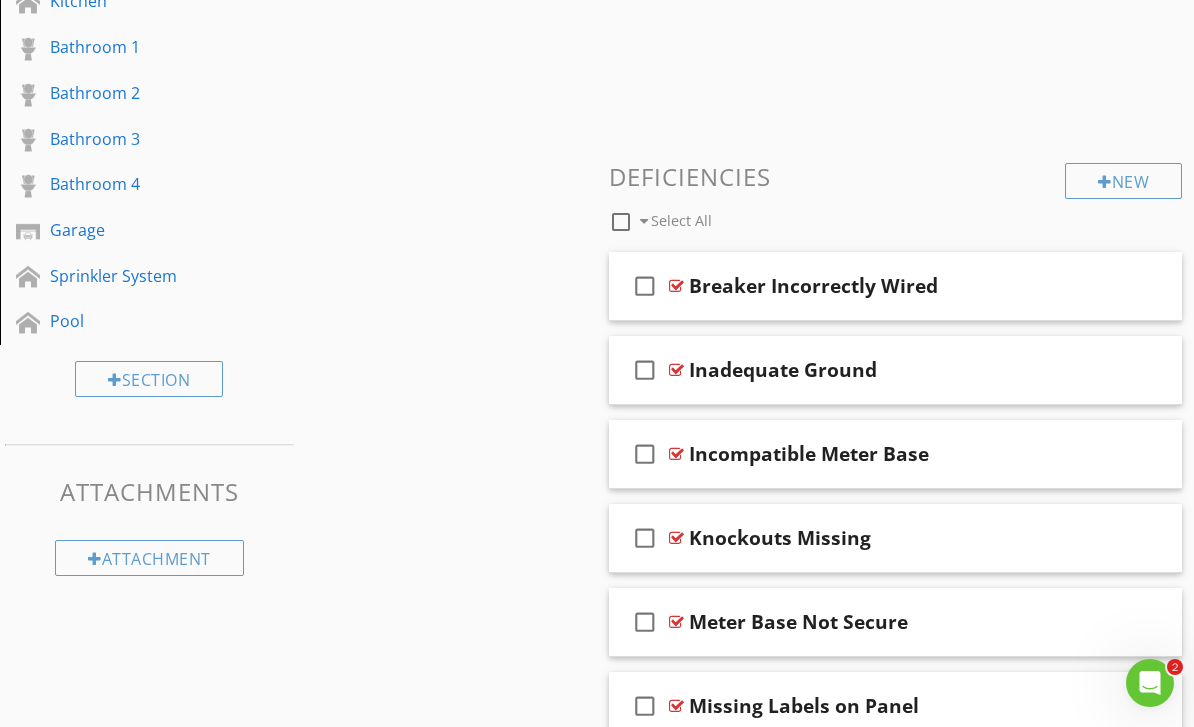 click on "New" at bounding box center [1123, 181] 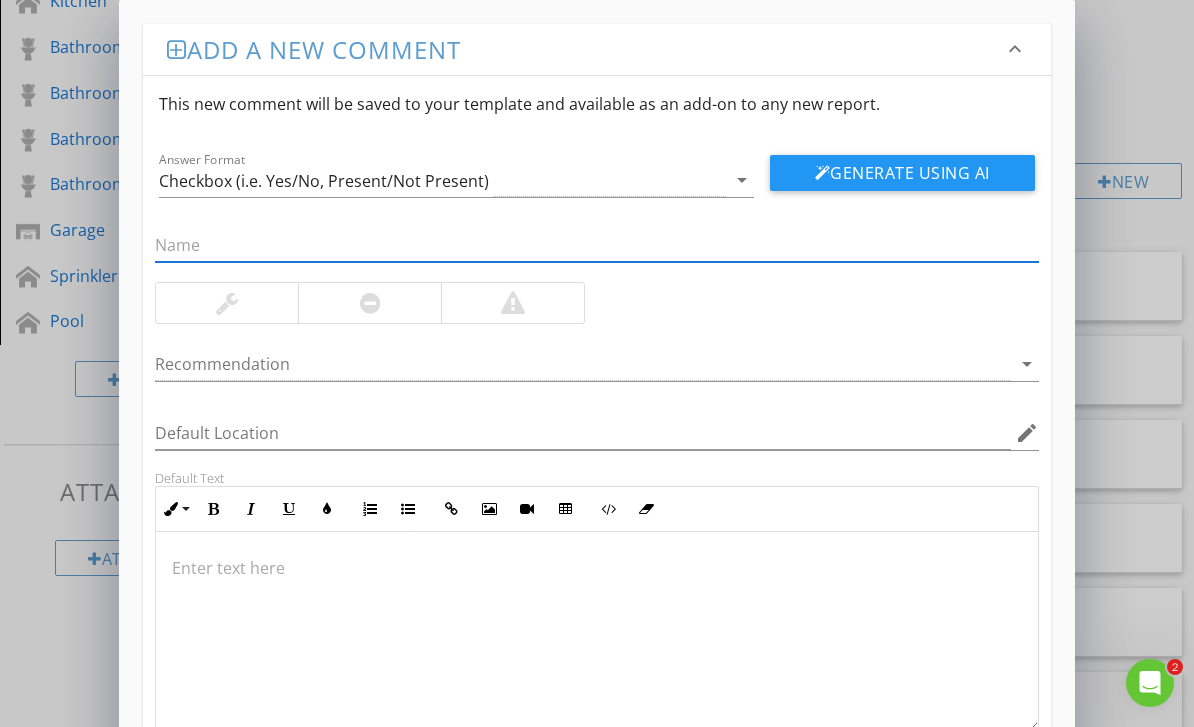 click at bounding box center (596, 568) 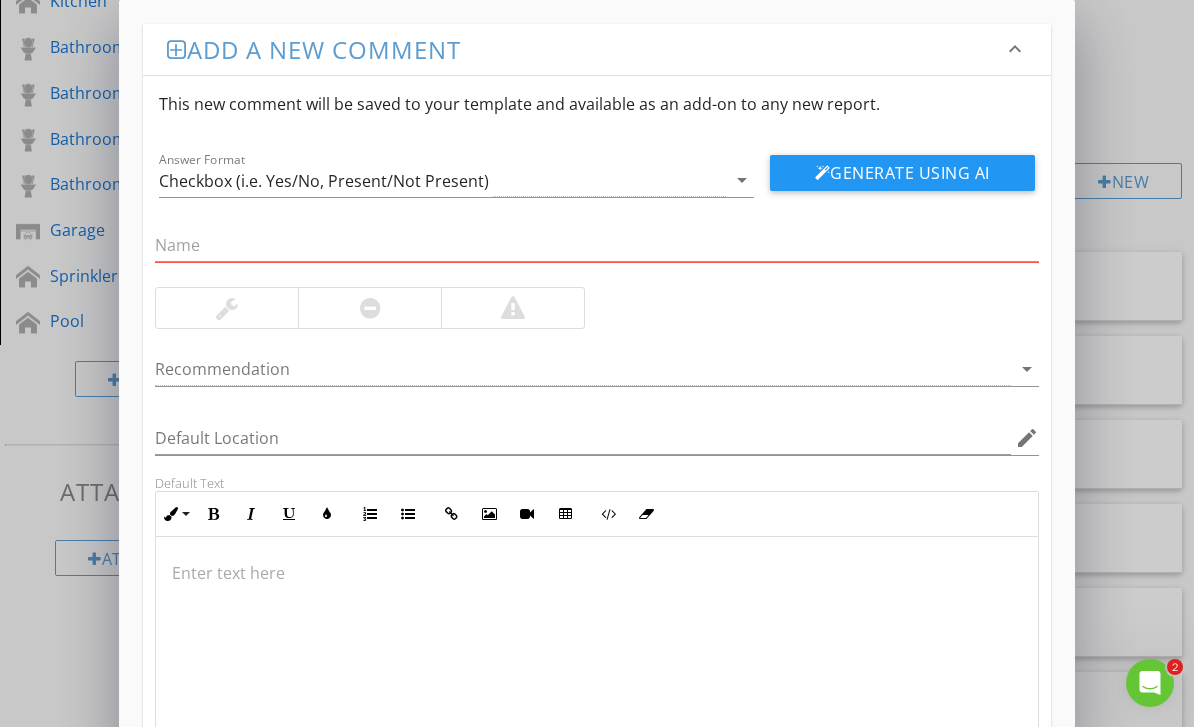 scroll, scrollTop: 933, scrollLeft: 0, axis: vertical 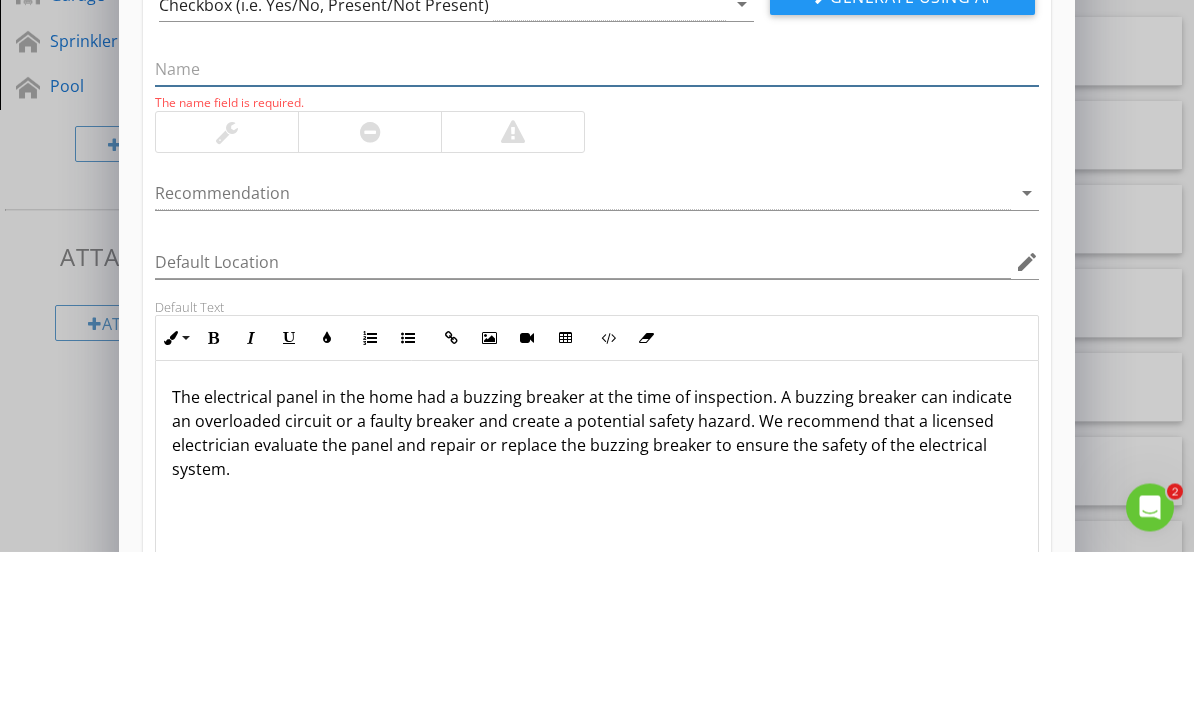 click at bounding box center (596, 245) 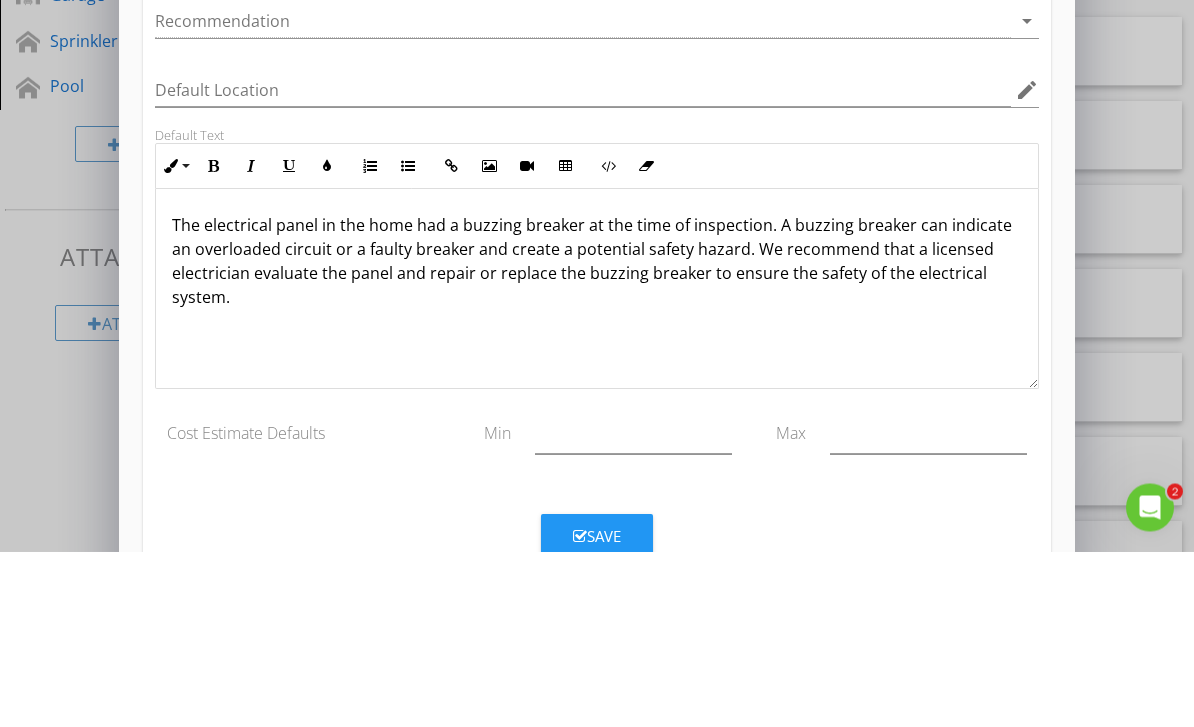 scroll, scrollTop: 166, scrollLeft: 0, axis: vertical 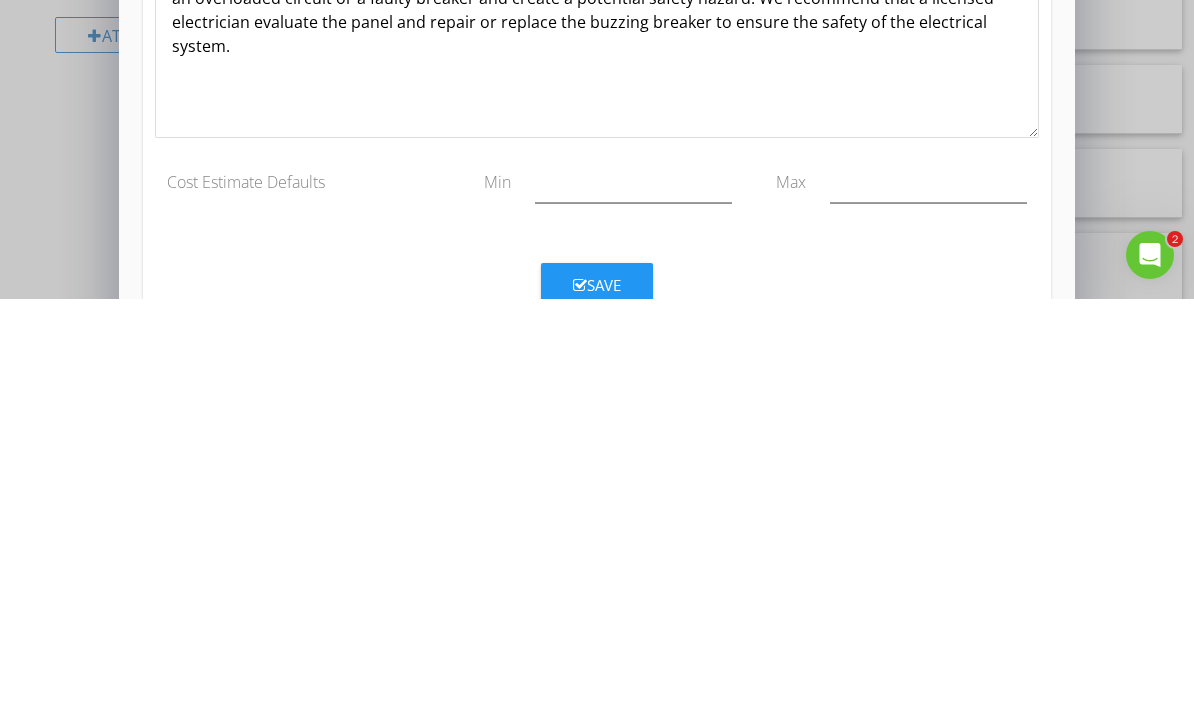 type on "Buzzing Breaker/Electrical Panel" 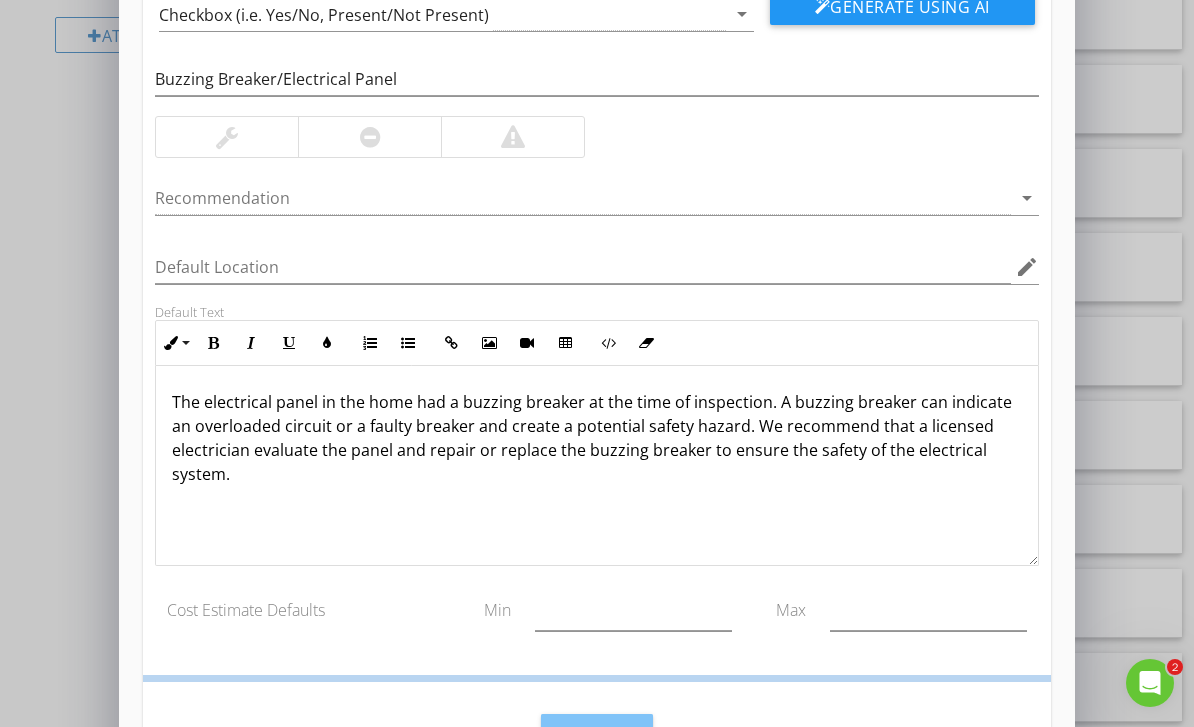 scroll, scrollTop: 69, scrollLeft: 0, axis: vertical 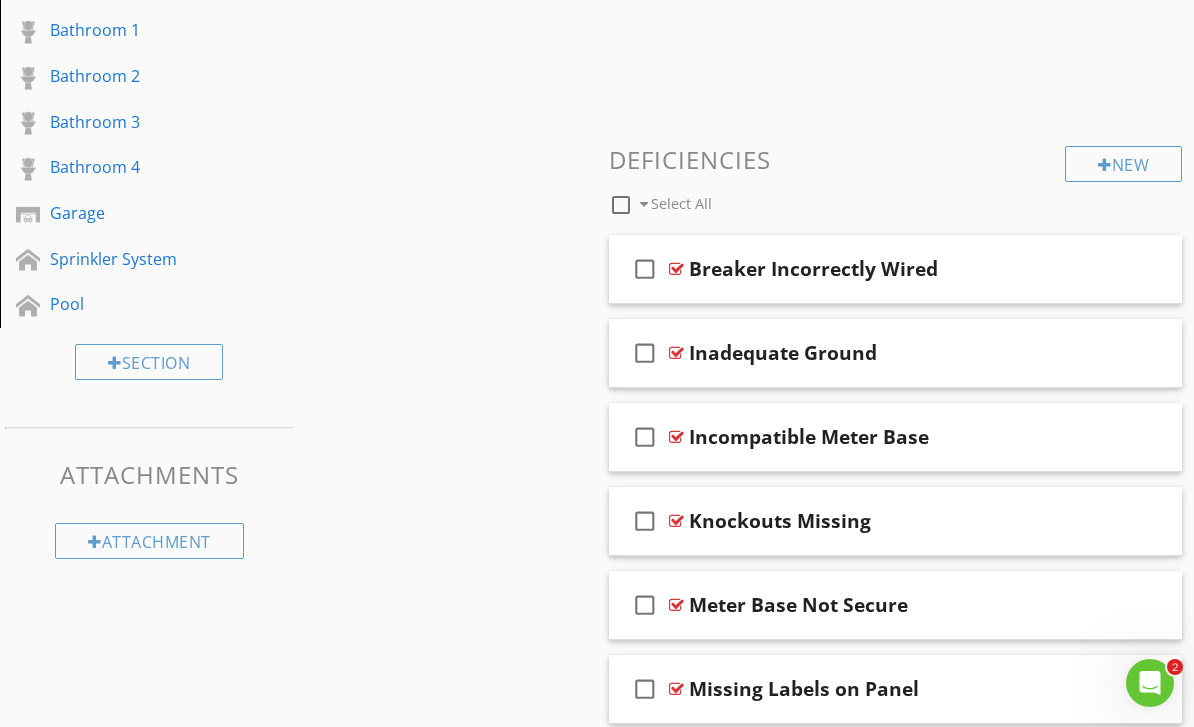 click on "New" at bounding box center (1123, 164) 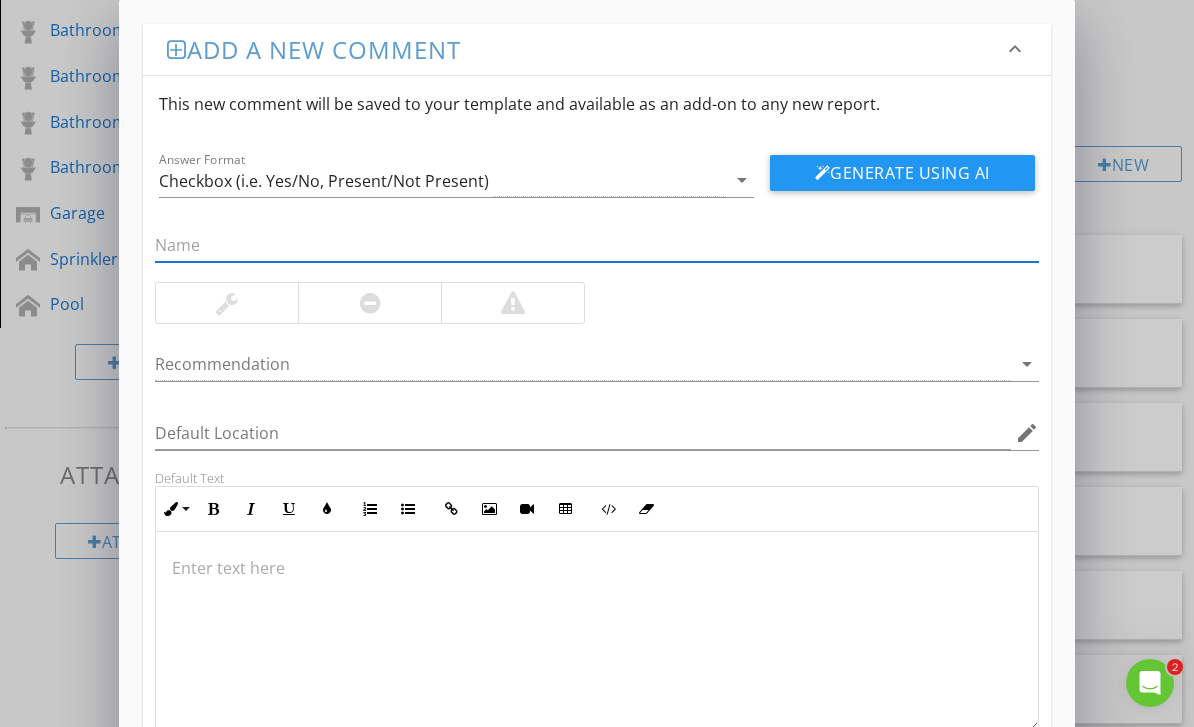 click at bounding box center (596, 632) 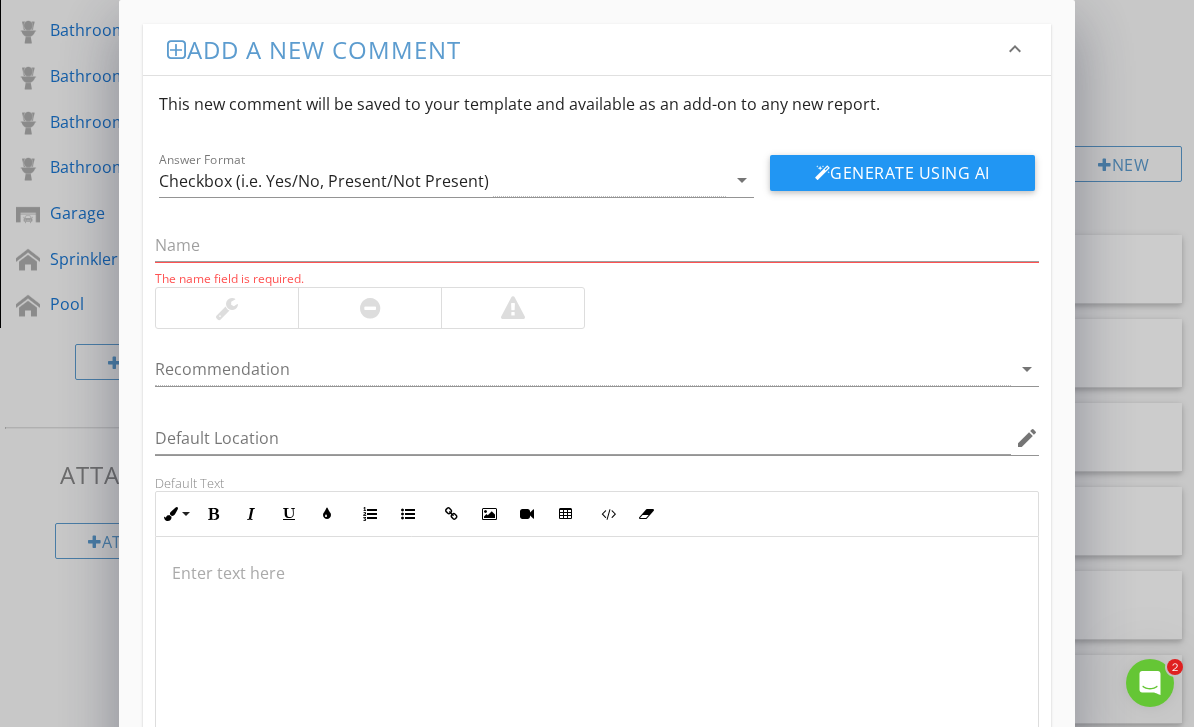 scroll, scrollTop: 950, scrollLeft: 0, axis: vertical 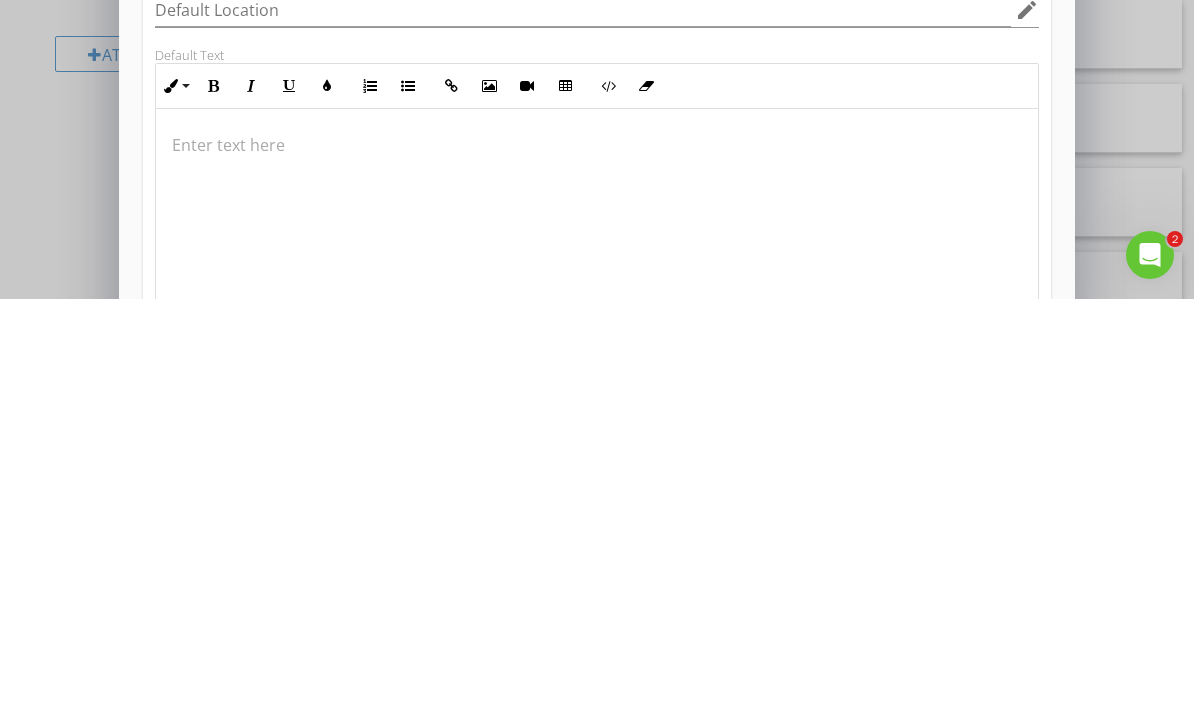 click at bounding box center (596, 573) 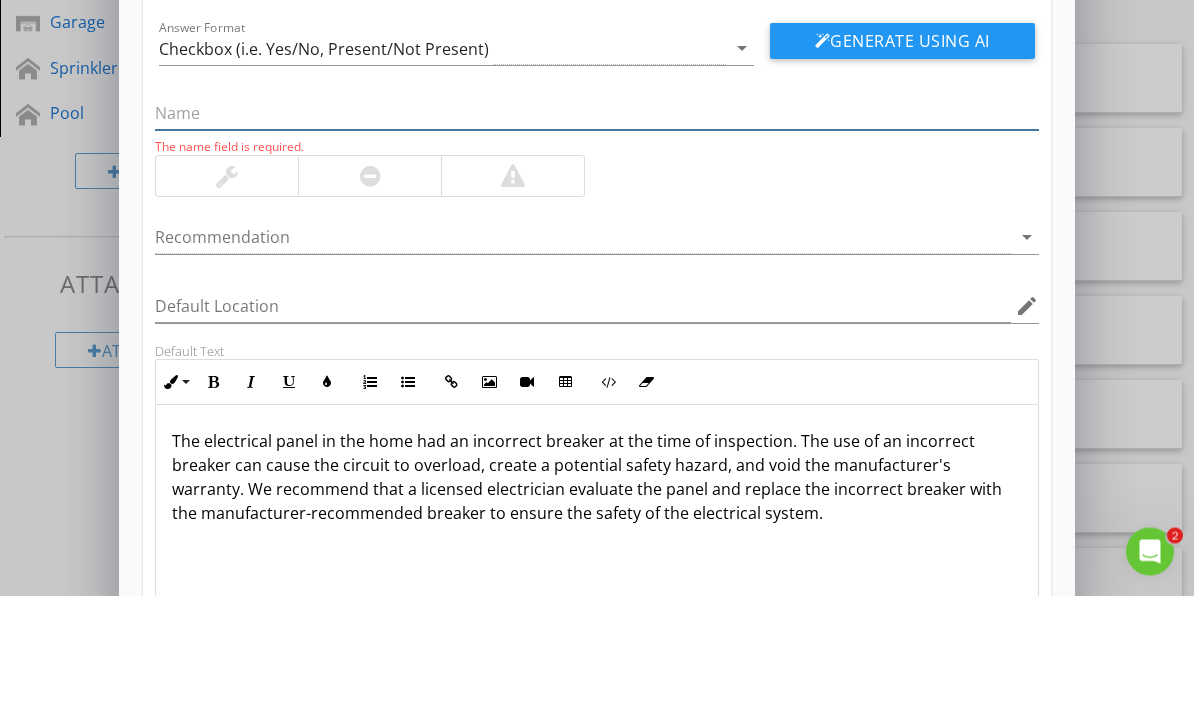 click at bounding box center [596, 245] 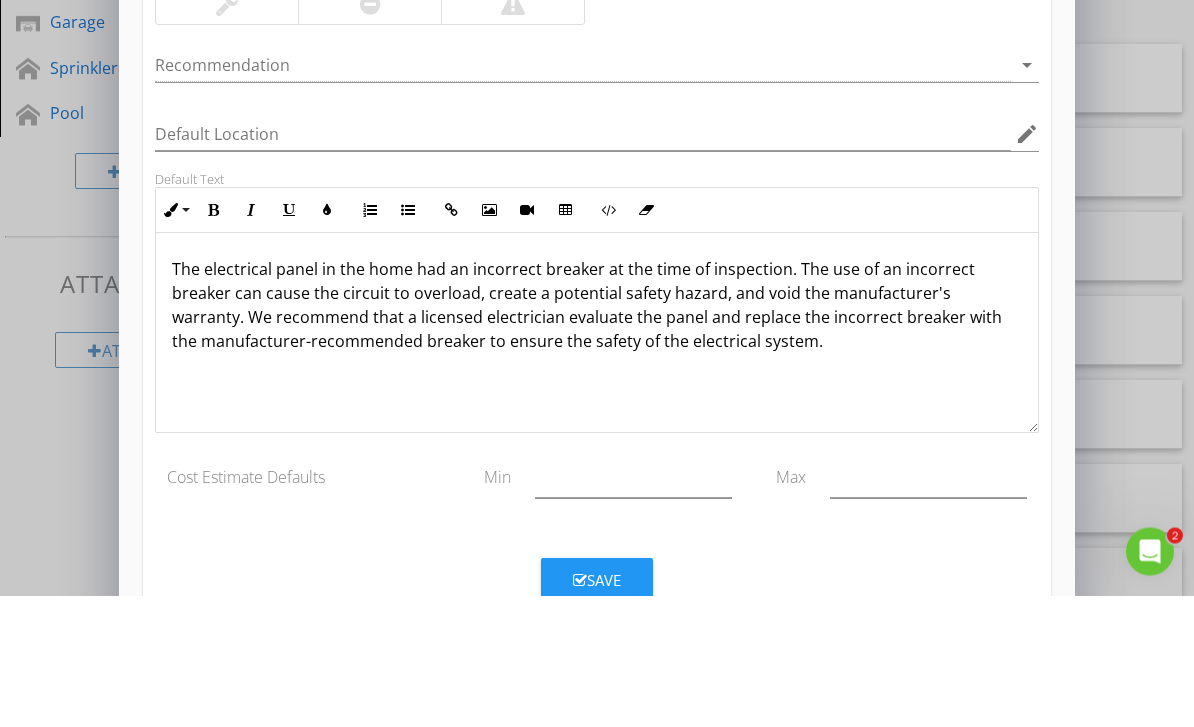 scroll, scrollTop: 166, scrollLeft: 0, axis: vertical 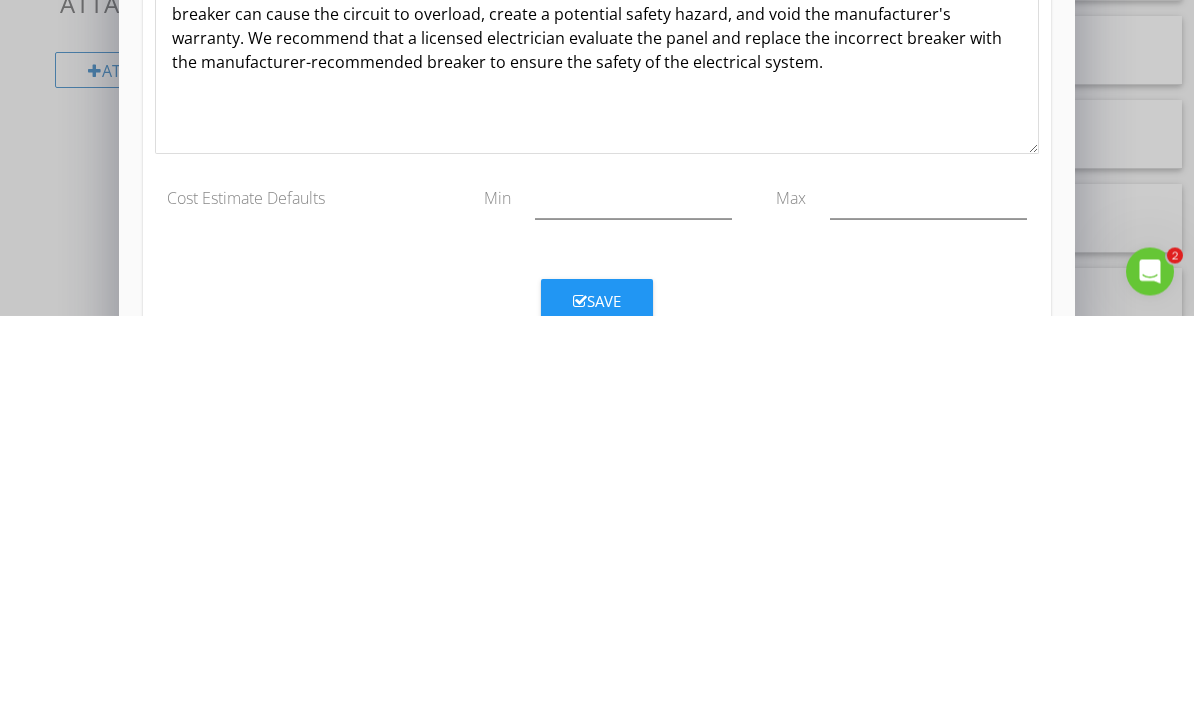 type on "Incorrect Breaker" 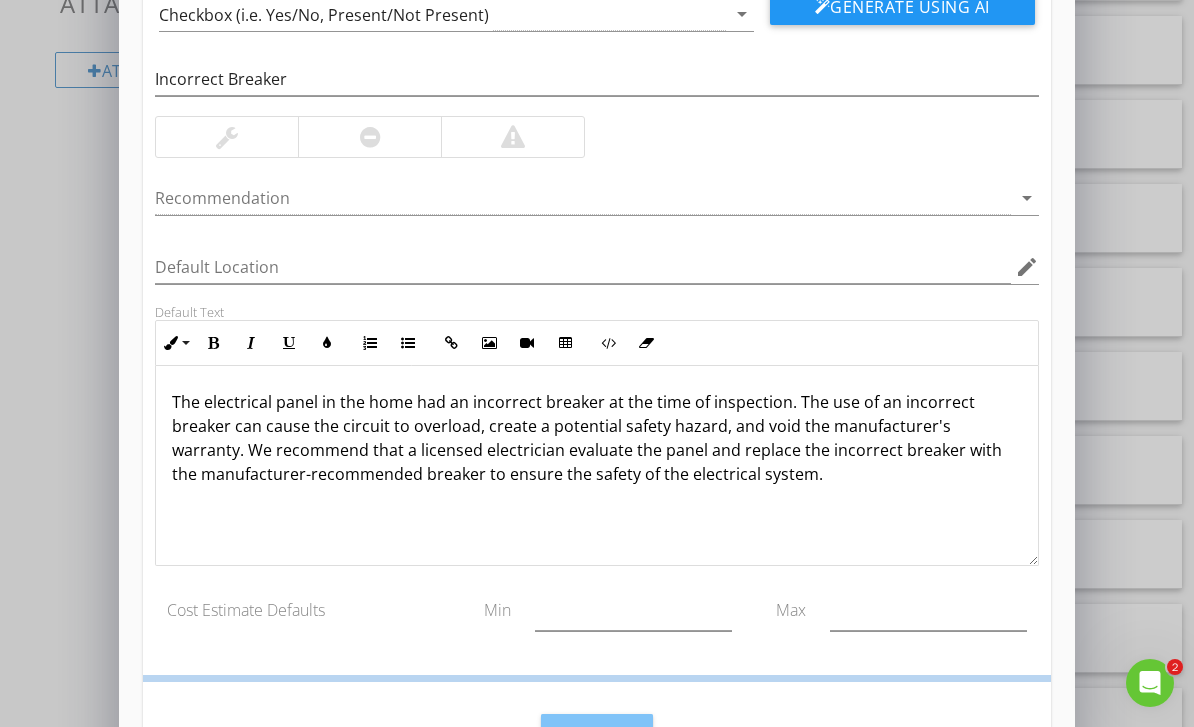 scroll, scrollTop: 69, scrollLeft: 0, axis: vertical 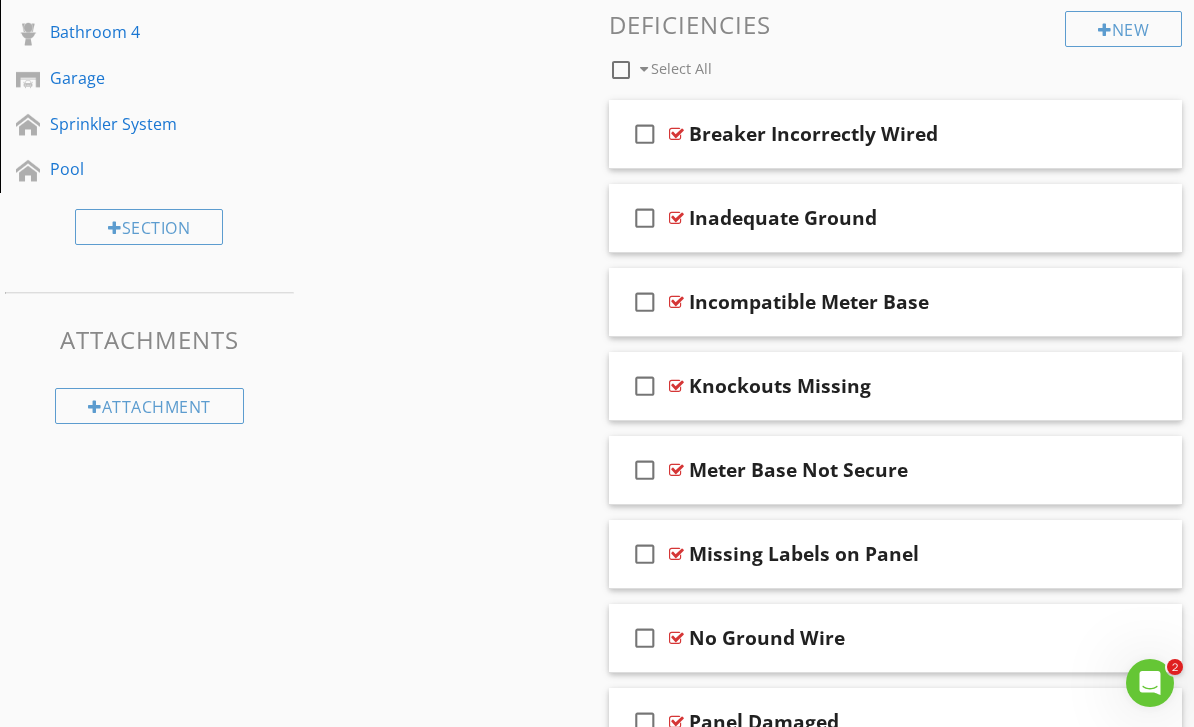 click on "New" at bounding box center (1123, 29) 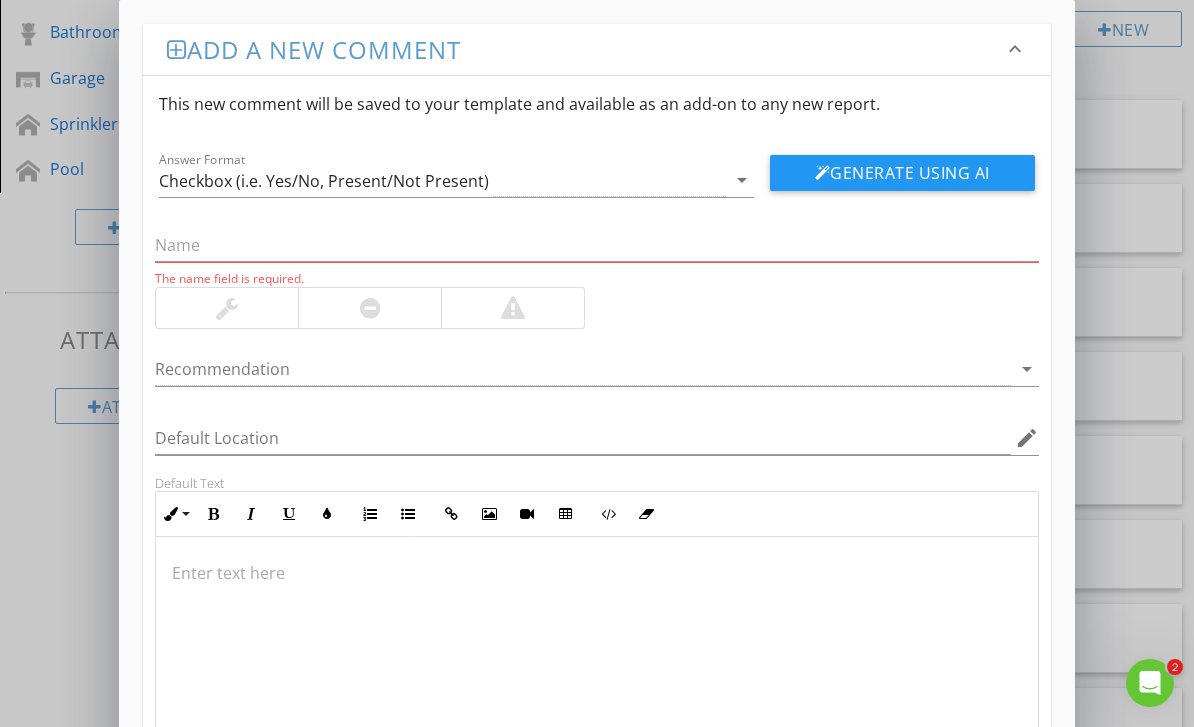 scroll, scrollTop: 1085, scrollLeft: 0, axis: vertical 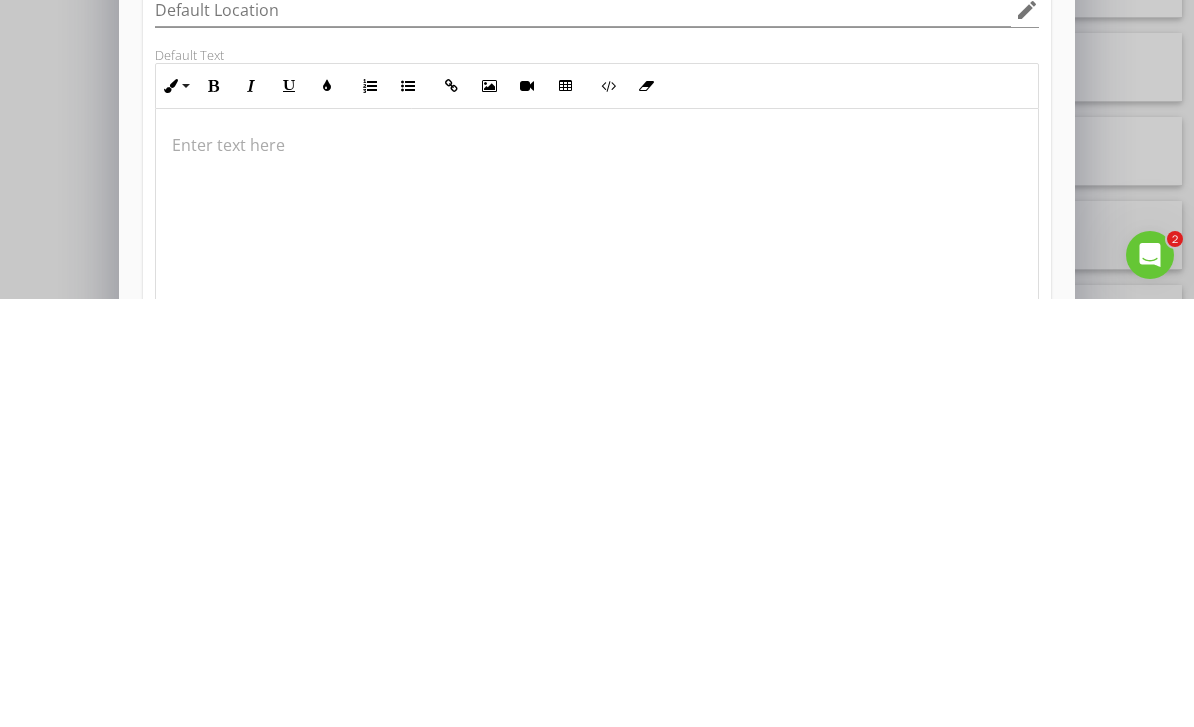 click at bounding box center (596, 637) 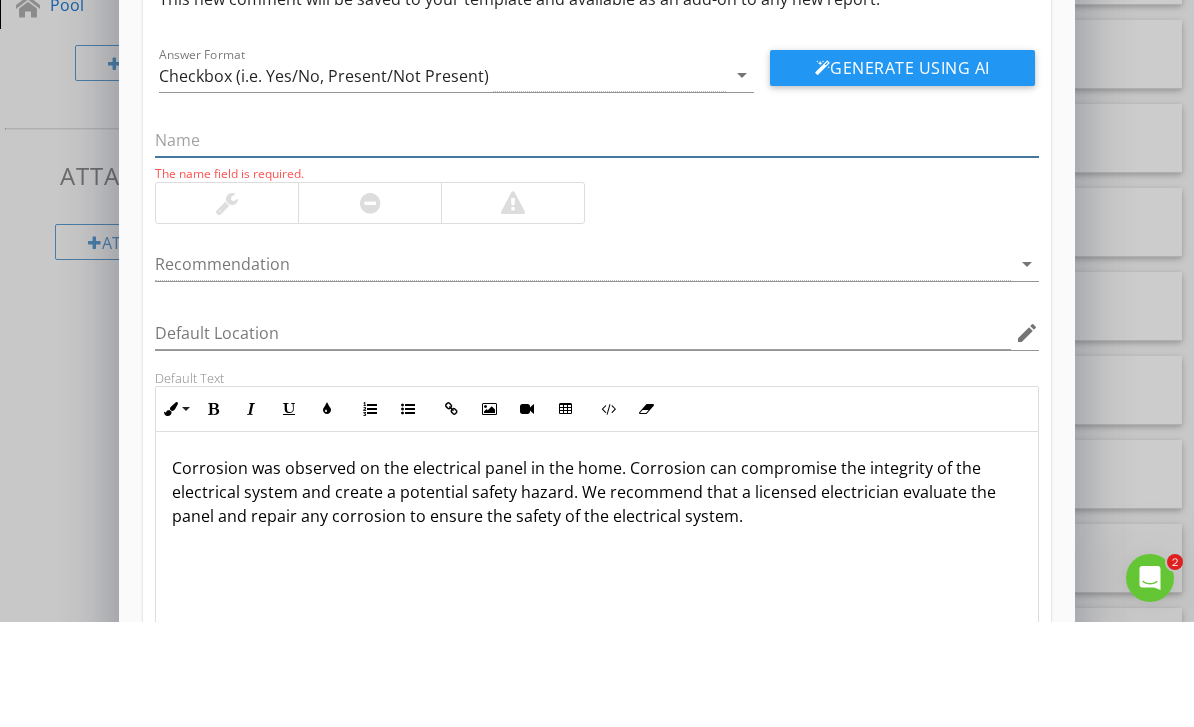 click at bounding box center (596, 245) 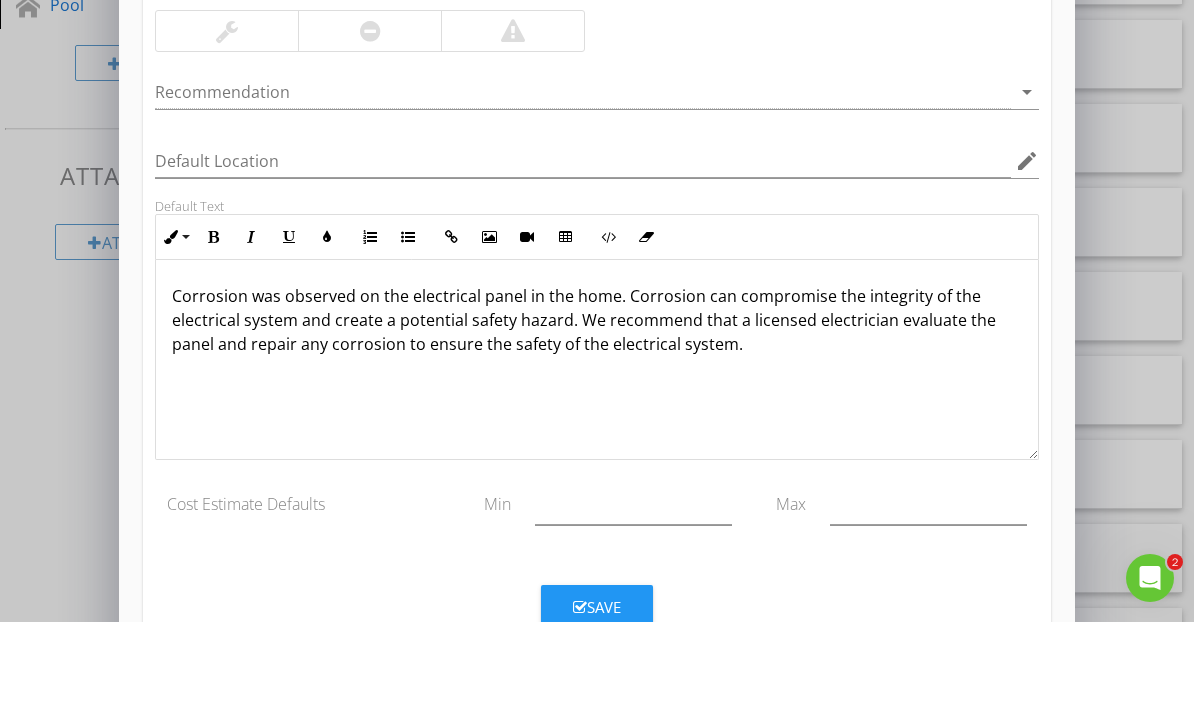scroll, scrollTop: 166, scrollLeft: 0, axis: vertical 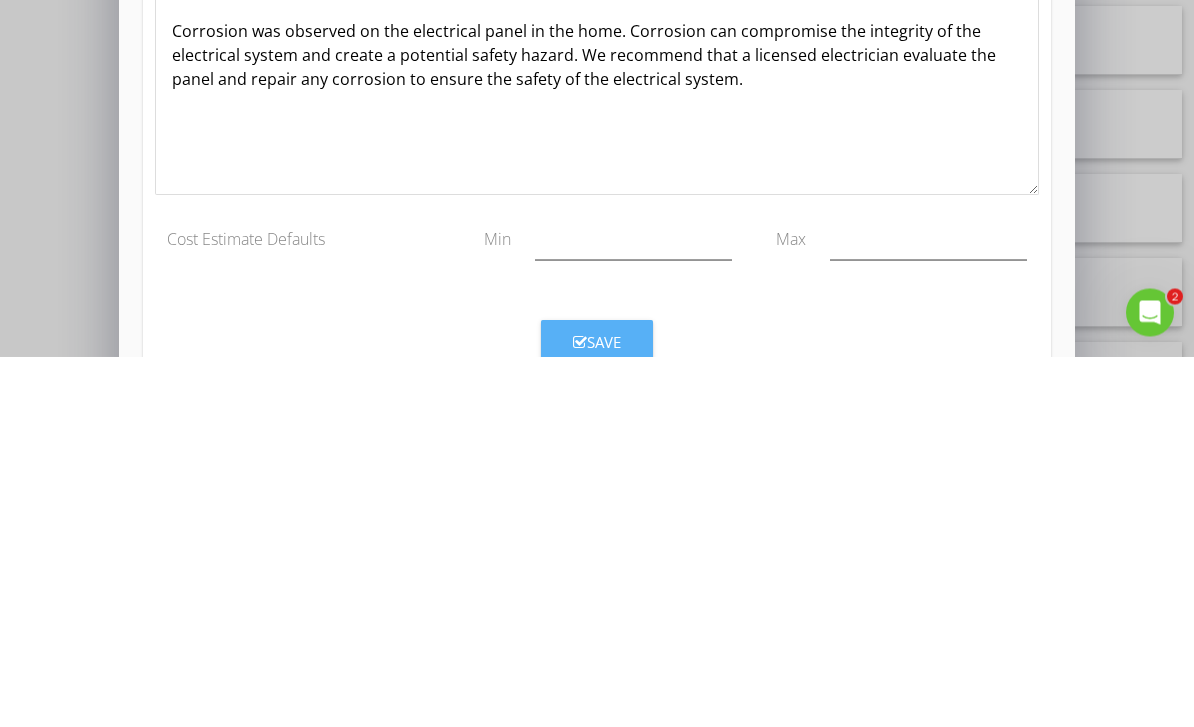 type on "Corrosion" 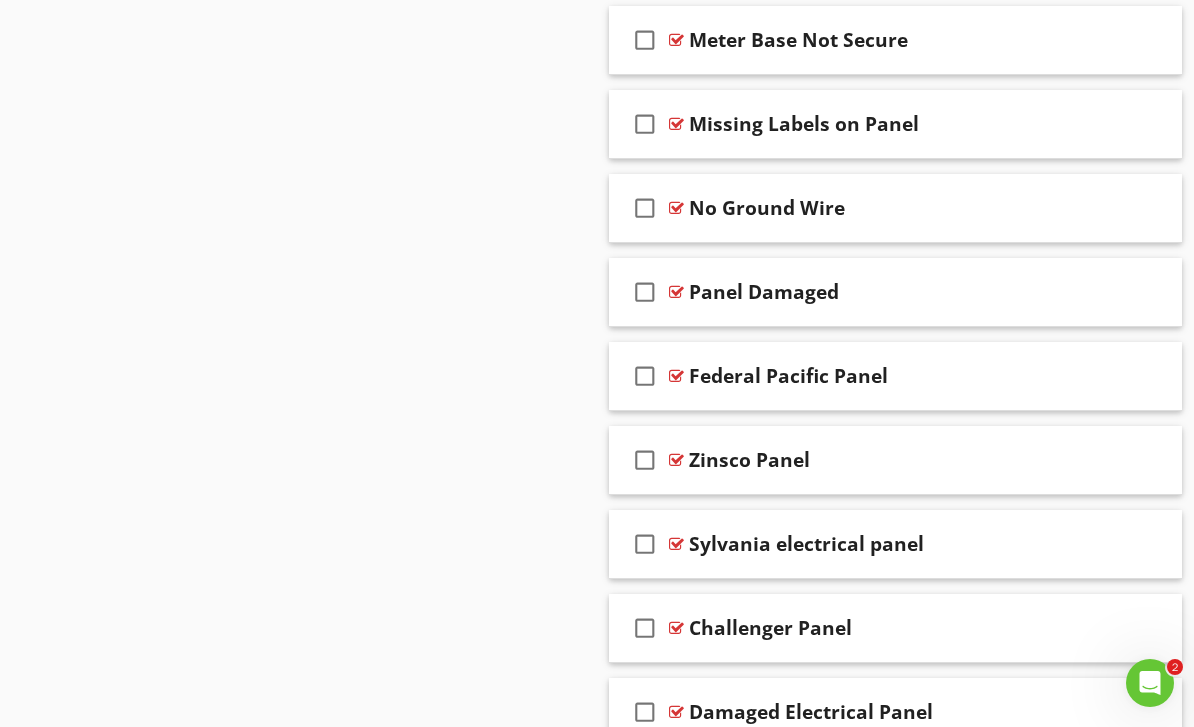 scroll, scrollTop: 69, scrollLeft: 0, axis: vertical 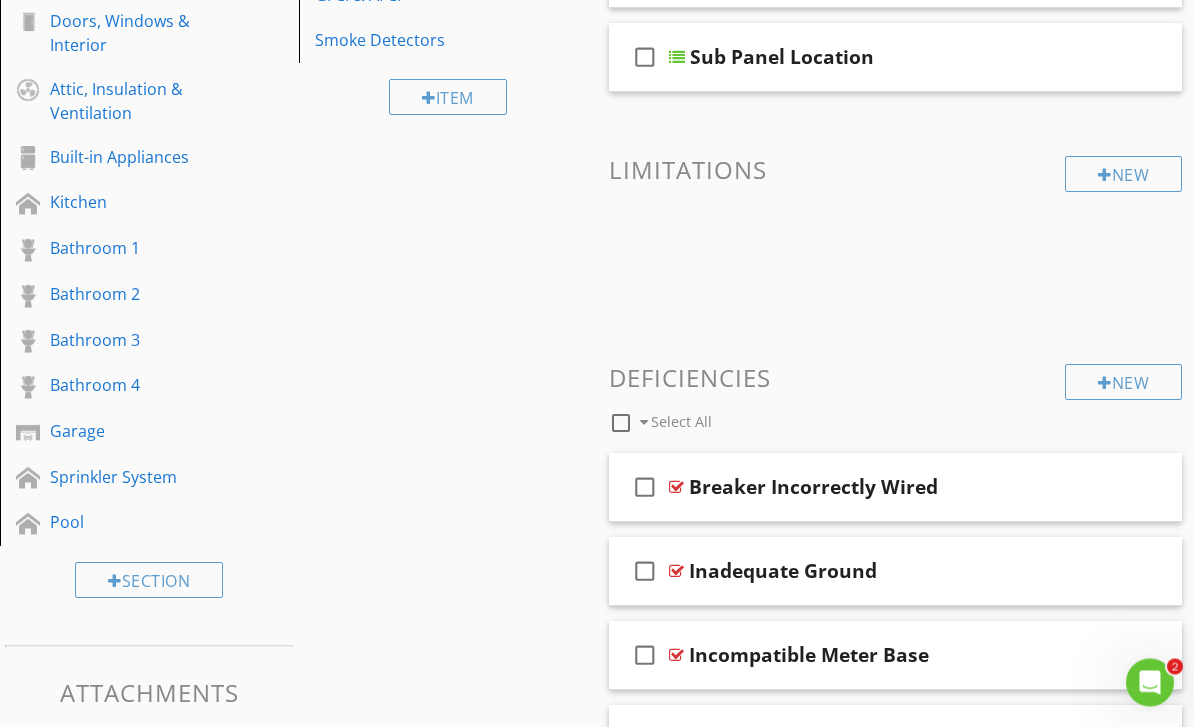 click on "New" at bounding box center (1123, 383) 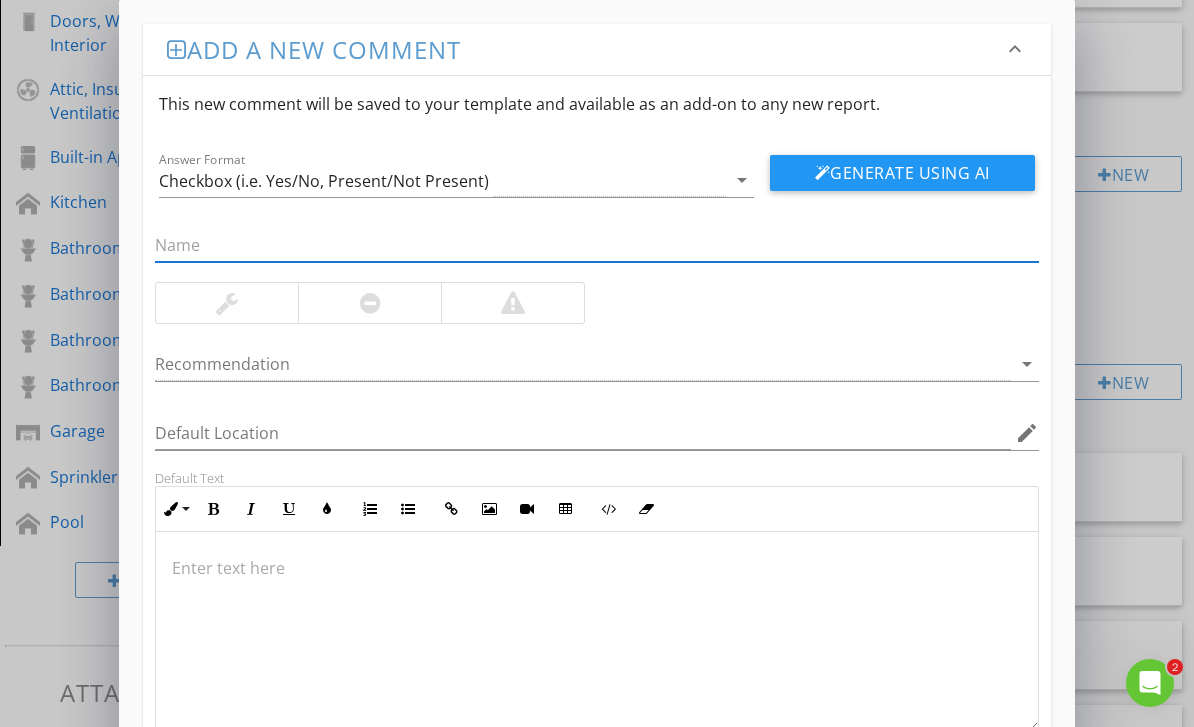 click at bounding box center [596, 568] 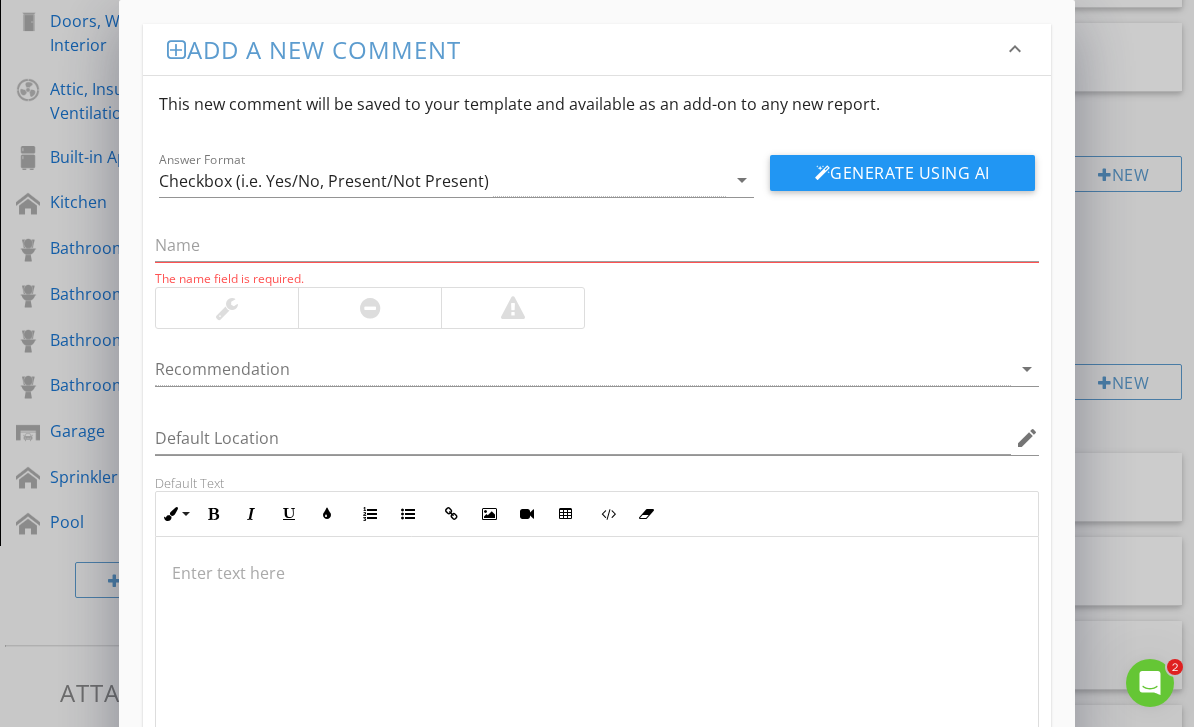 scroll, scrollTop: 732, scrollLeft: 0, axis: vertical 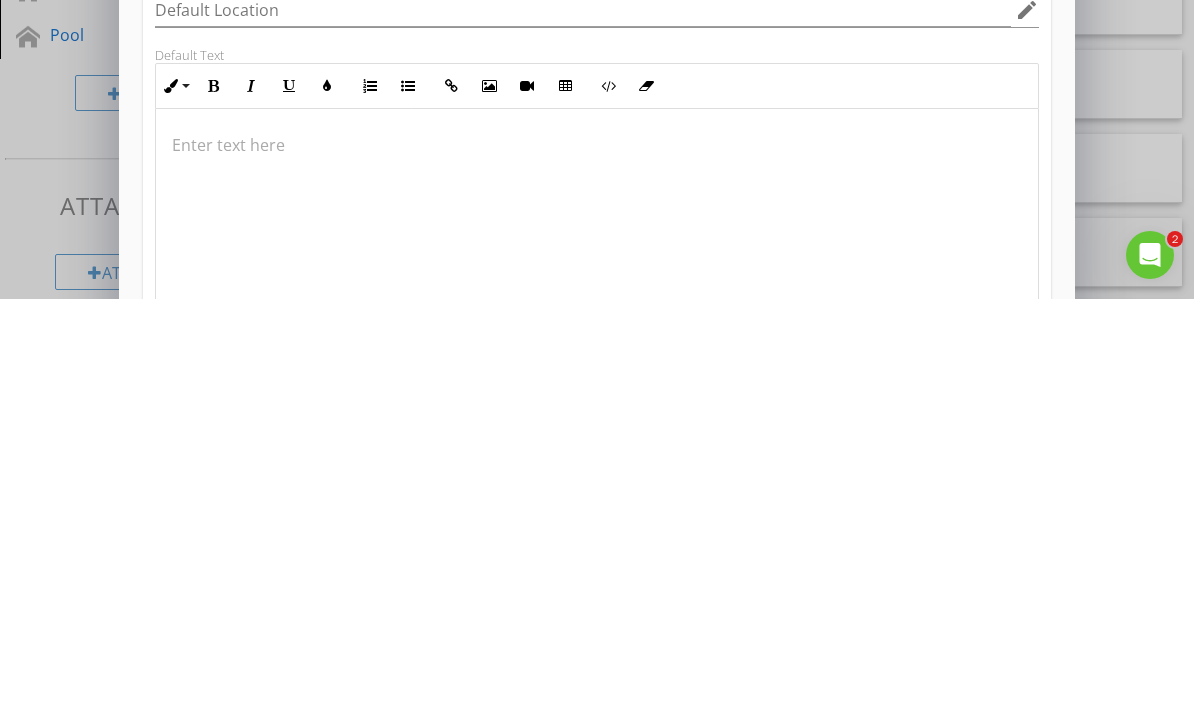 click at bounding box center (596, 637) 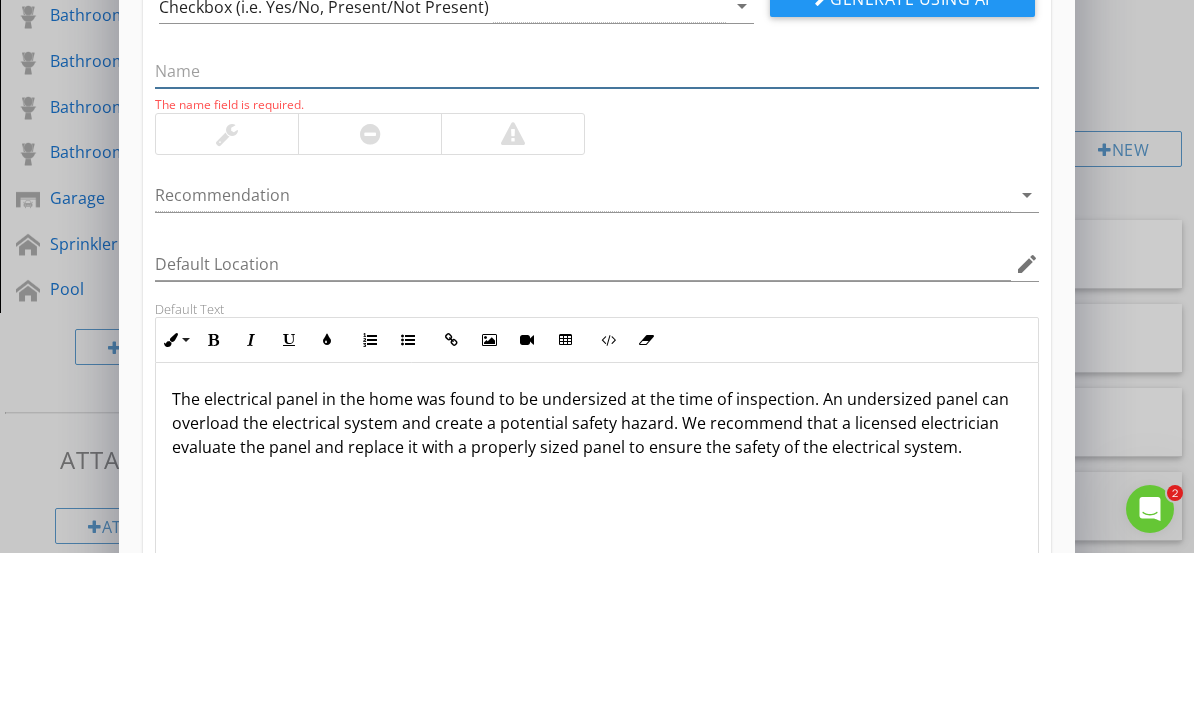 click at bounding box center [596, 245] 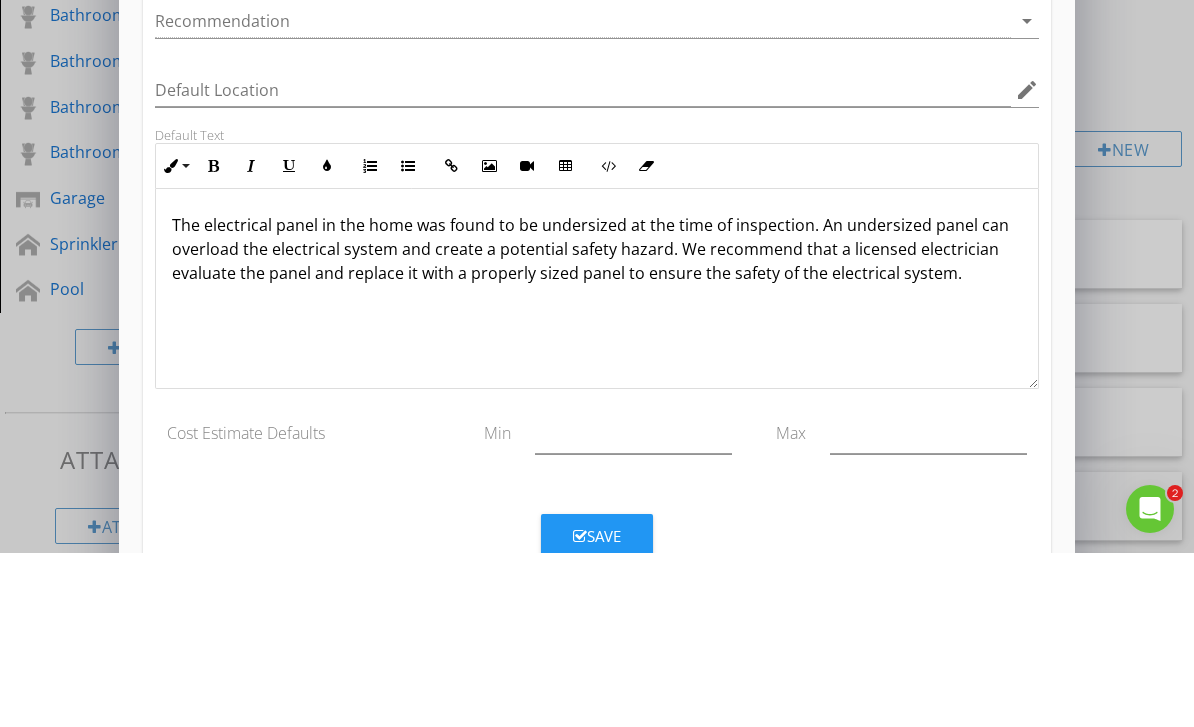 scroll, scrollTop: 166, scrollLeft: 0, axis: vertical 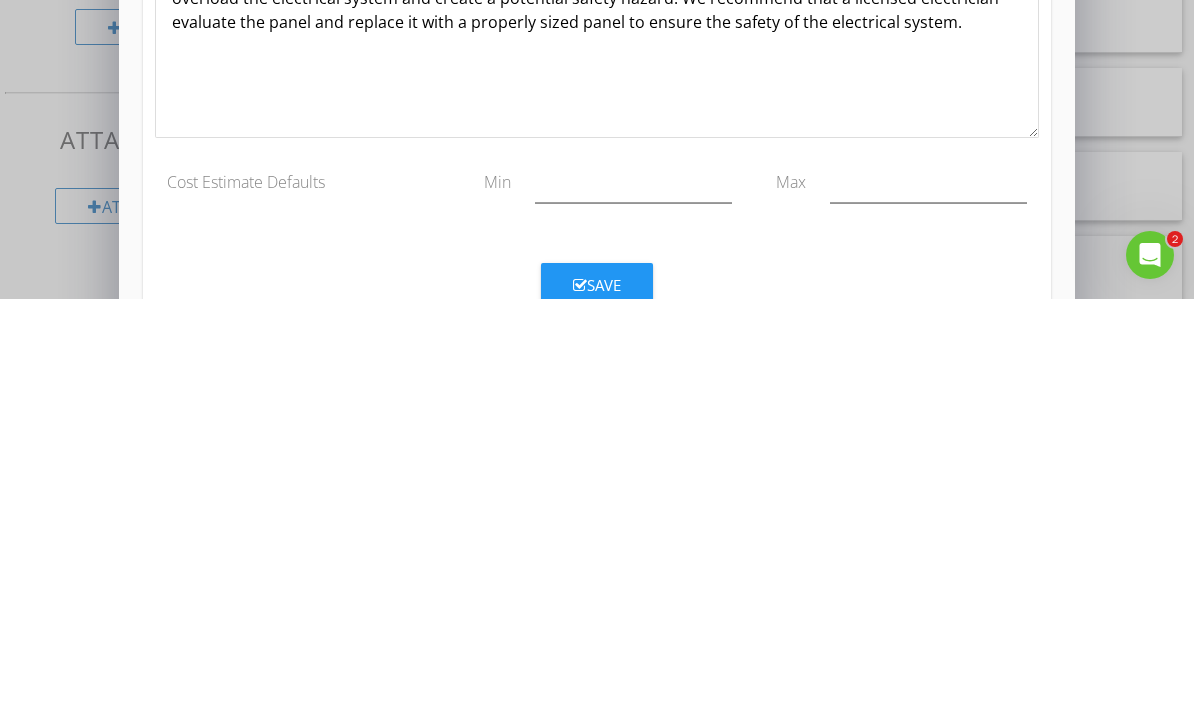 type on "Undersized Panel" 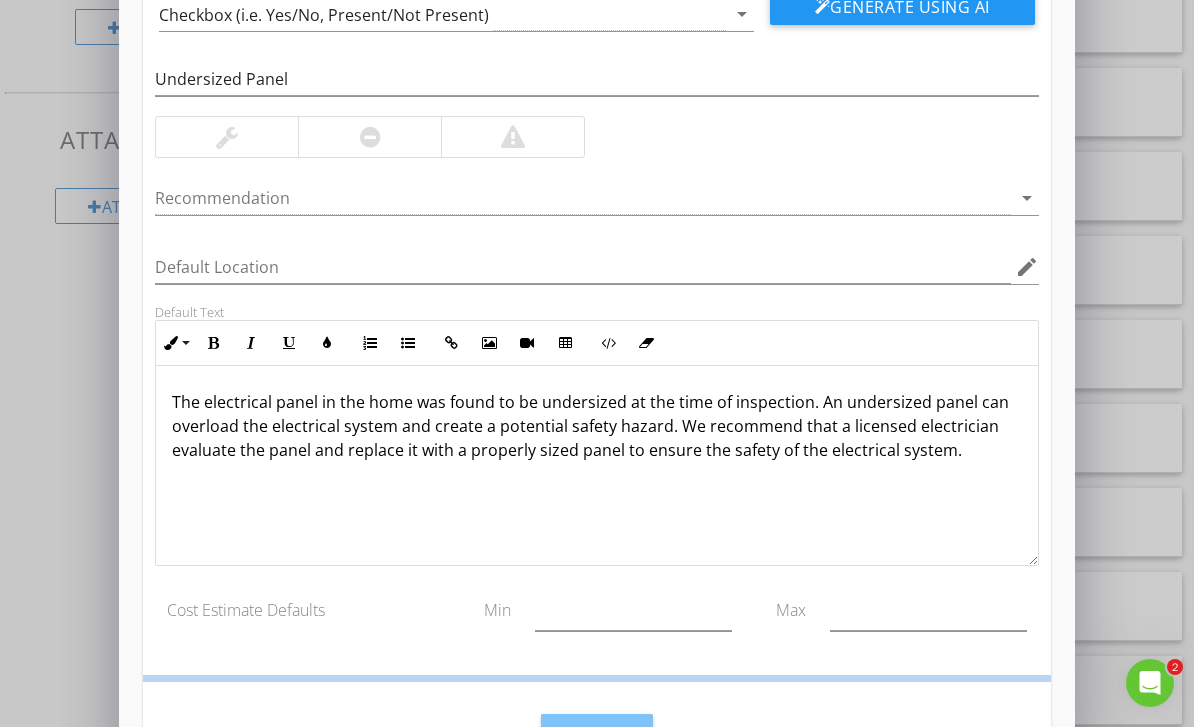 scroll, scrollTop: 69, scrollLeft: 0, axis: vertical 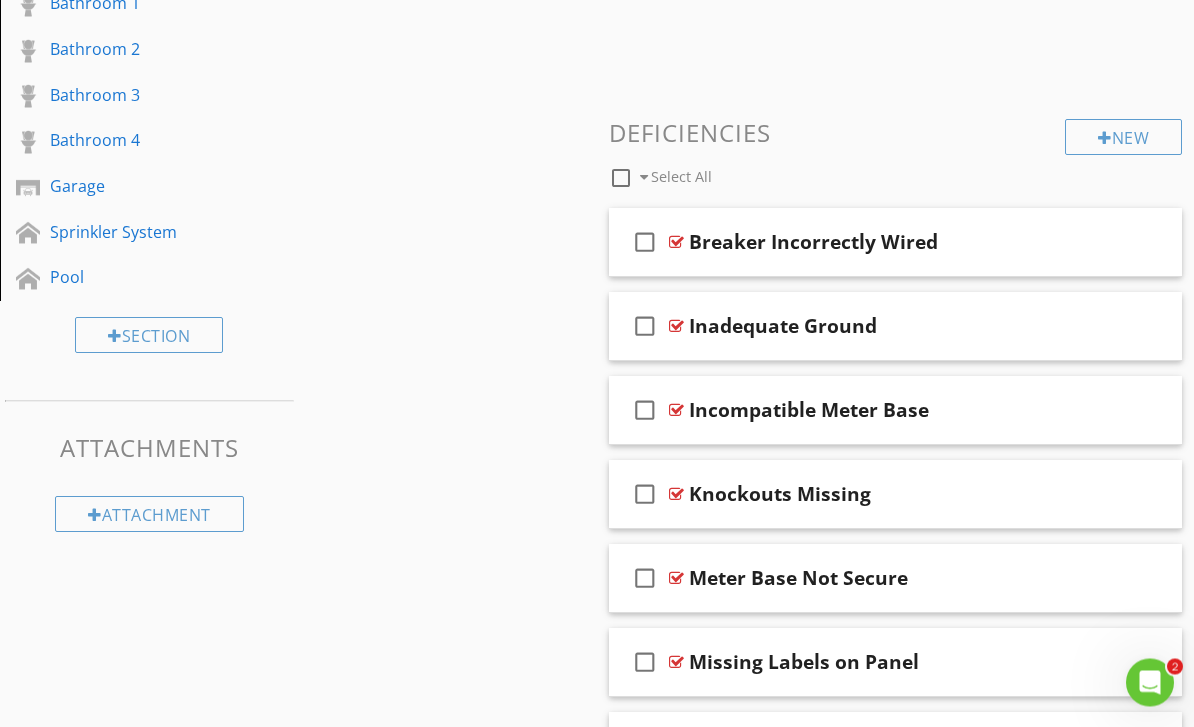 click on "New" at bounding box center [1123, 138] 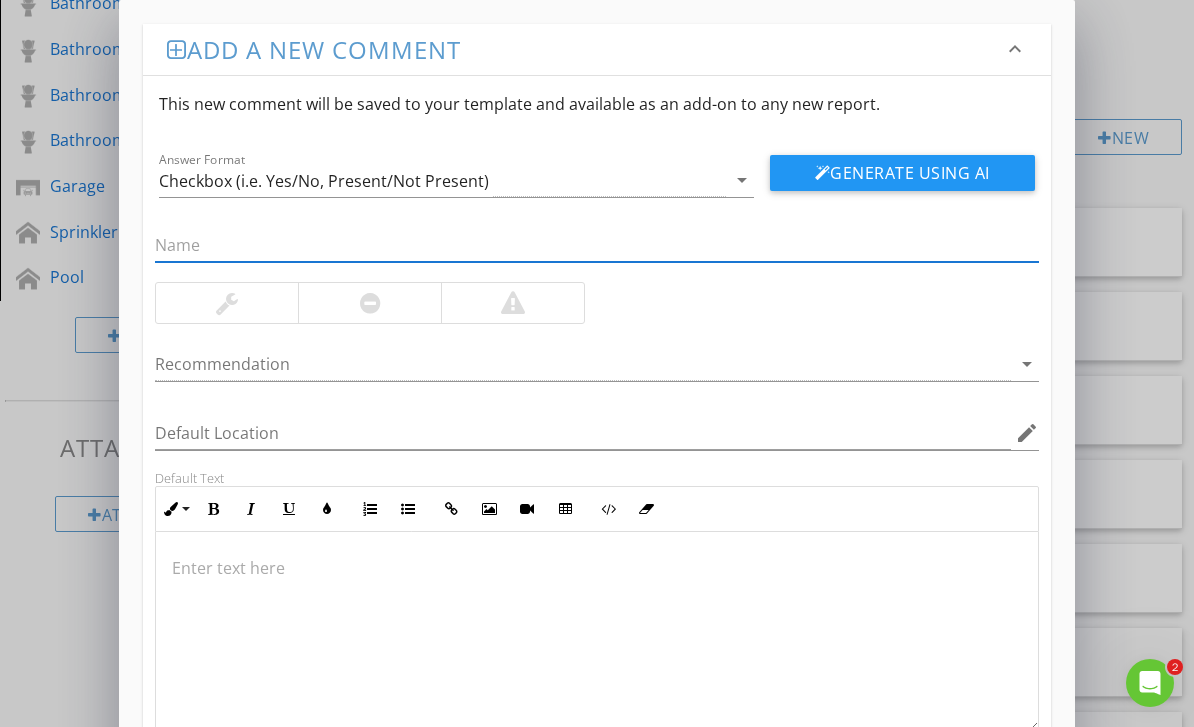 click at bounding box center [596, 568] 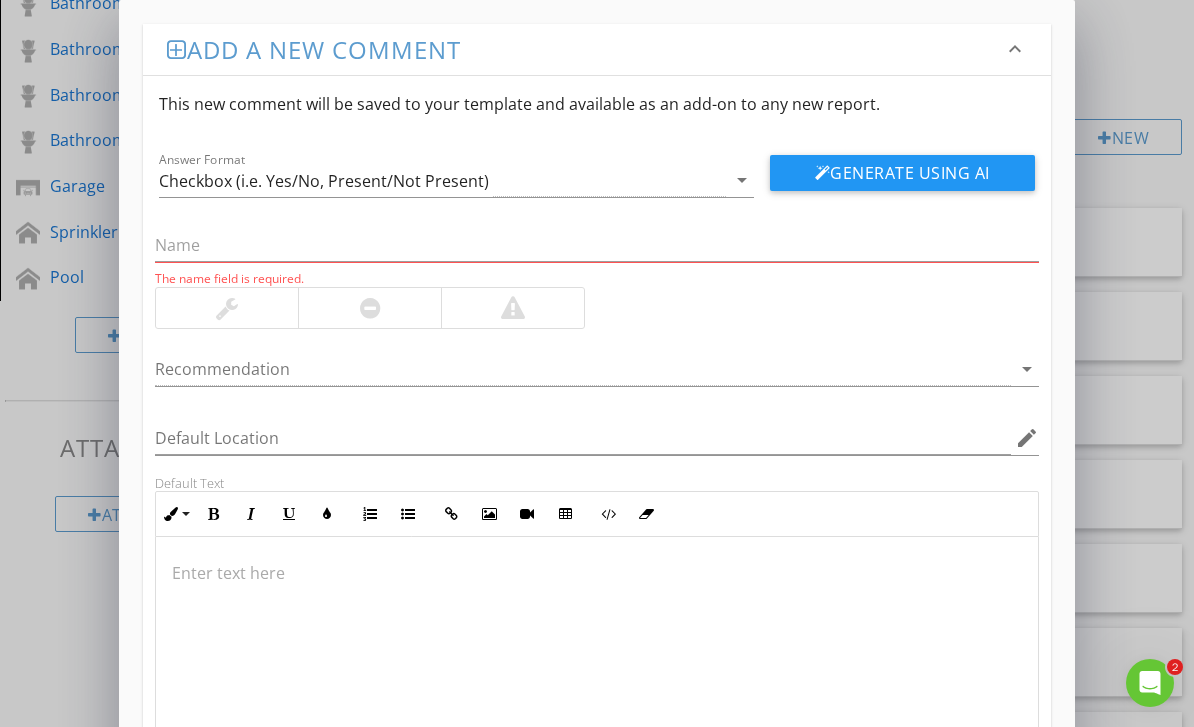 scroll, scrollTop: 977, scrollLeft: 0, axis: vertical 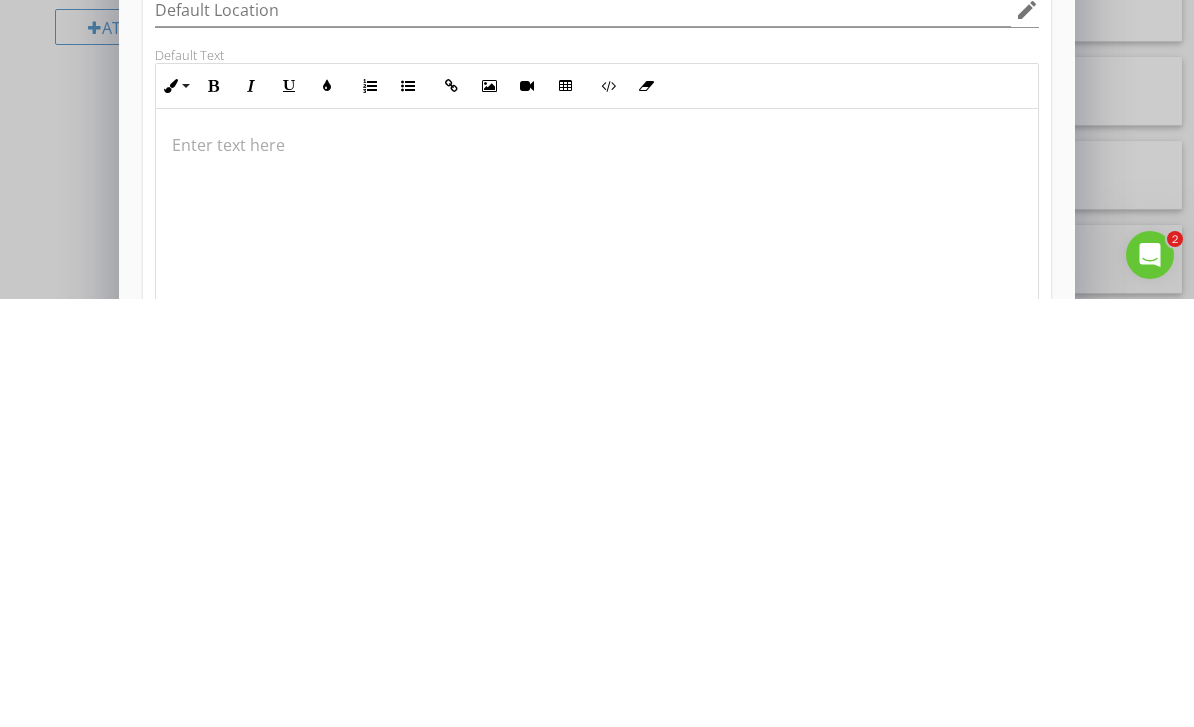 click at bounding box center [596, 573] 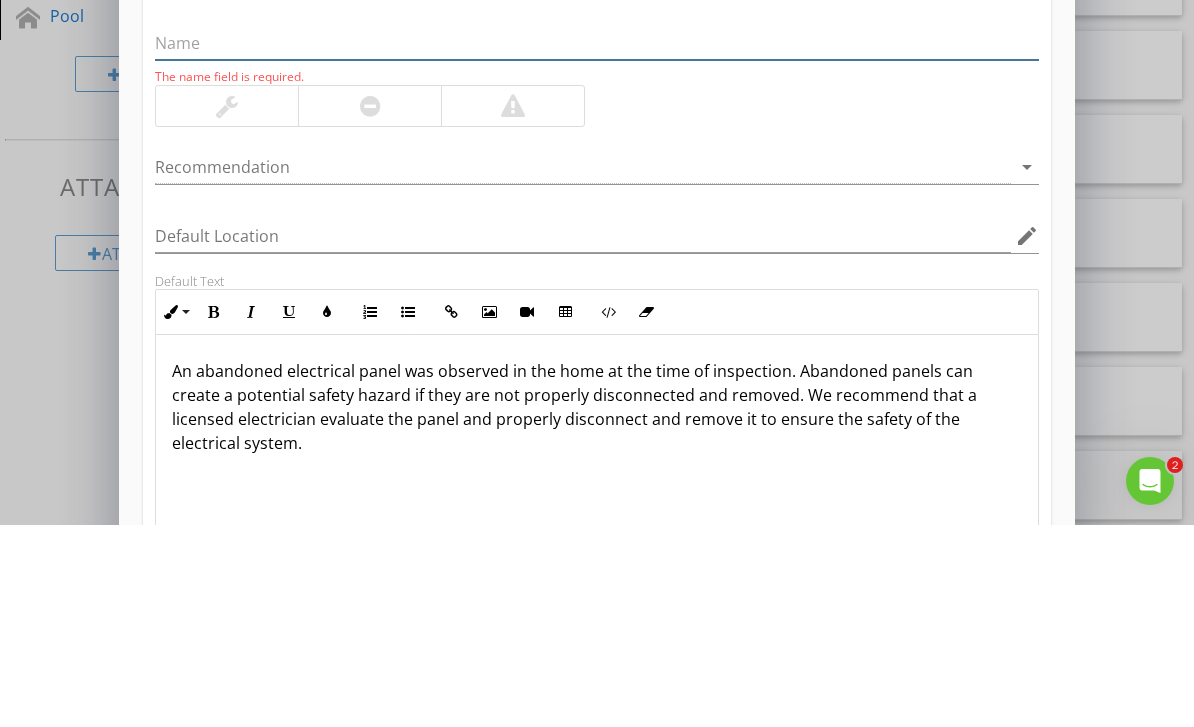 click at bounding box center [596, 245] 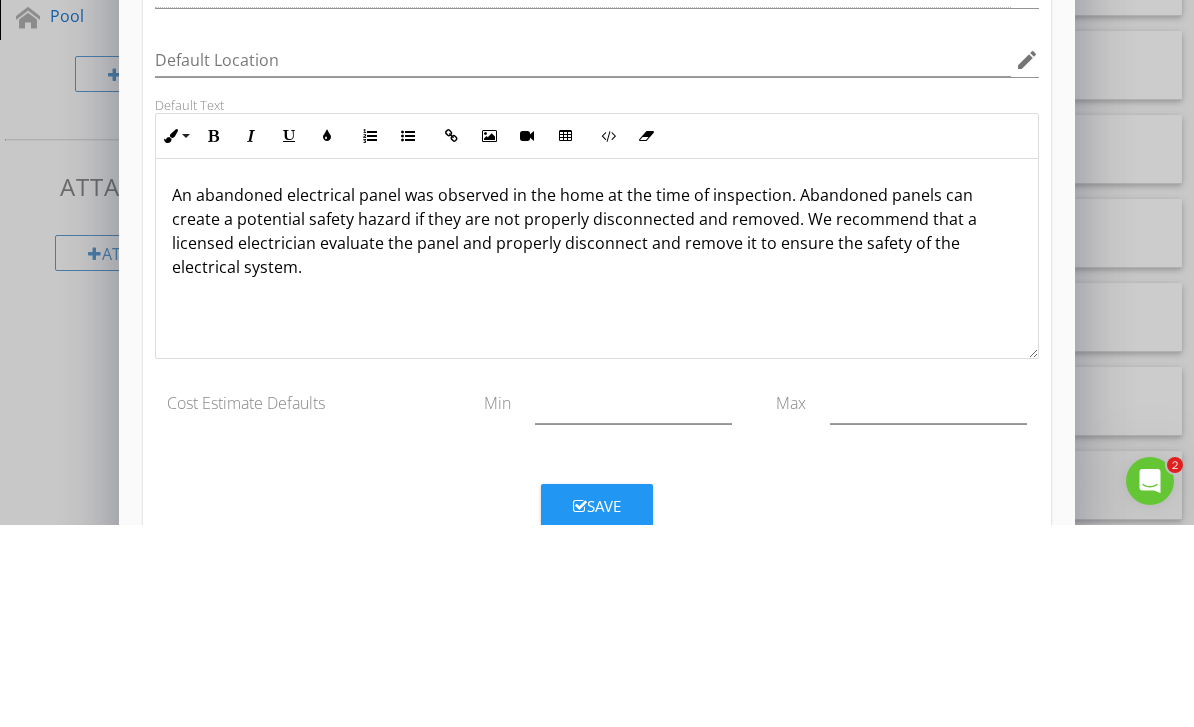 scroll, scrollTop: 166, scrollLeft: 0, axis: vertical 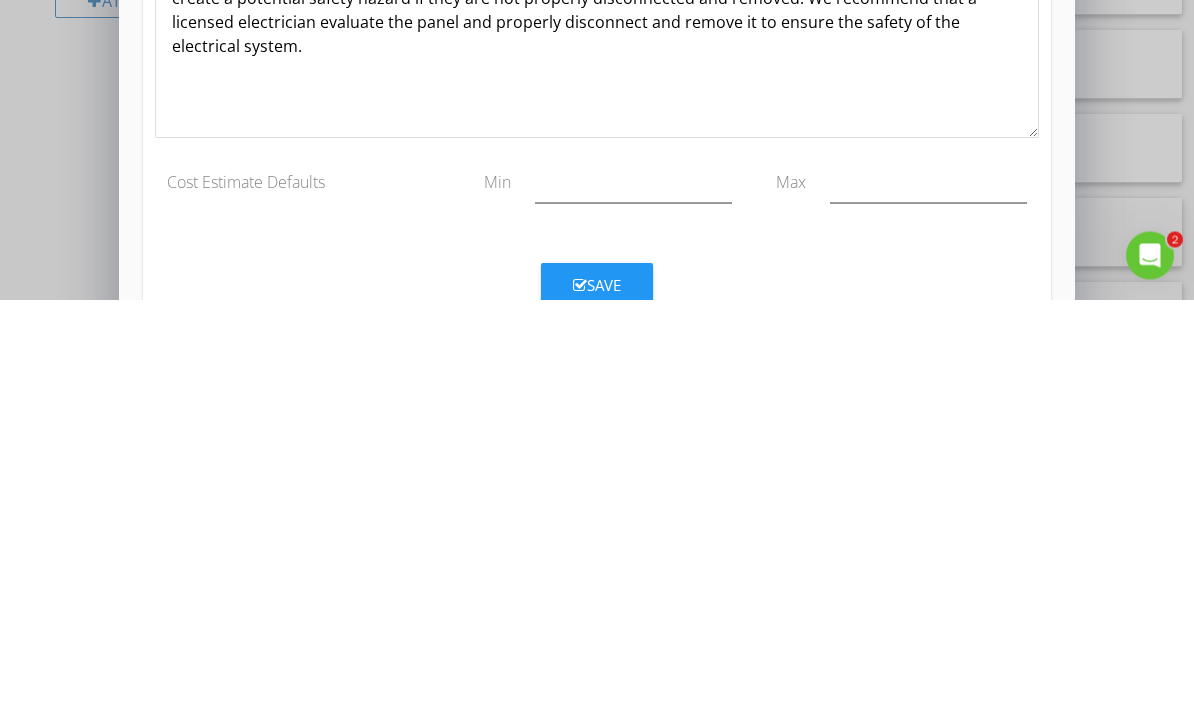 type on "Abandoned Panel" 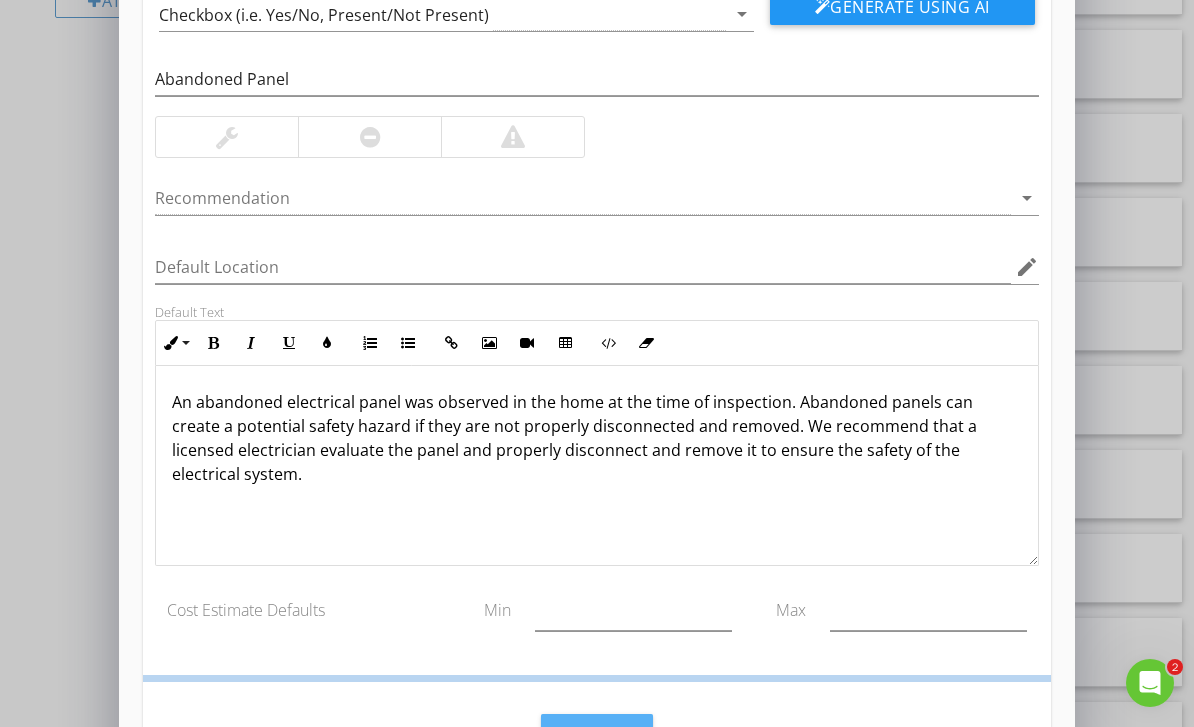scroll, scrollTop: 69, scrollLeft: 0, axis: vertical 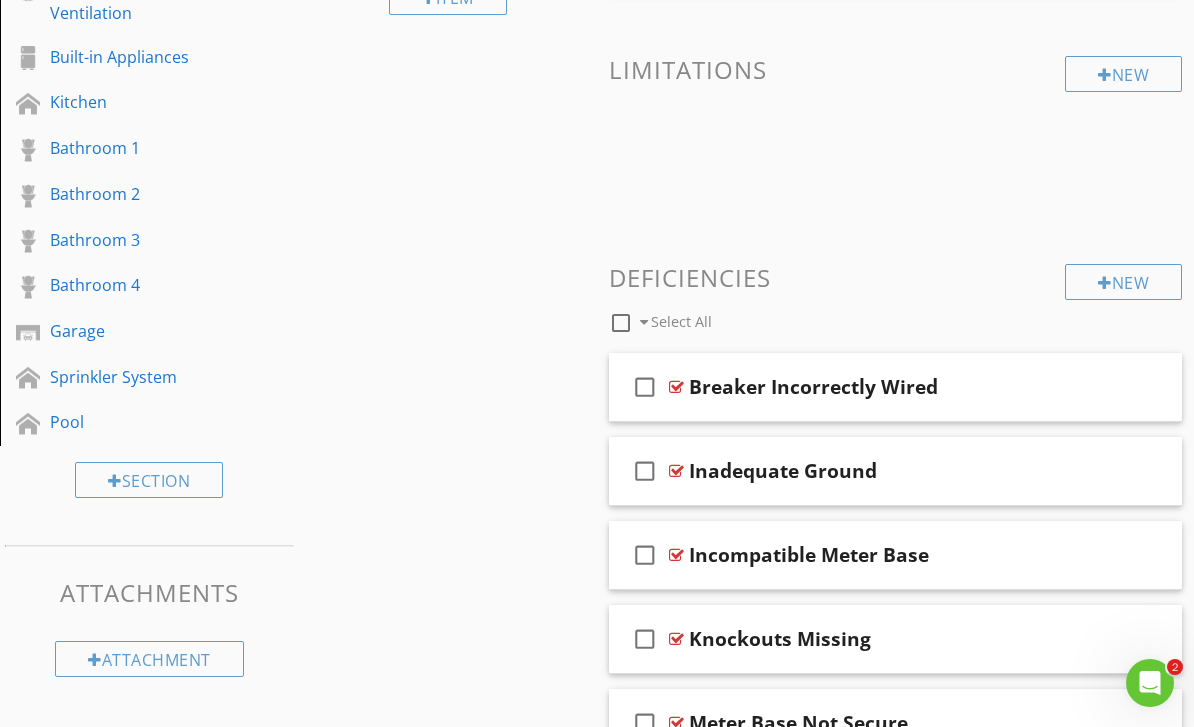 click on "New" at bounding box center (1123, 282) 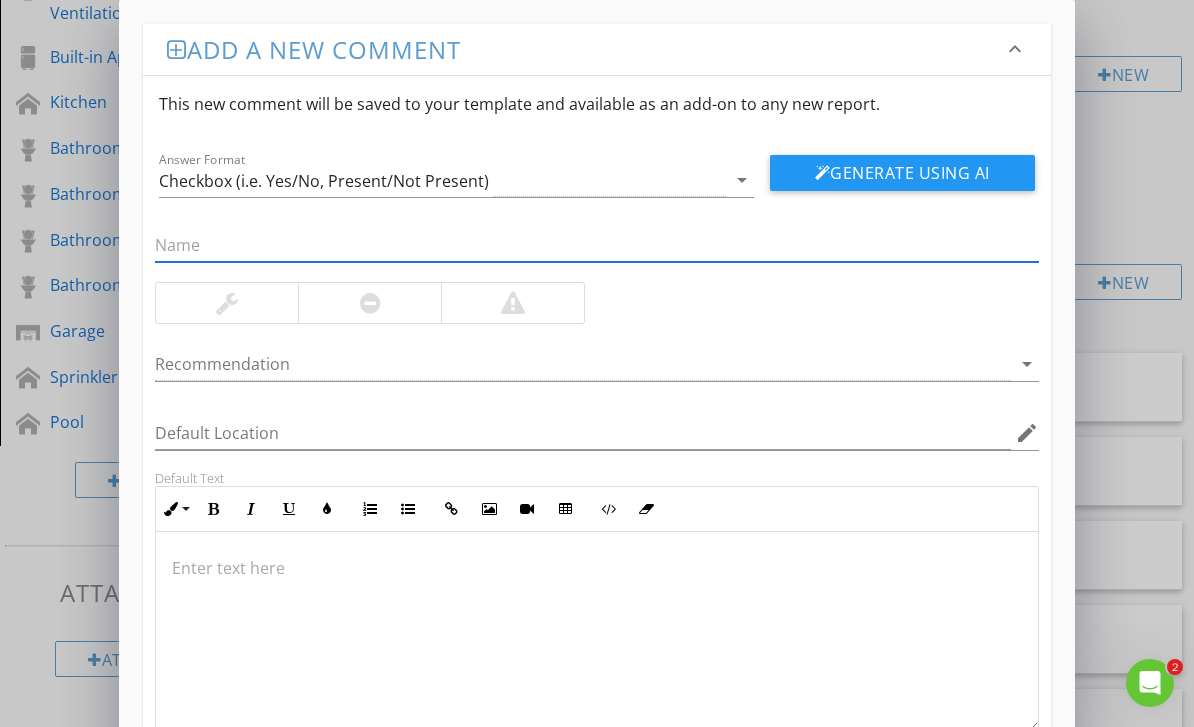 click at bounding box center [596, 568] 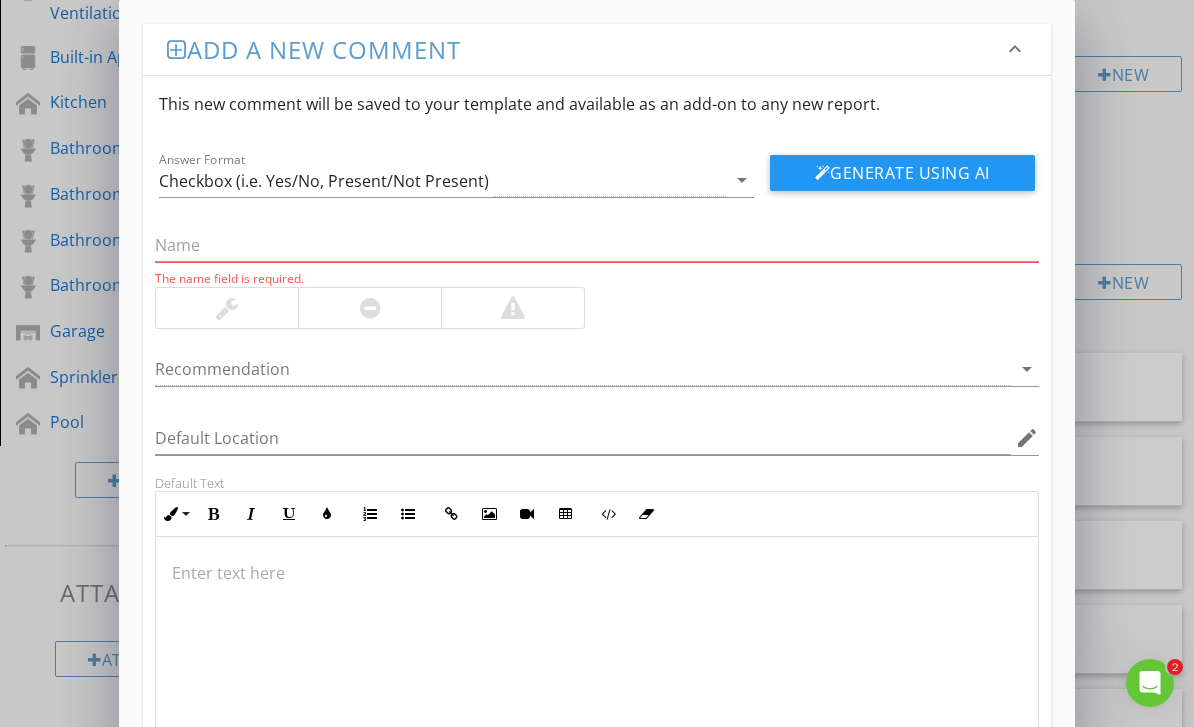 scroll, scrollTop: 832, scrollLeft: 0, axis: vertical 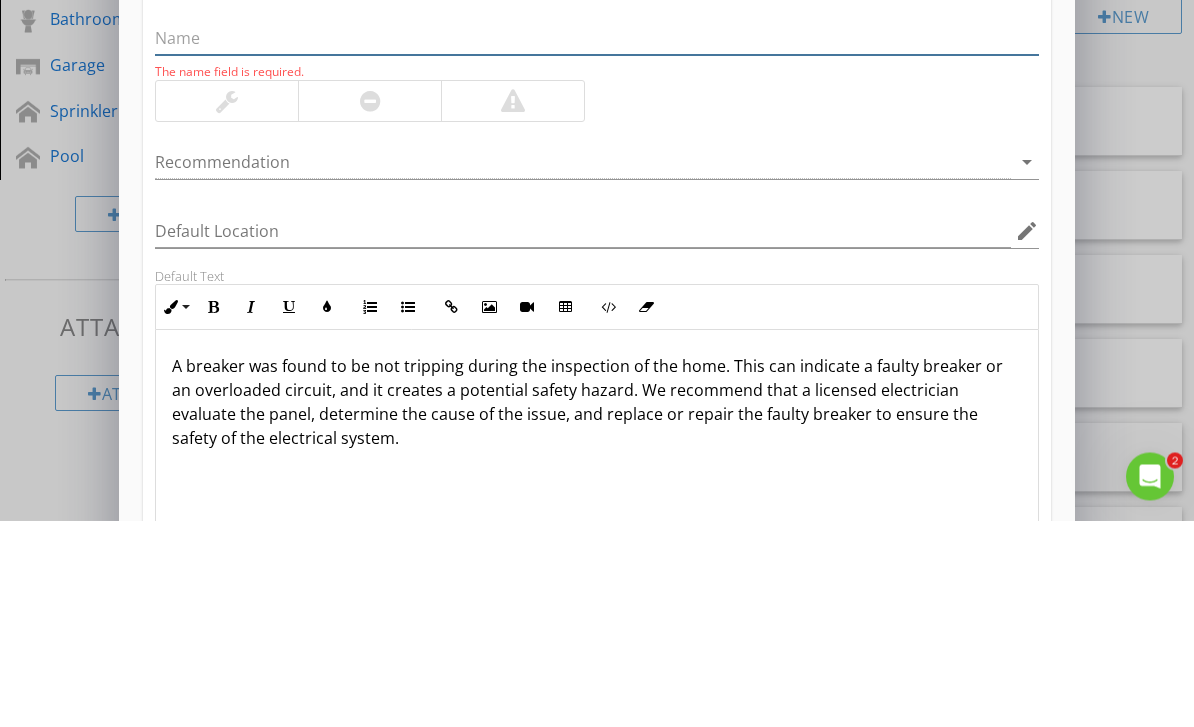 click at bounding box center (596, 245) 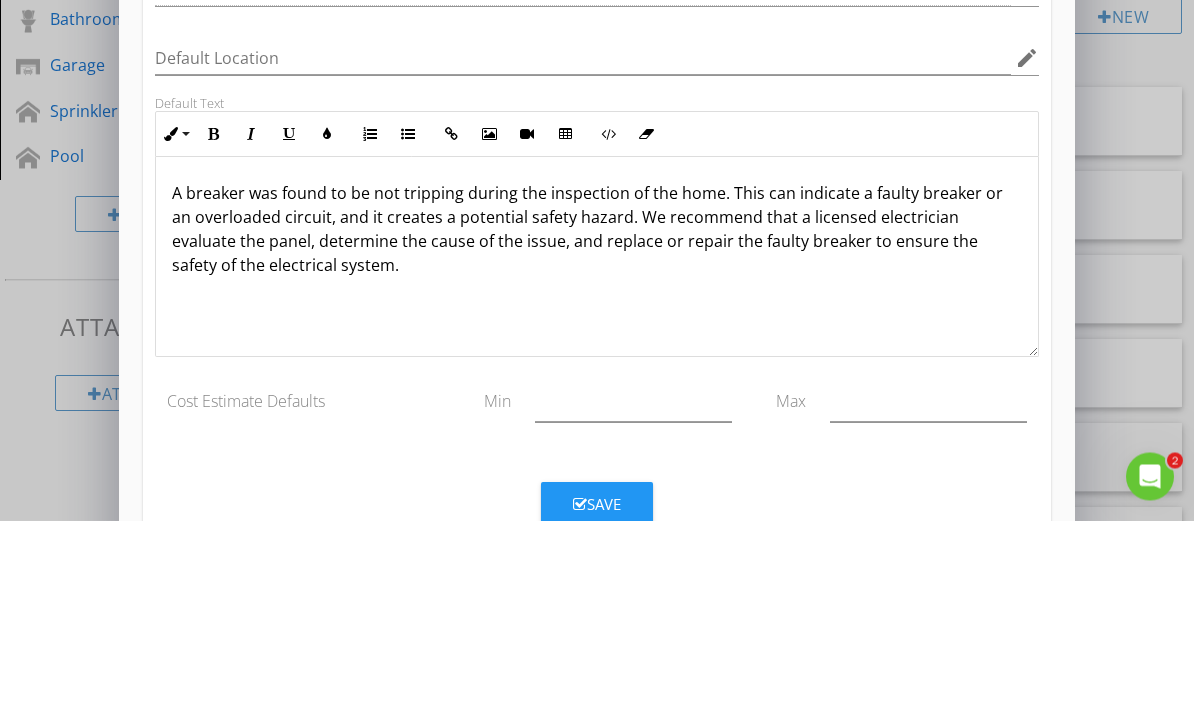 scroll, scrollTop: 166, scrollLeft: 0, axis: vertical 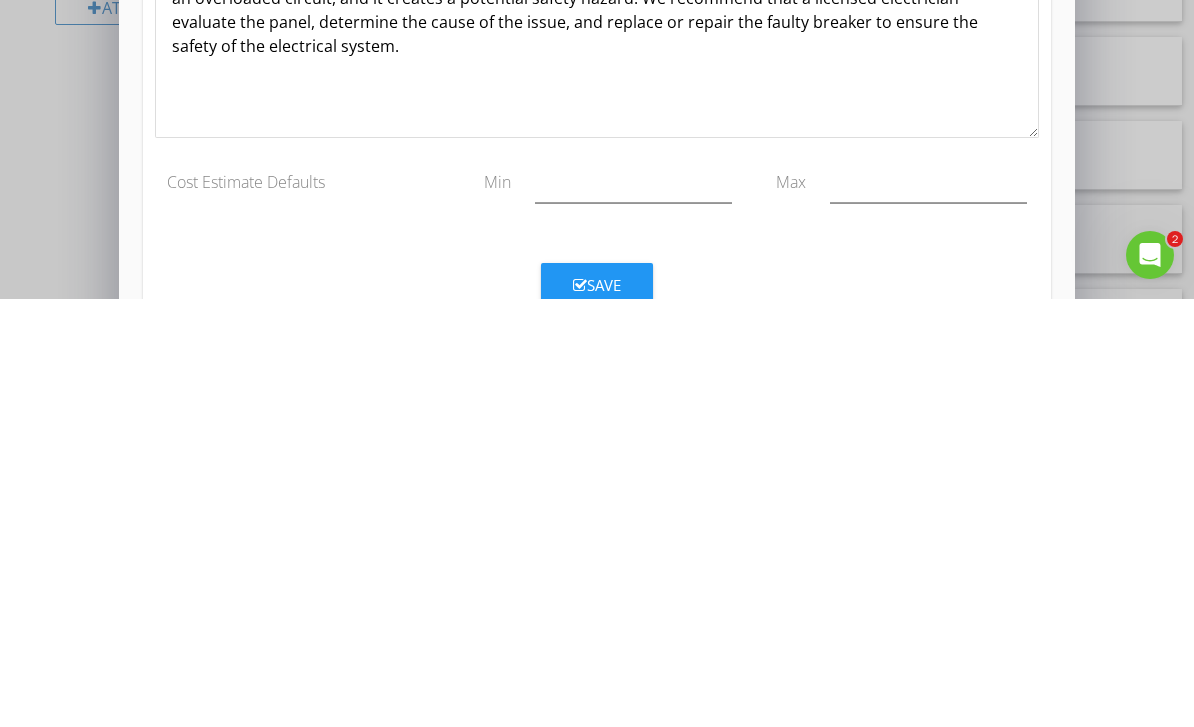 type on "Breaker Not Tripping" 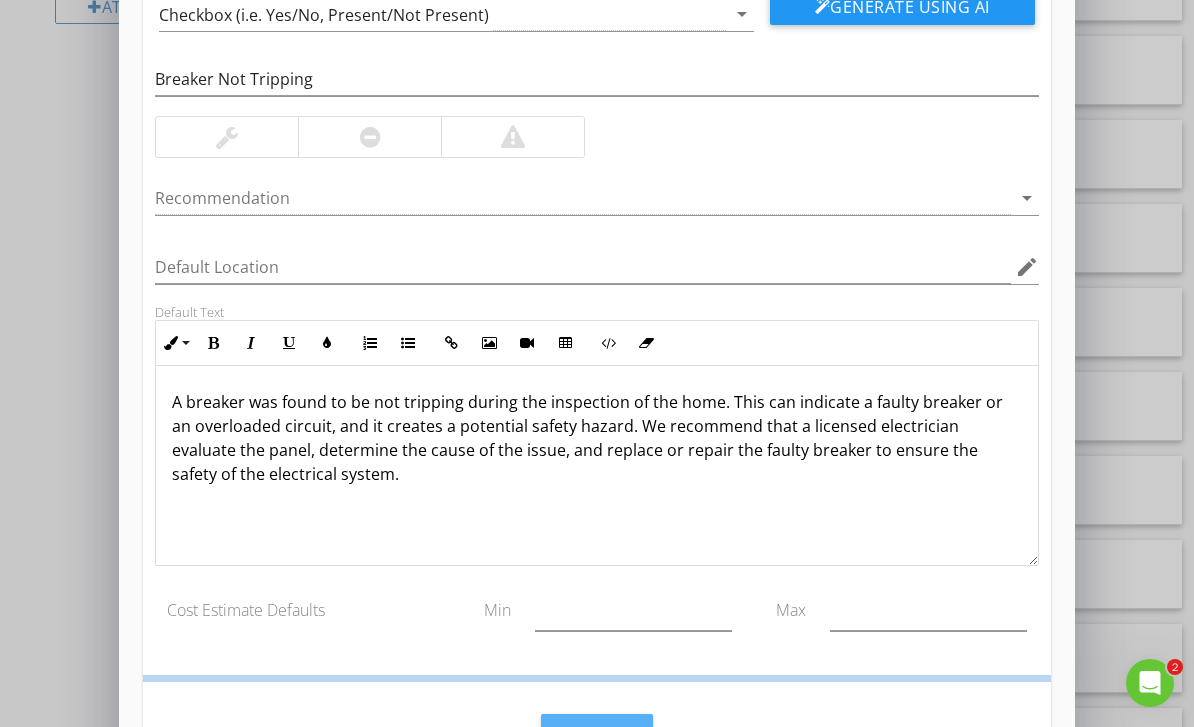 scroll, scrollTop: 69, scrollLeft: 0, axis: vertical 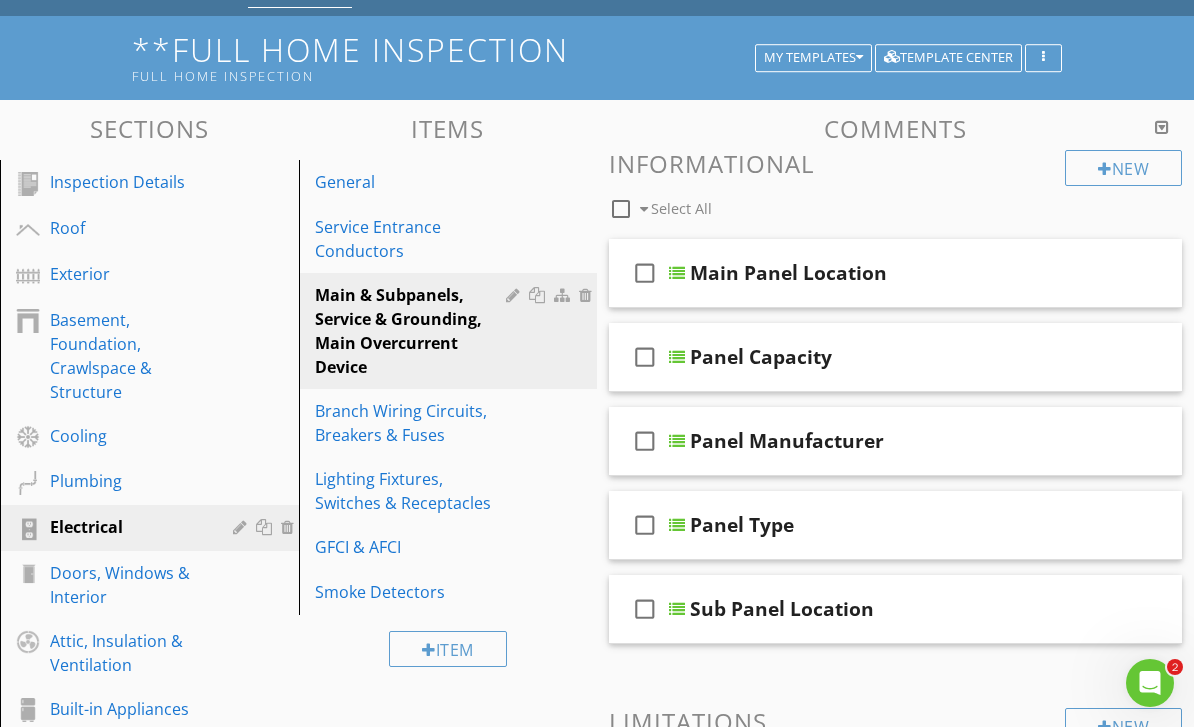 click on "Branch Wiring Circuits, Breakers & Fuses" at bounding box center [414, 423] 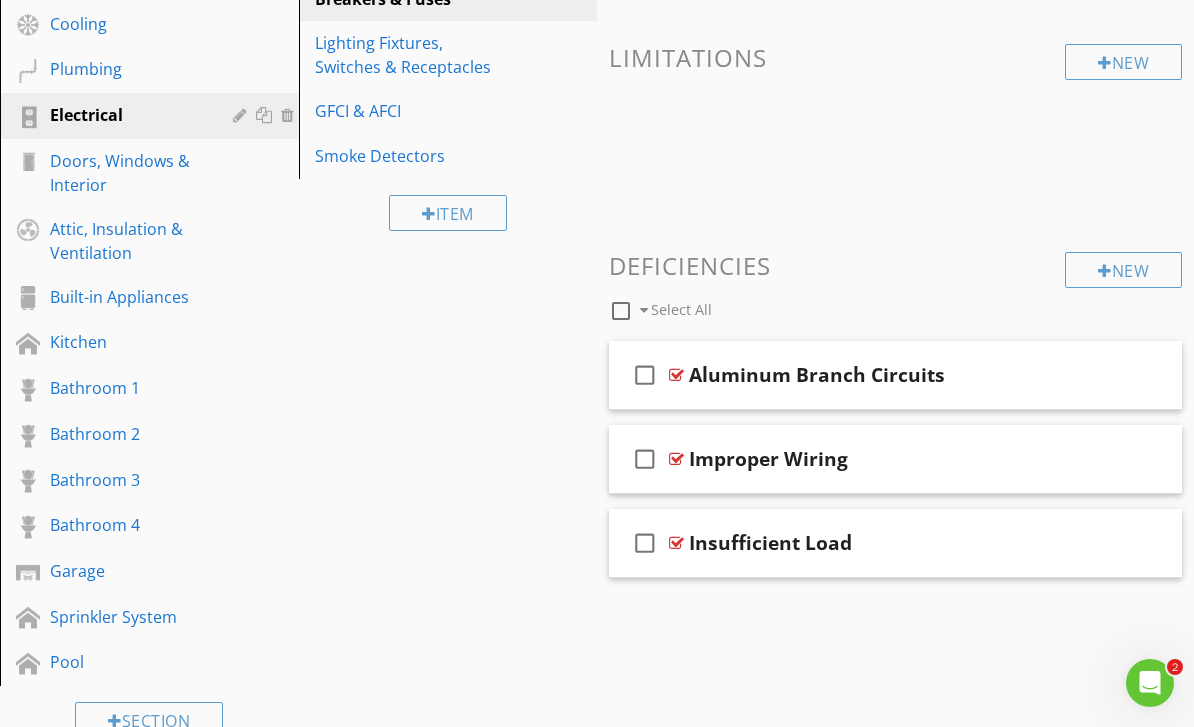 scroll, scrollTop: 692, scrollLeft: 0, axis: vertical 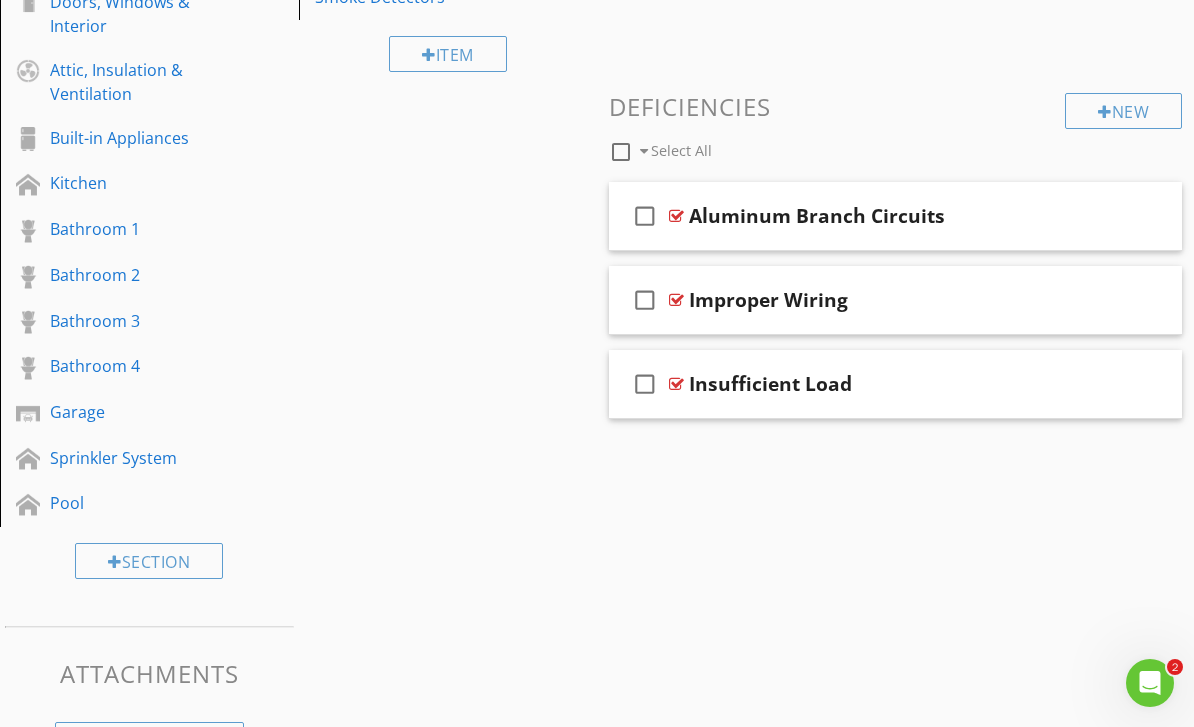 click on "New" at bounding box center [1123, 111] 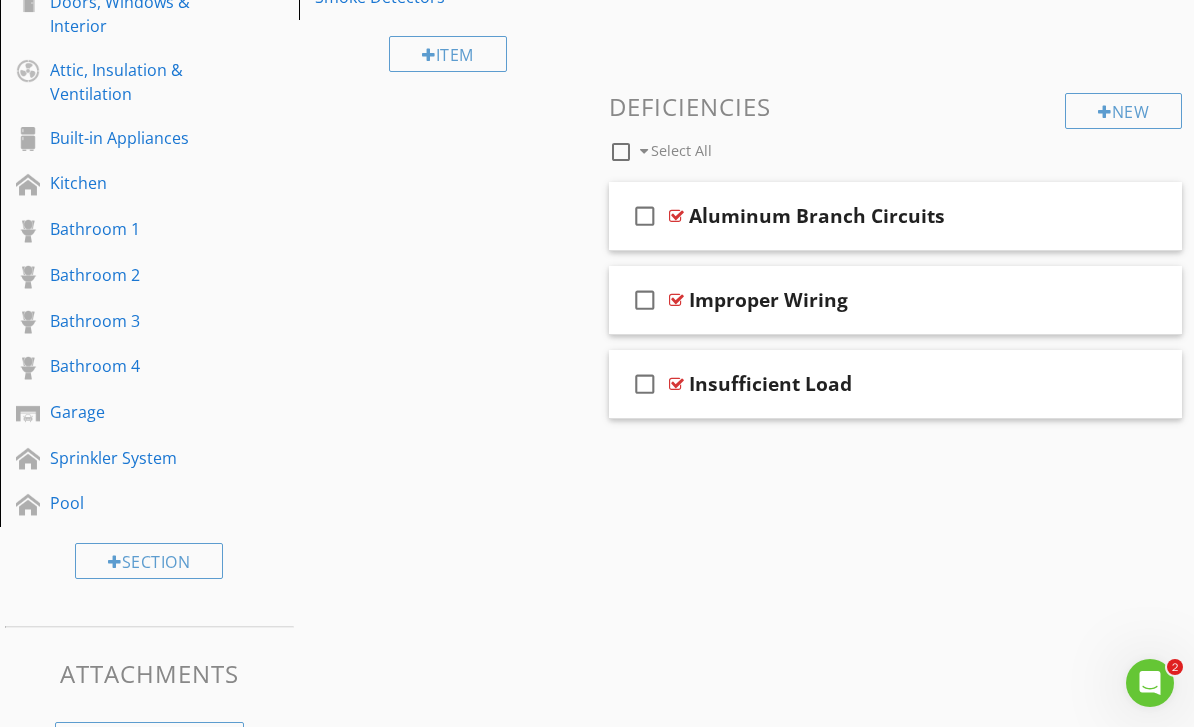 click on "New" at bounding box center [1123, 111] 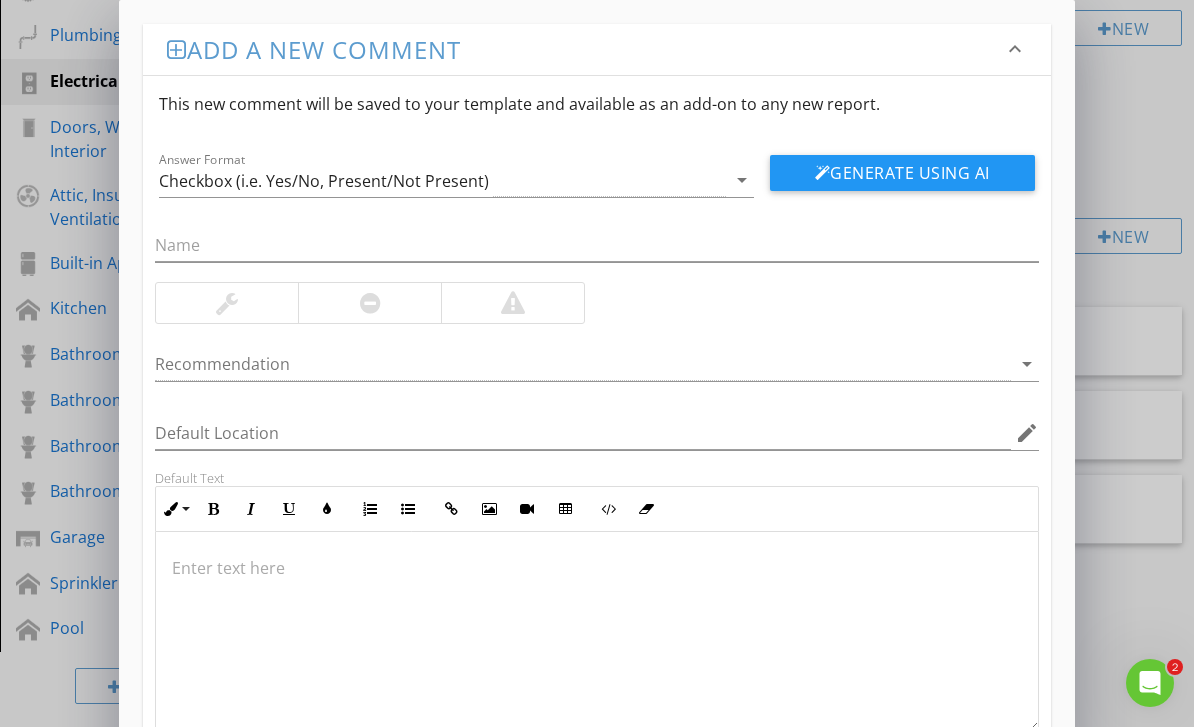 scroll, scrollTop: 149, scrollLeft: 0, axis: vertical 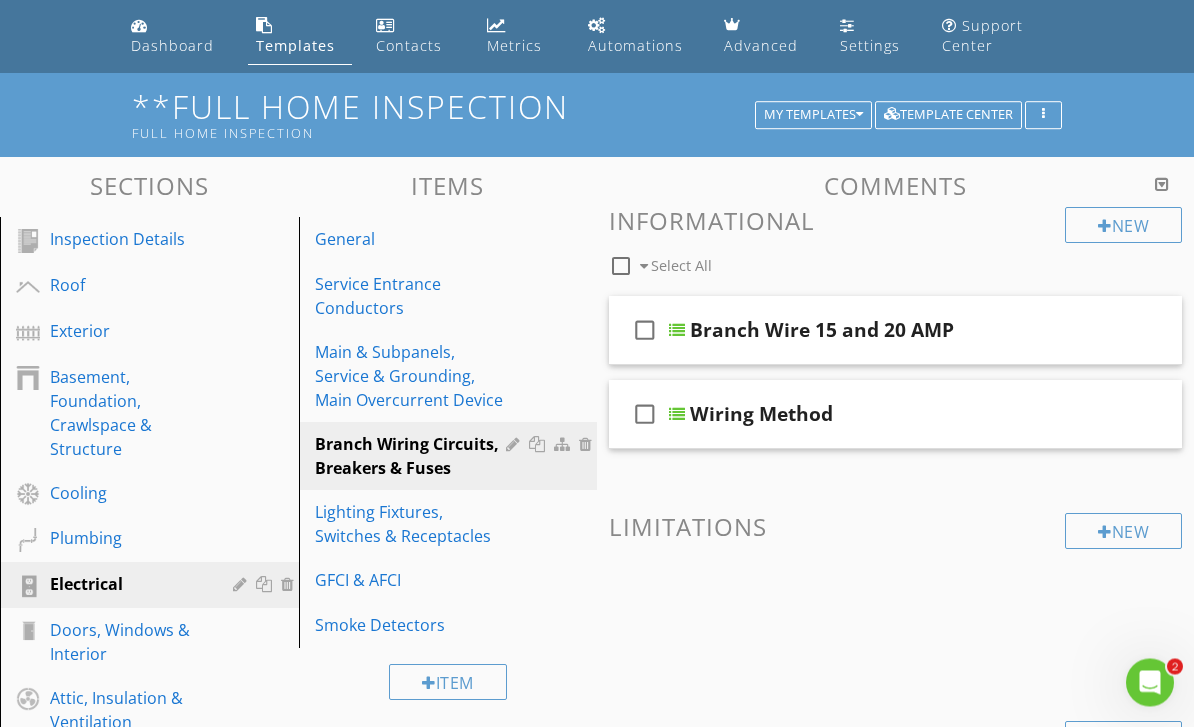 click on "check_box_outline_blank
Wiring Method" at bounding box center (895, 415) 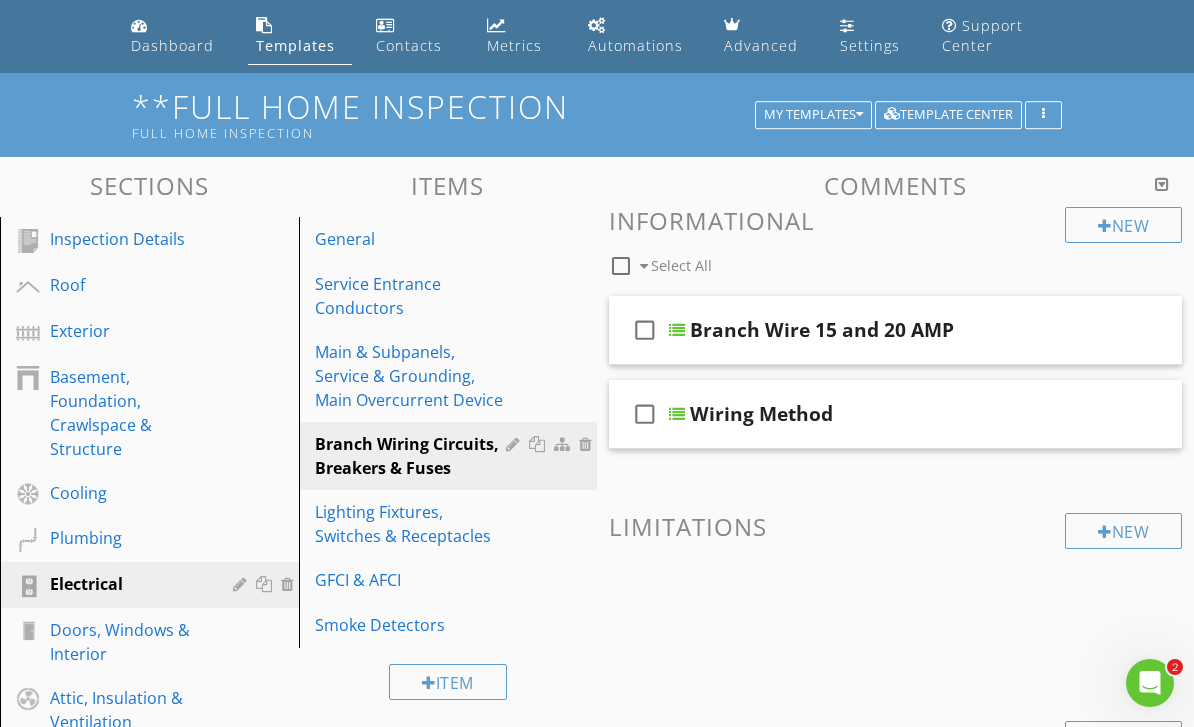 click on "check_box_outline_blank" at bounding box center [645, 414] 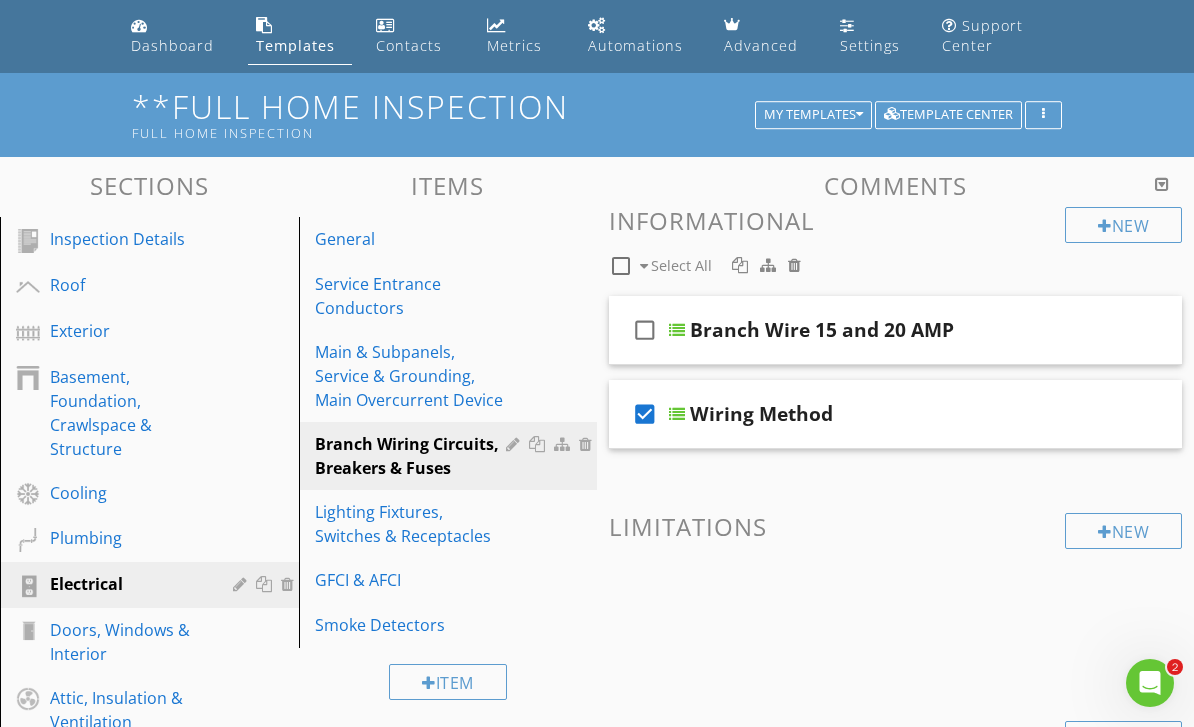 click on "check_box
Wiring Method" at bounding box center (895, 414) 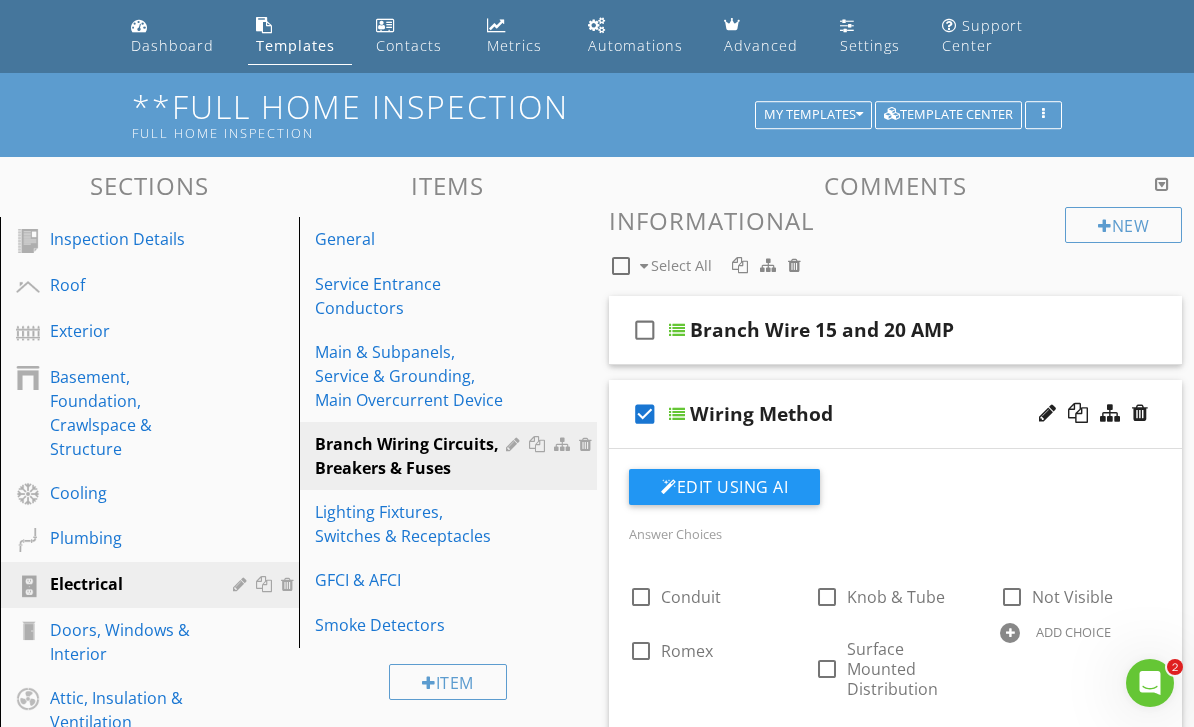 click at bounding box center [677, 414] 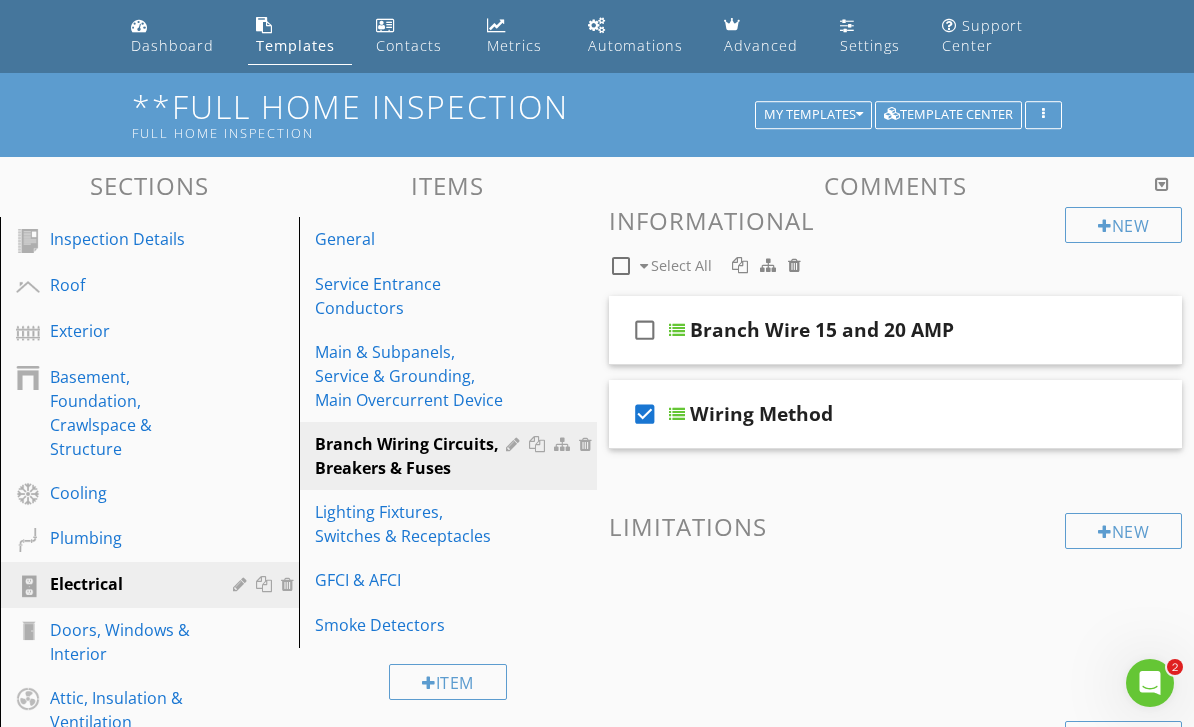 click on "check_box
Wiring Method" at bounding box center (895, 414) 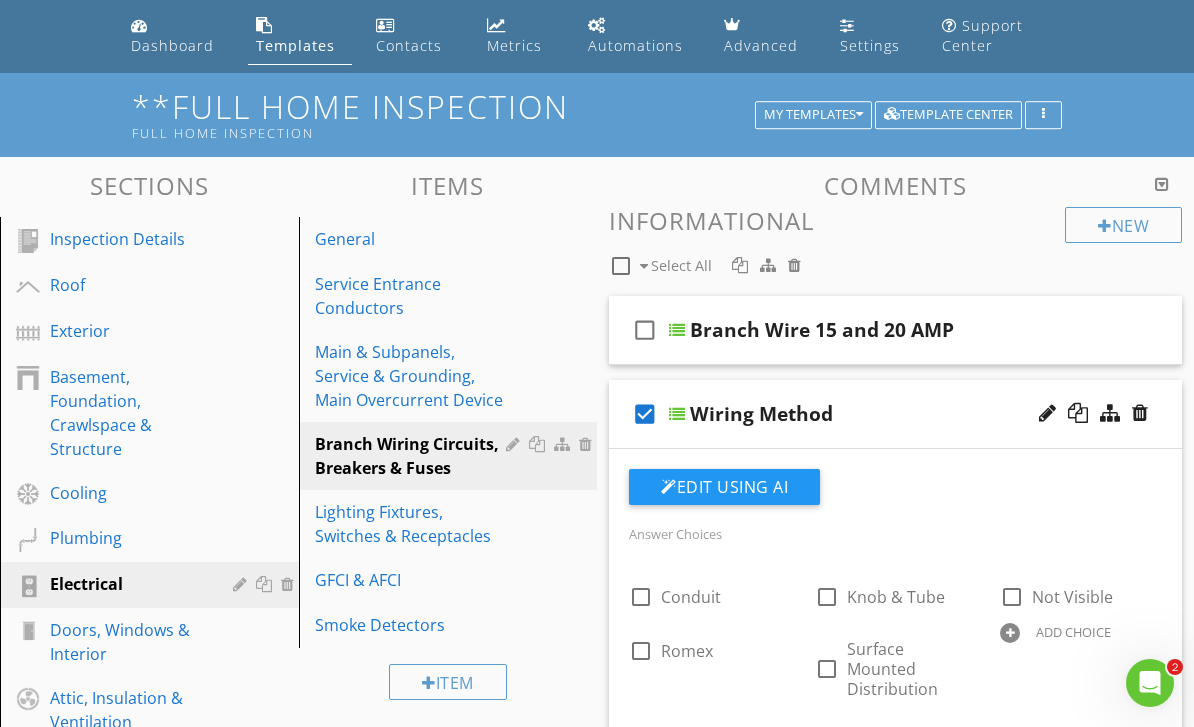click on "check_box_outline_blank" at bounding box center [645, 330] 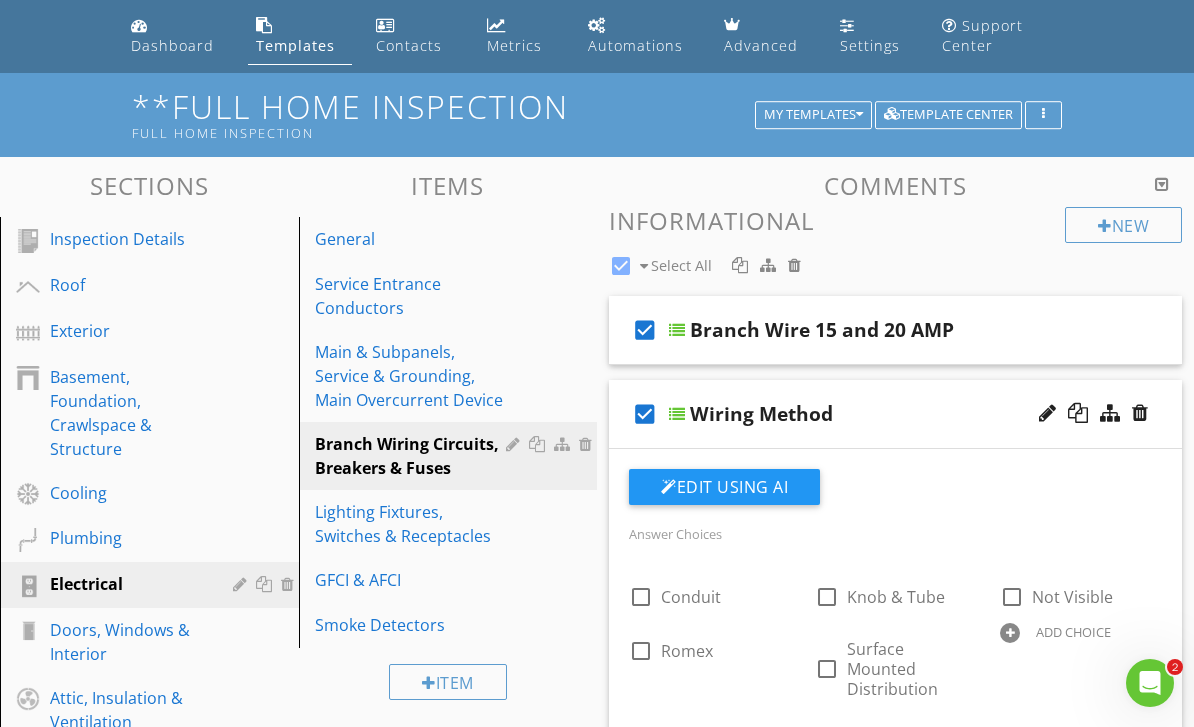 click on "check_box
Branch Wire 15 and 20 AMP" at bounding box center [895, 330] 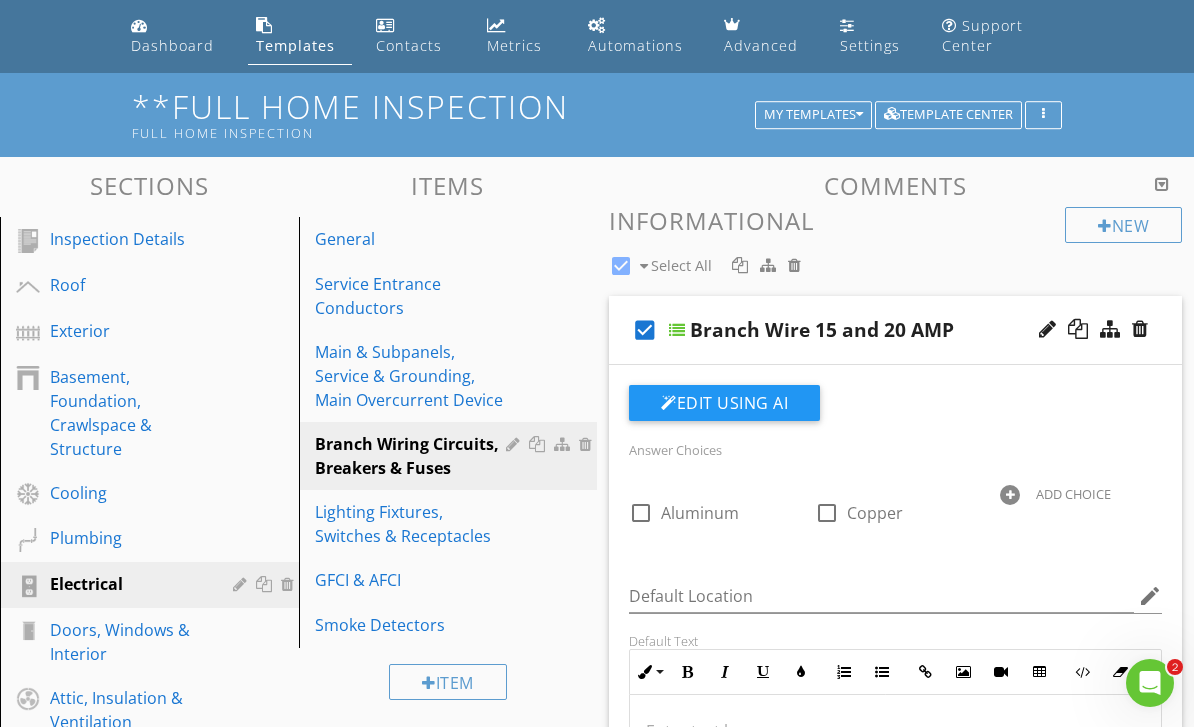 click on "check_box
Branch Wire 15 and 20 AMP" at bounding box center (895, 330) 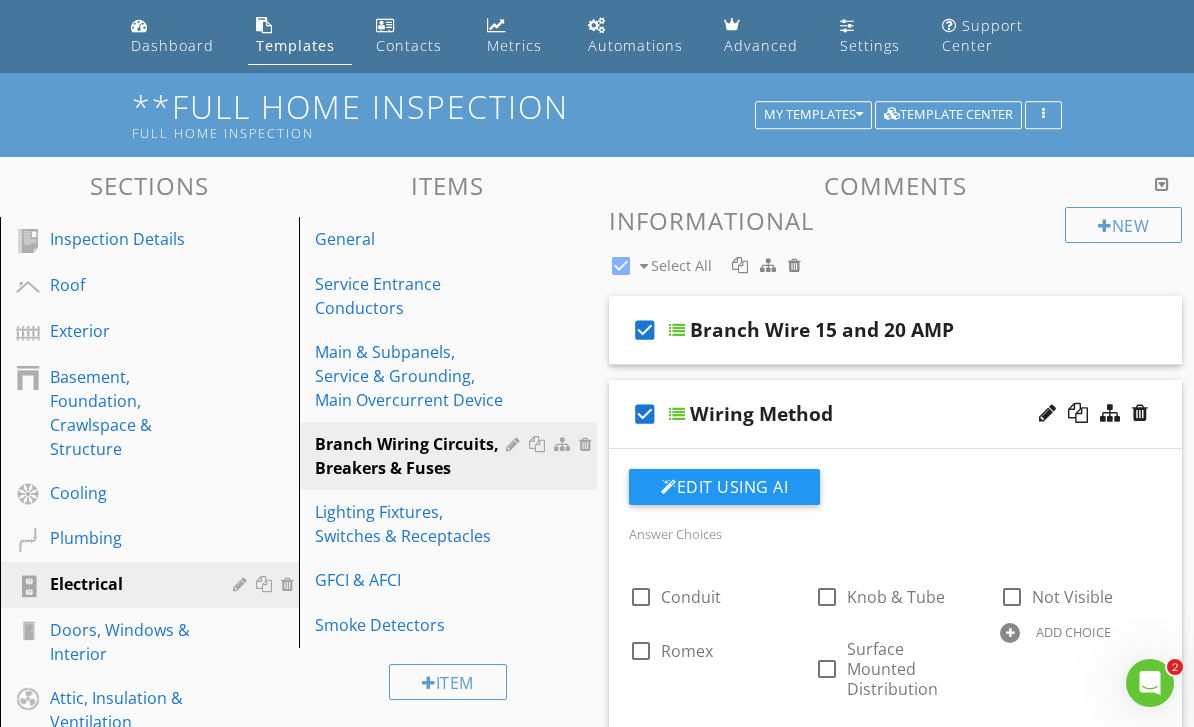 click on "check_box" at bounding box center (649, 330) 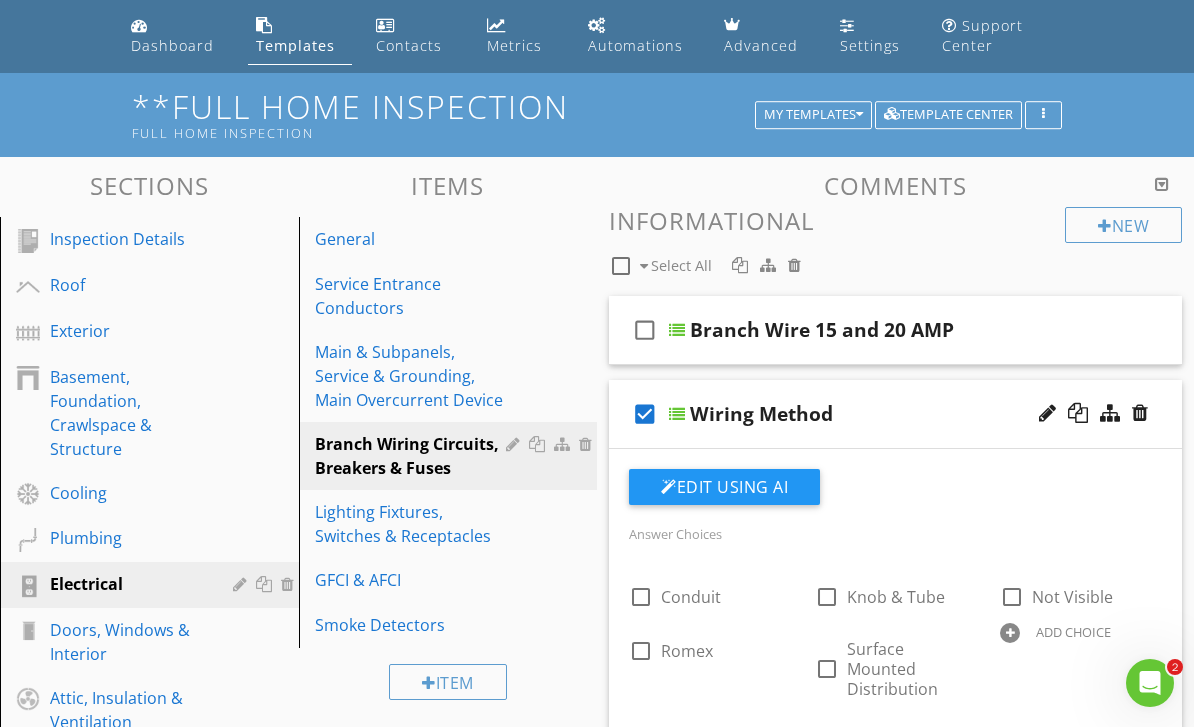 click on "check_box_outline_blank" at bounding box center (645, 330) 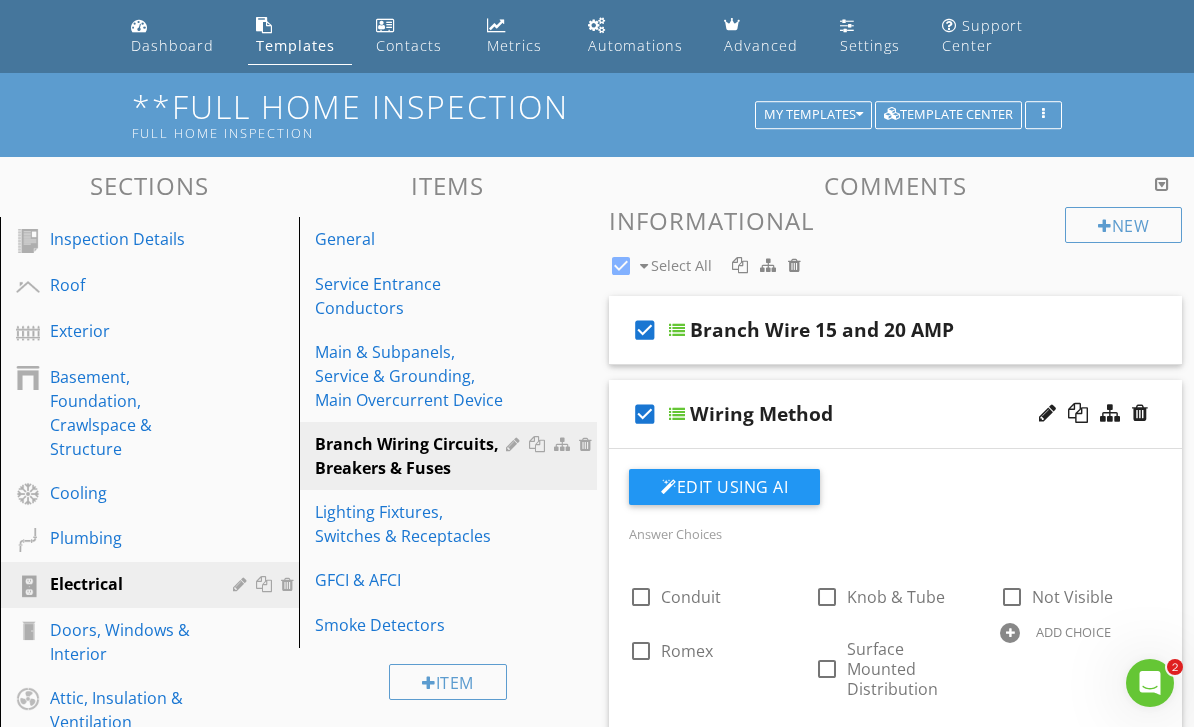 click at bounding box center [677, 330] 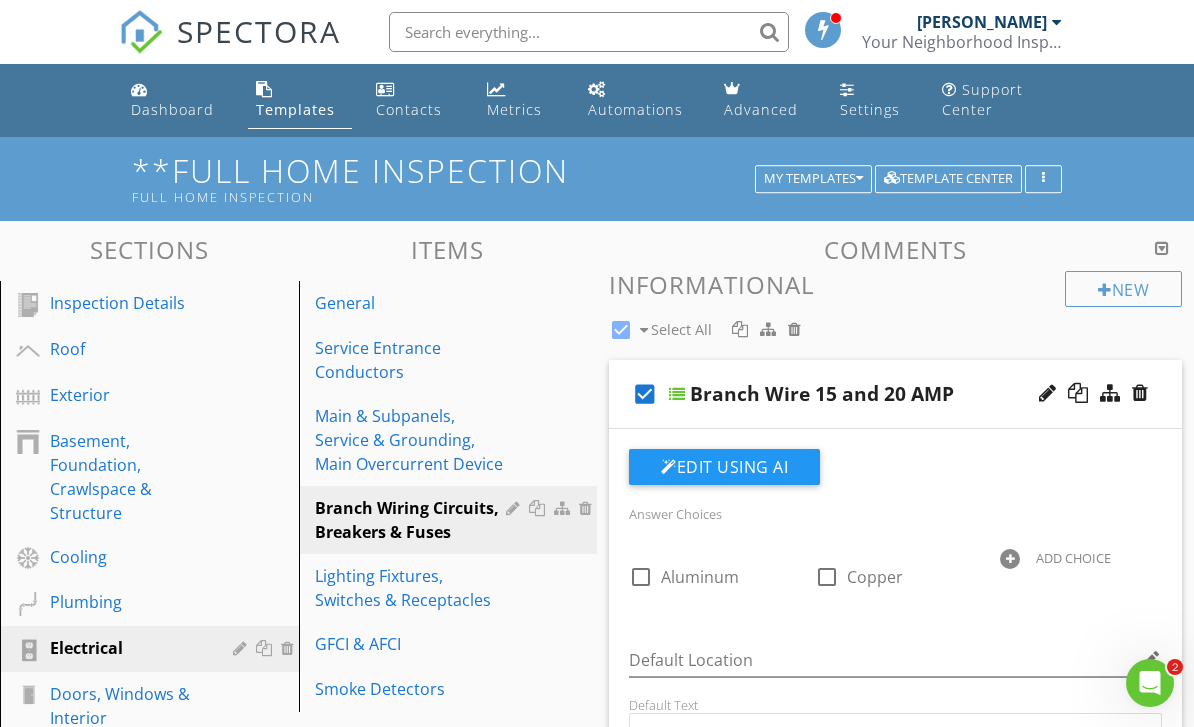 scroll, scrollTop: 1, scrollLeft: 0, axis: vertical 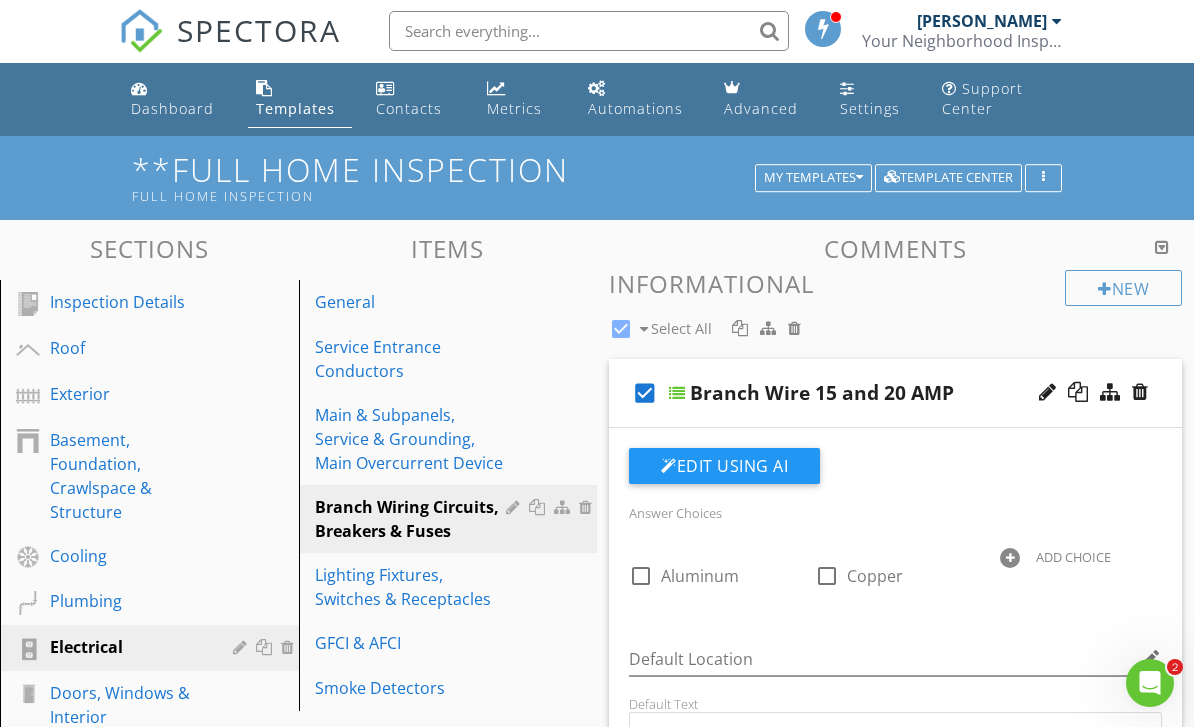 click at bounding box center [1010, 558] 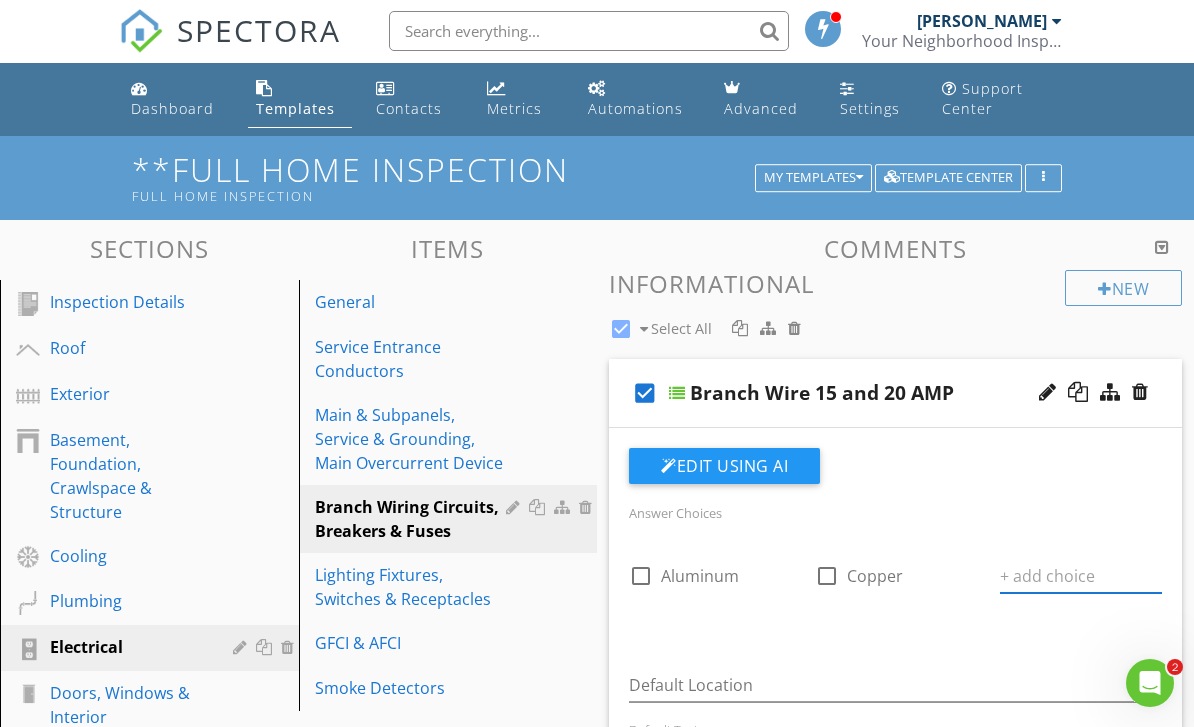 click at bounding box center [1081, 576] 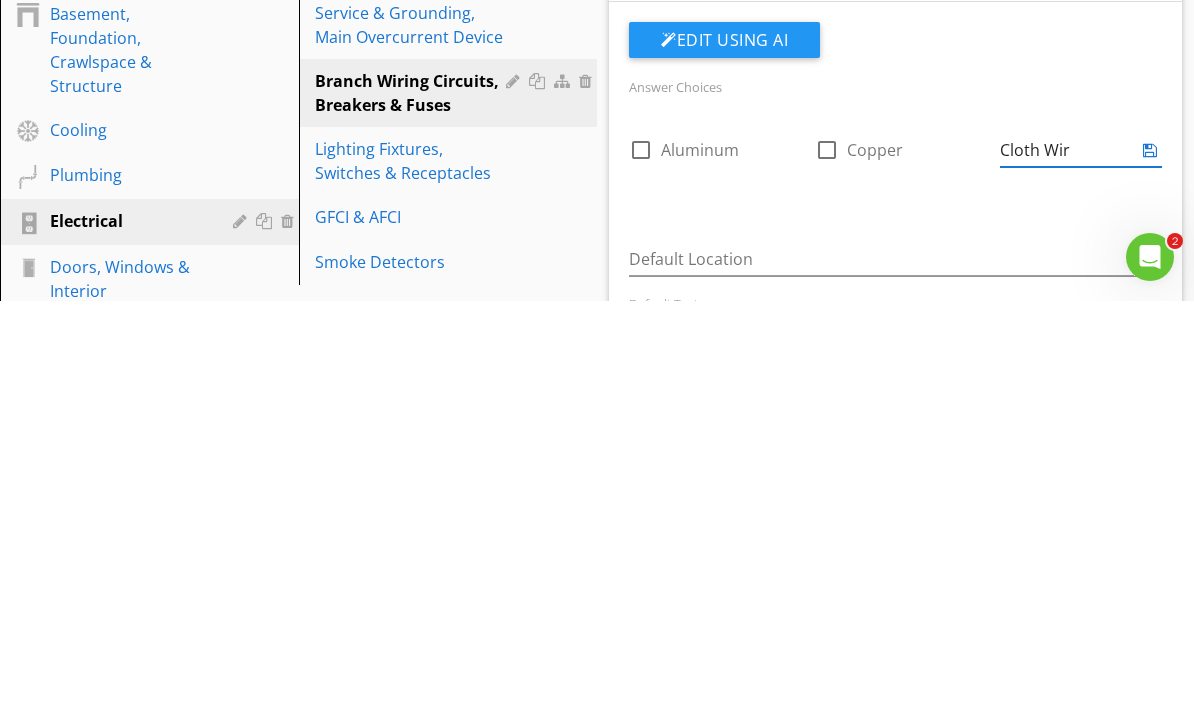 type on "Cloth Wire" 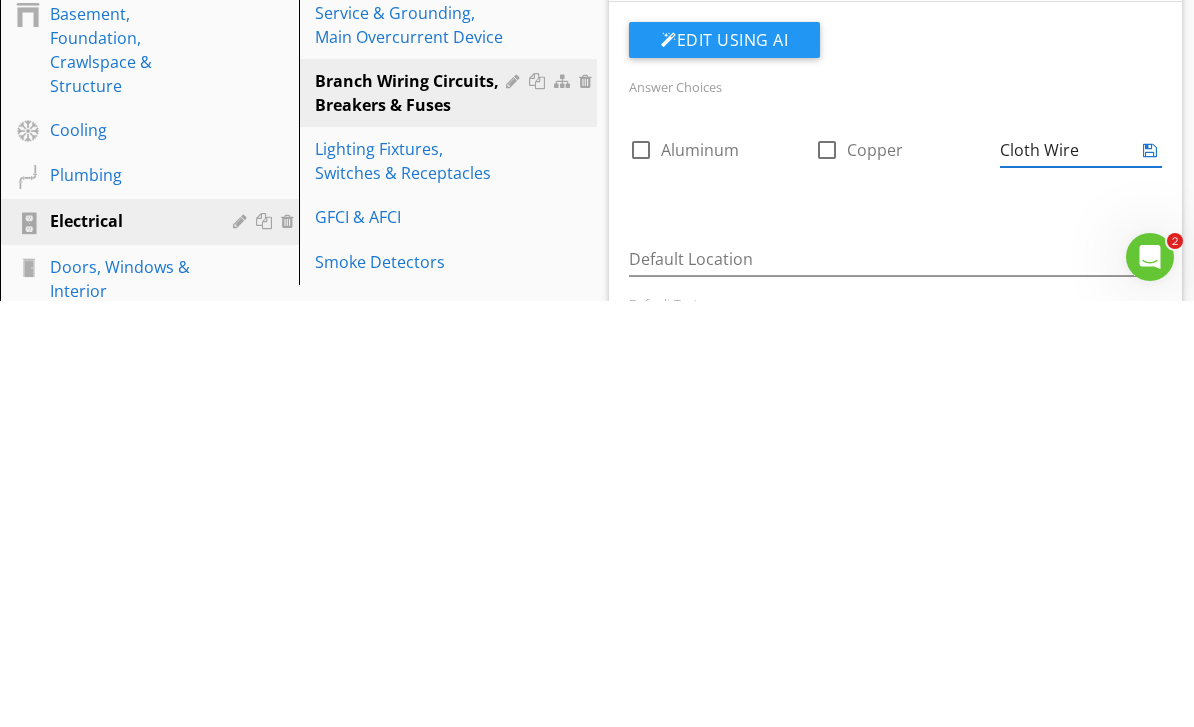 click at bounding box center (1150, 576) 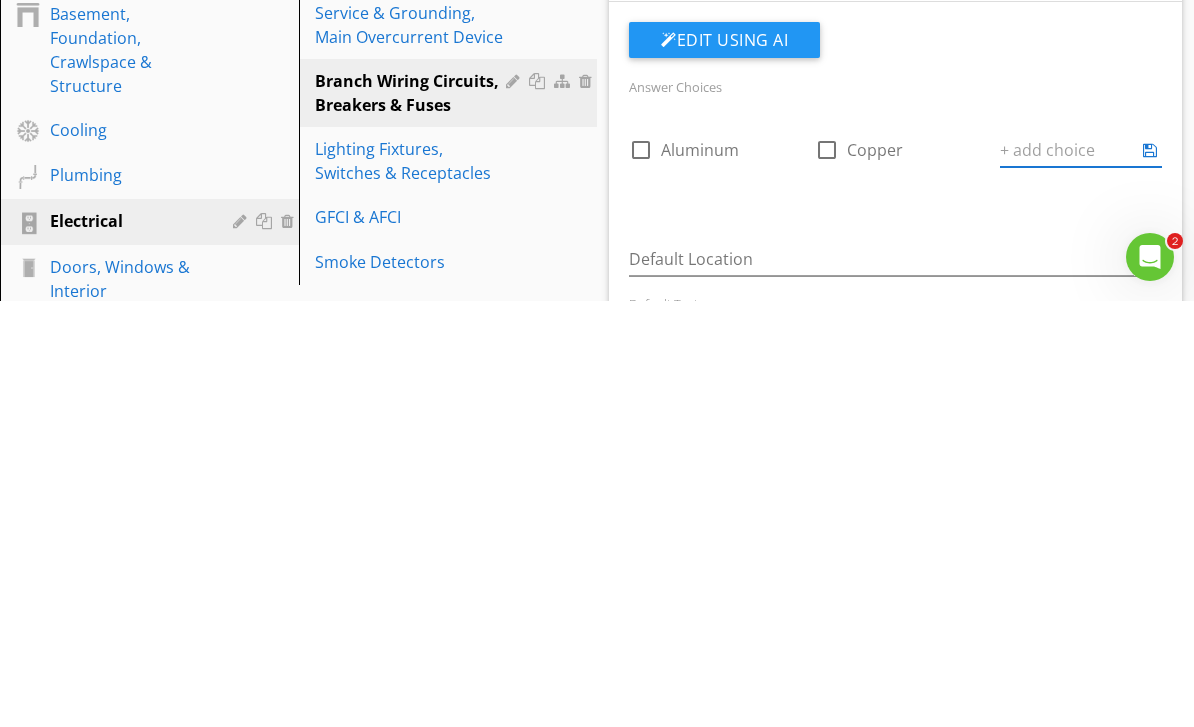 scroll, scrollTop: 427, scrollLeft: 0, axis: vertical 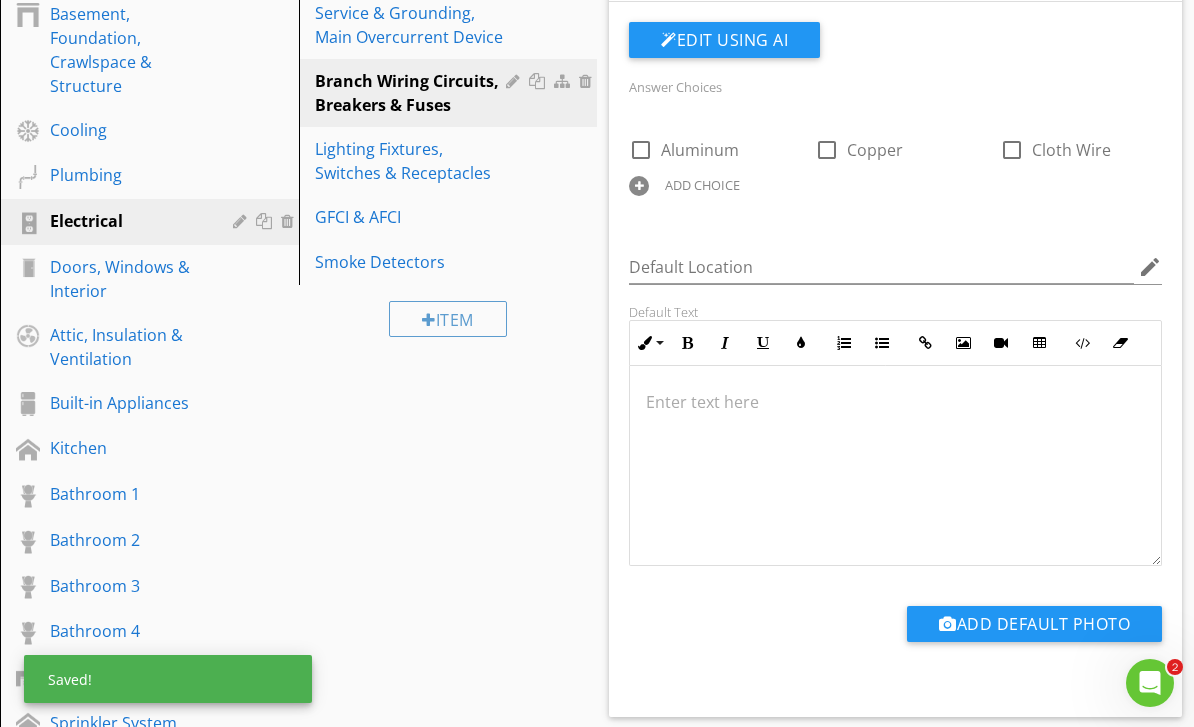 click on "ADD CHOICE" at bounding box center [702, 185] 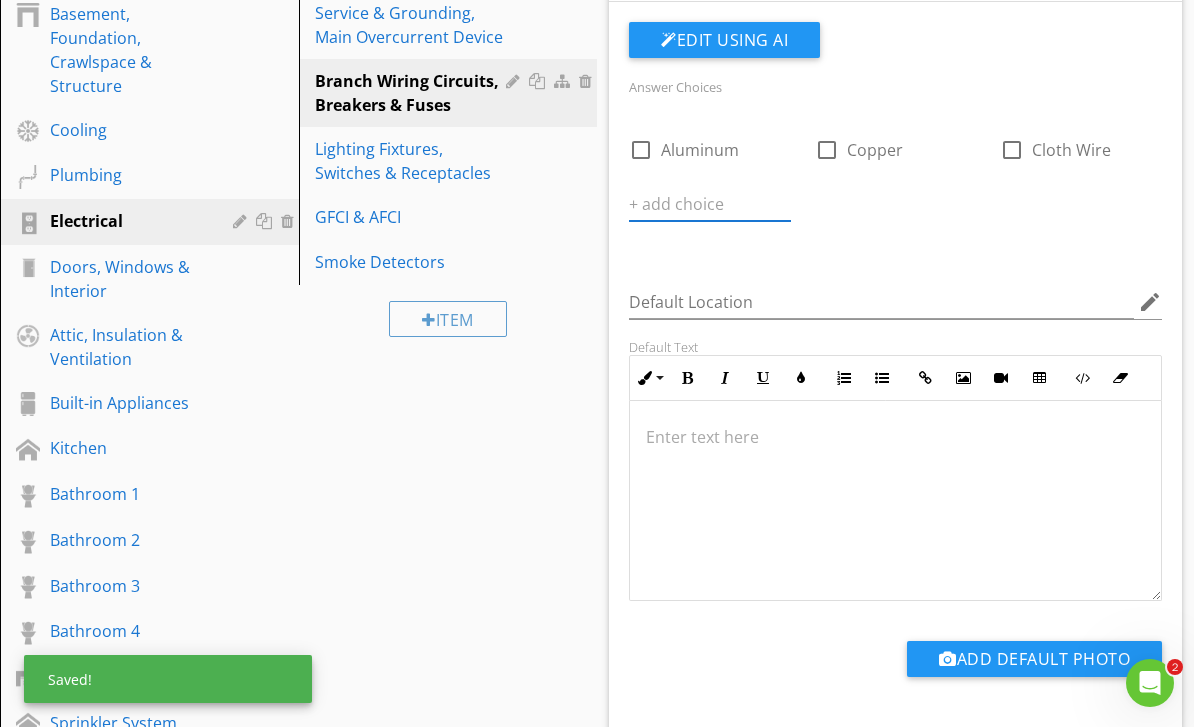 click at bounding box center [710, 204] 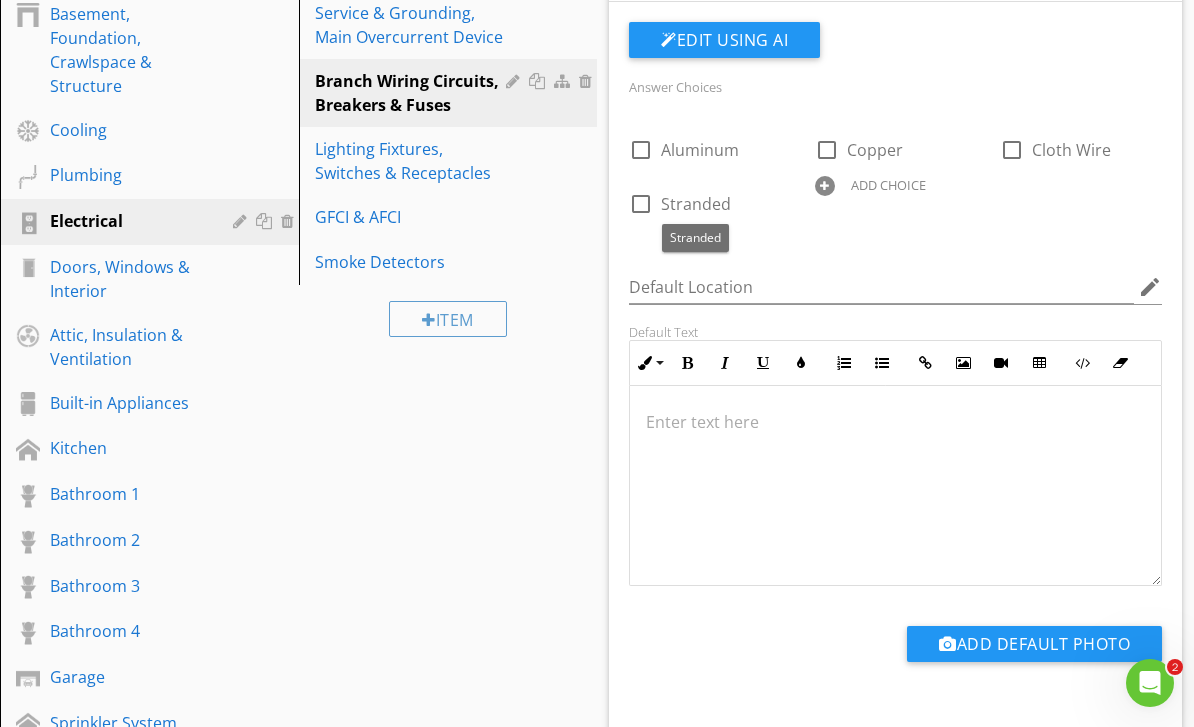 click at bounding box center (0, 0) 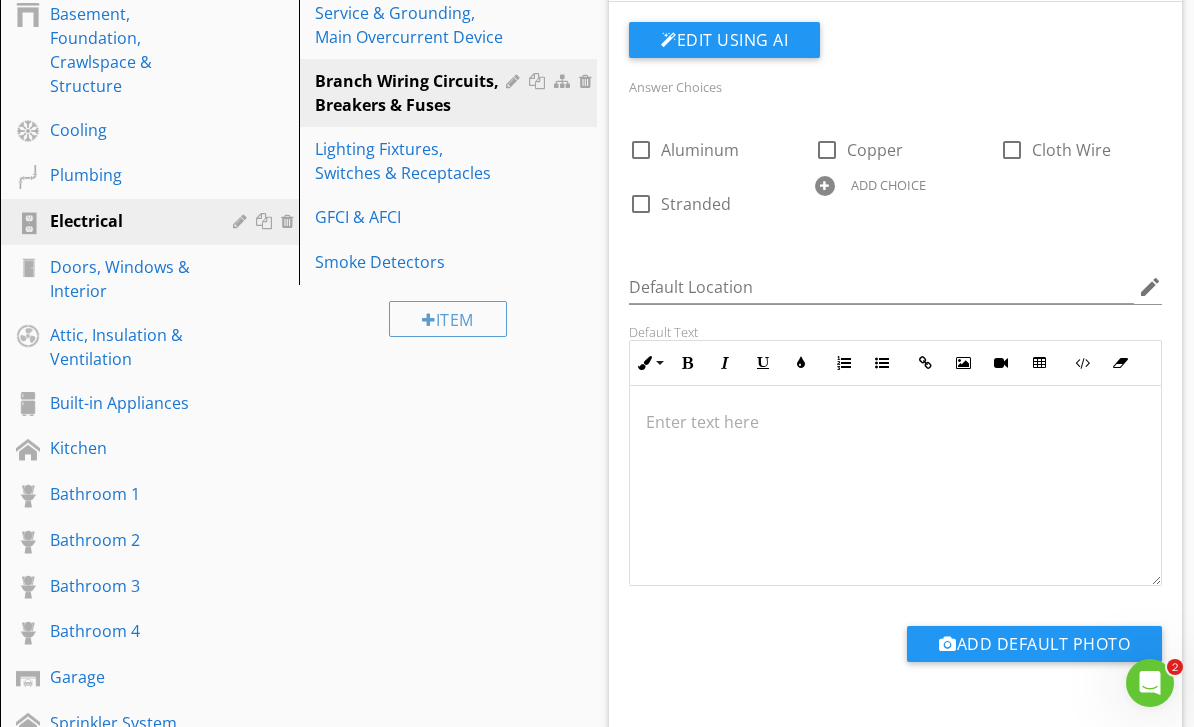 click at bounding box center [0, 0] 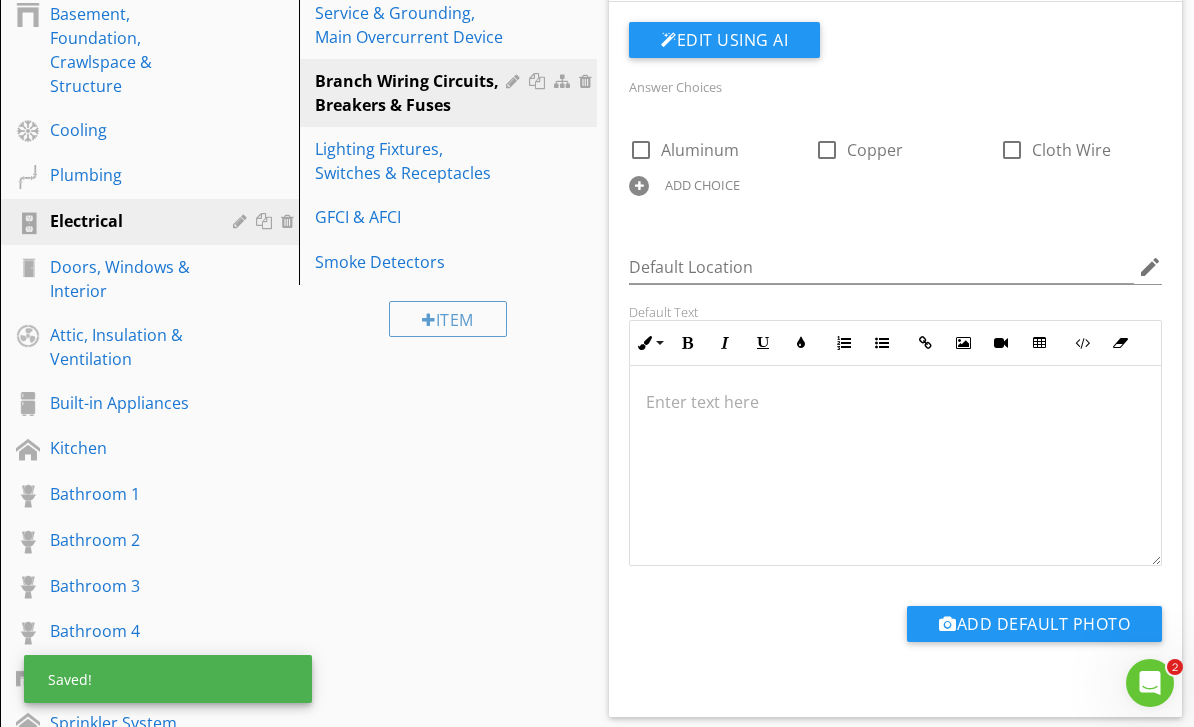 click at bounding box center (639, 186) 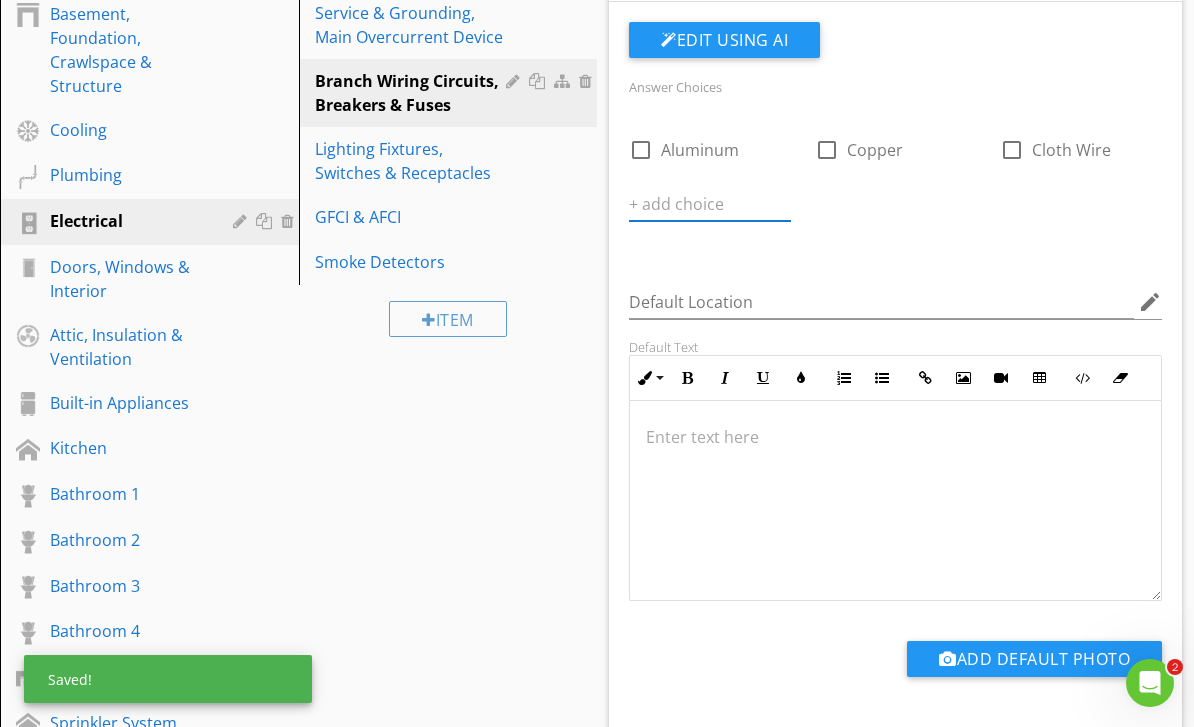 click at bounding box center (710, 204) 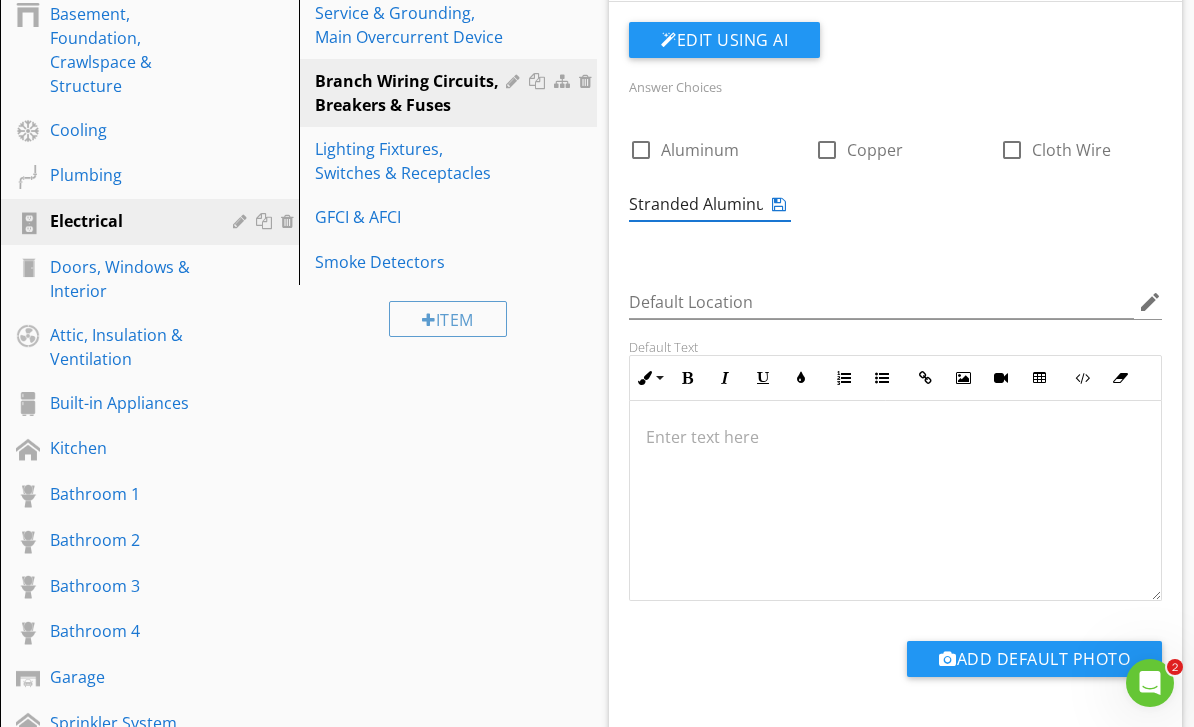 click at bounding box center (779, 204) 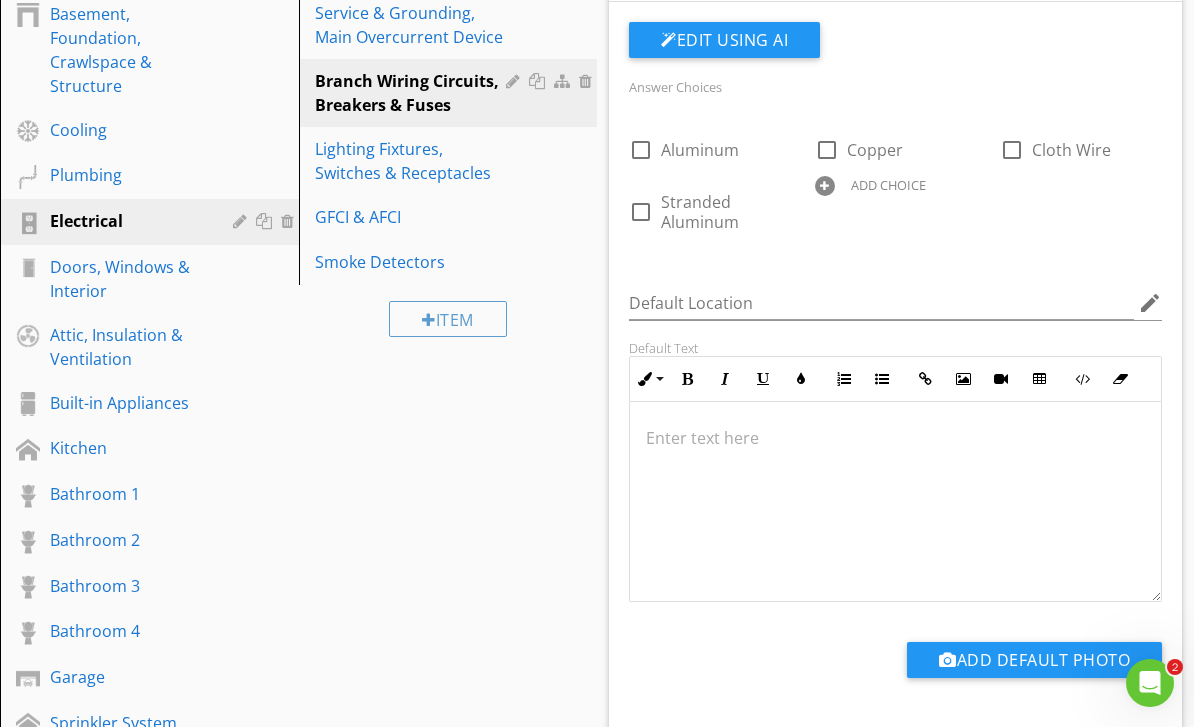 click on "ADD CHOICE" at bounding box center (896, 184) 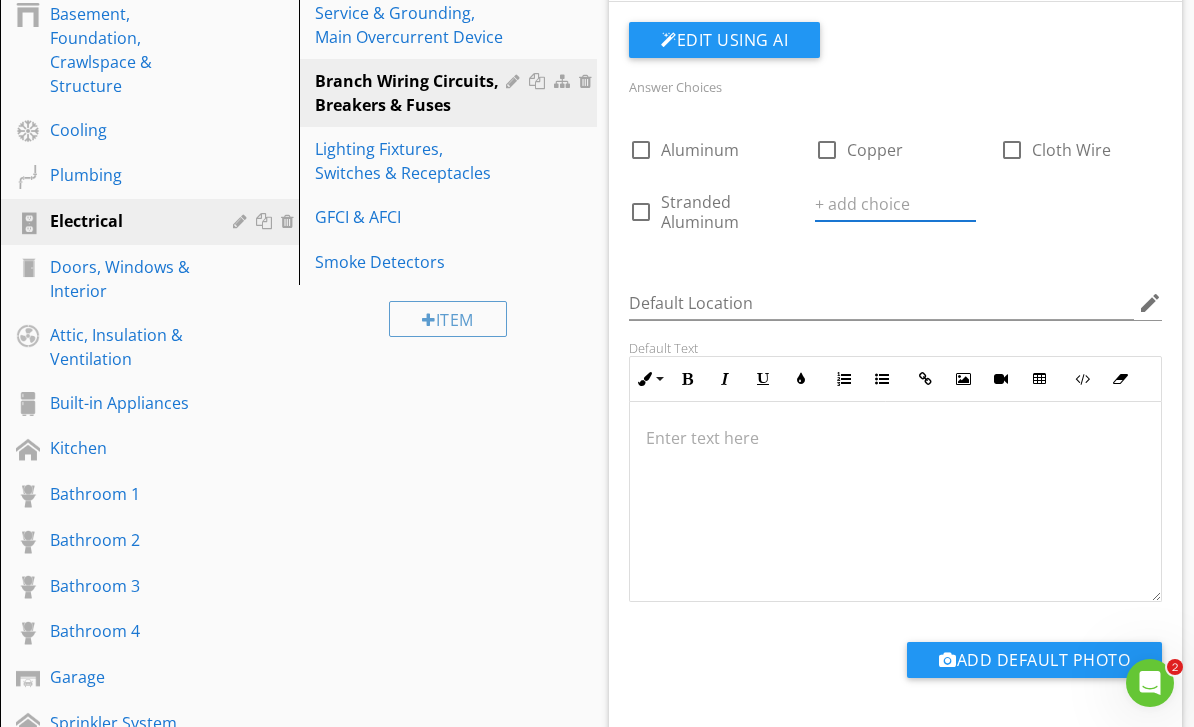 click at bounding box center (896, 204) 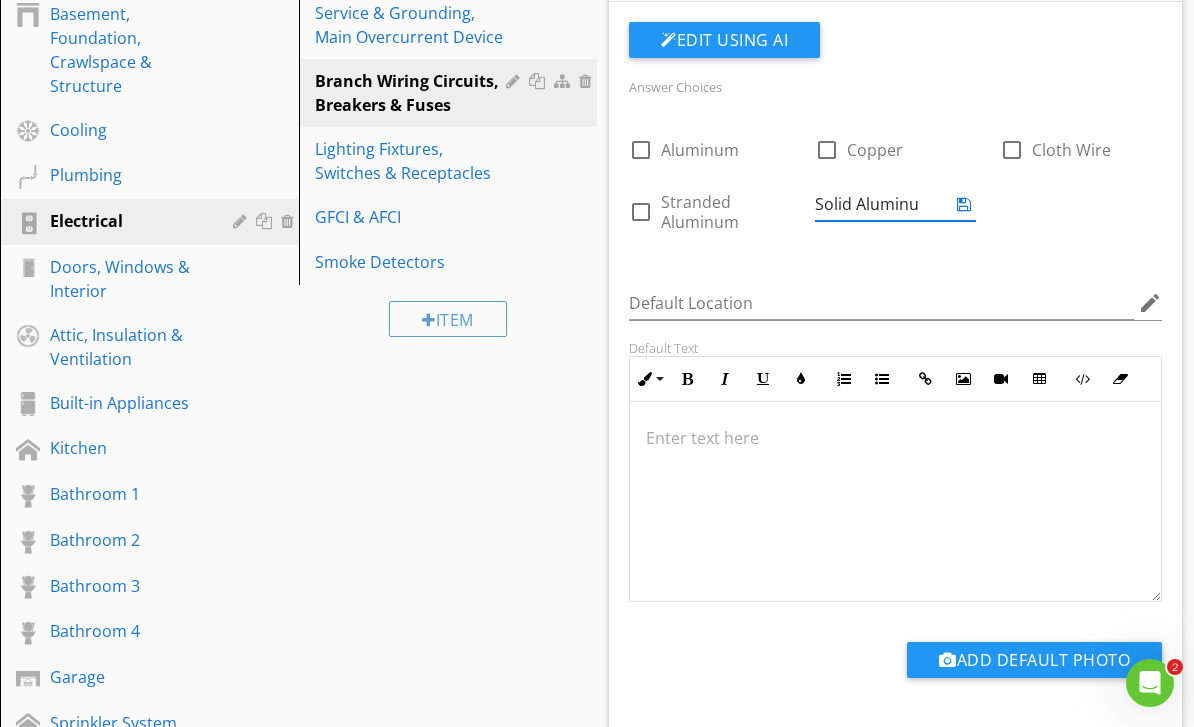 type on "Solid Aluminum" 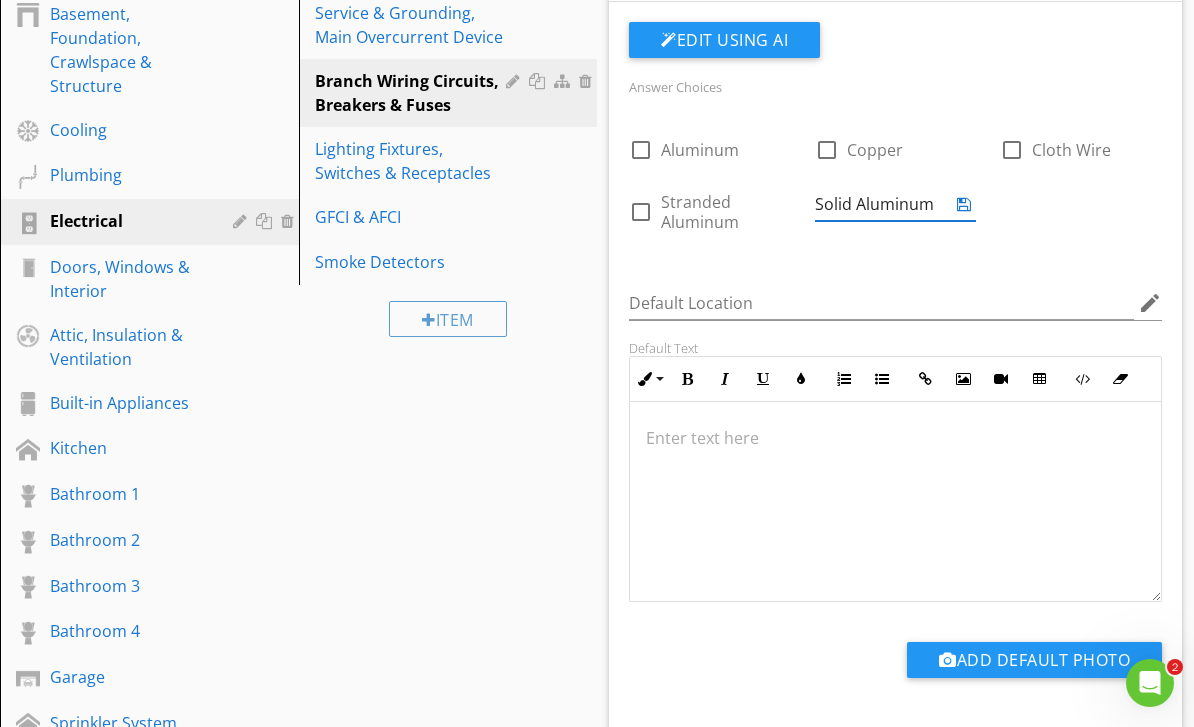 click at bounding box center [964, 204] 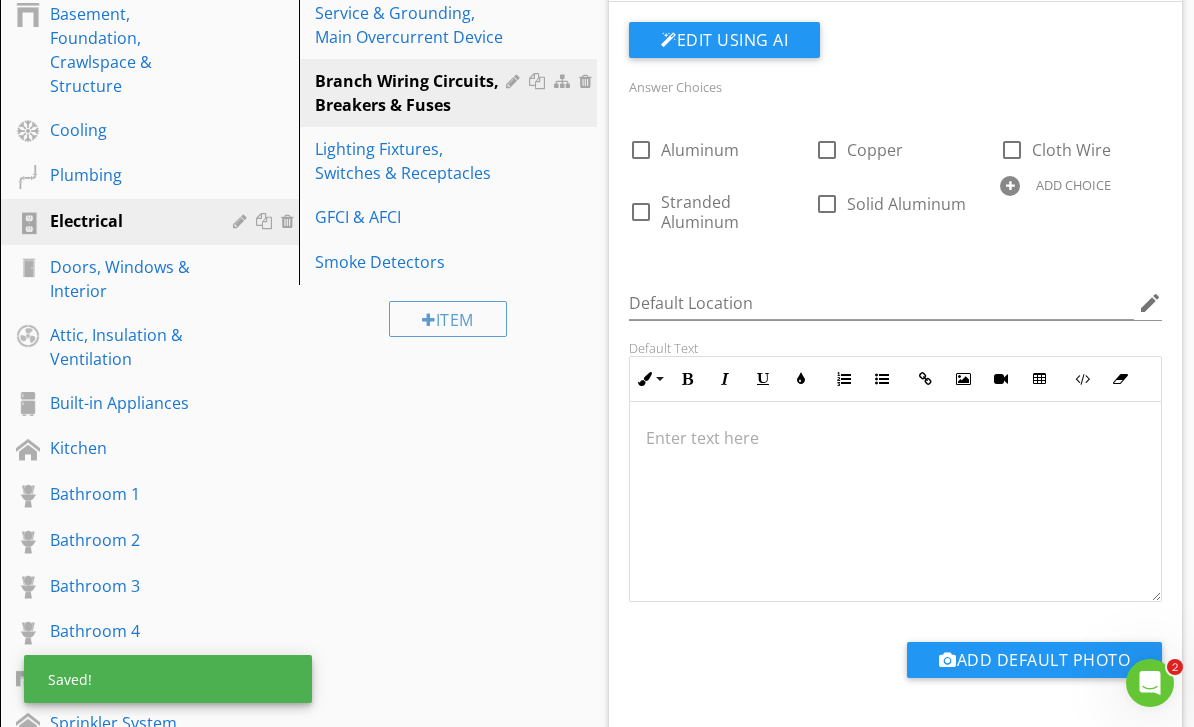 click at bounding box center (1010, 186) 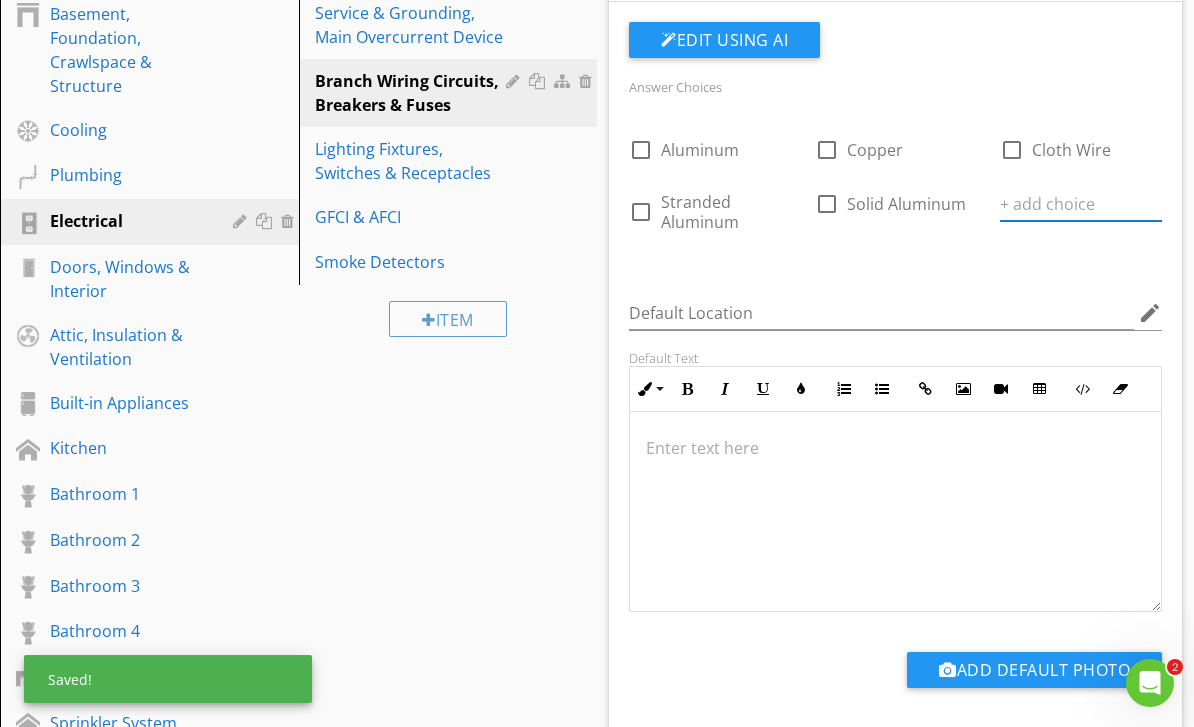 click at bounding box center (1081, 204) 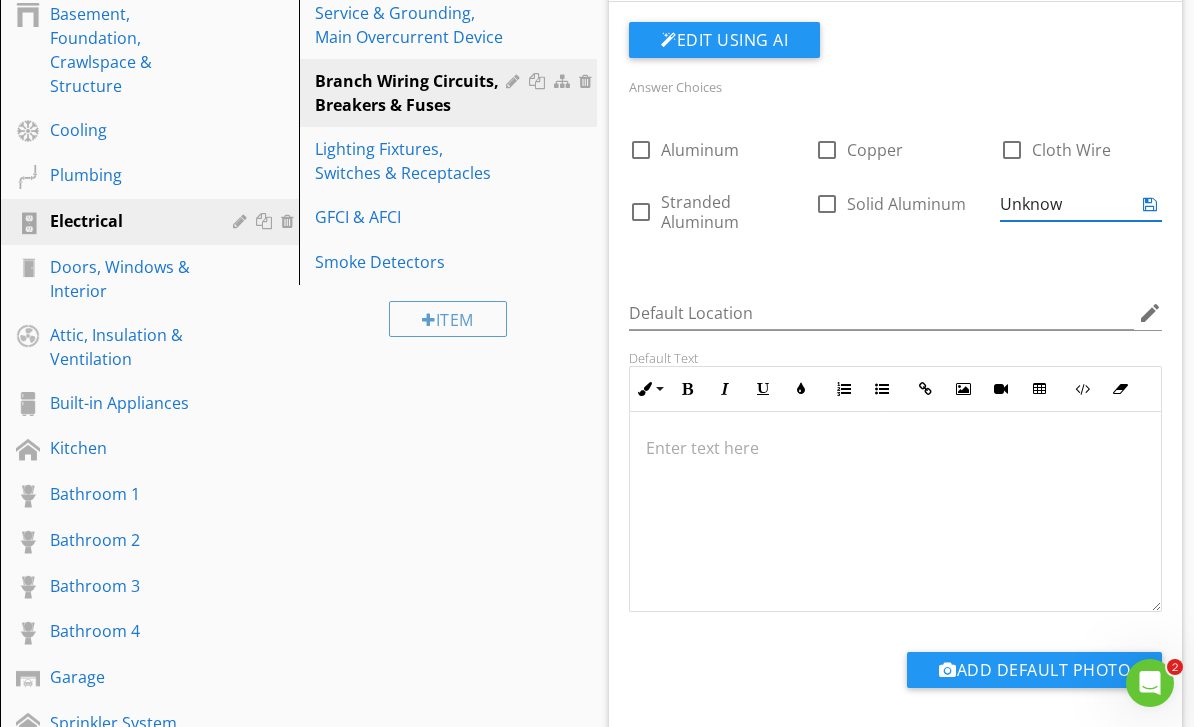 type on "Unknown" 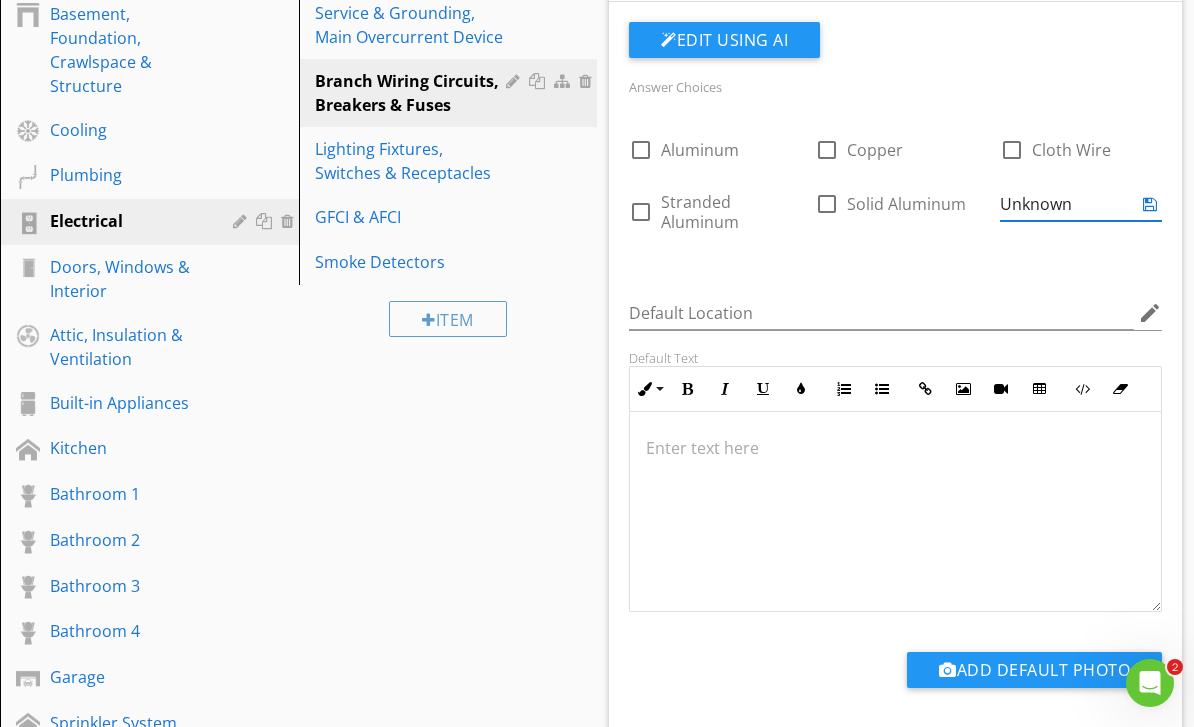 click at bounding box center [1150, 204] 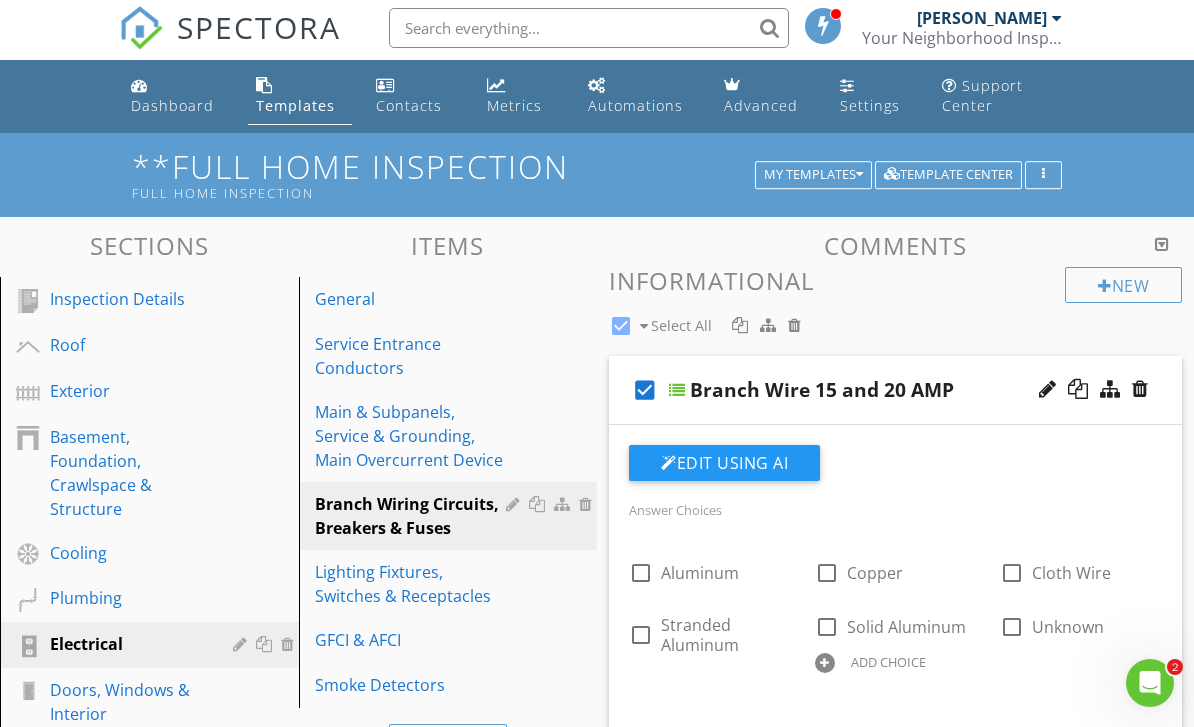scroll, scrollTop: 31, scrollLeft: 0, axis: vertical 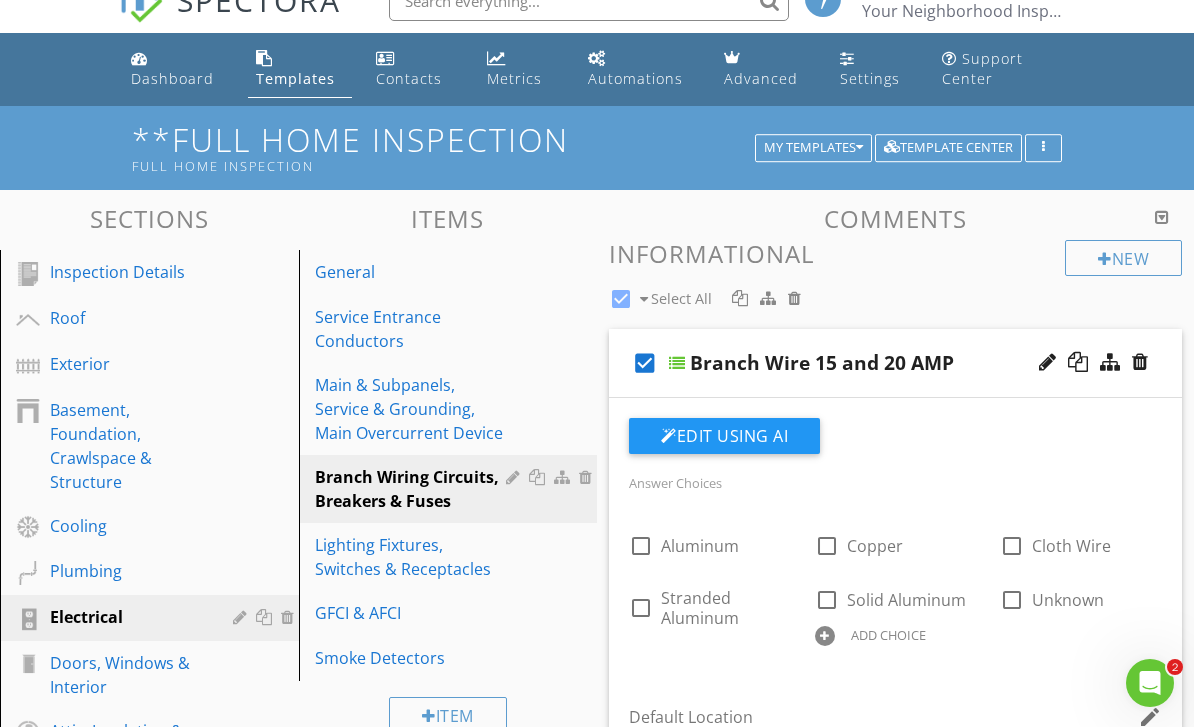 click at bounding box center [1047, 362] 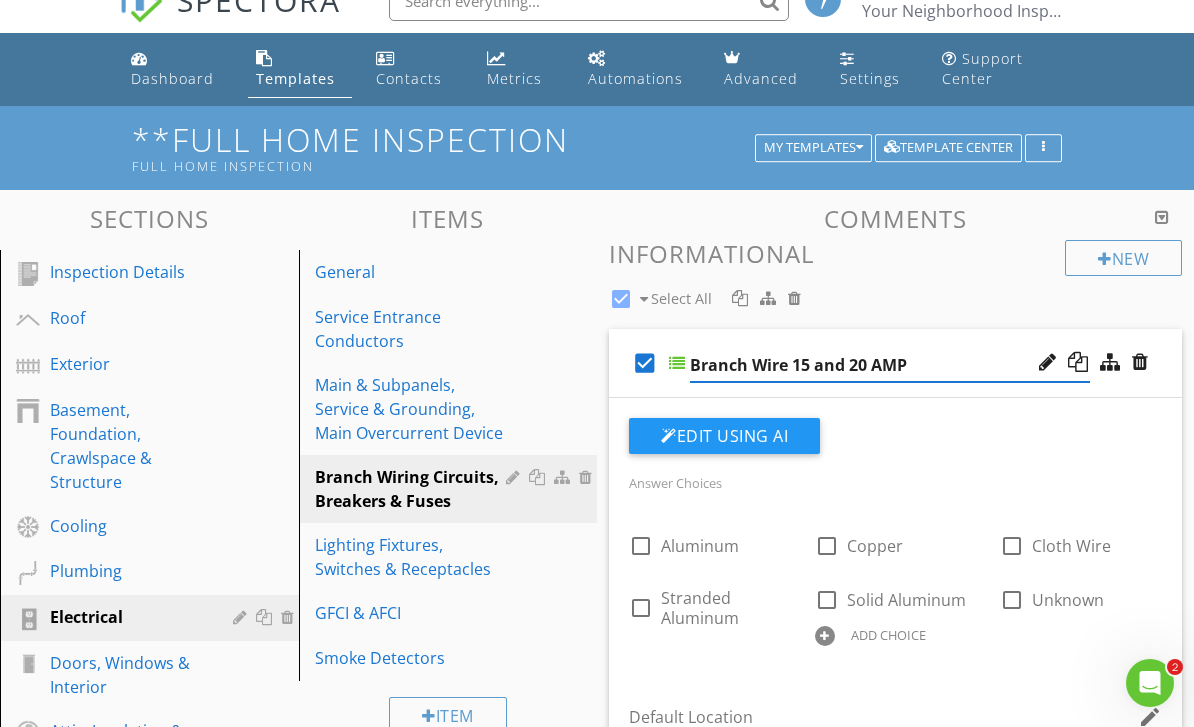 click on "Branch Wire 15 and 20 AMP" at bounding box center [890, 365] 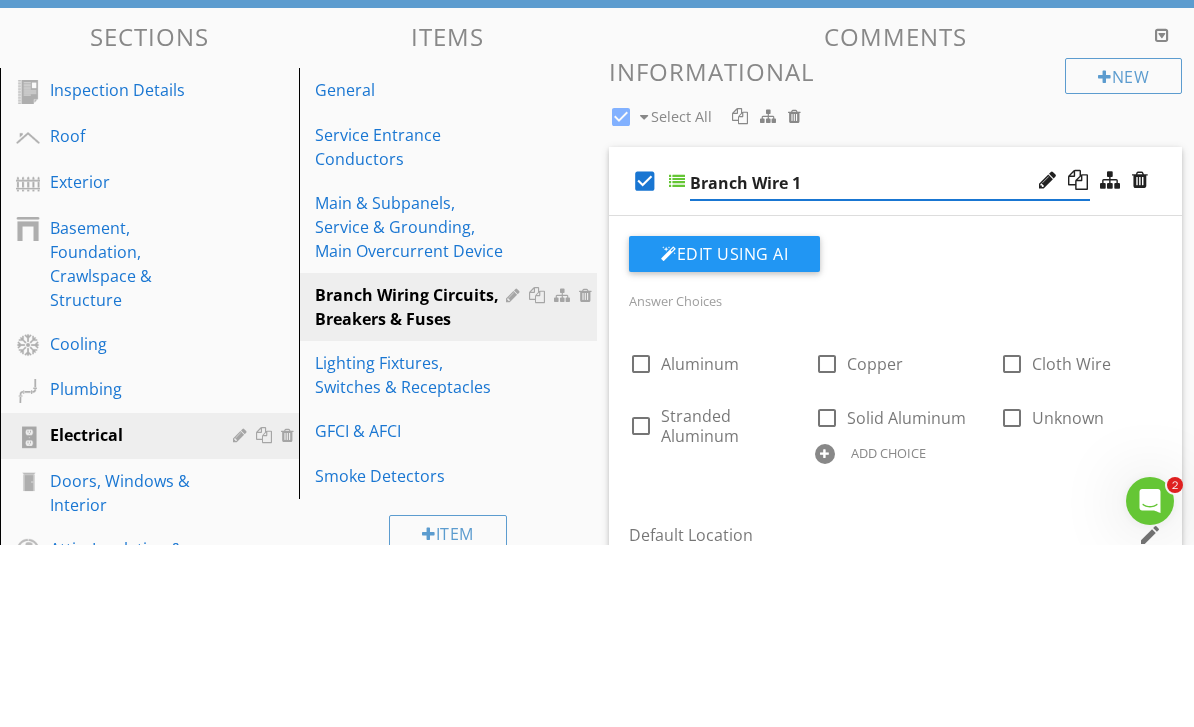 type on "Branch Wire" 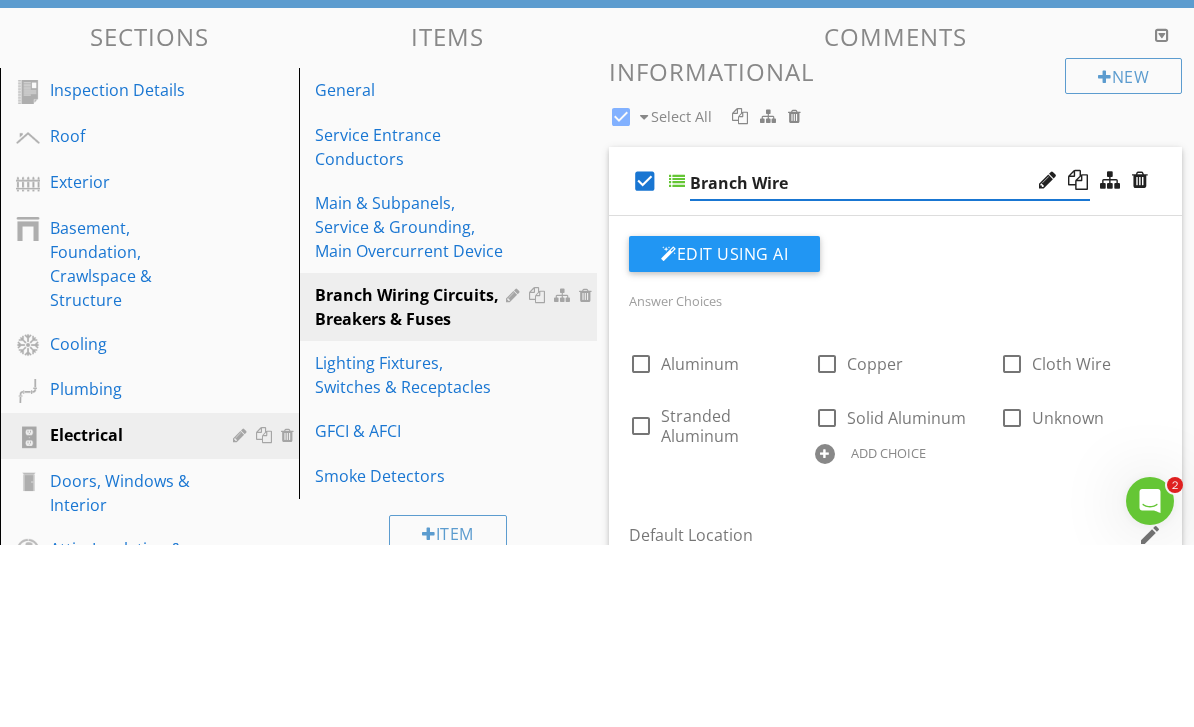 click on "check_box     Select All" at bounding box center [837, 294] 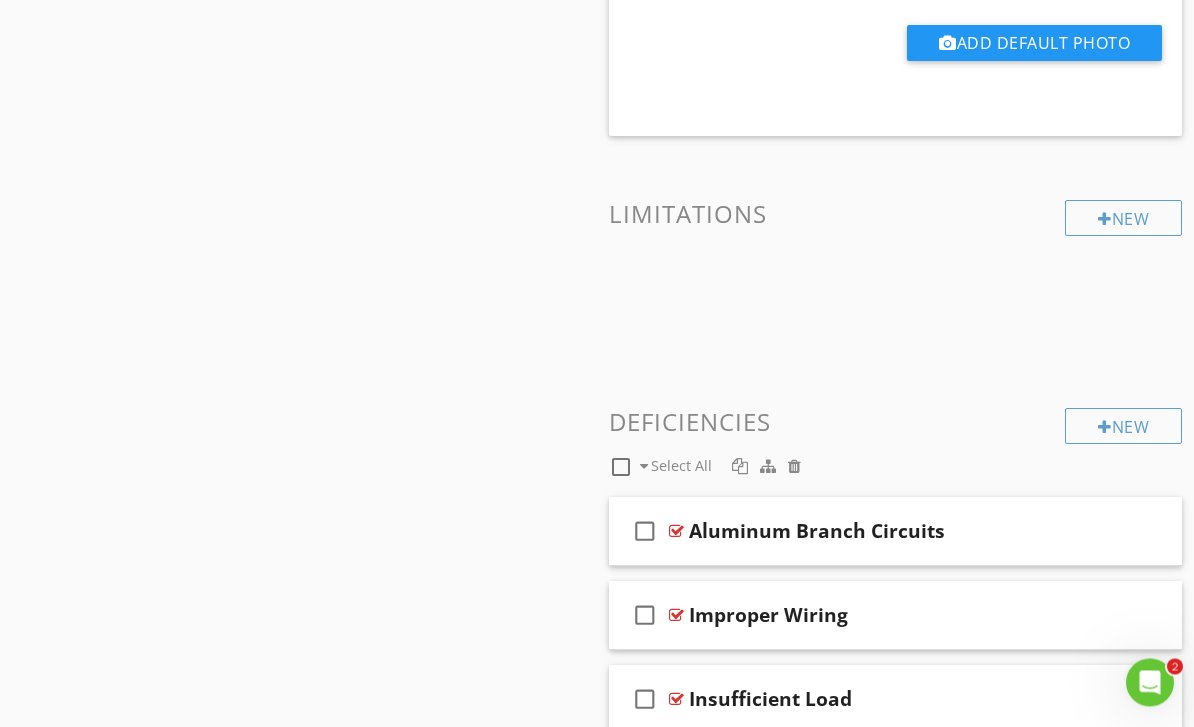 scroll, scrollTop: 1923, scrollLeft: 0, axis: vertical 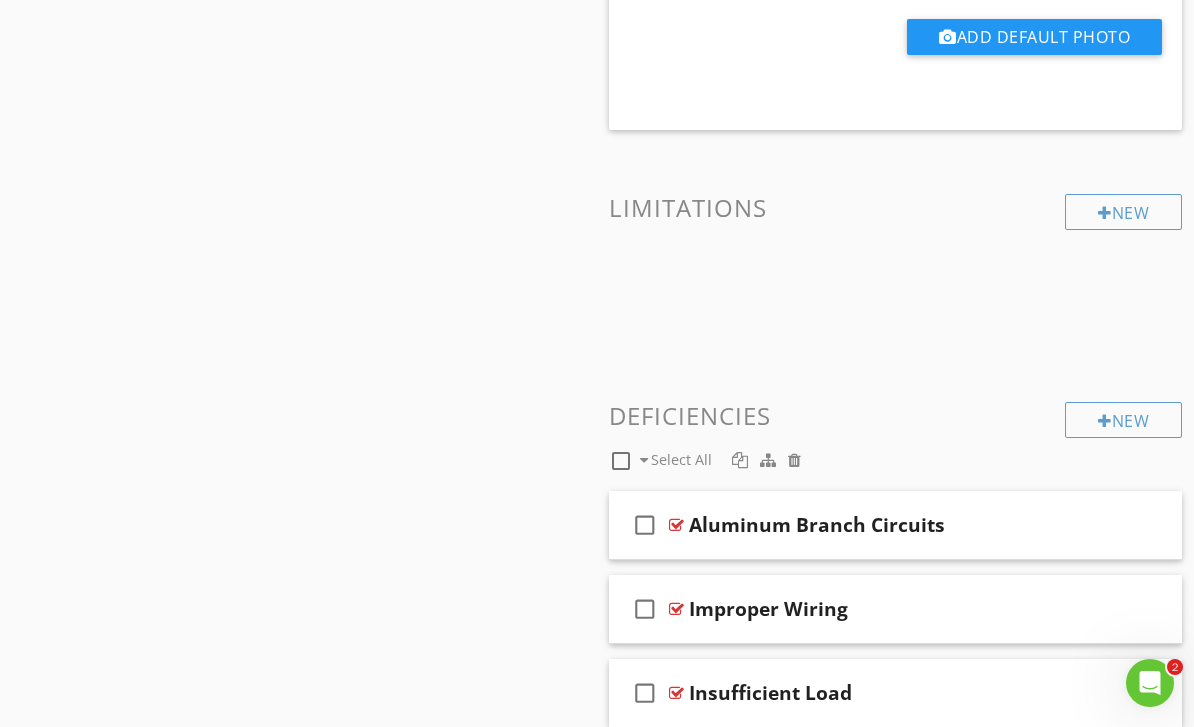 click on "New" at bounding box center [1123, 420] 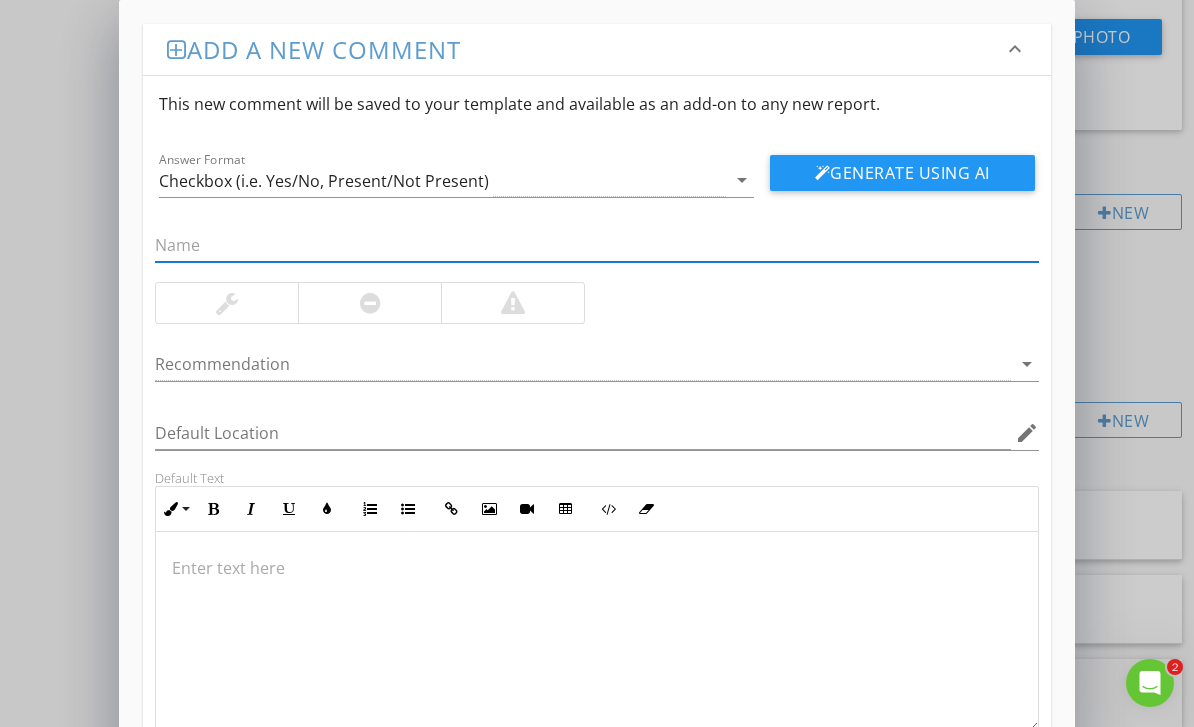 click at bounding box center (596, 632) 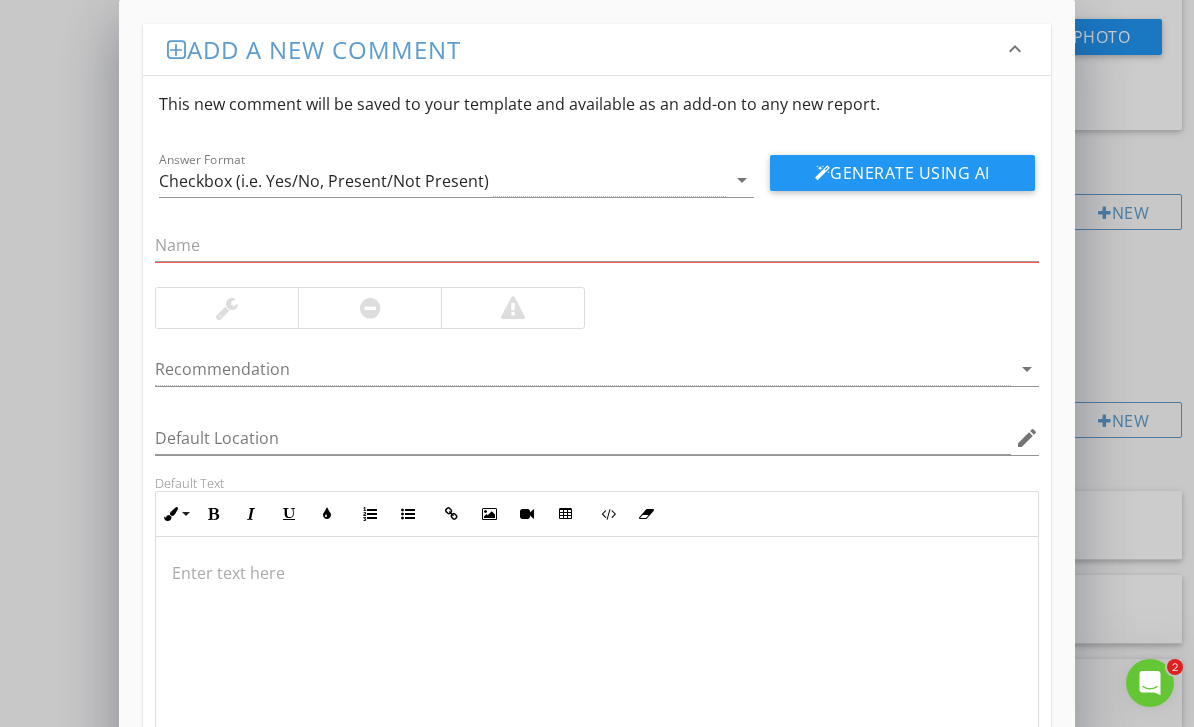 scroll, scrollTop: 1987, scrollLeft: 0, axis: vertical 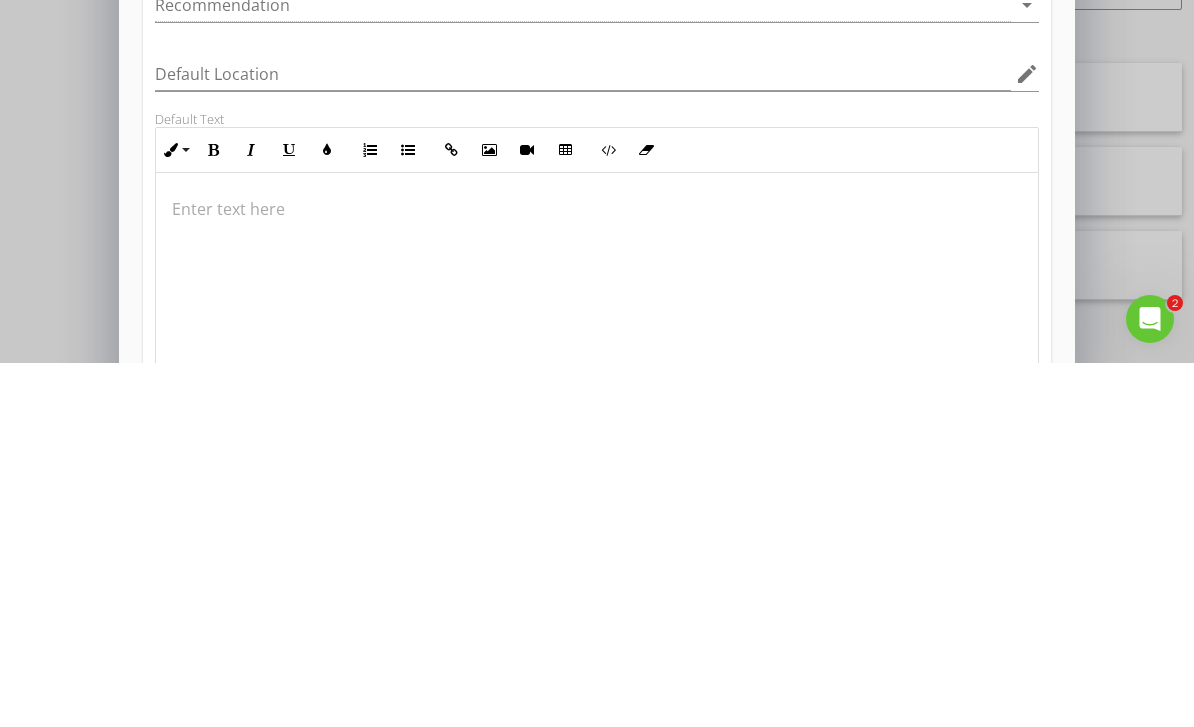 click at bounding box center (596, 573) 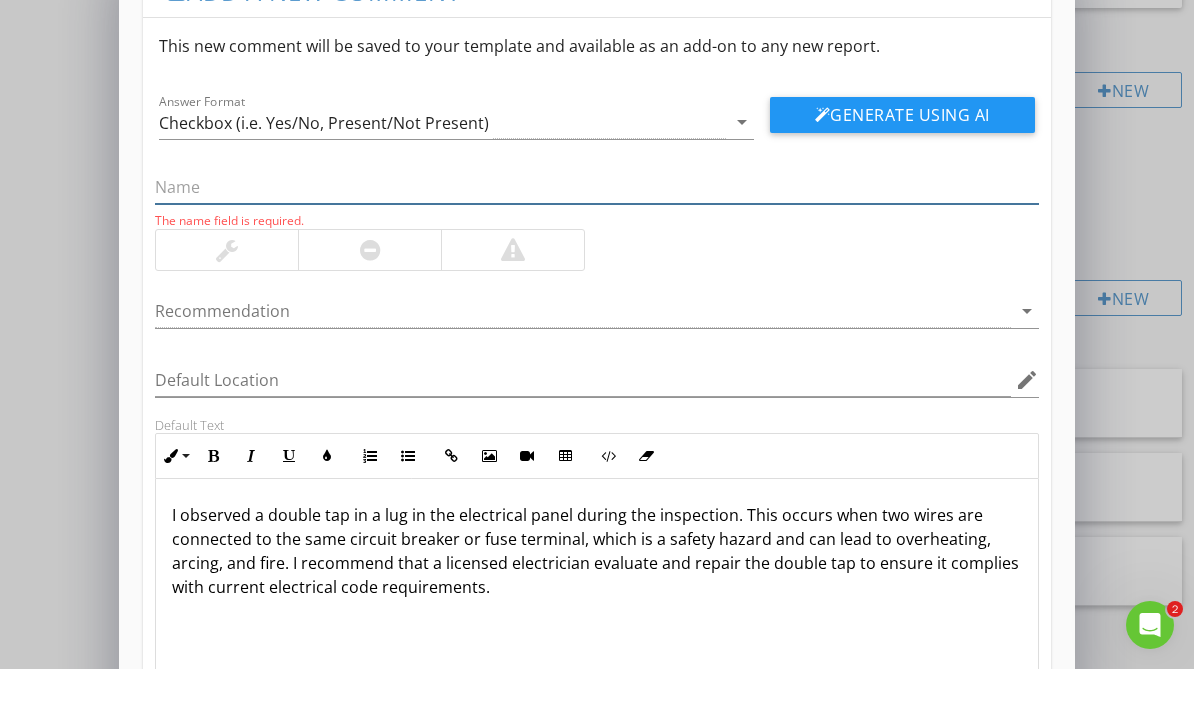 click at bounding box center [596, 245] 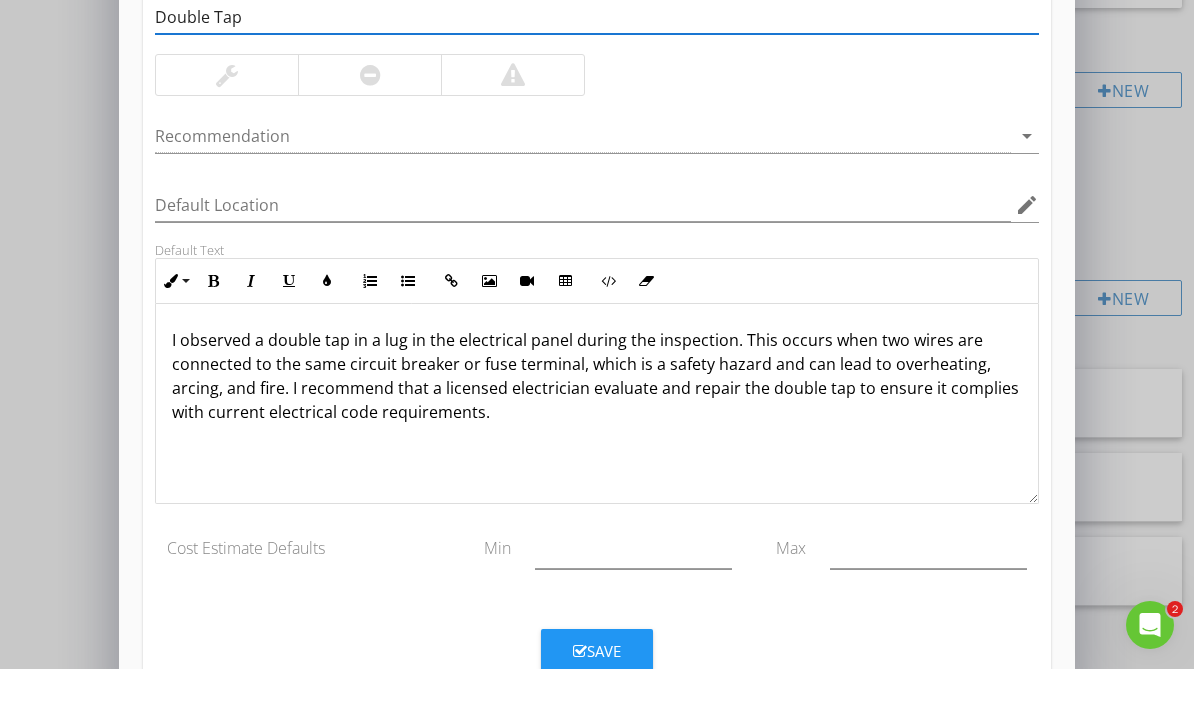 scroll, scrollTop: 166, scrollLeft: 0, axis: vertical 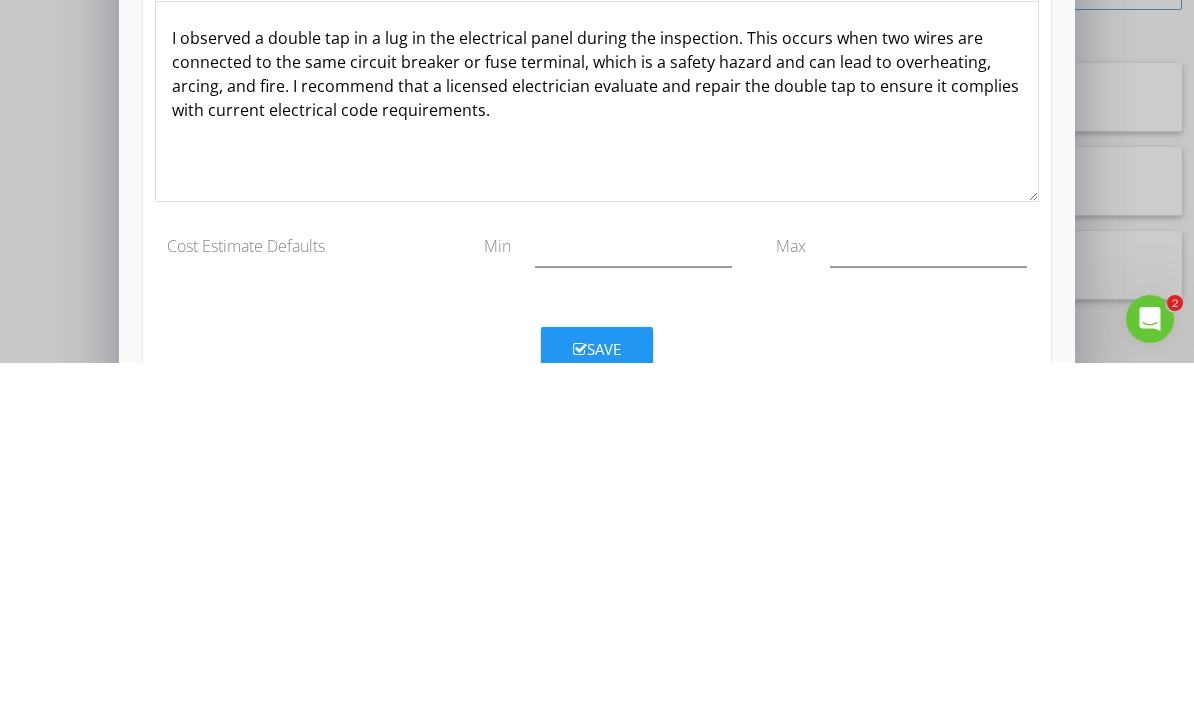 type on "Double Tap" 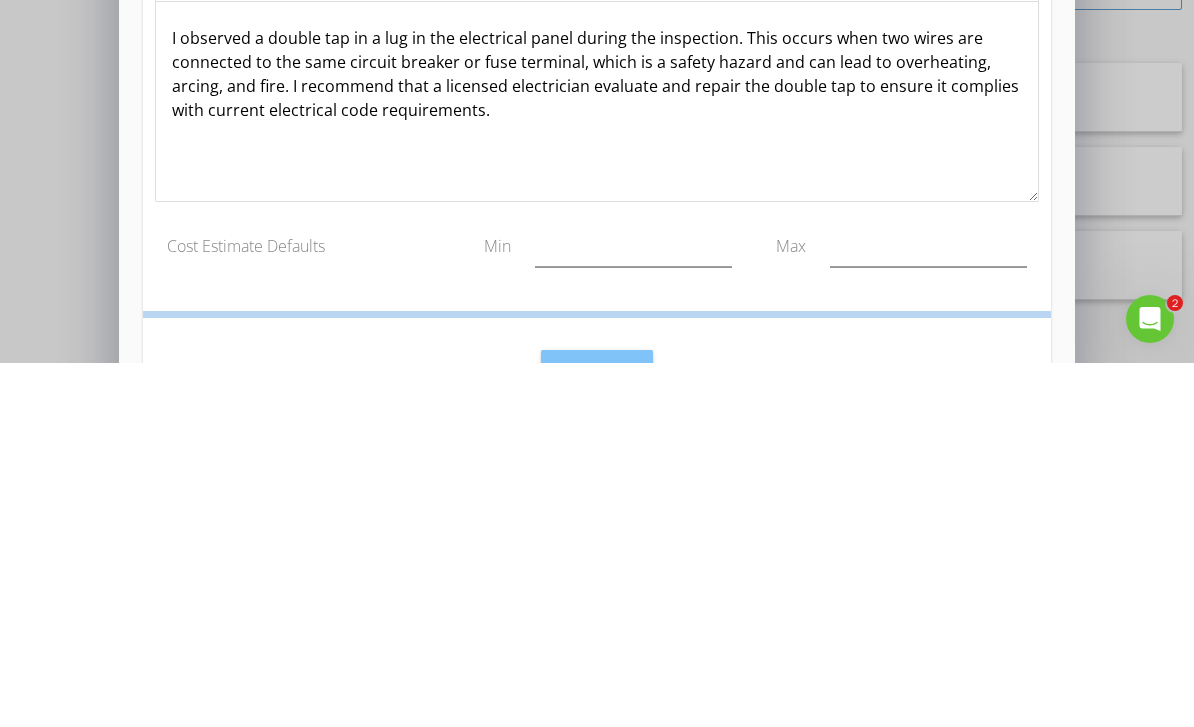 scroll, scrollTop: 1923, scrollLeft: 0, axis: vertical 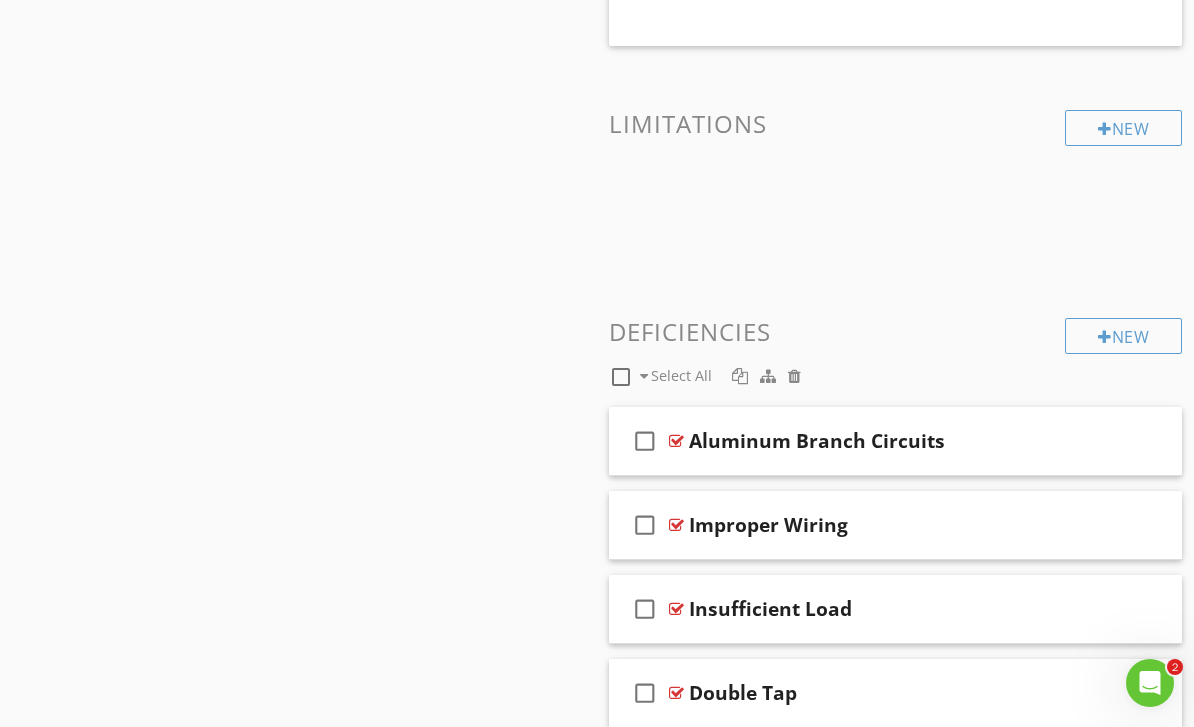click on "New" at bounding box center [1123, 336] 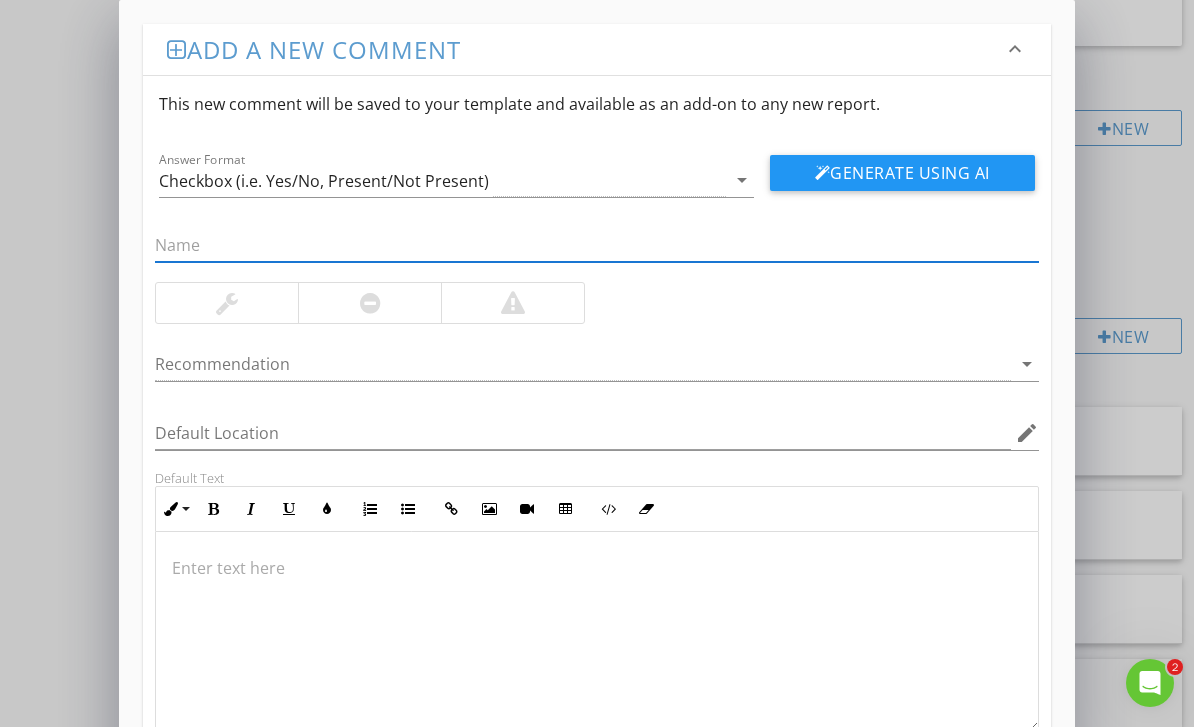 click at bounding box center [596, 632] 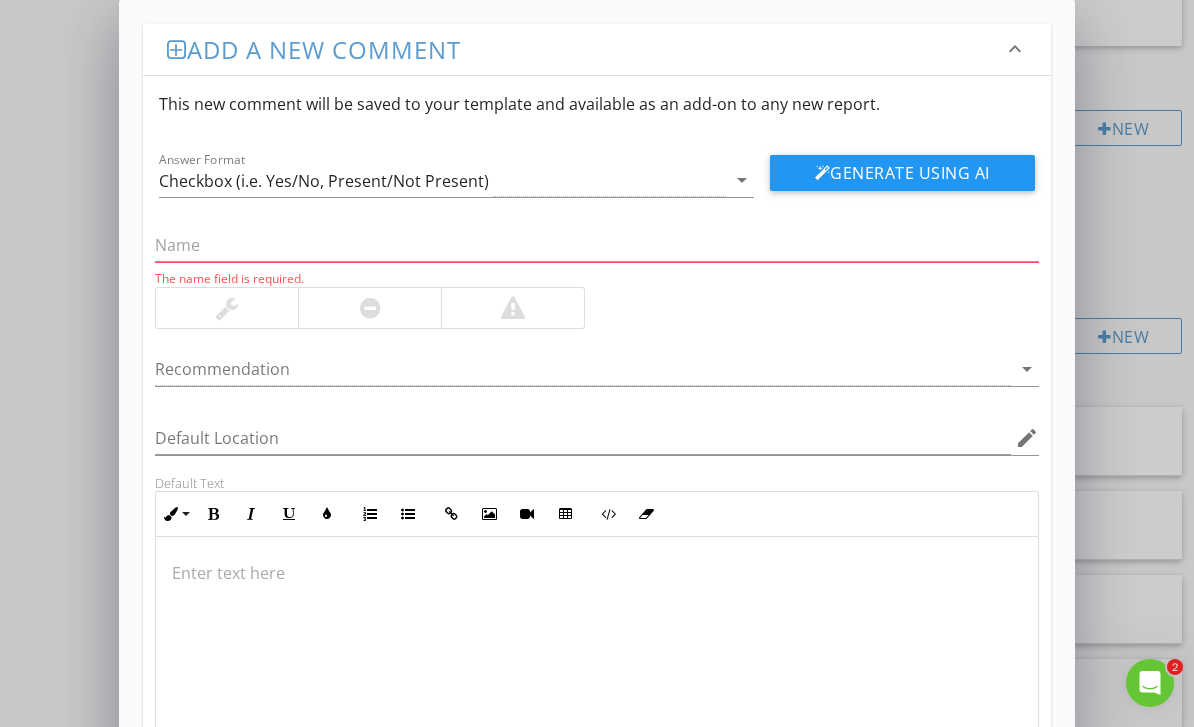 scroll, scrollTop: 2071, scrollLeft: 0, axis: vertical 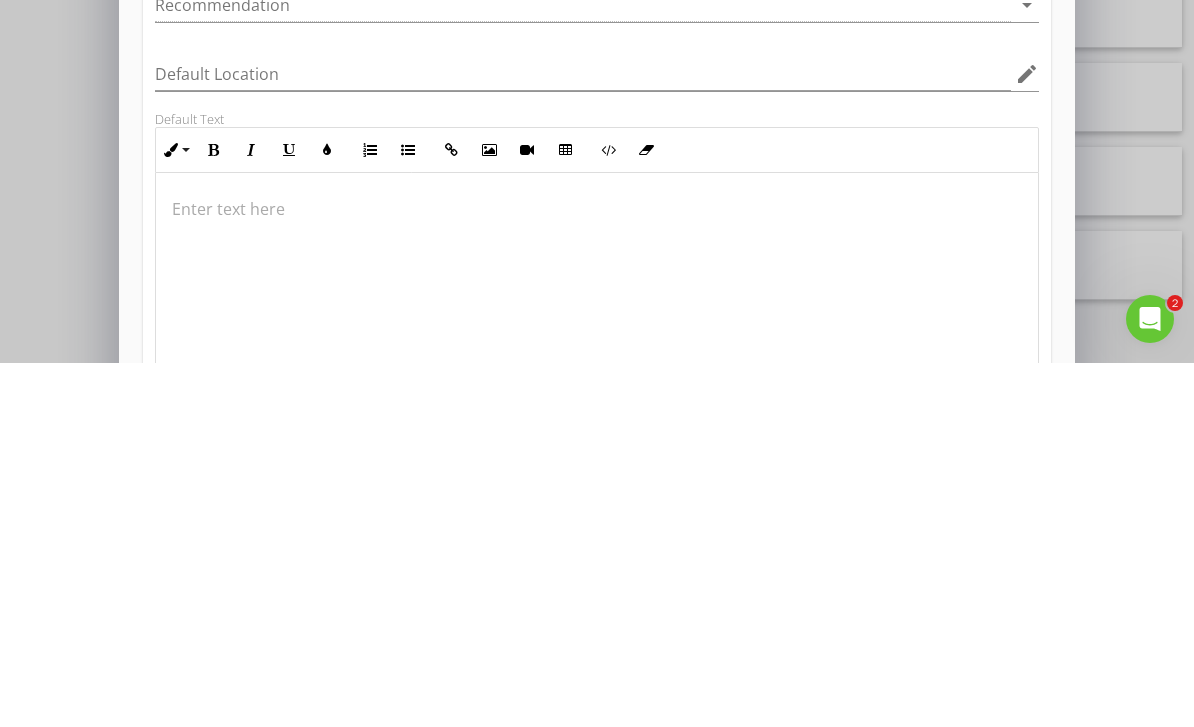 click at bounding box center [596, 637] 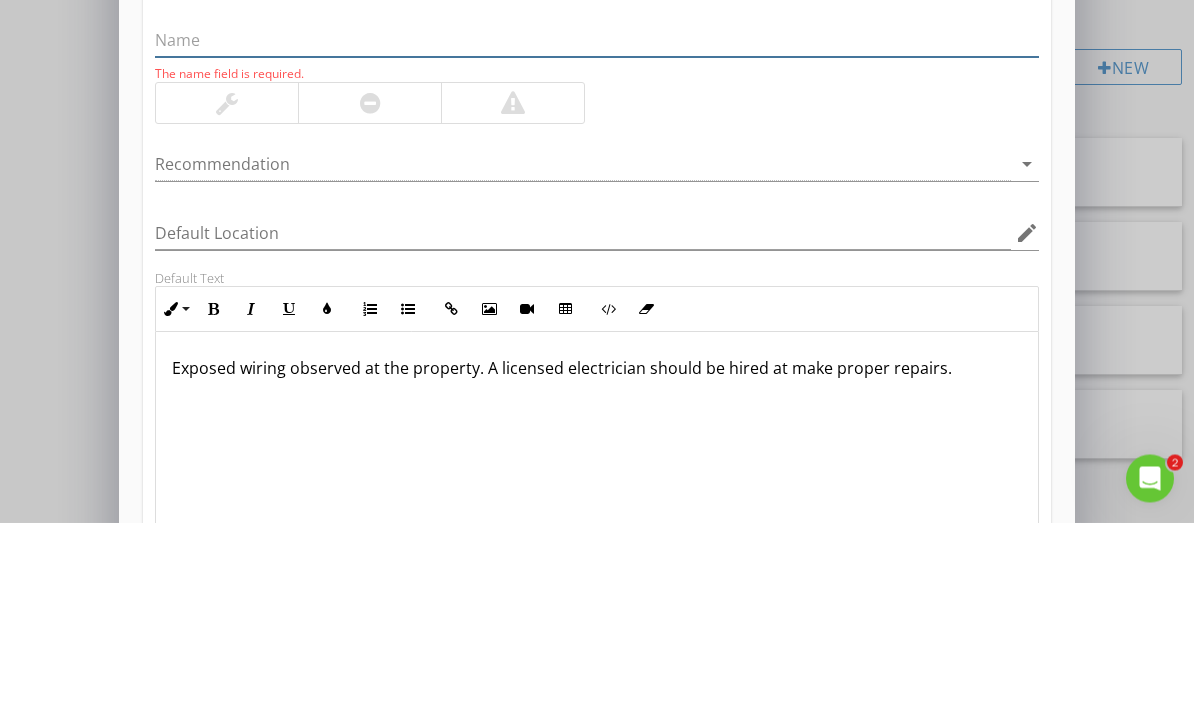 click at bounding box center (596, 245) 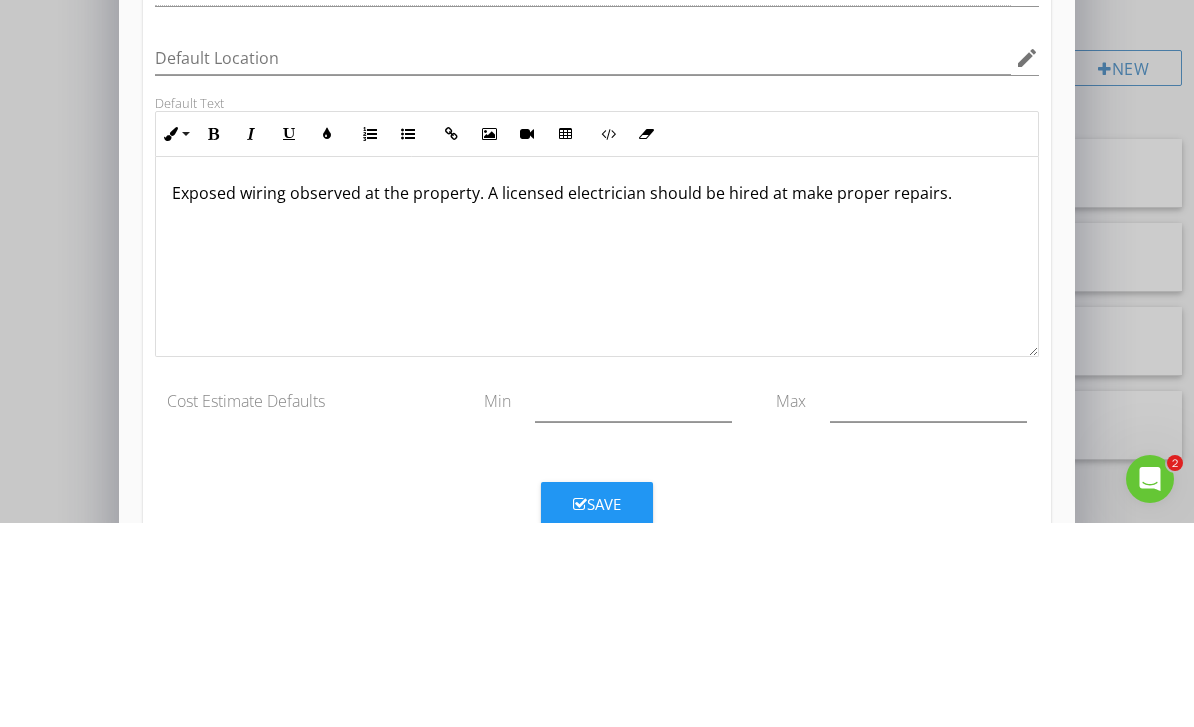 scroll, scrollTop: 166, scrollLeft: 0, axis: vertical 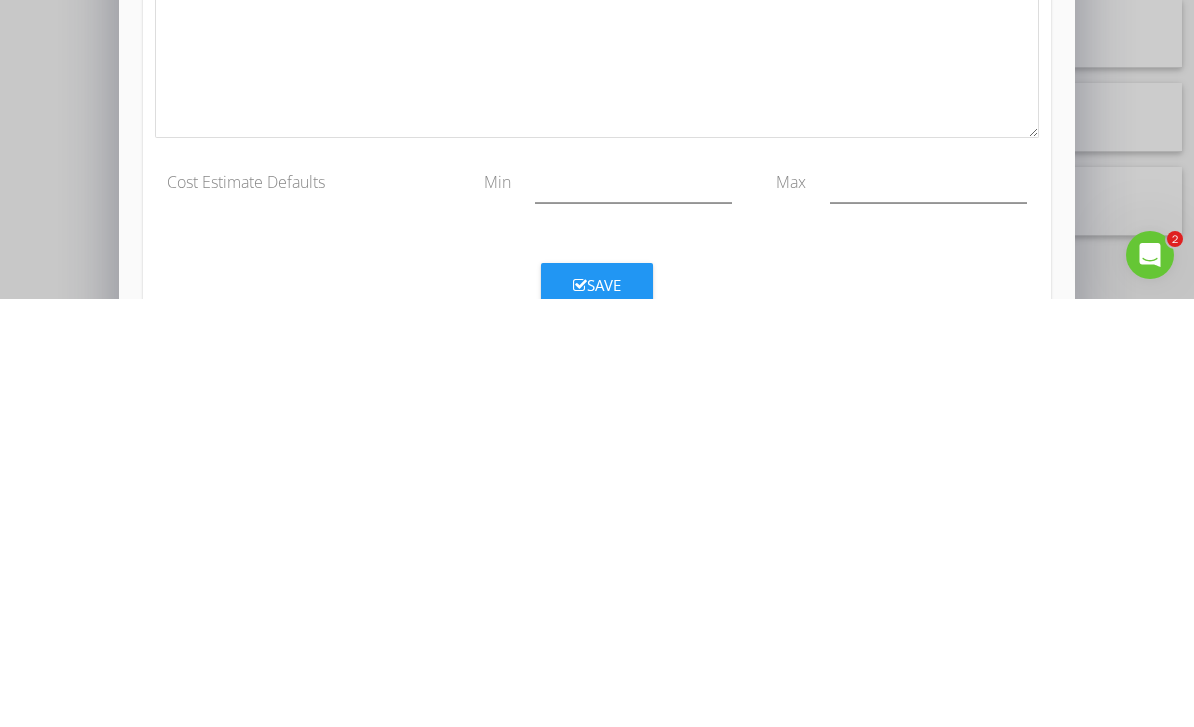 type on "Exposed Wiring" 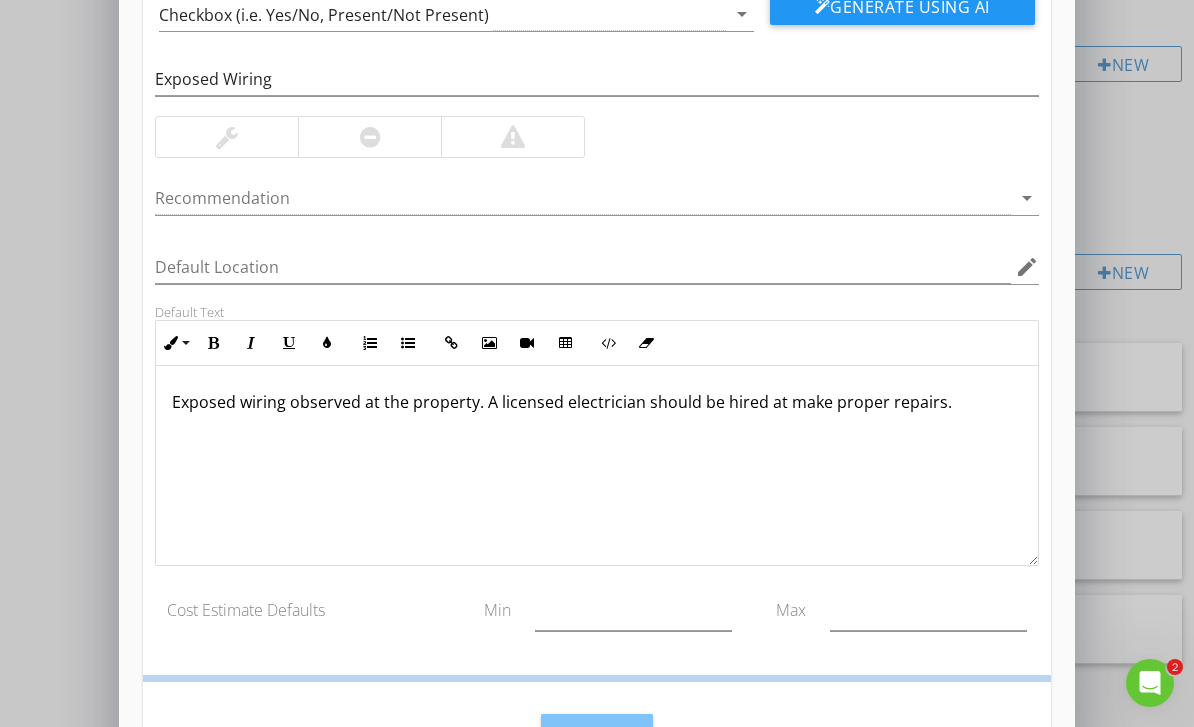 scroll, scrollTop: 69, scrollLeft: 0, axis: vertical 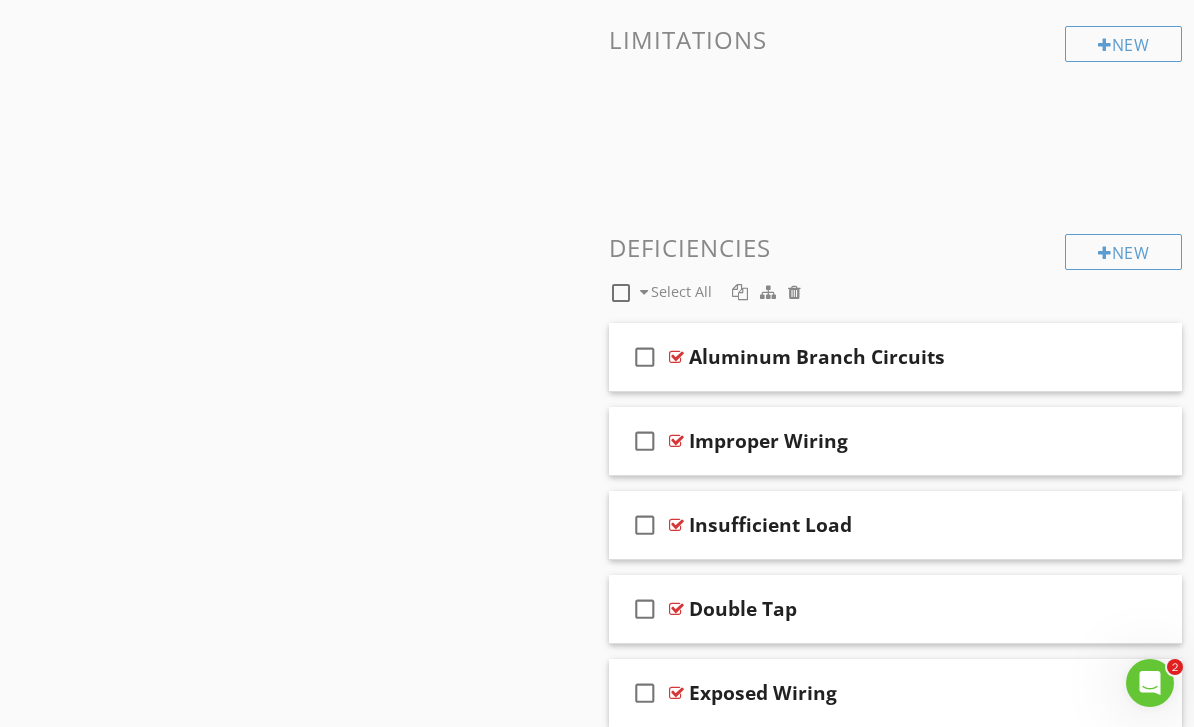 click on "New" at bounding box center (1123, 252) 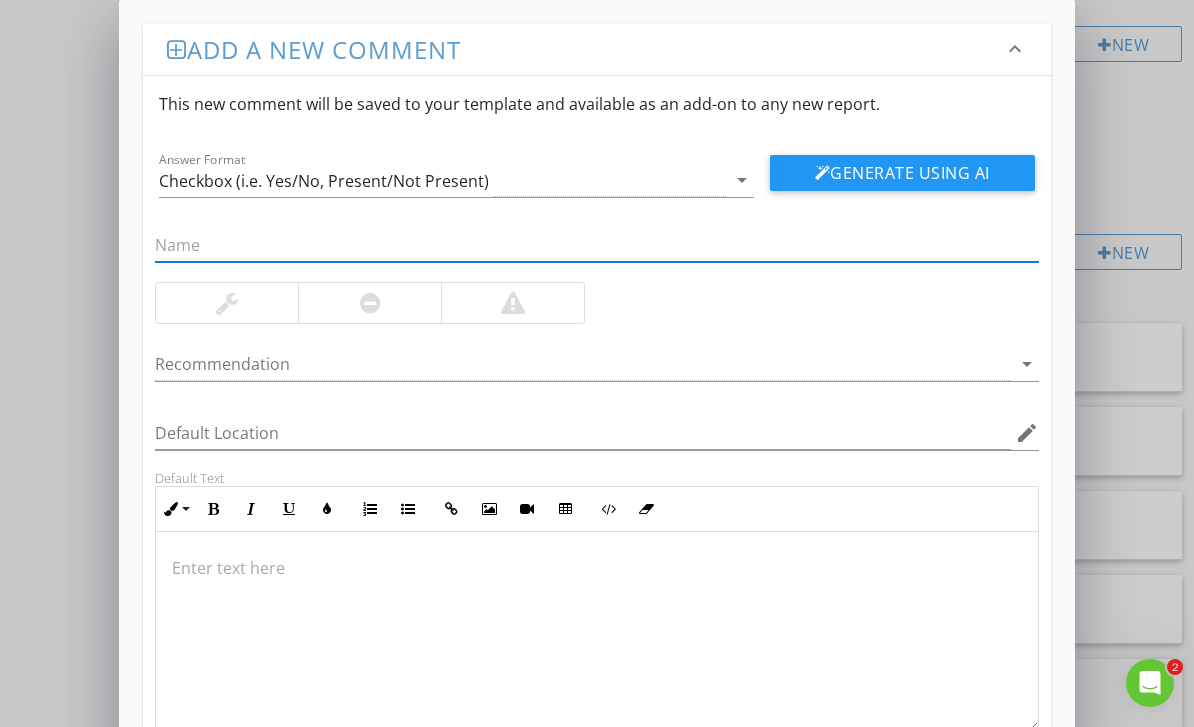 click at bounding box center [596, 568] 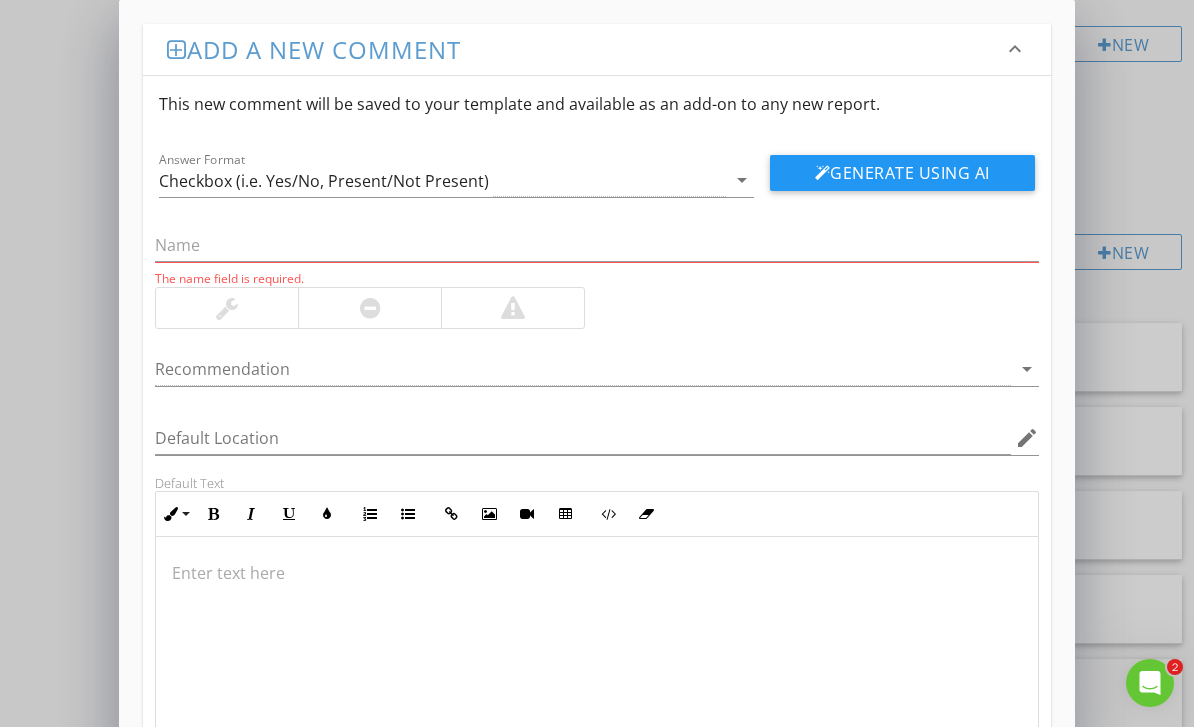 scroll, scrollTop: 2155, scrollLeft: 0, axis: vertical 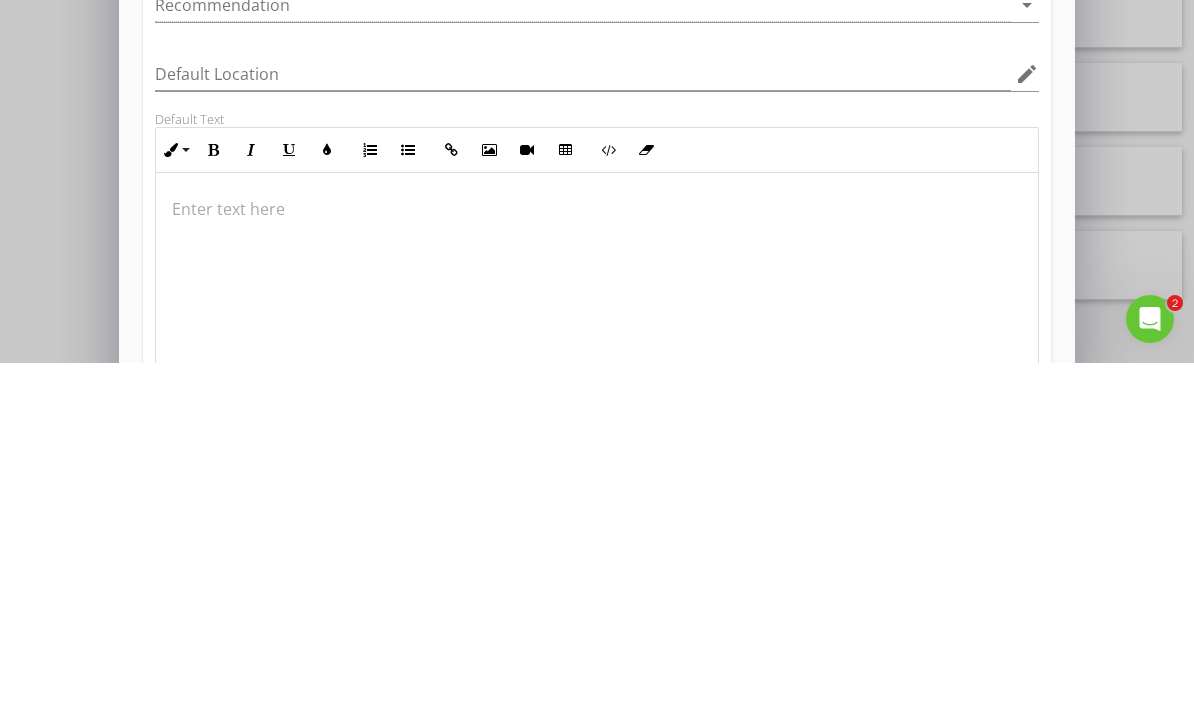 click at bounding box center [596, 573] 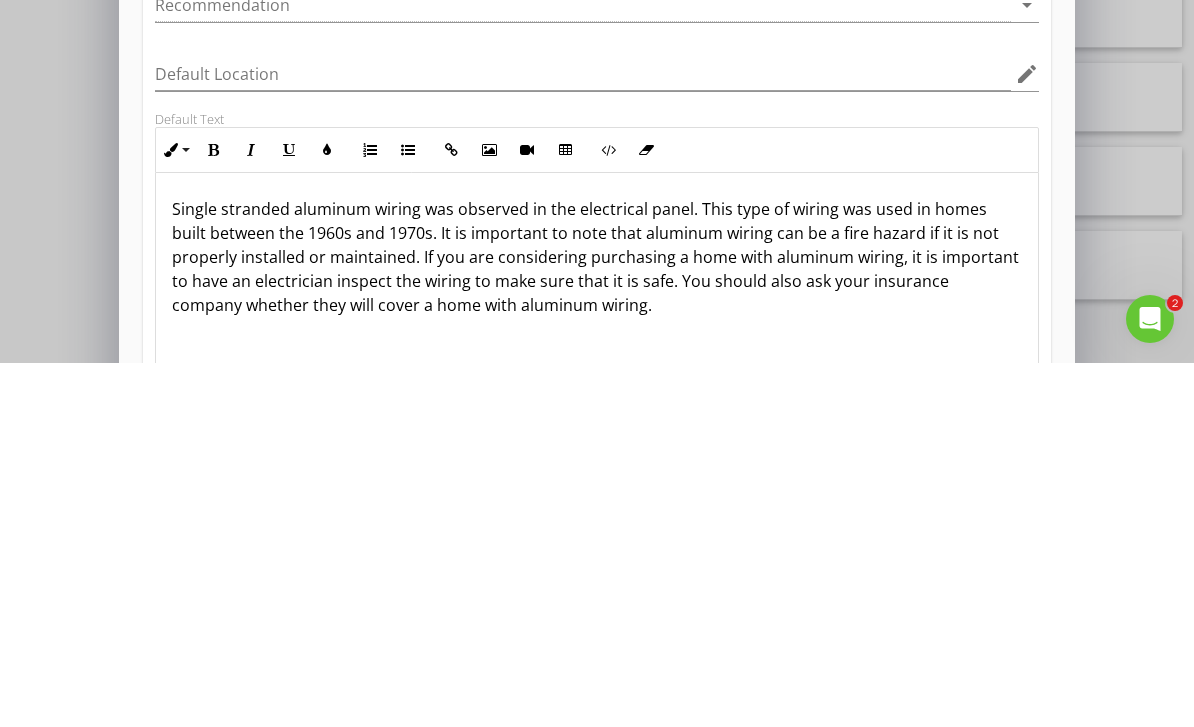 click on "Single stranded aluminum wiring was observed in the electrical panel. This type of wiring was used in homes built between the 1960s and 1970s. It is important to note that aluminum wiring can be a fire hazard if it is not properly installed or maintained. If you are considering purchasing a home with aluminum wiring, it is important to have an electrician inspect the wiring to make sure that it is safe. You should also ask your insurance company whether they will cover a home with aluminum wiring." at bounding box center (596, 621) 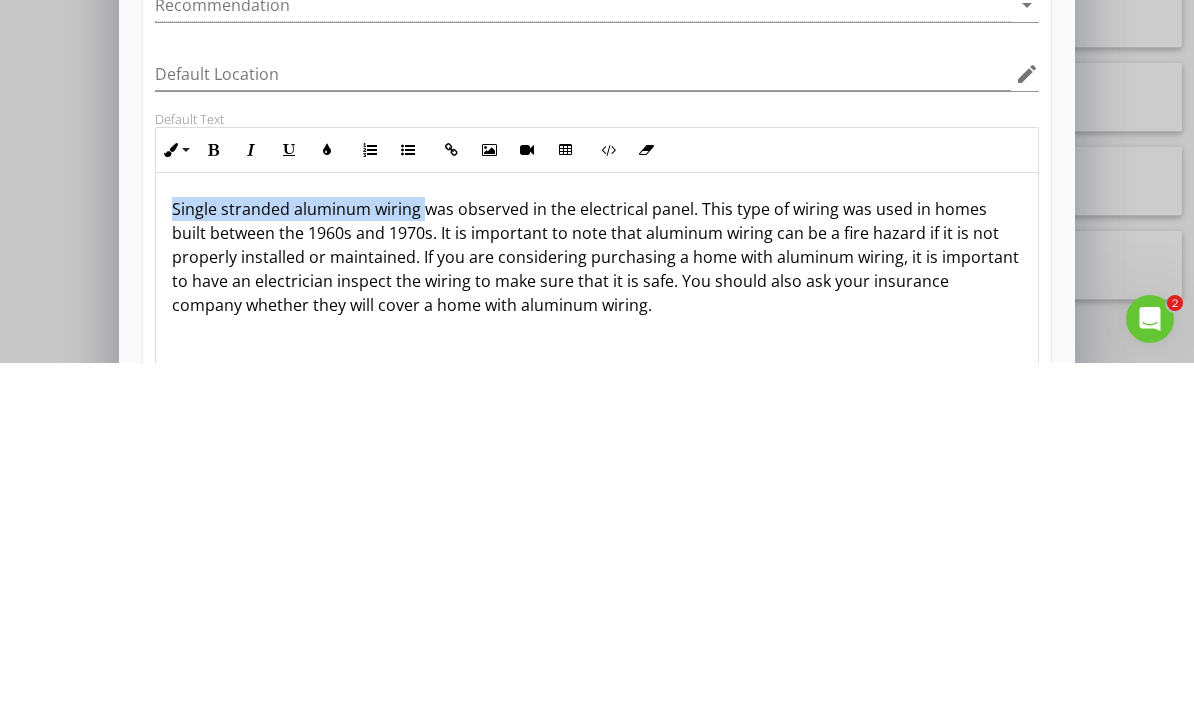 copy on "Single stranded aluminum wiring" 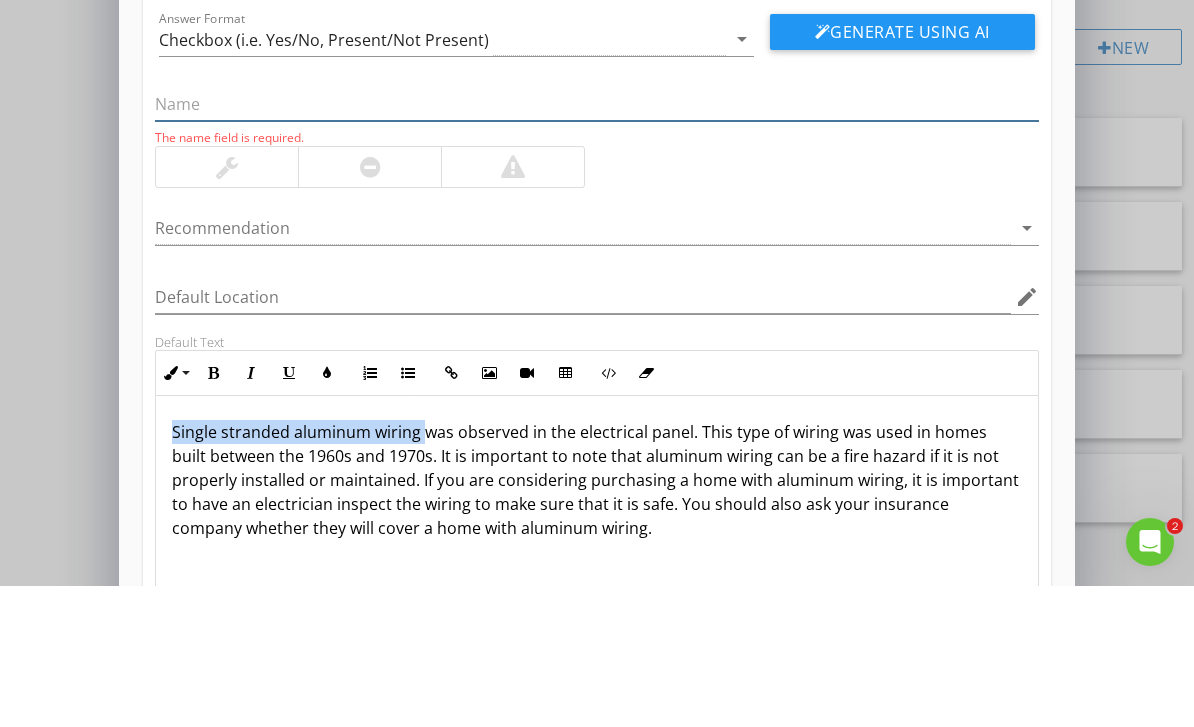 click at bounding box center [596, 245] 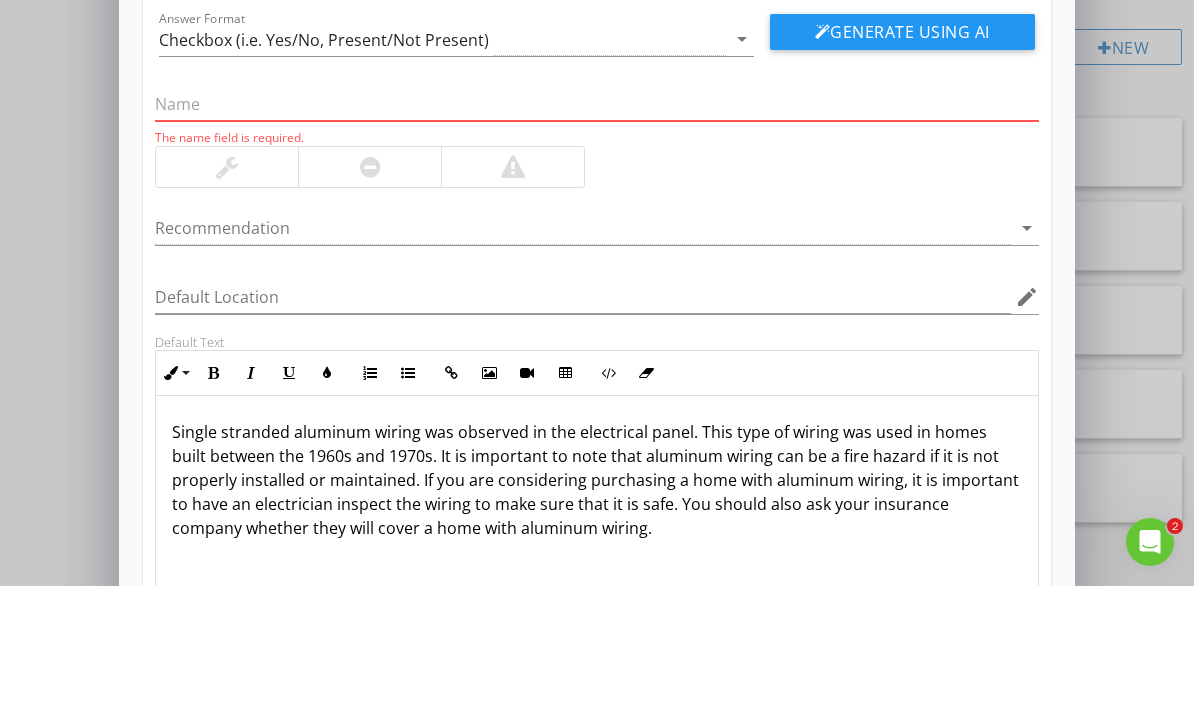 click at bounding box center (596, 245) 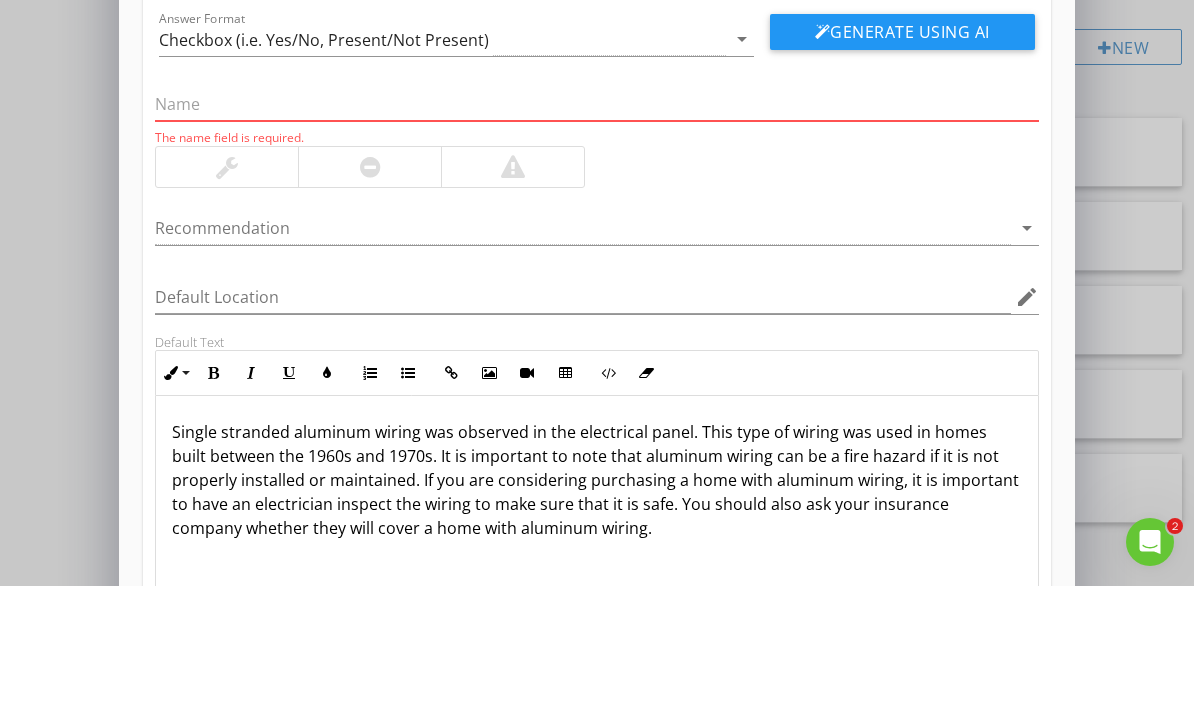 click at bounding box center (596, 245) 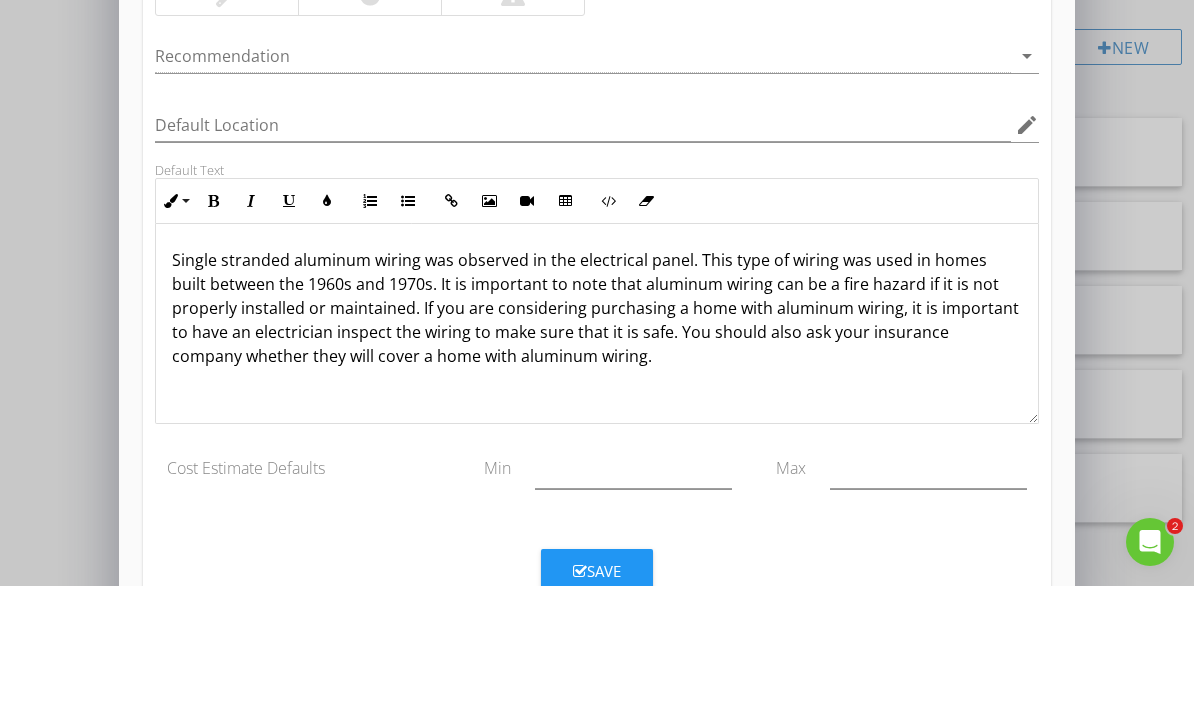scroll, scrollTop: 166, scrollLeft: 0, axis: vertical 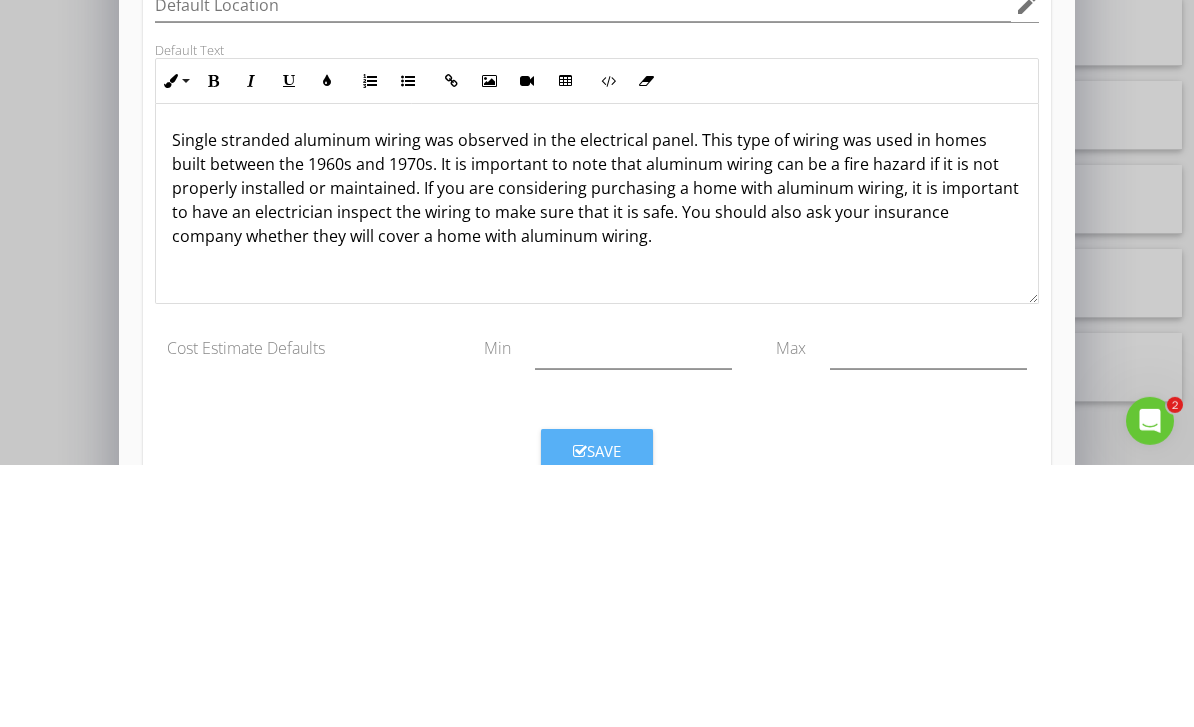 type on "Single stranded aluminum wiring" 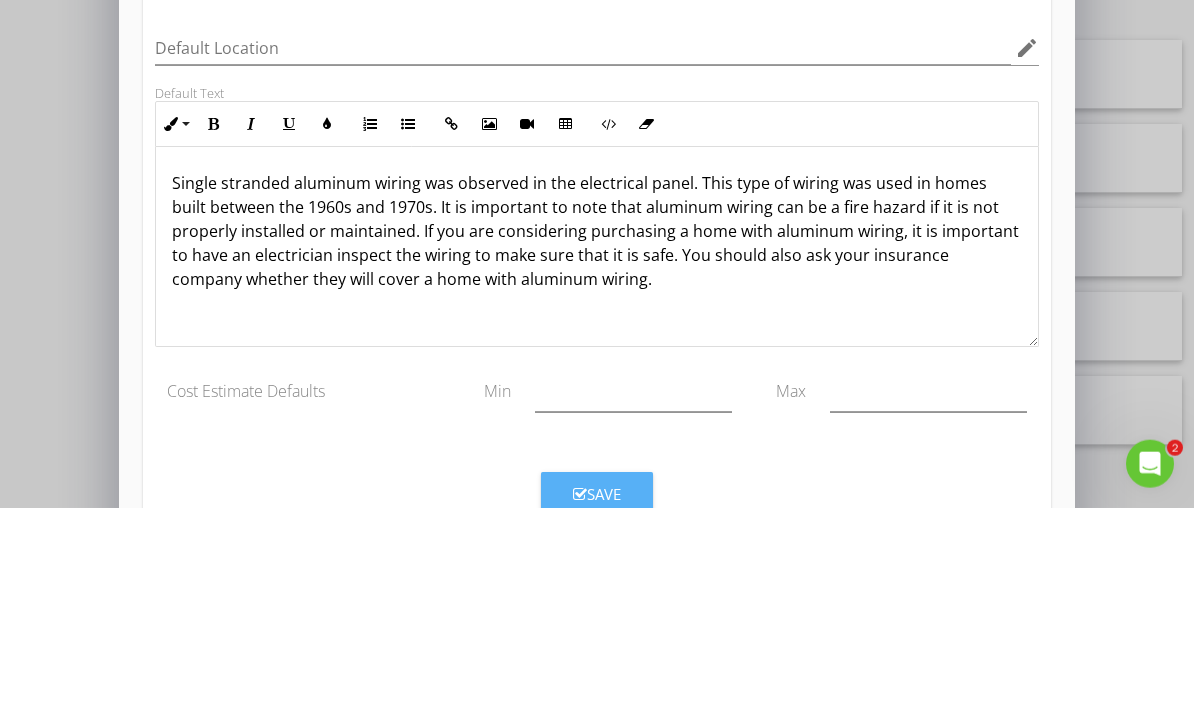 click on "Save" at bounding box center [597, 713] 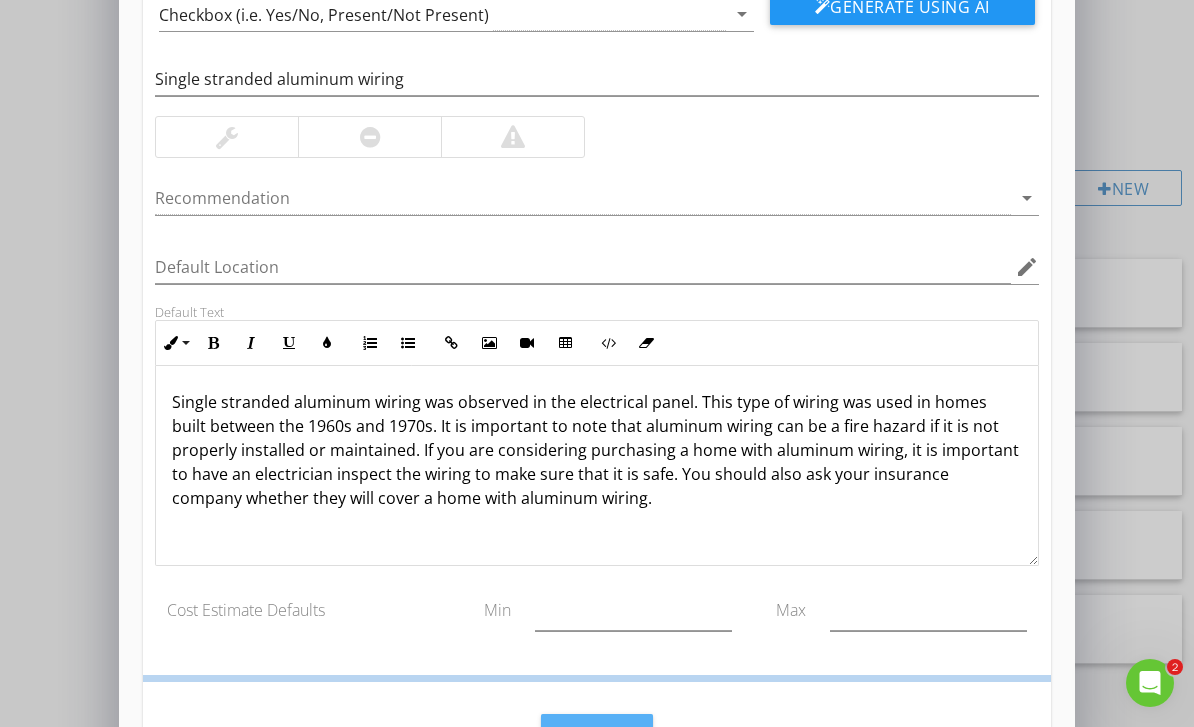 scroll, scrollTop: 69, scrollLeft: 0, axis: vertical 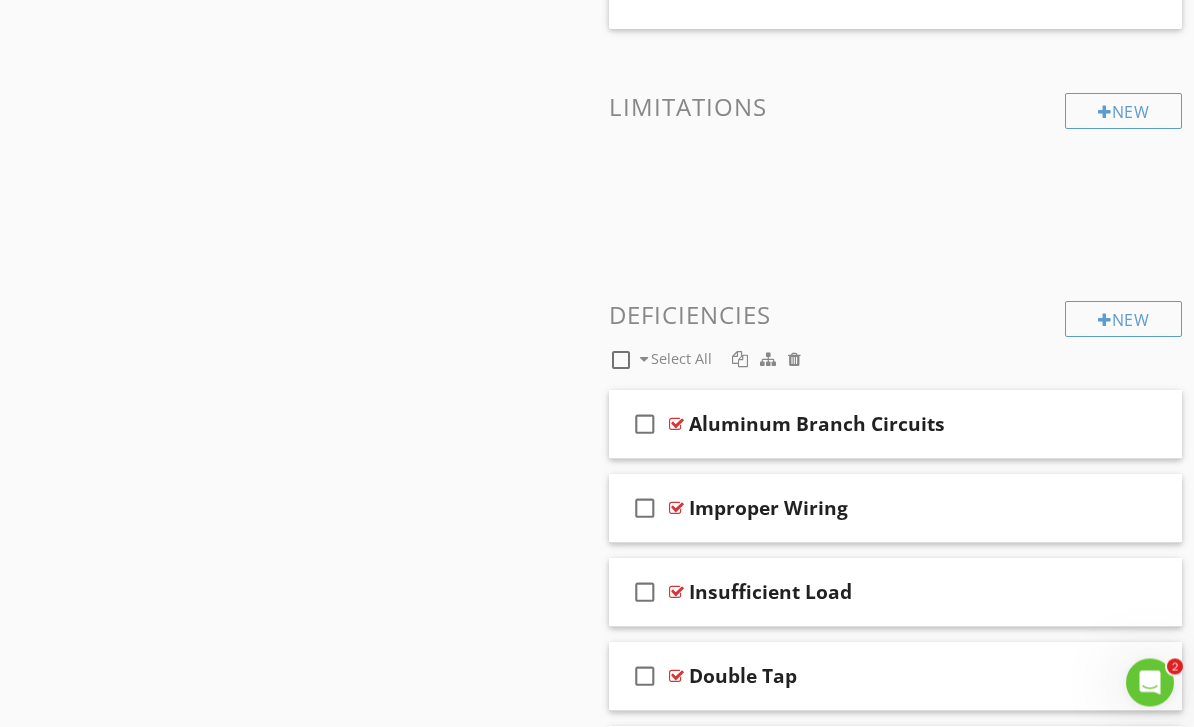 click on "New" at bounding box center [1123, 320] 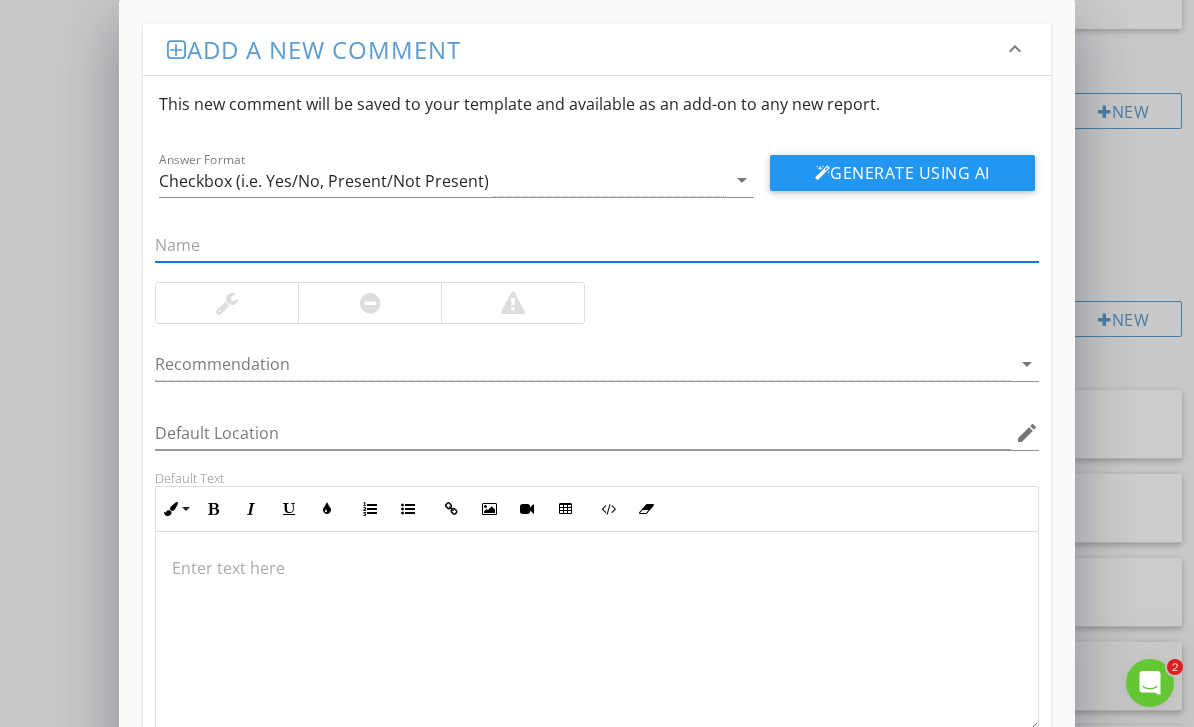 click at bounding box center [596, 245] 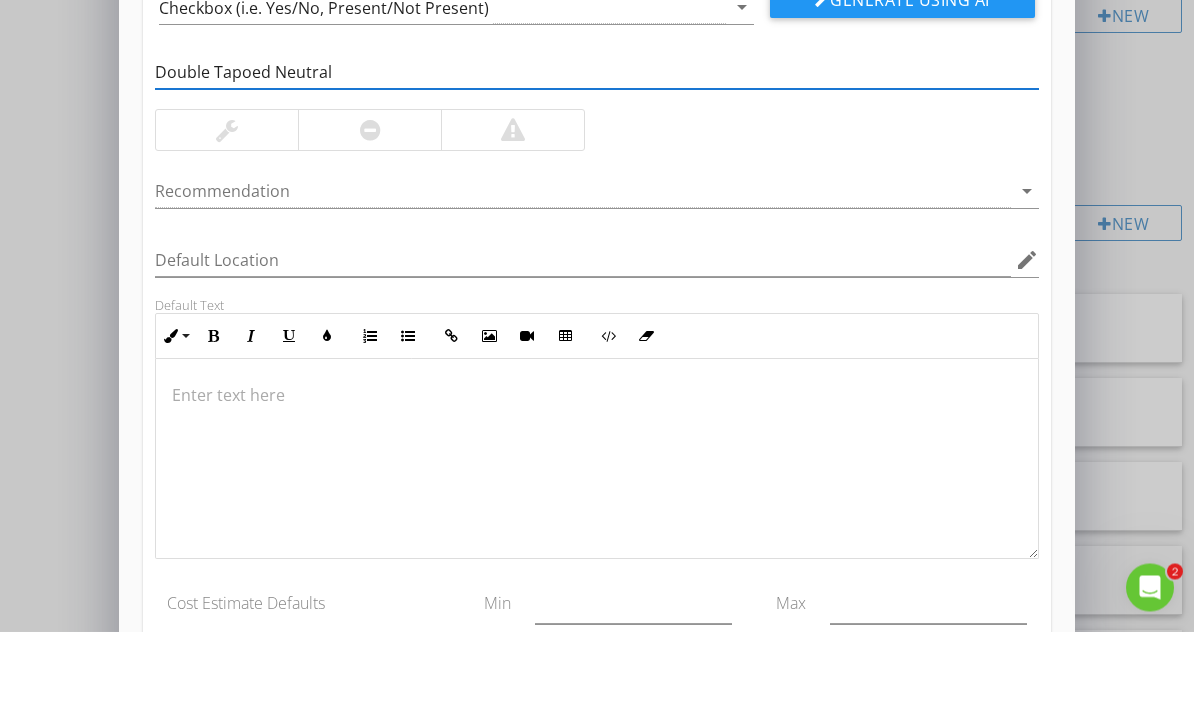 scroll, scrollTop: 74, scrollLeft: 0, axis: vertical 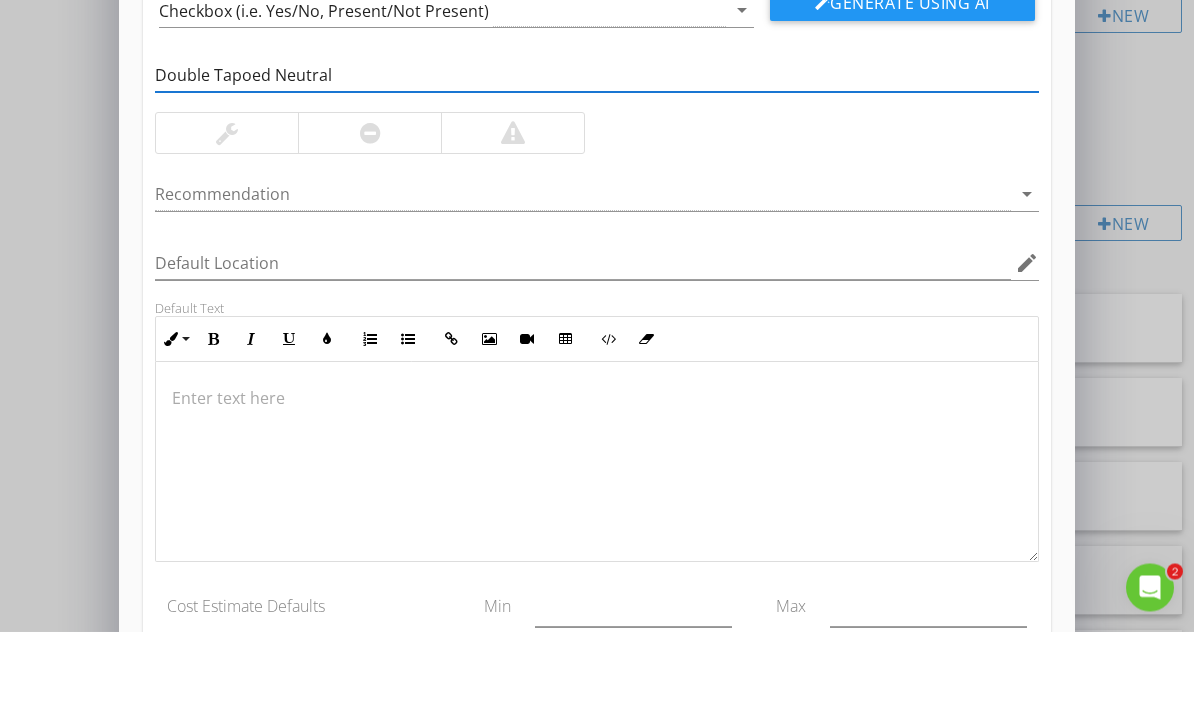 click on "Double Tapoed Neutral" at bounding box center (596, 171) 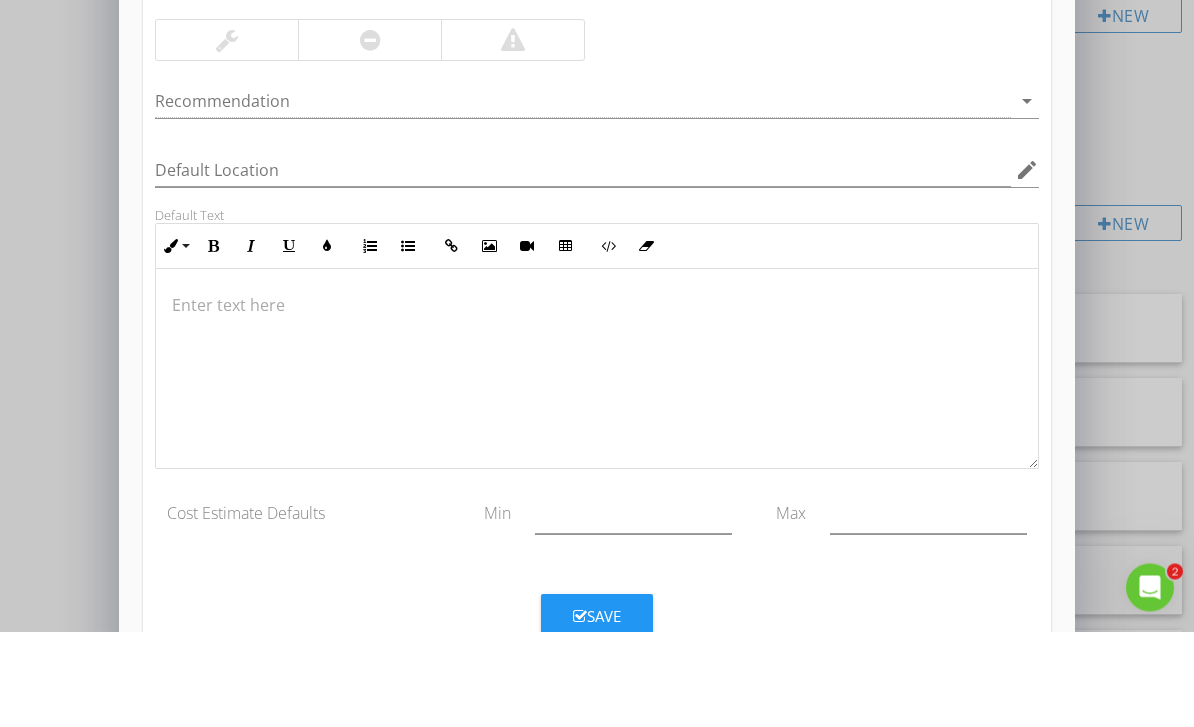 scroll, scrollTop: 166, scrollLeft: 0, axis: vertical 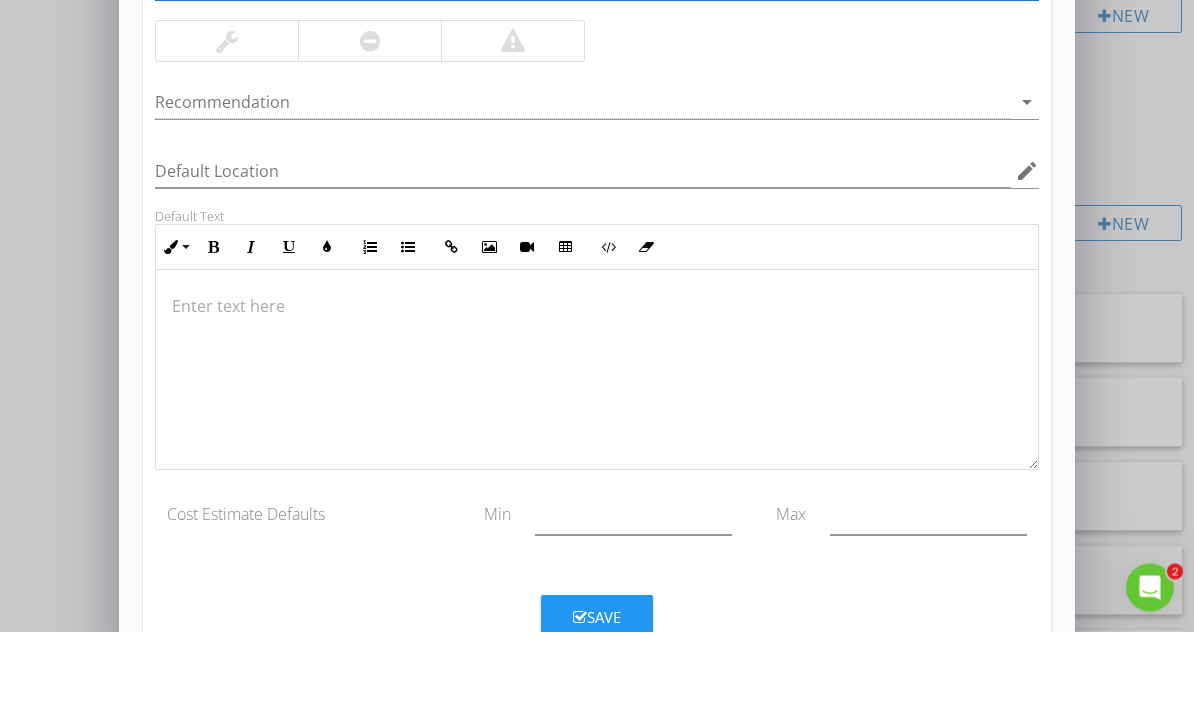 type on "Double Tapped Neutral" 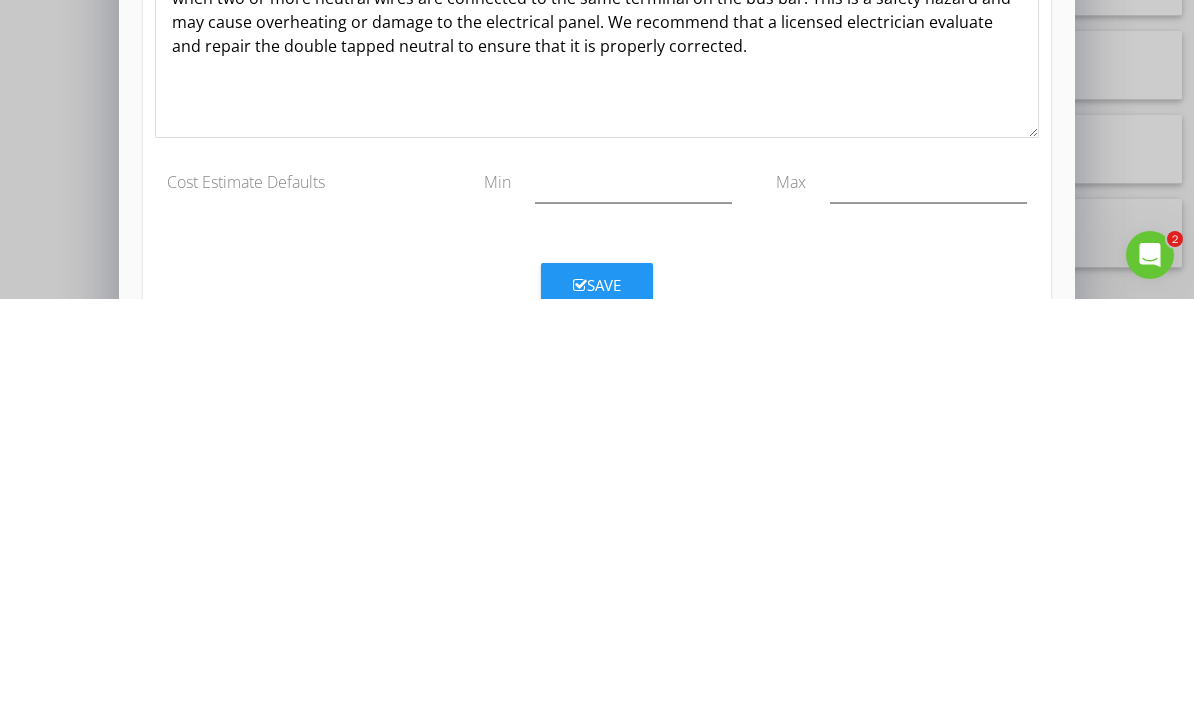 click on "Save" at bounding box center [597, 713] 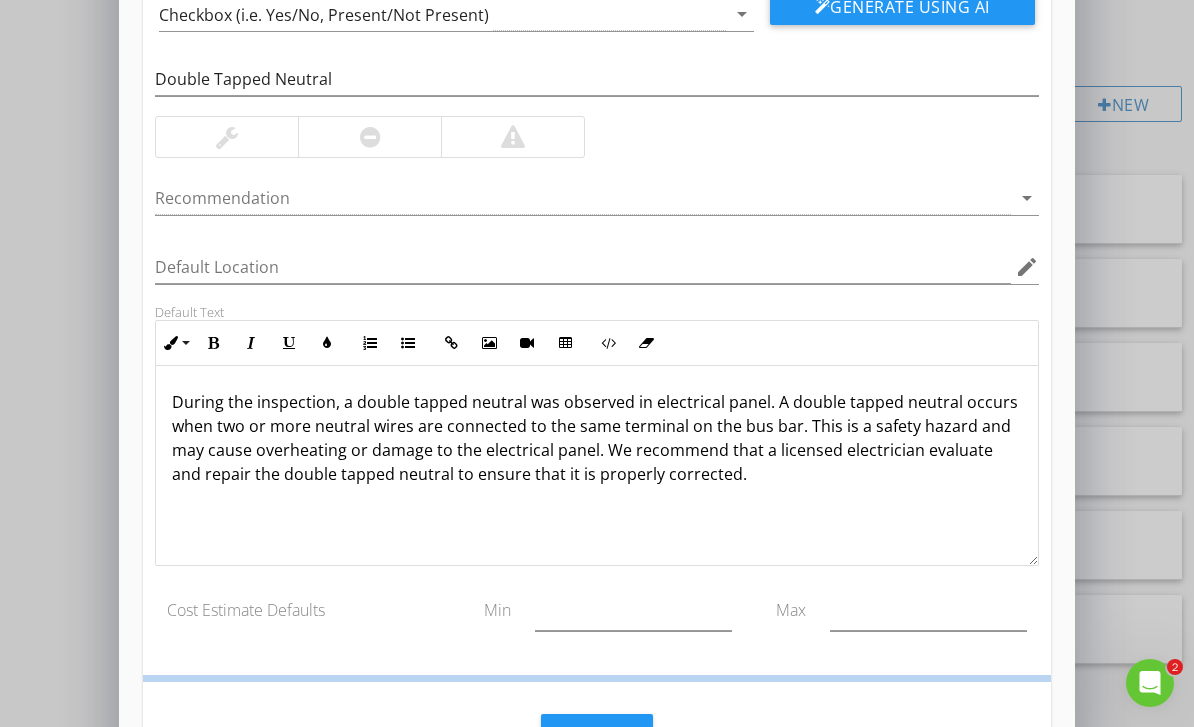 scroll, scrollTop: 69, scrollLeft: 0, axis: vertical 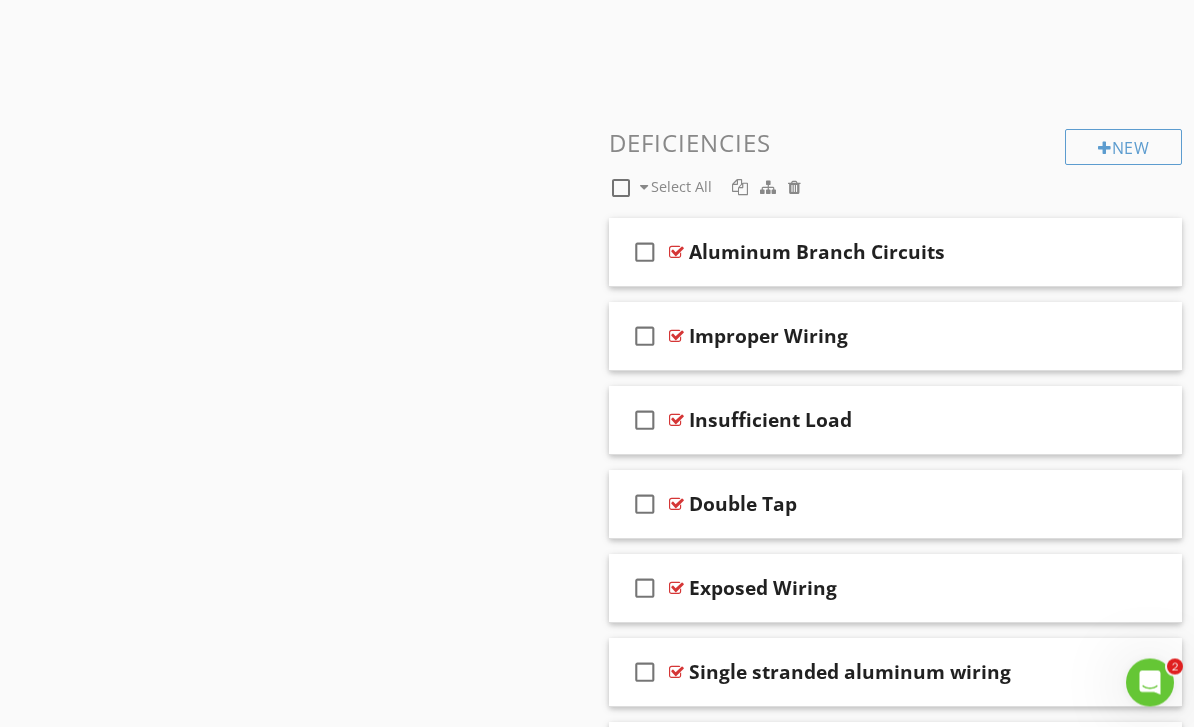 click on "New" at bounding box center (1123, 148) 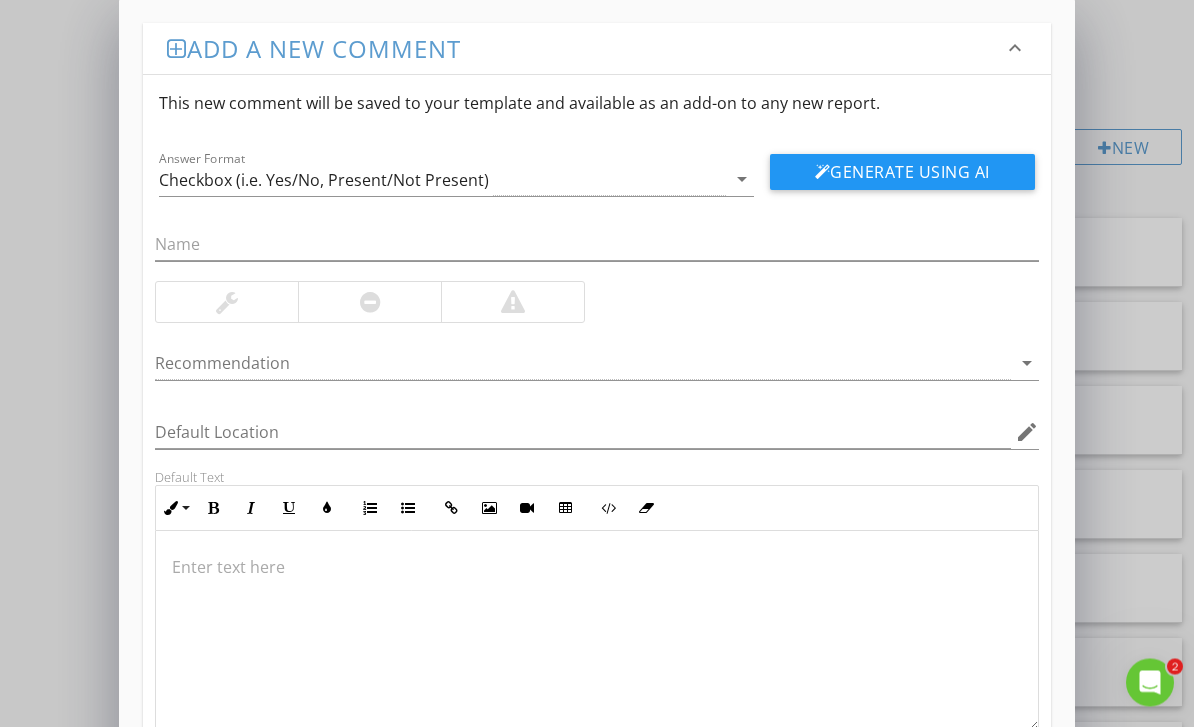 scroll, scrollTop: 2196, scrollLeft: 0, axis: vertical 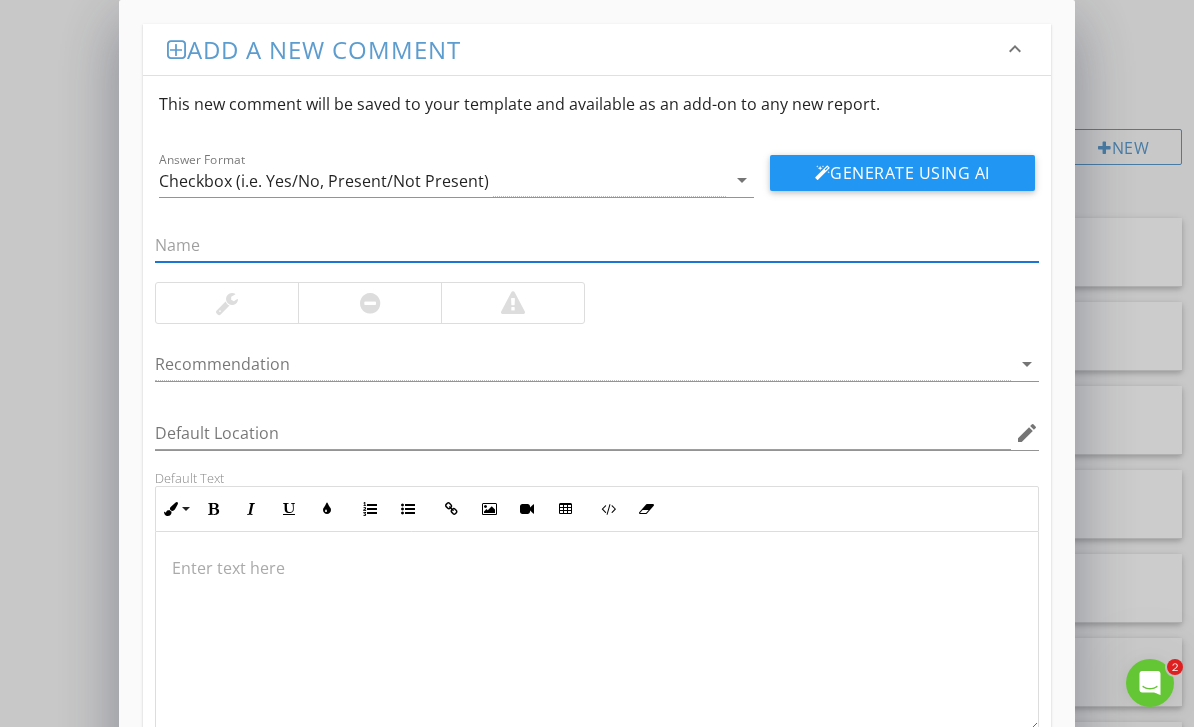 click at bounding box center (596, 568) 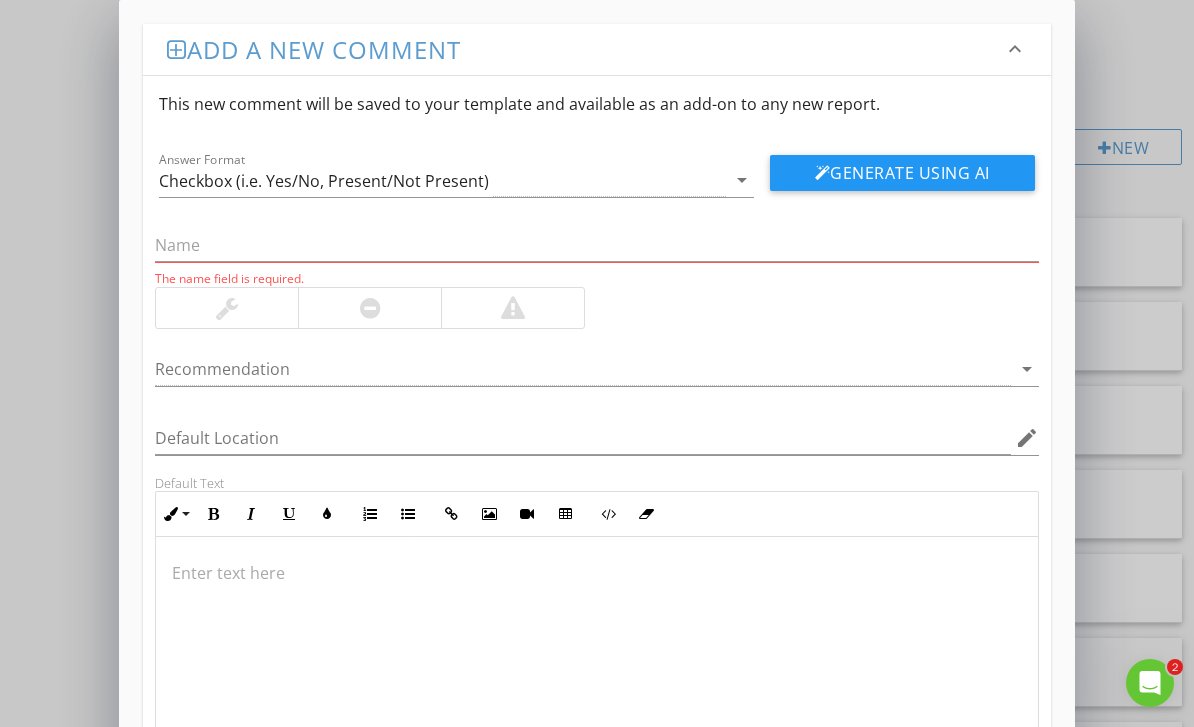 scroll, scrollTop: 2255, scrollLeft: 0, axis: vertical 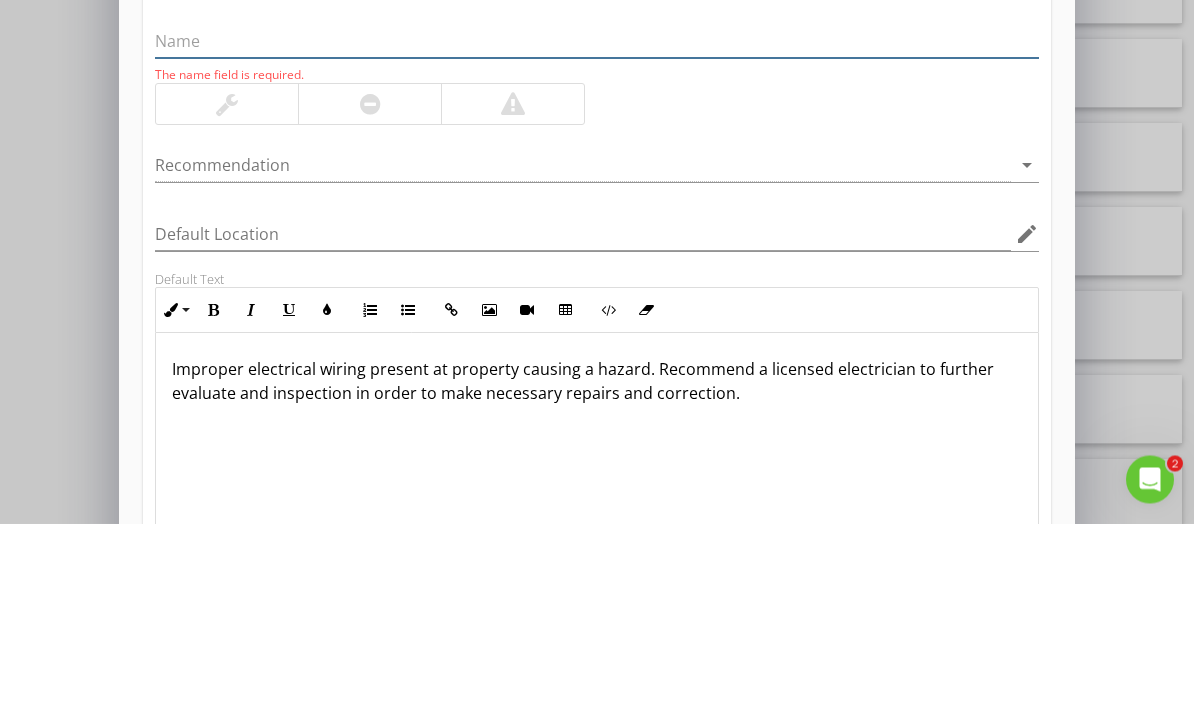 click at bounding box center [596, 245] 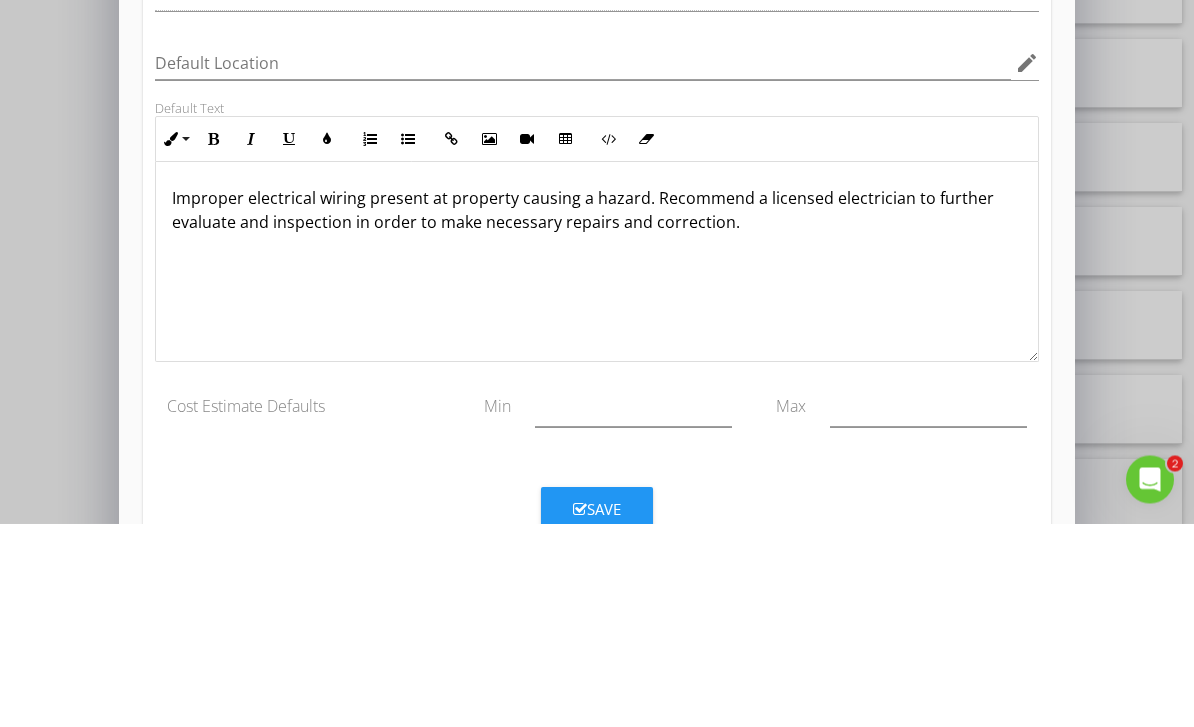 scroll, scrollTop: 166, scrollLeft: 0, axis: vertical 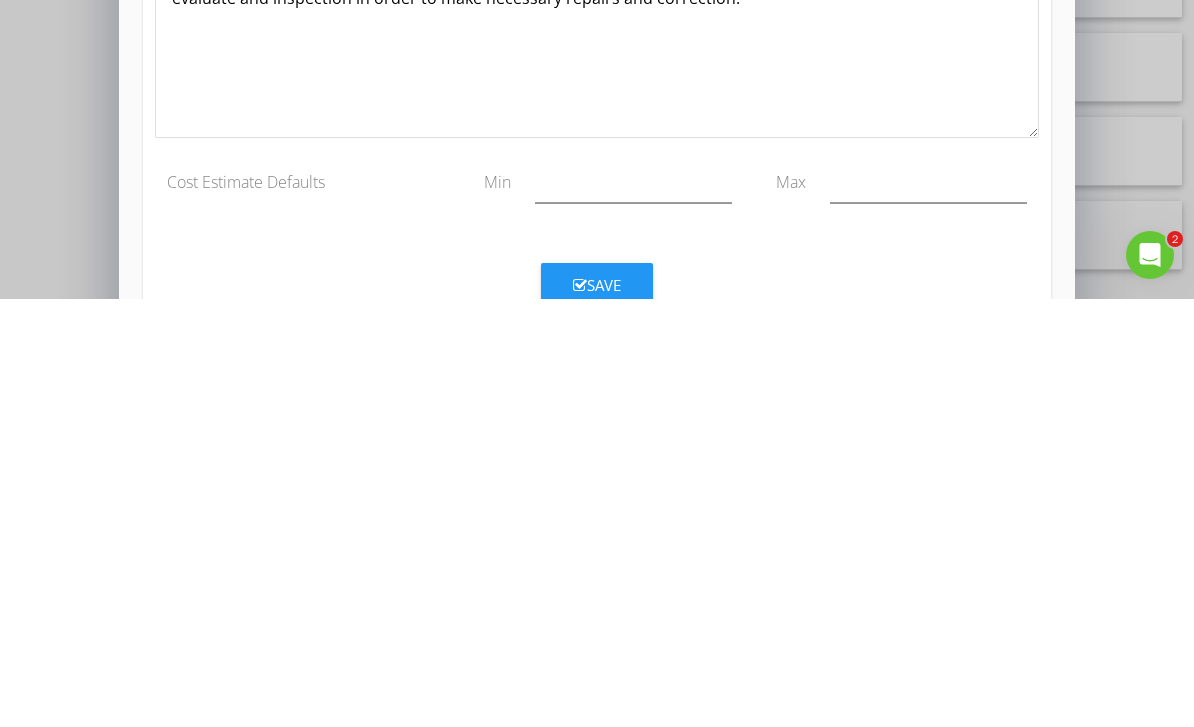 type on "Improper wiring" 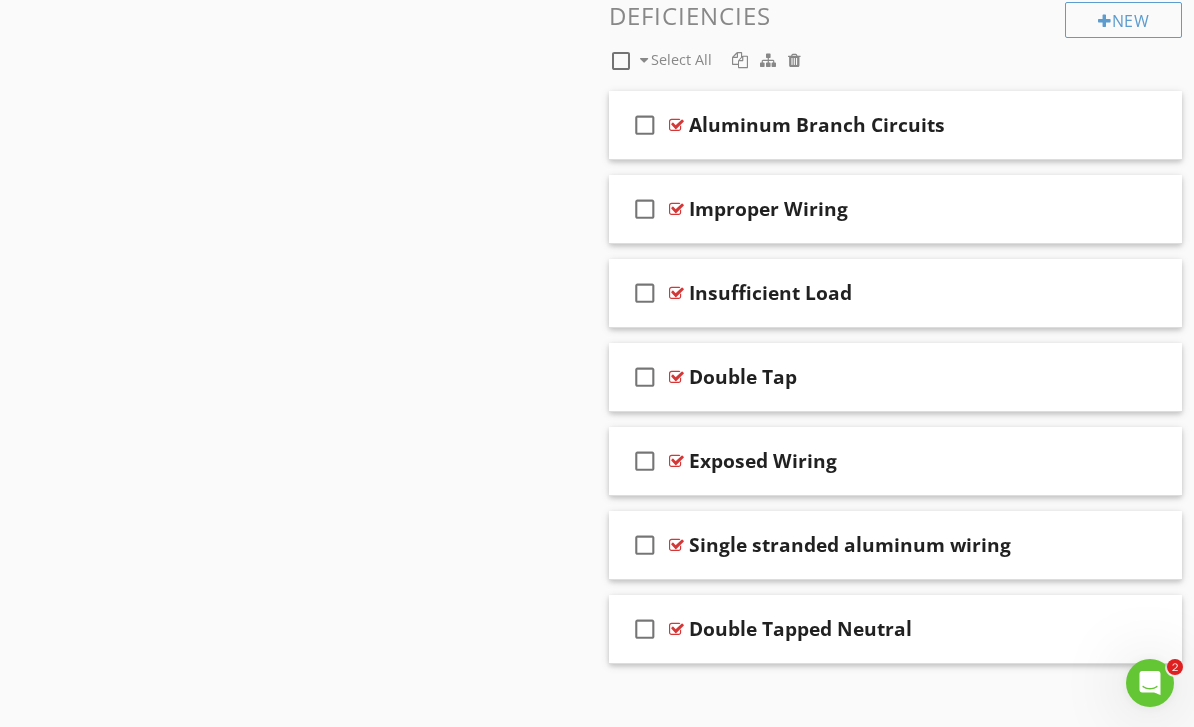 scroll, scrollTop: 69, scrollLeft: 0, axis: vertical 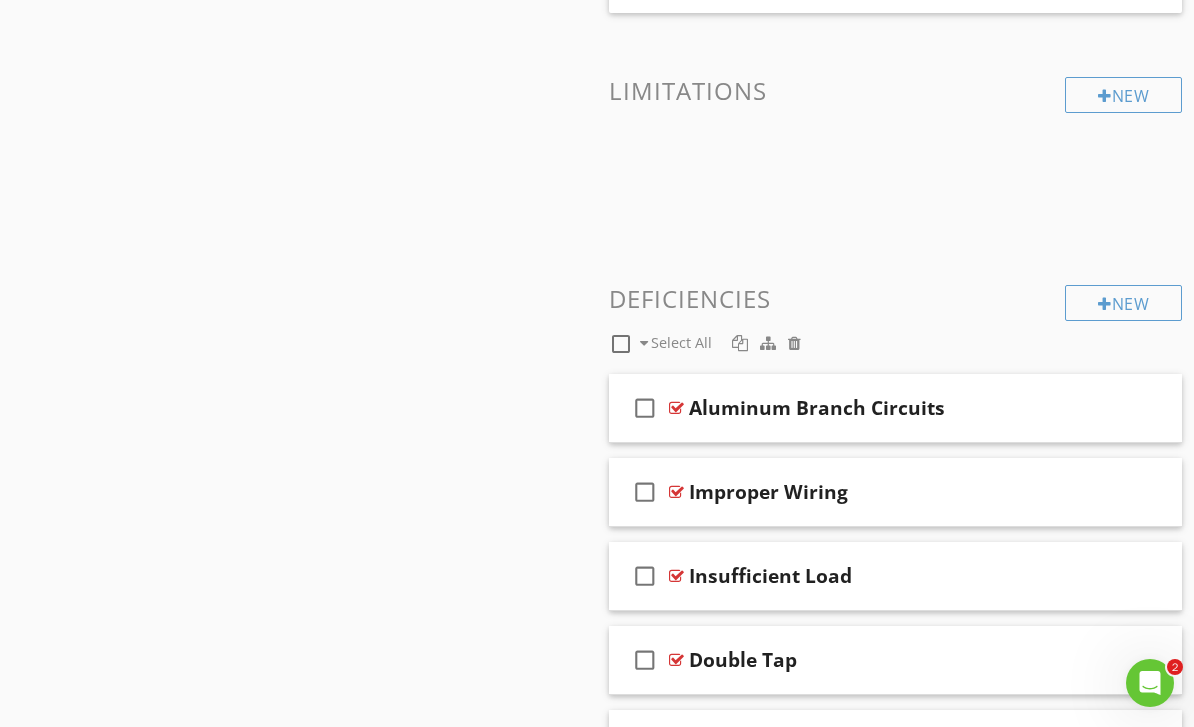 click on "New" at bounding box center [1123, 303] 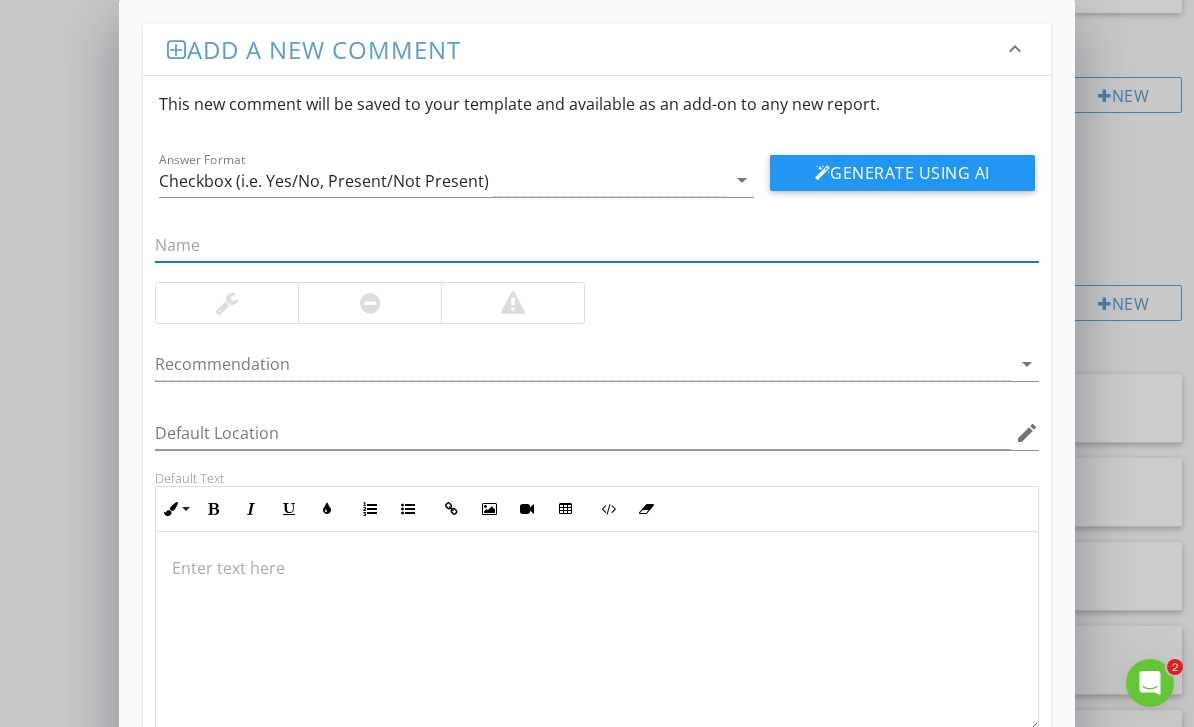 click at bounding box center [596, 632] 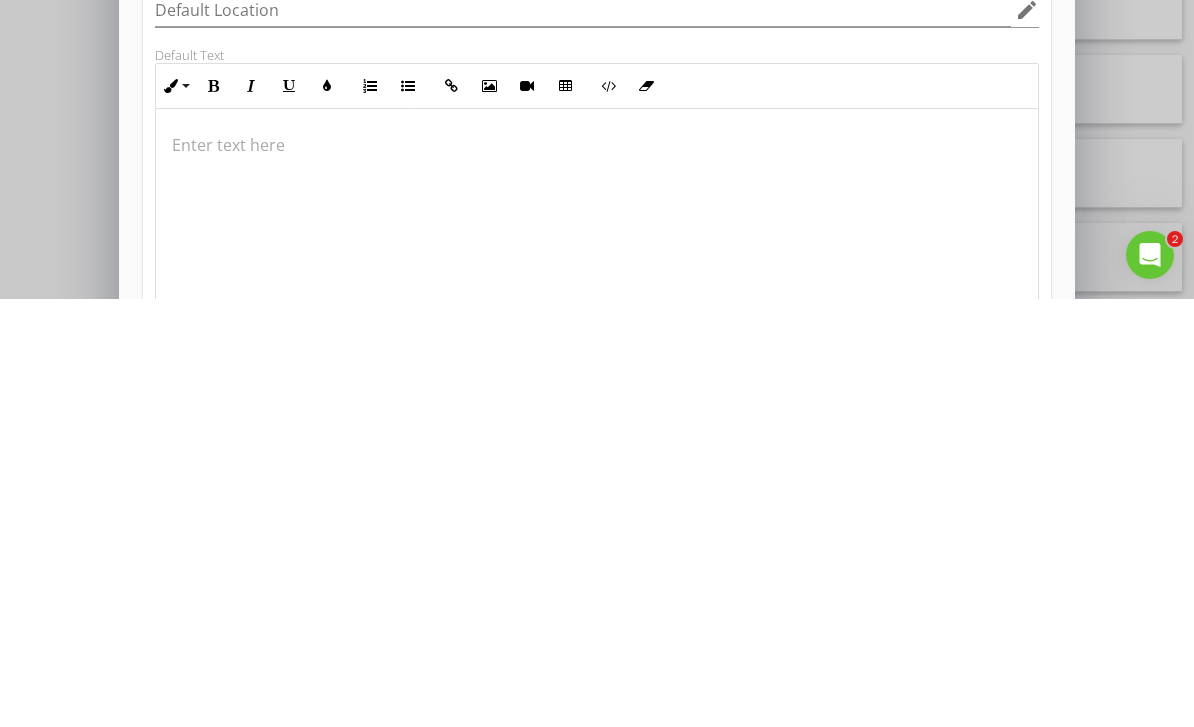click at bounding box center (596, 637) 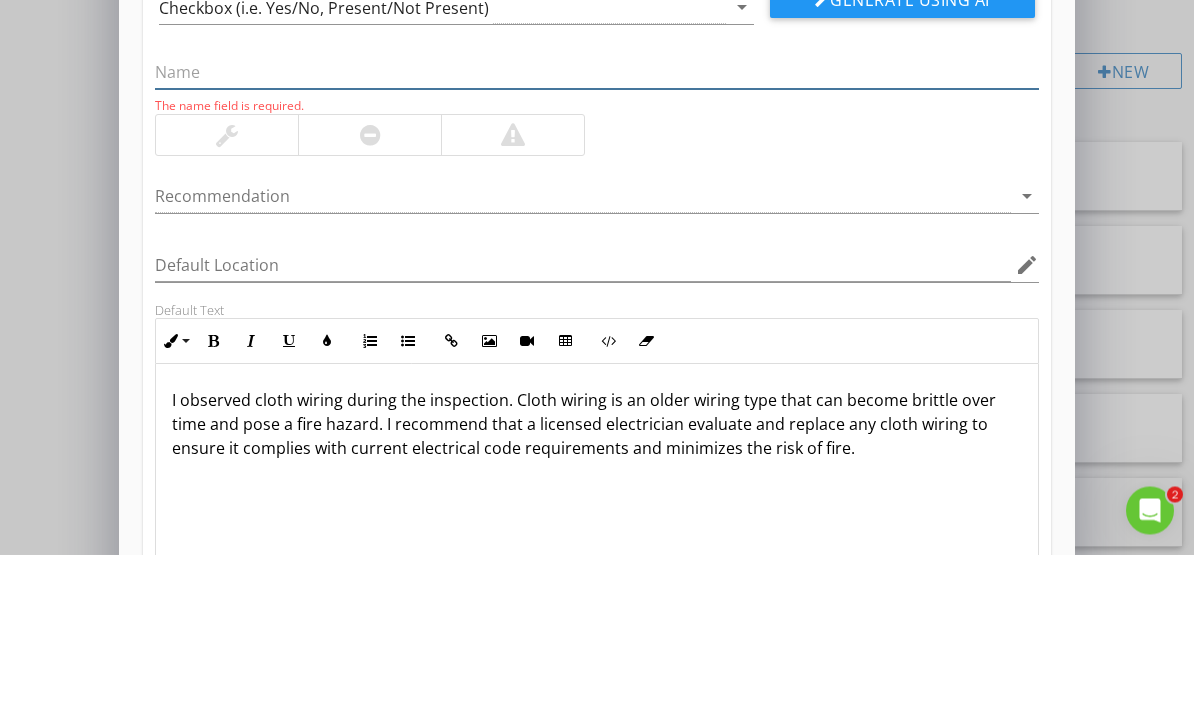 click at bounding box center (596, 245) 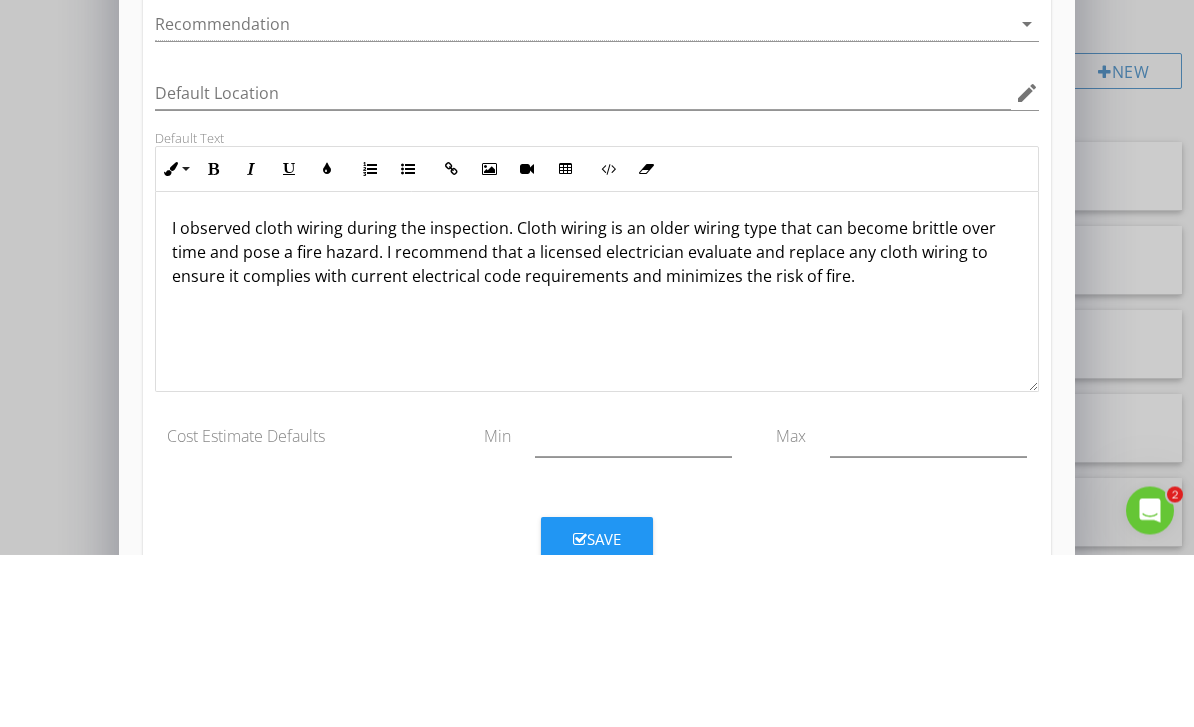 scroll, scrollTop: 166, scrollLeft: 0, axis: vertical 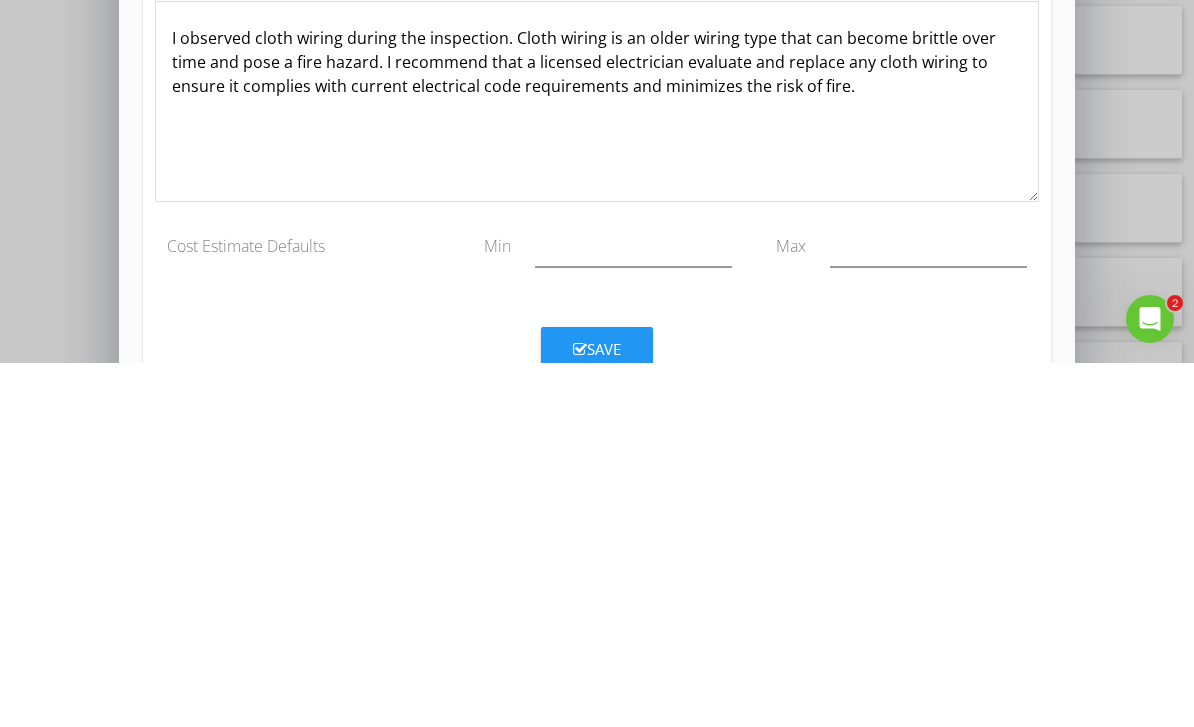 type on "Cloth Wiring" 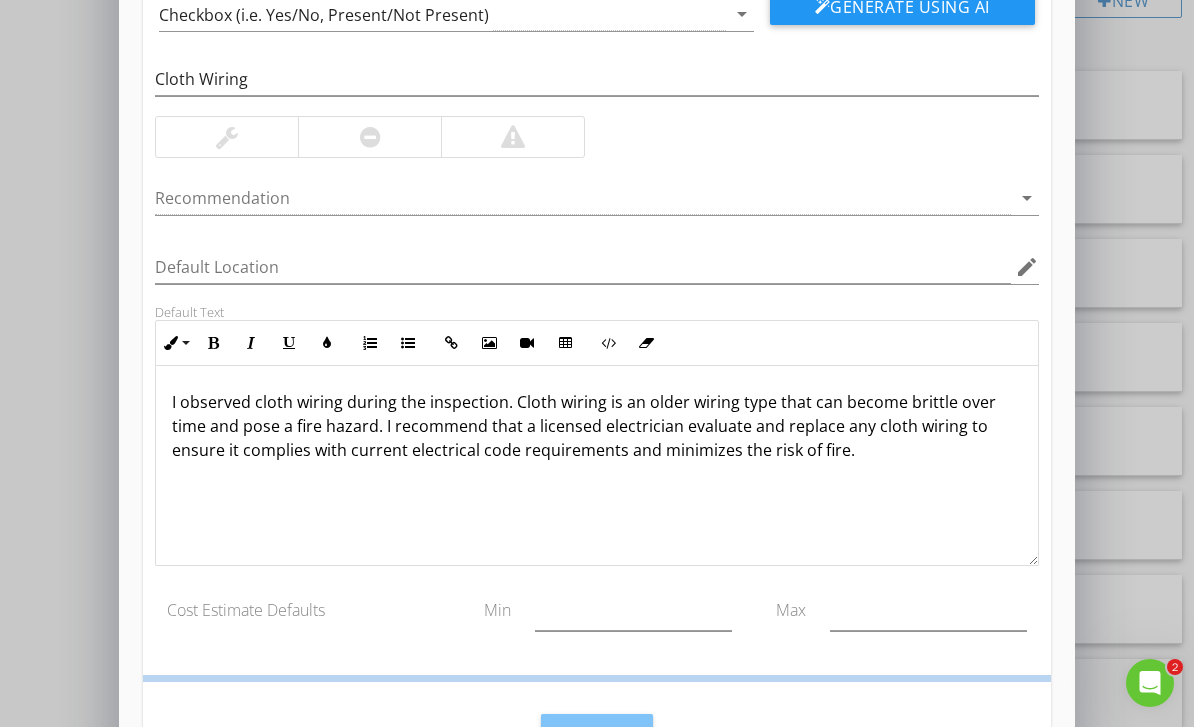 scroll, scrollTop: 69, scrollLeft: 0, axis: vertical 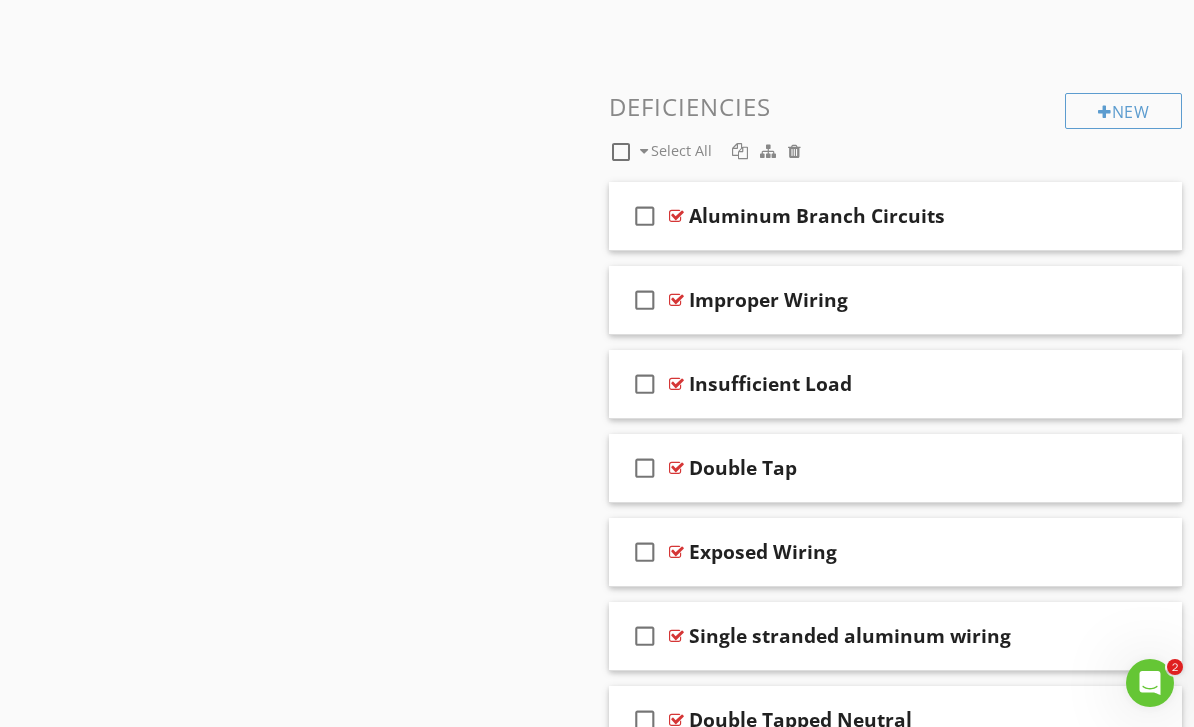 click on "New" at bounding box center (1123, 111) 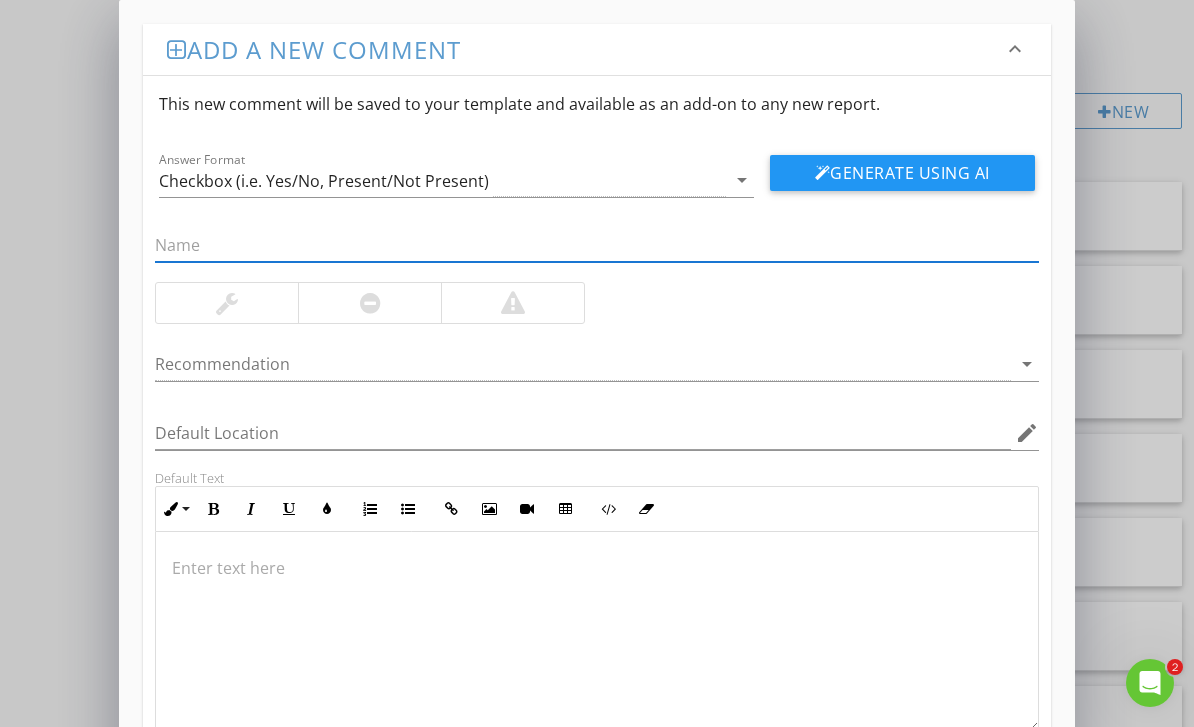 click at bounding box center (596, 632) 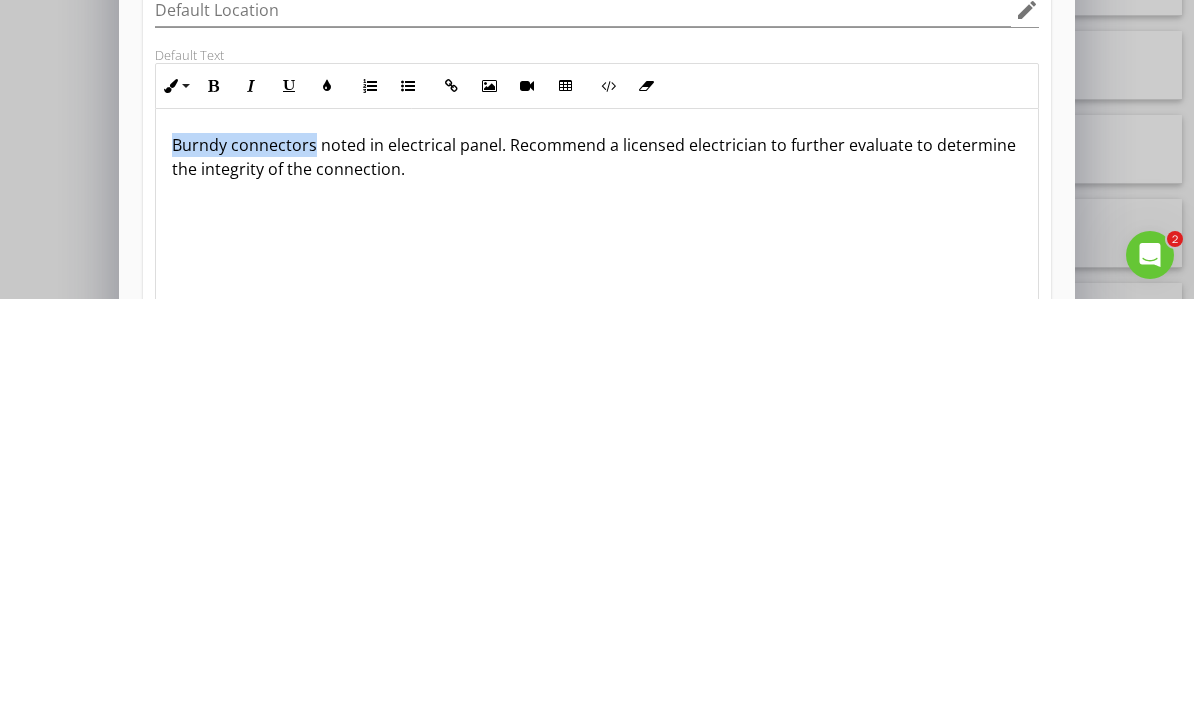 copy on "Burndy connectors" 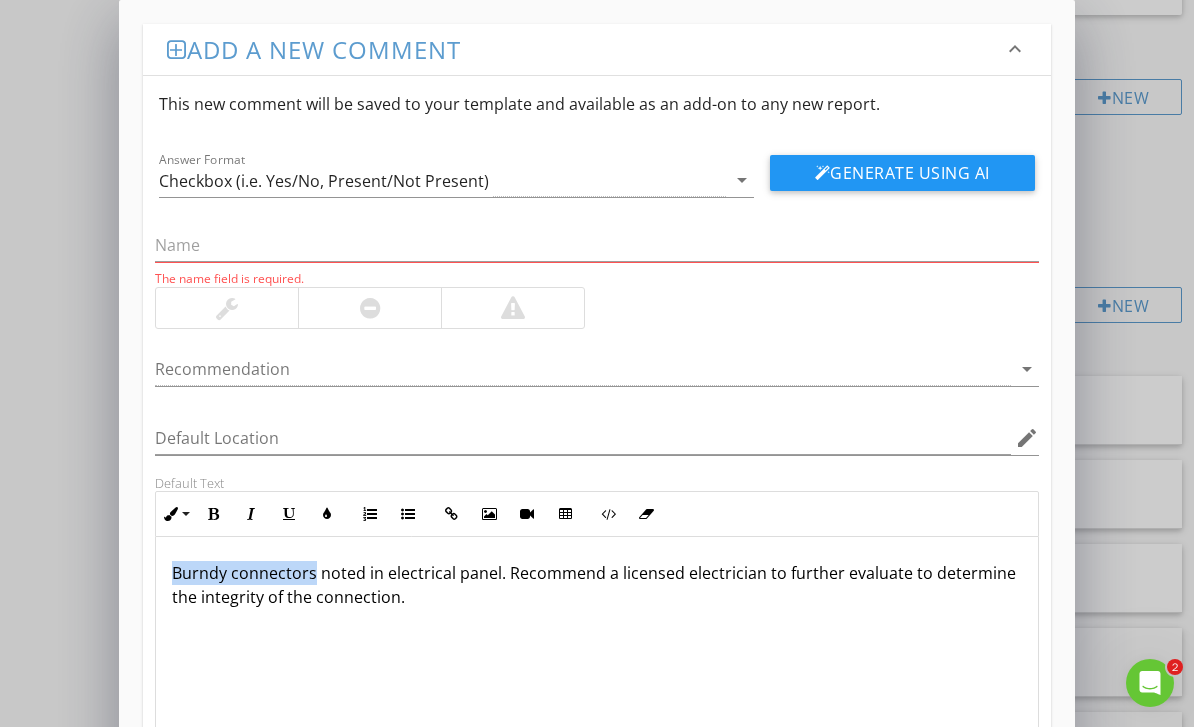 scroll, scrollTop: 2033, scrollLeft: 0, axis: vertical 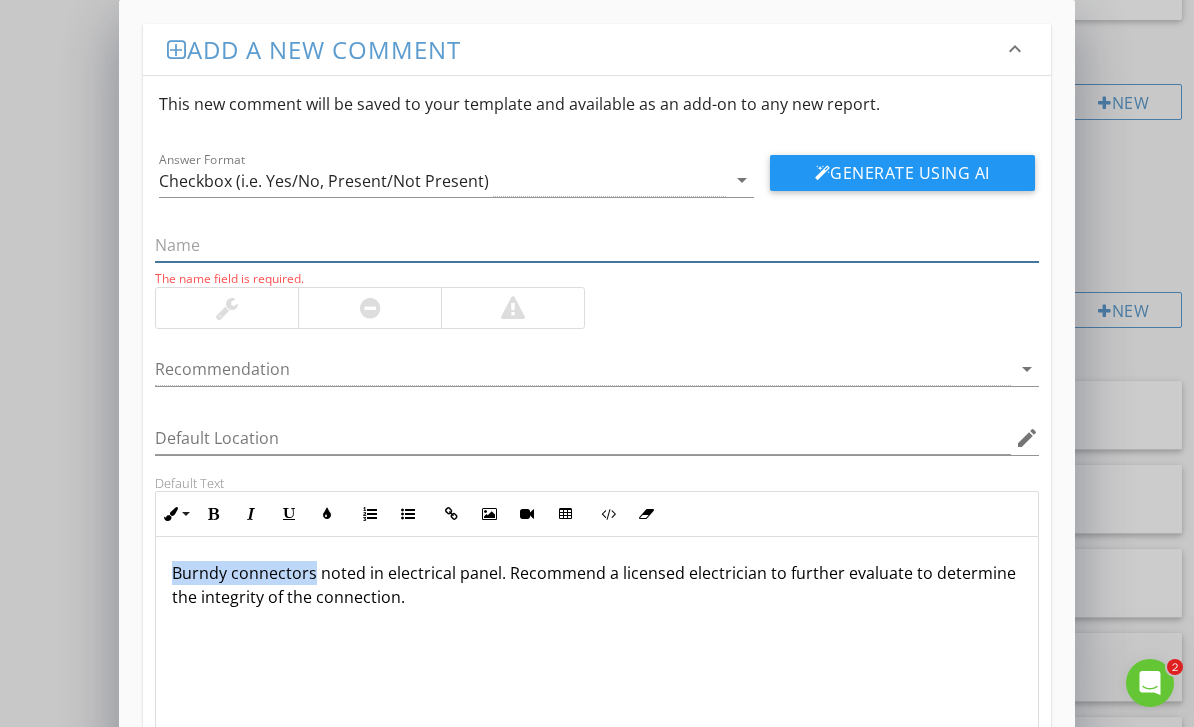 click at bounding box center [596, 245] 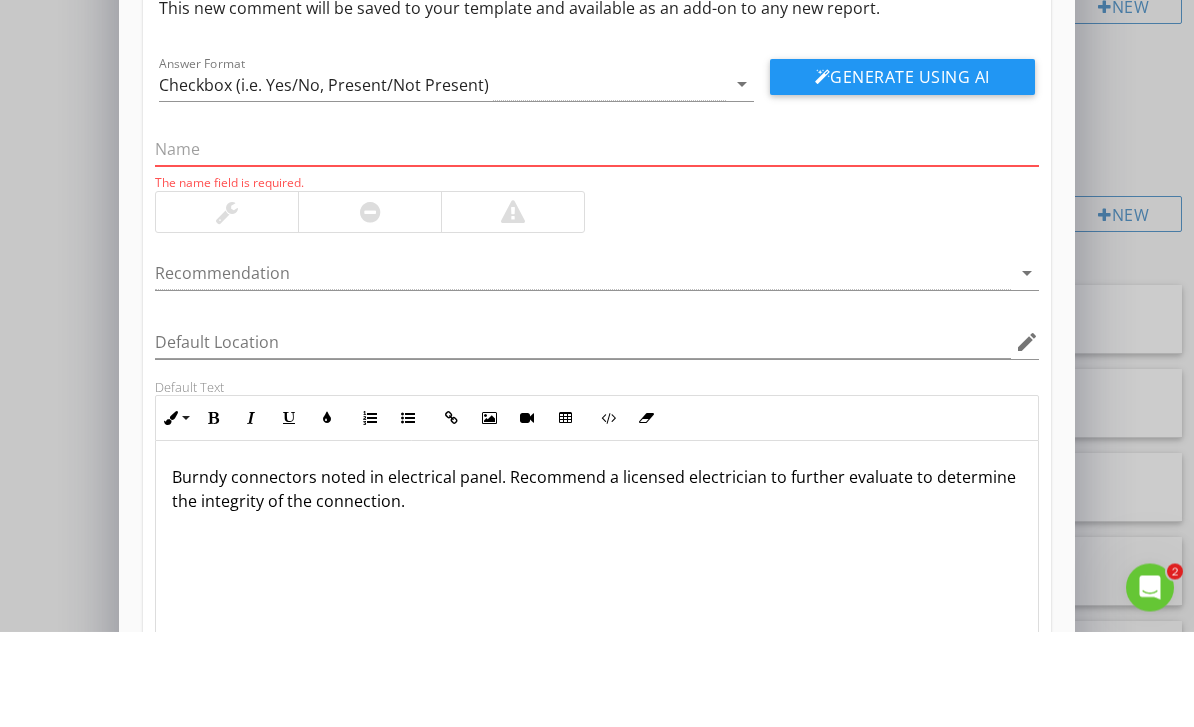 paste on "Burndy connectors" 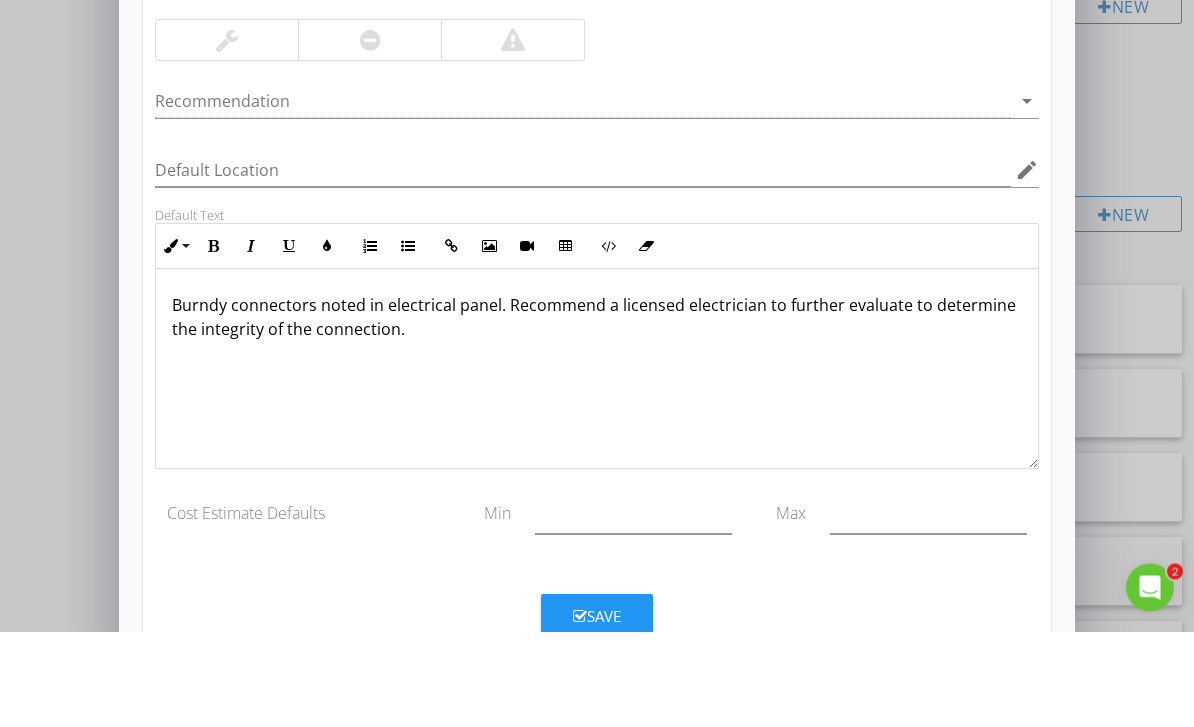 scroll, scrollTop: 166, scrollLeft: 0, axis: vertical 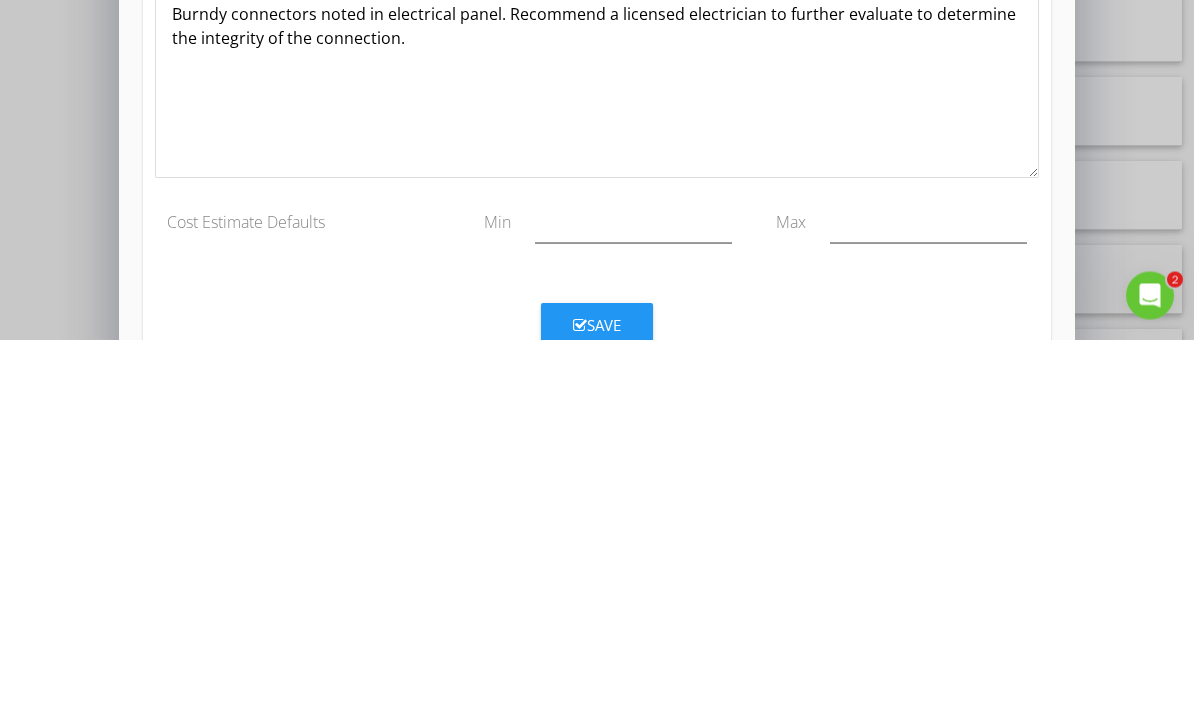 type on "Burndy connectors" 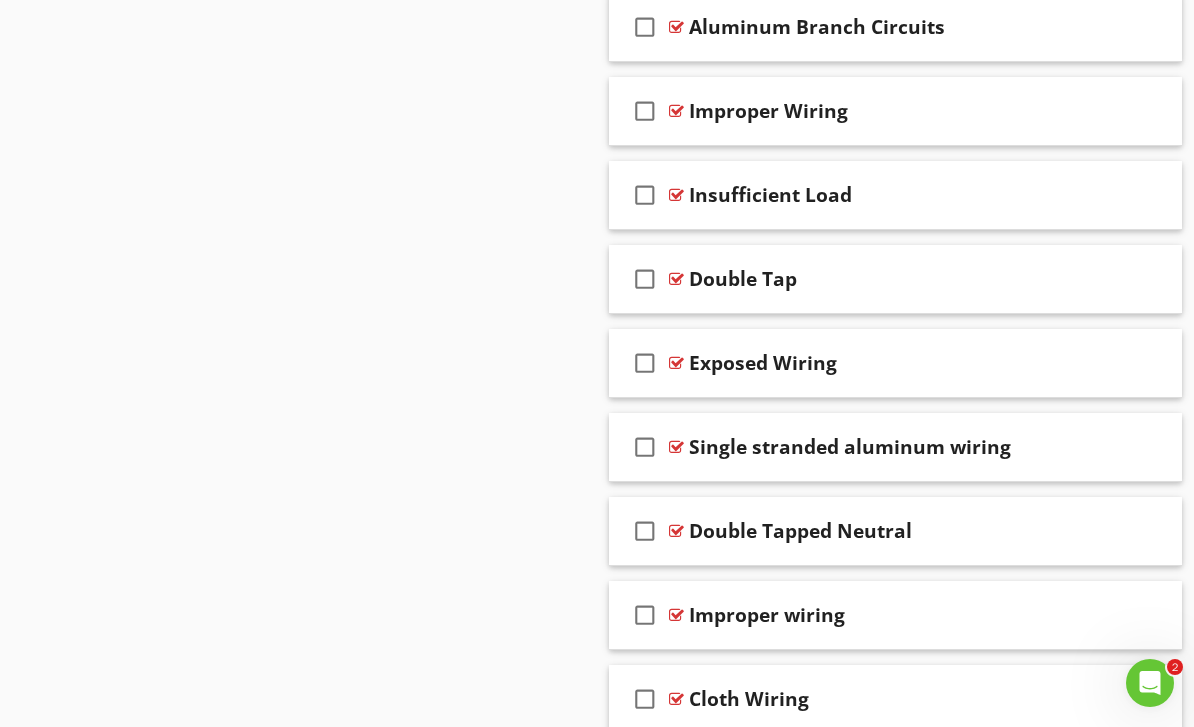 scroll, scrollTop: 69, scrollLeft: 0, axis: vertical 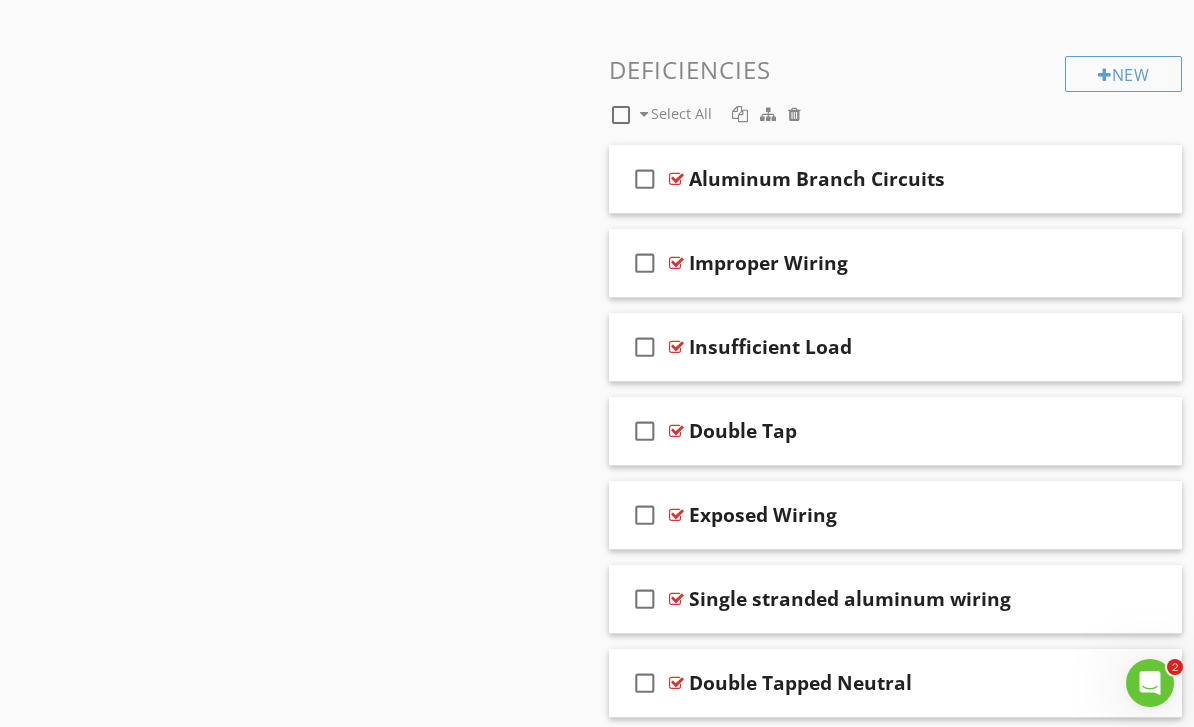 click on "New" at bounding box center (1123, 74) 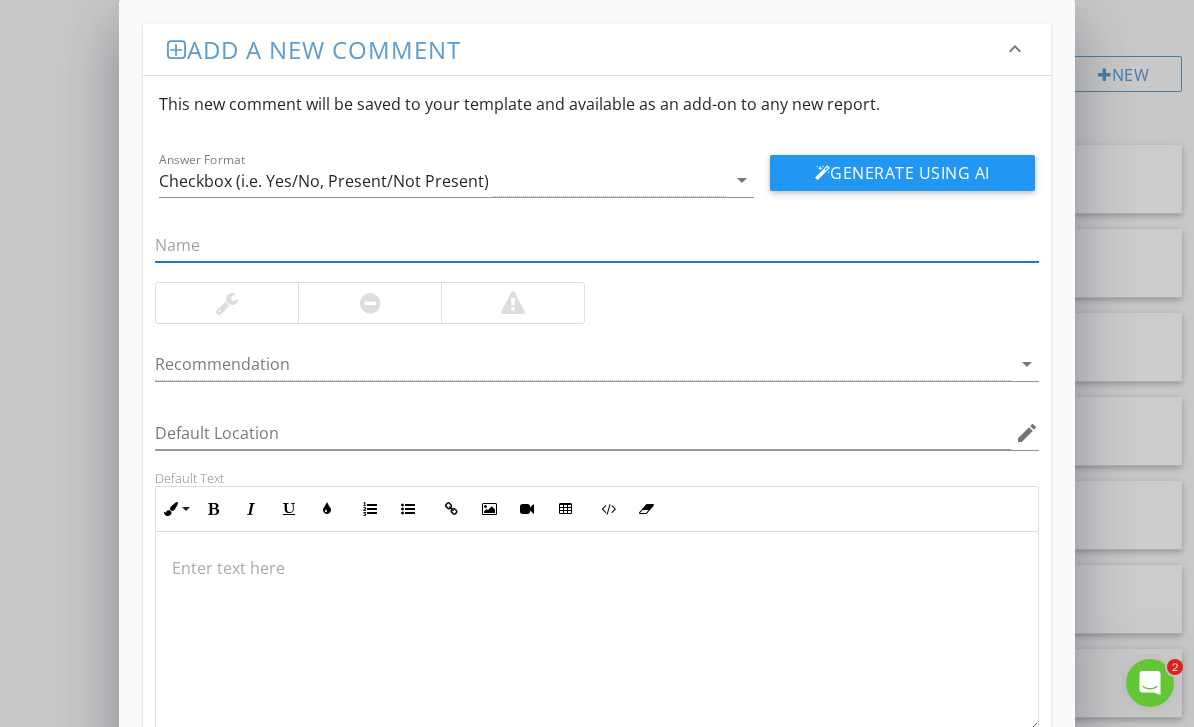click at bounding box center [596, 632] 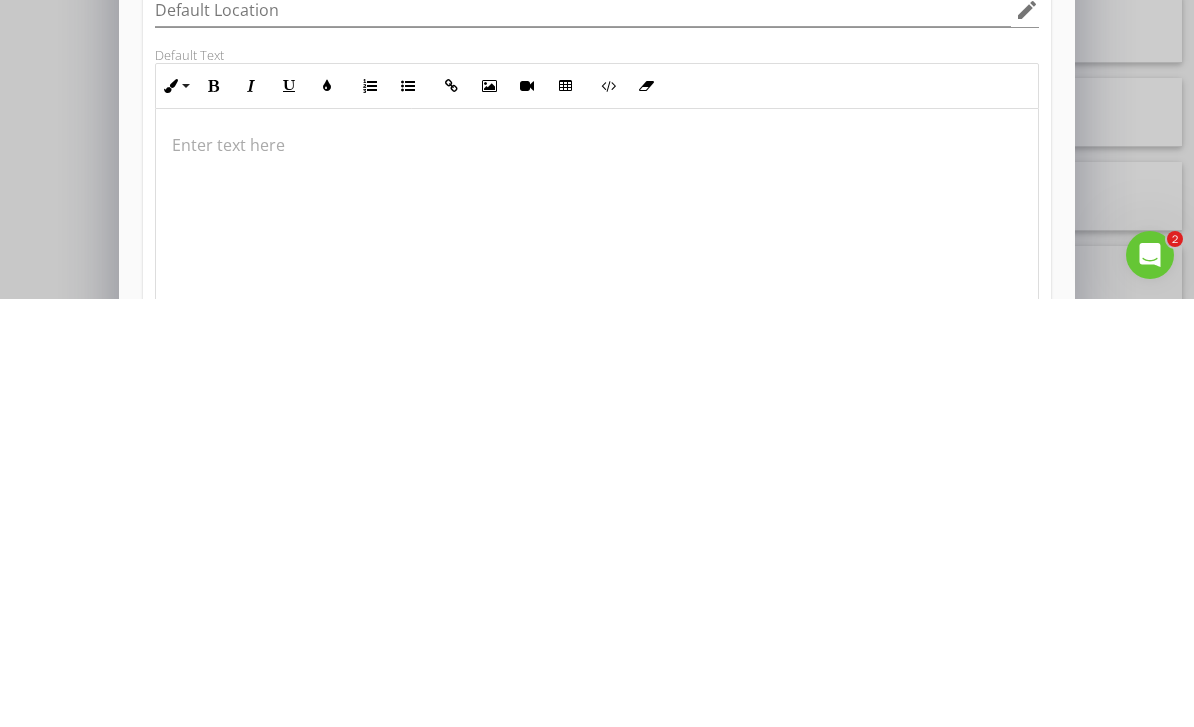 click at bounding box center [596, 573] 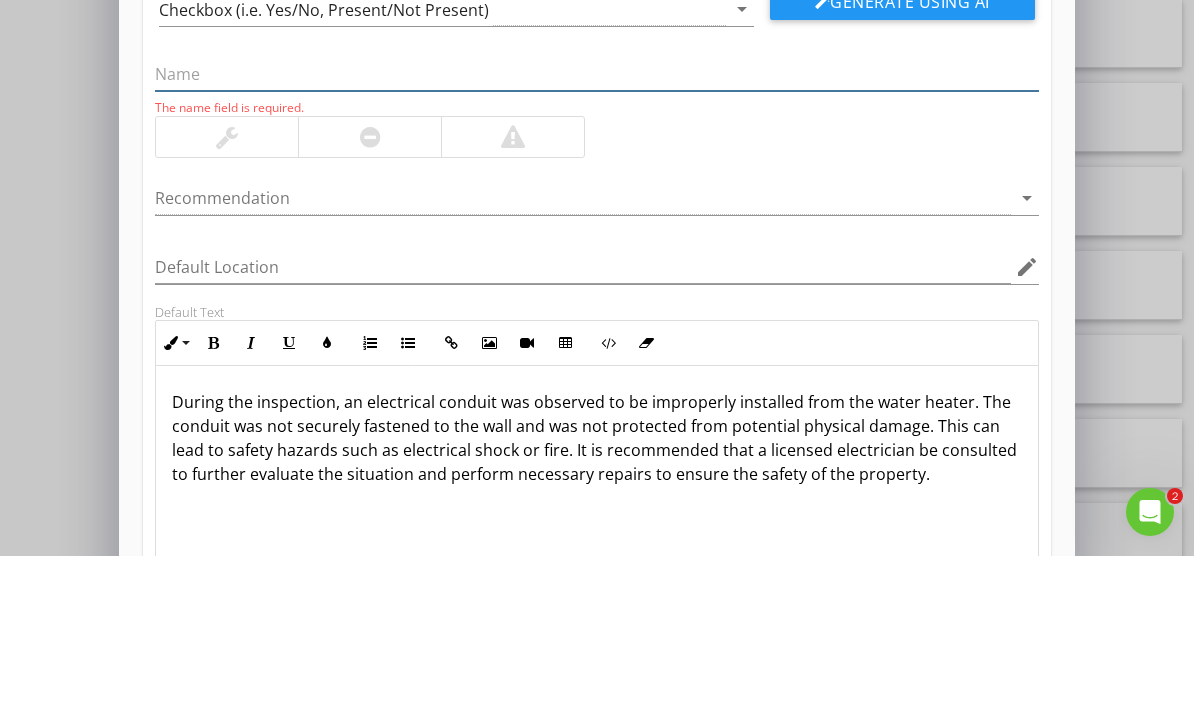 click at bounding box center (596, 245) 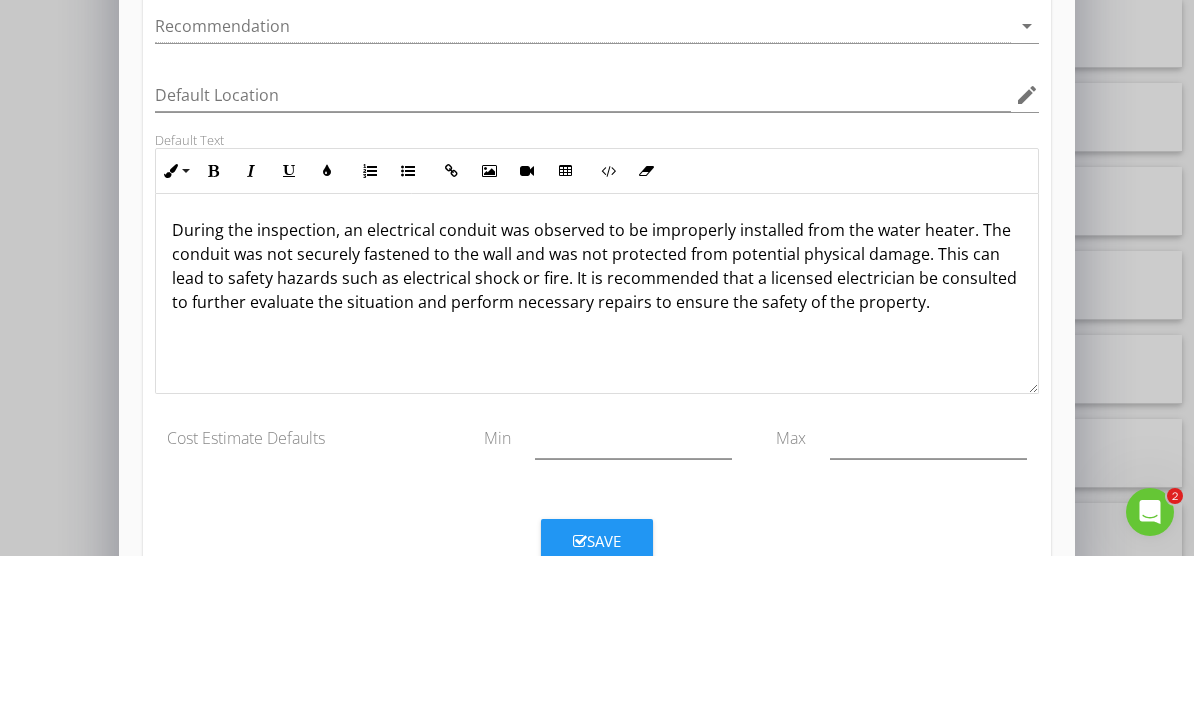 scroll, scrollTop: 166, scrollLeft: 0, axis: vertical 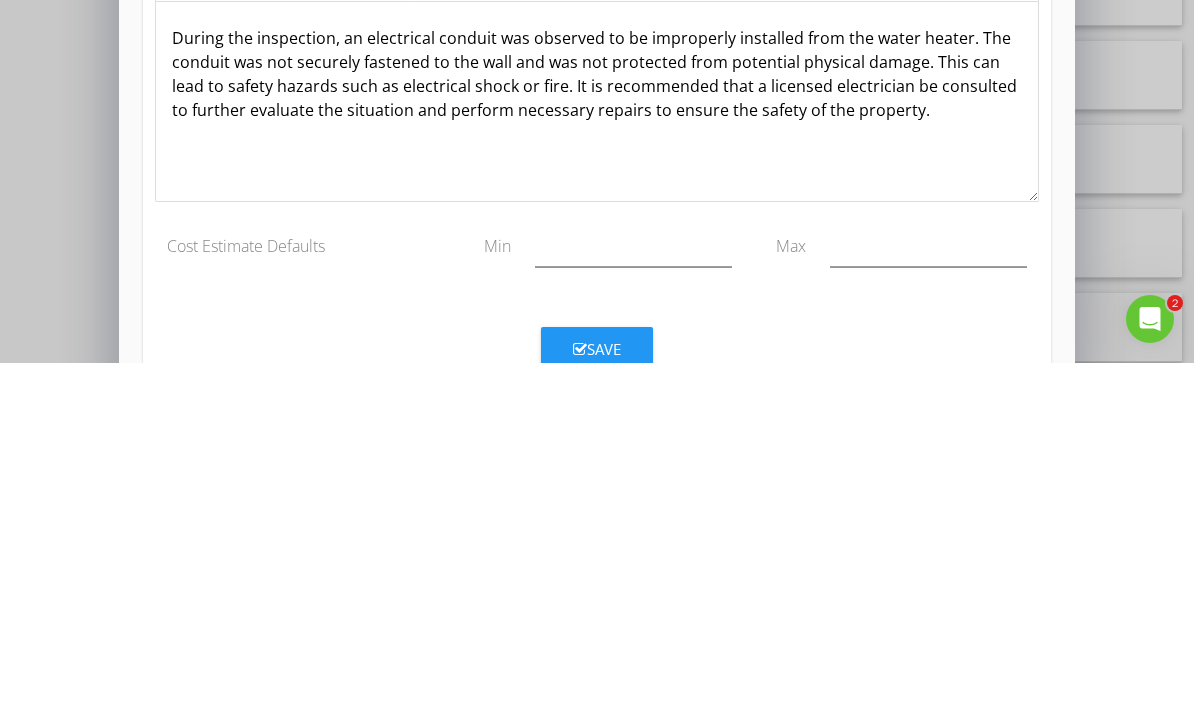 type on "Improperly Installed Wiring/Conduit" 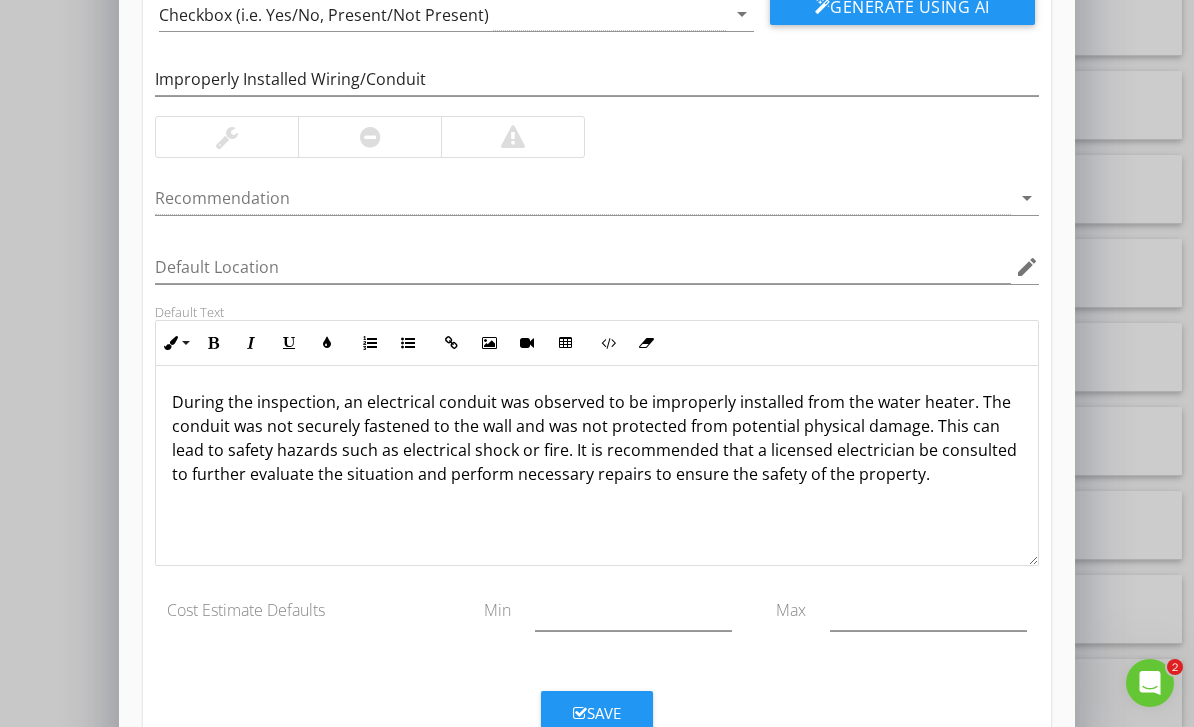 click on "Save" at bounding box center [597, 713] 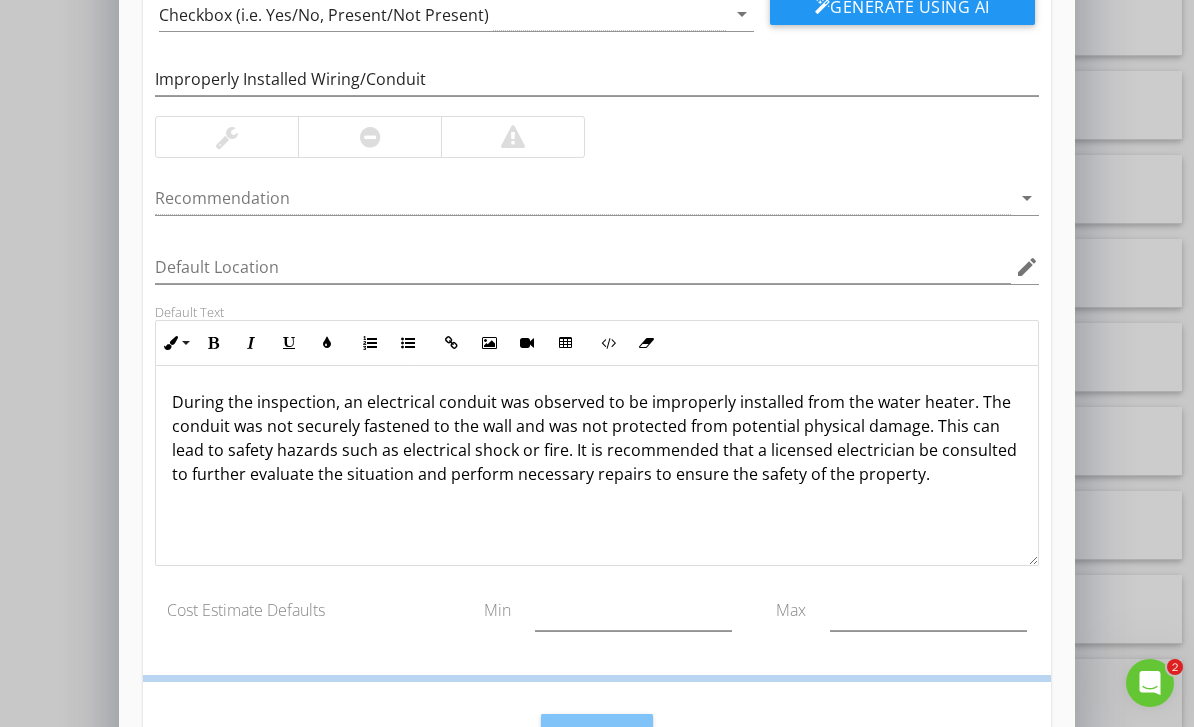 scroll, scrollTop: 69, scrollLeft: 0, axis: vertical 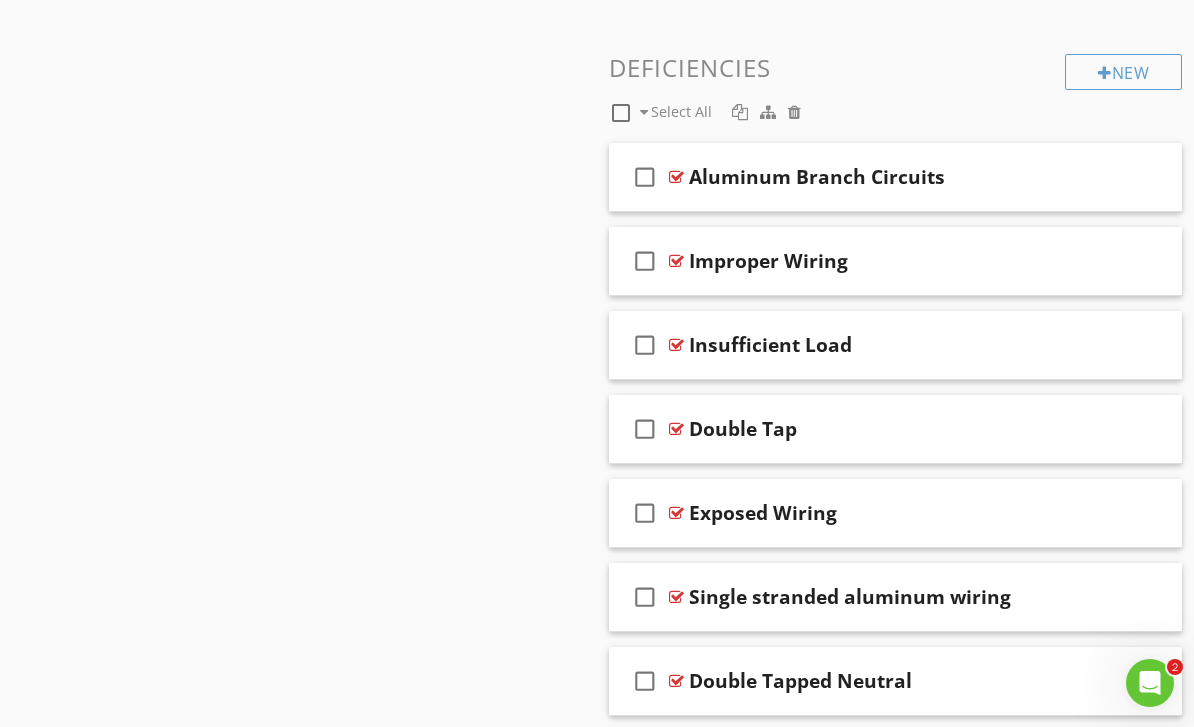 click on "New" at bounding box center [1123, 72] 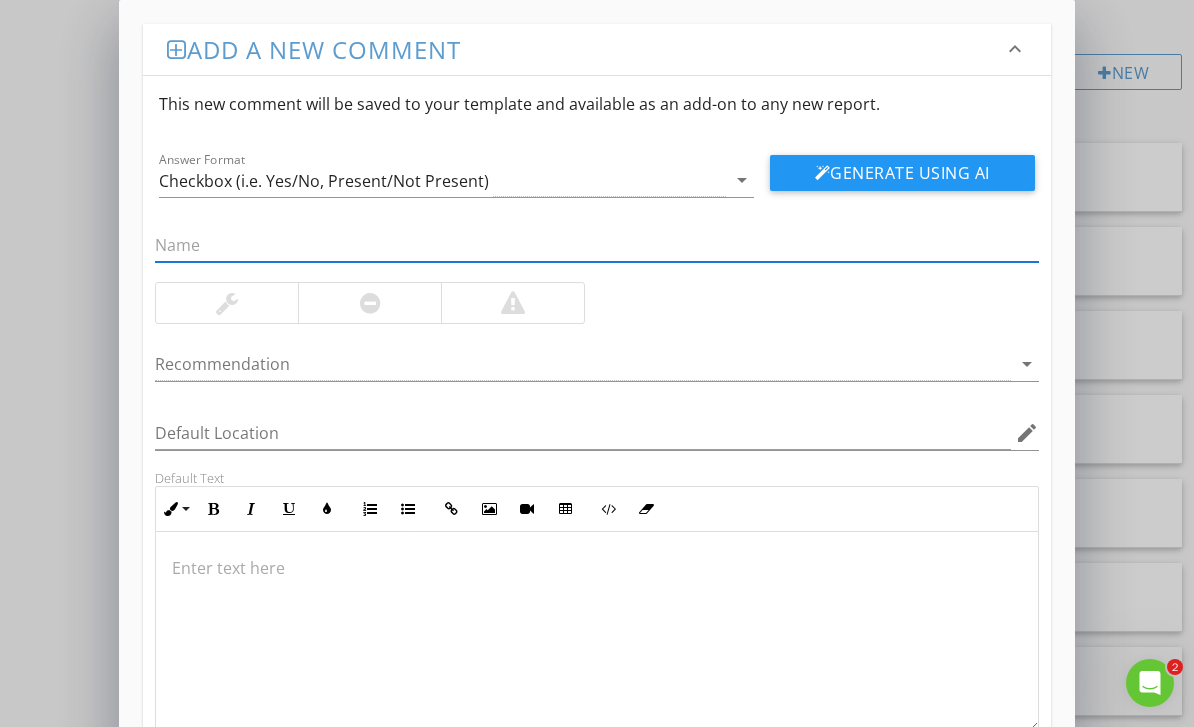 click at bounding box center (596, 245) 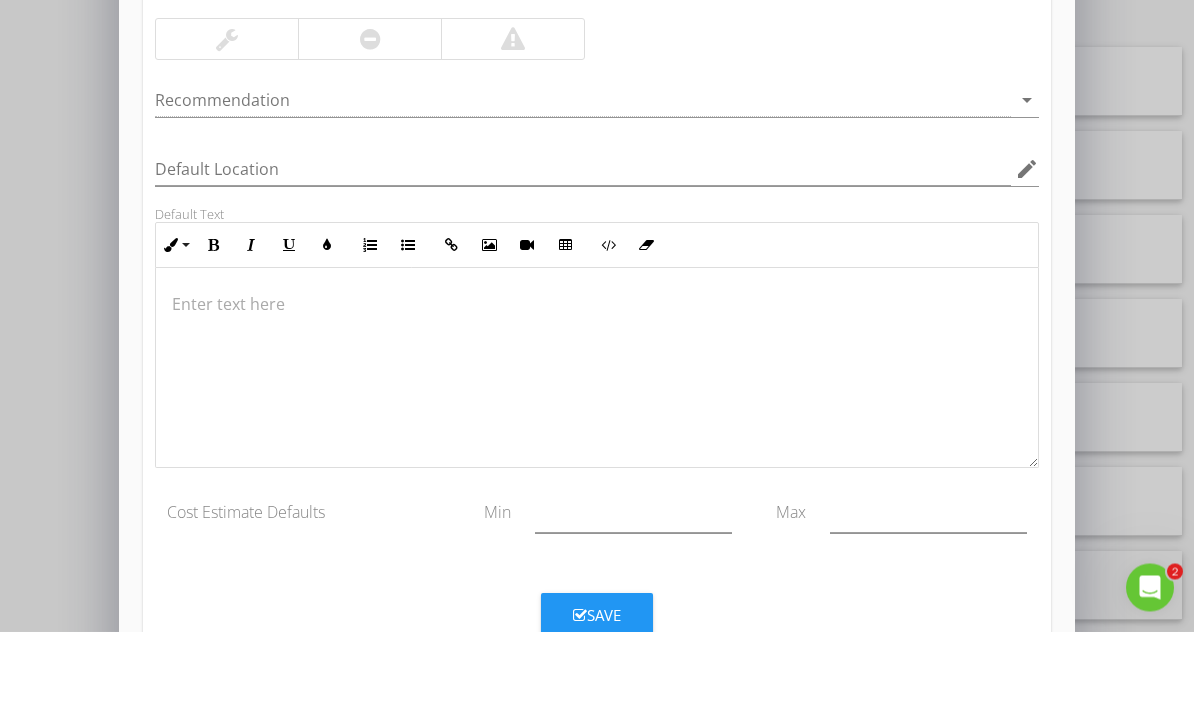 scroll, scrollTop: 166, scrollLeft: 0, axis: vertical 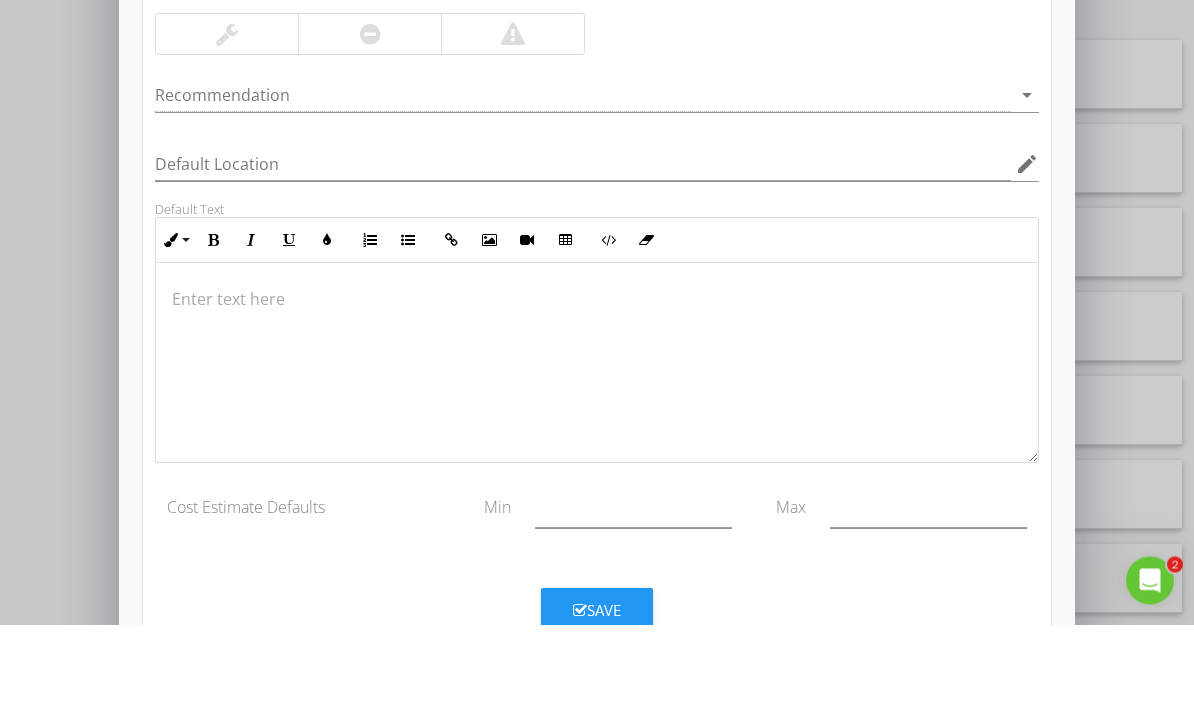 type on "Loose Conduit" 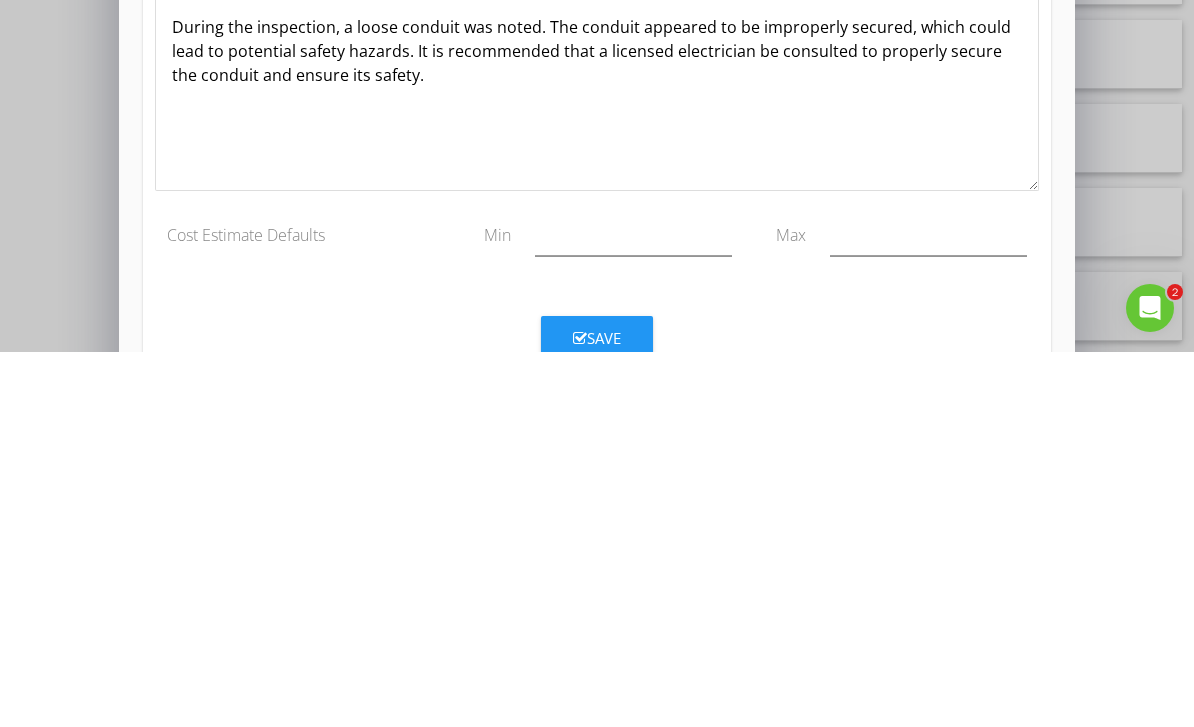 click on "Save" at bounding box center [597, 713] 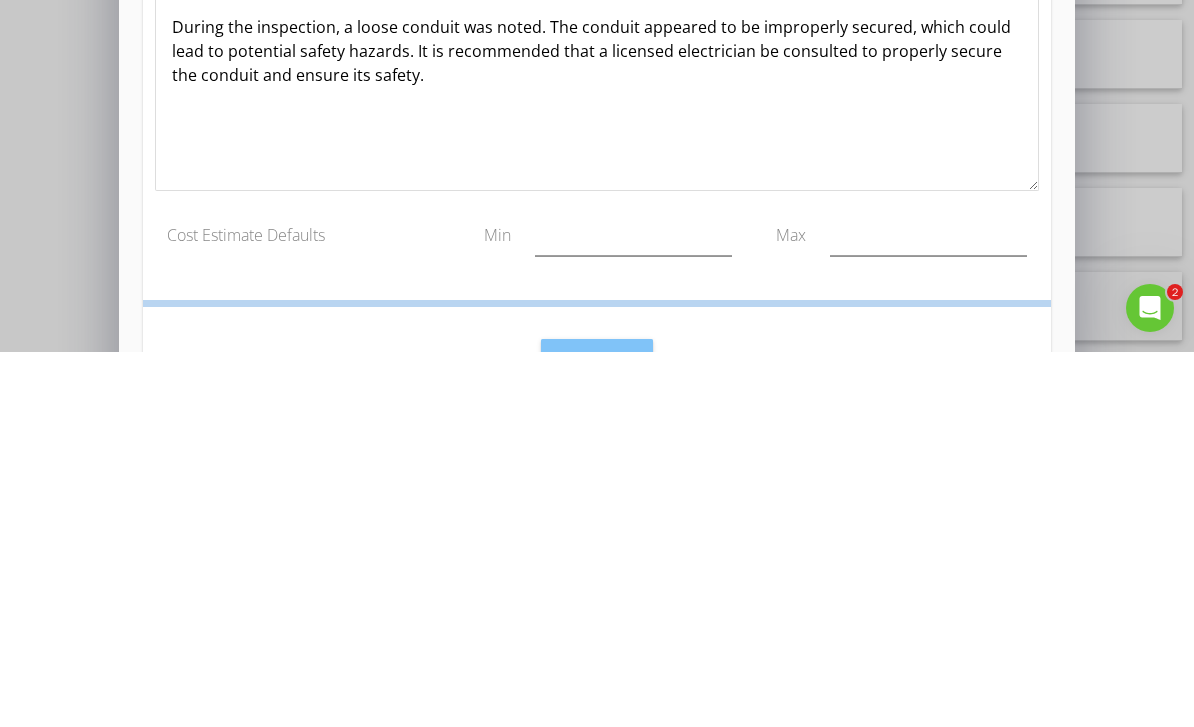 scroll, scrollTop: 2595, scrollLeft: 0, axis: vertical 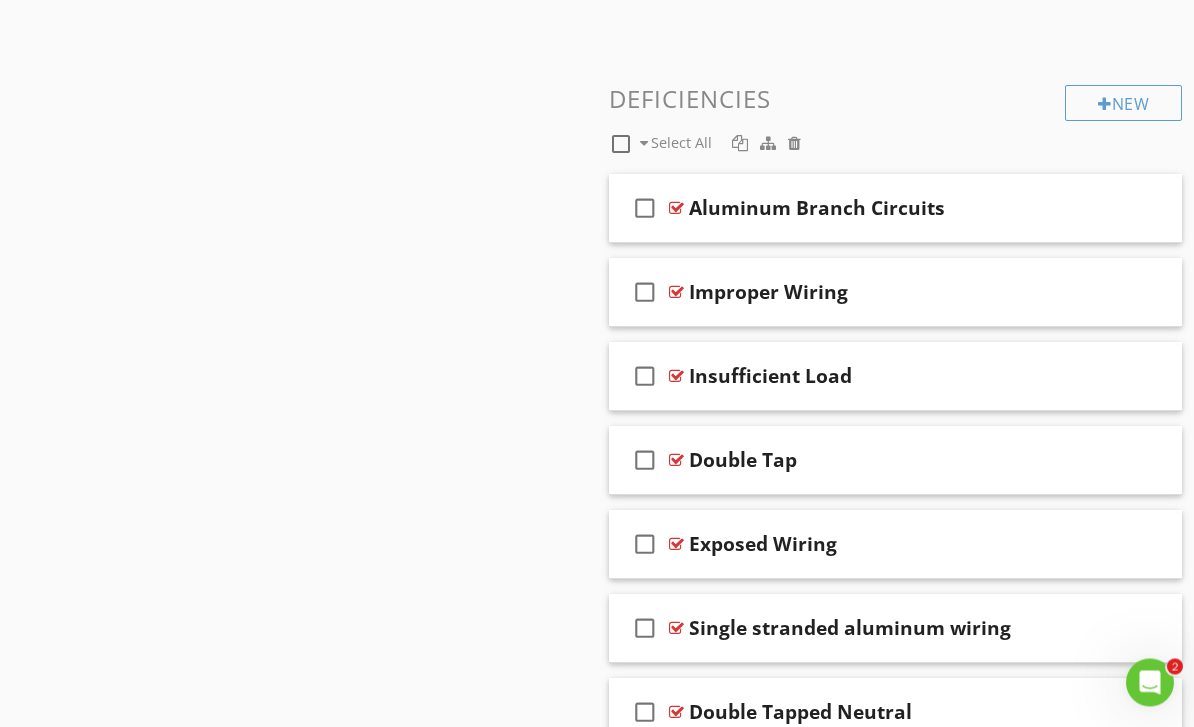 click on "New" at bounding box center (1123, 104) 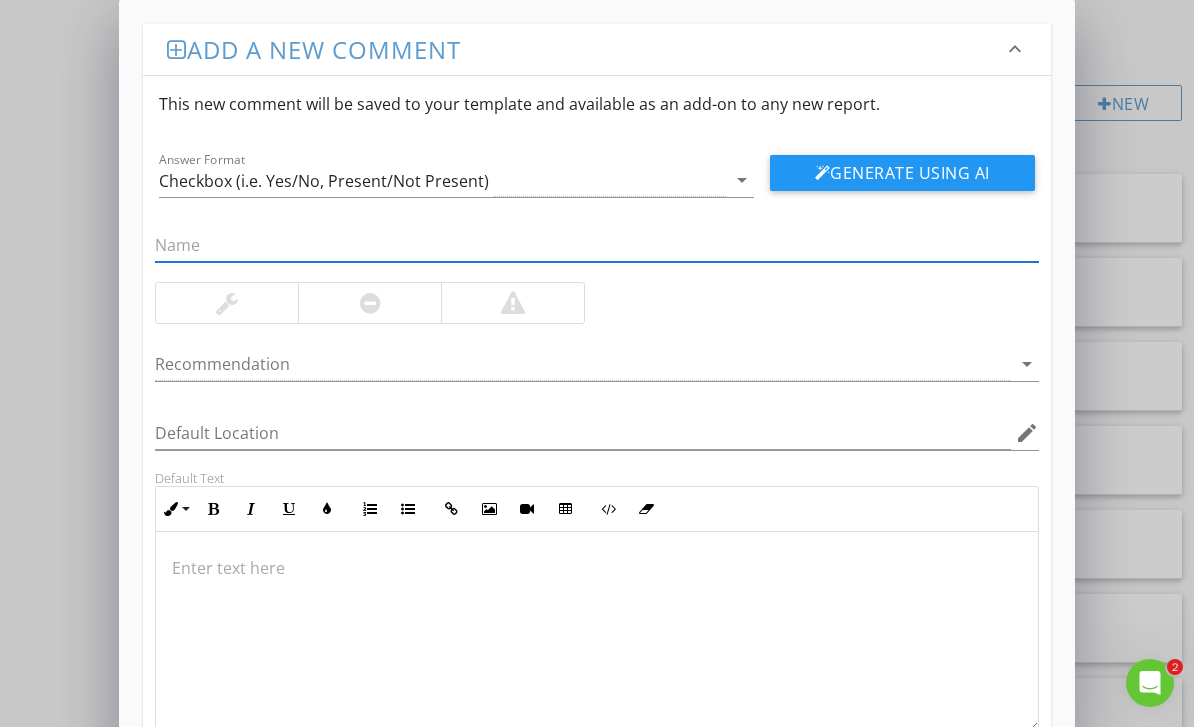 click at bounding box center [596, 568] 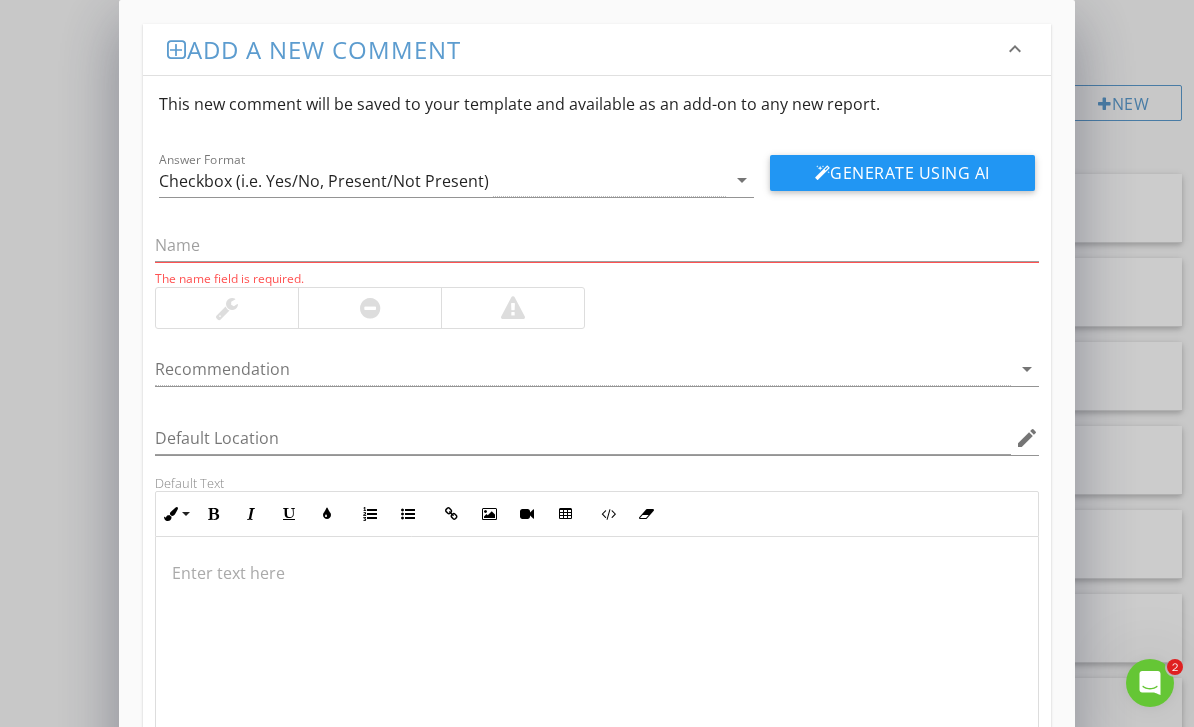 scroll, scrollTop: 2299, scrollLeft: 0, axis: vertical 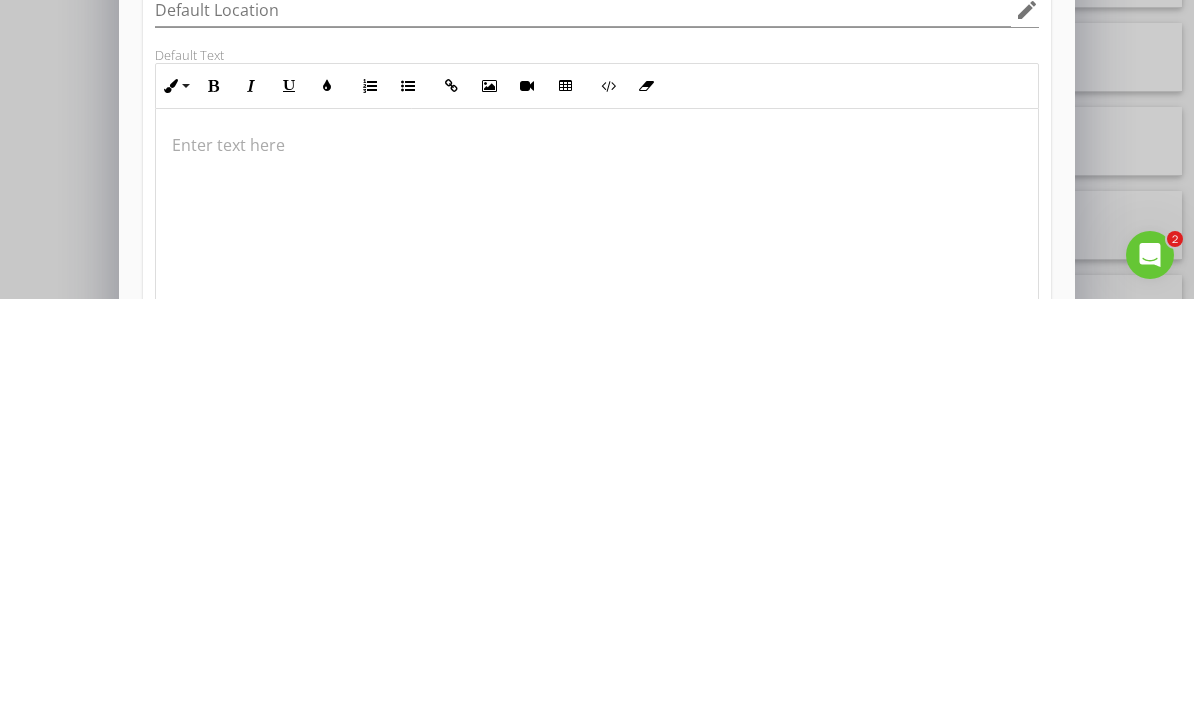 click at bounding box center (596, 573) 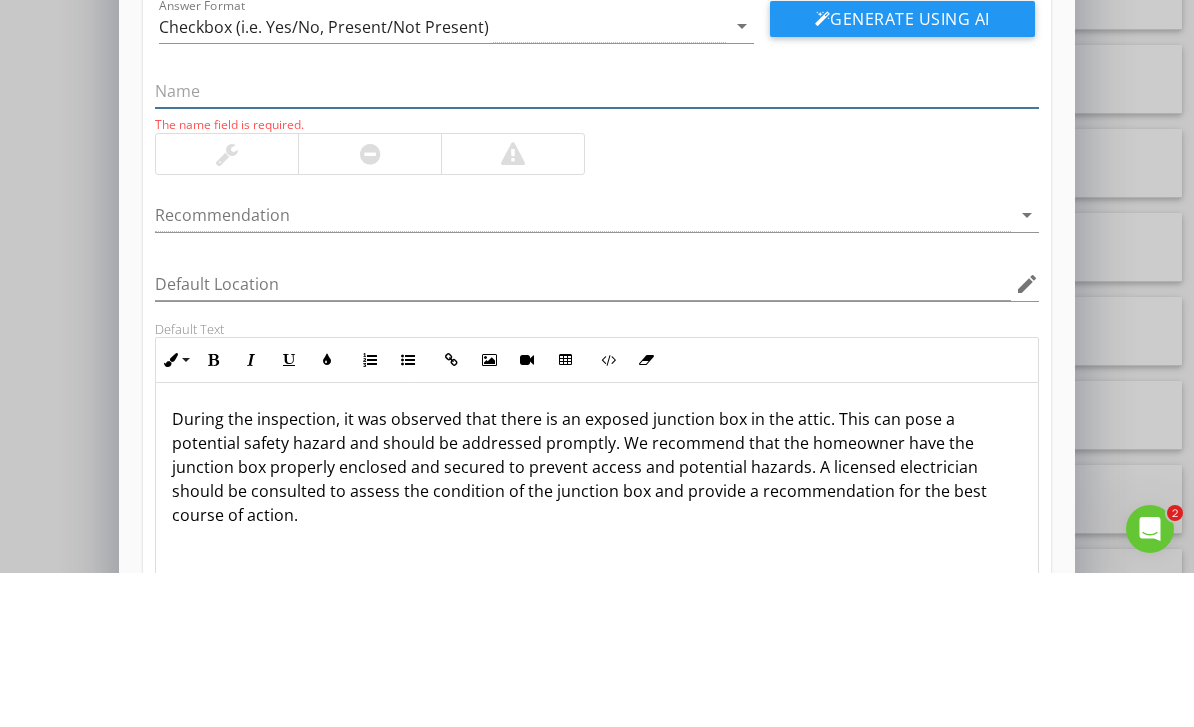 click at bounding box center (596, 245) 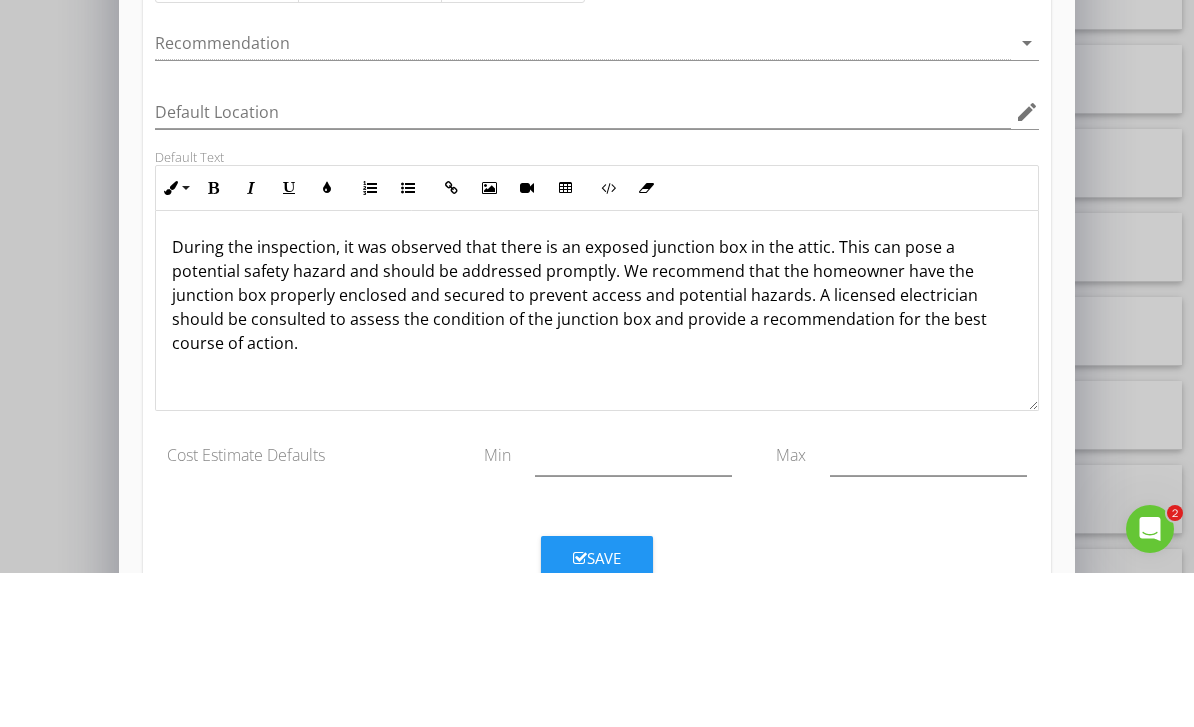 scroll, scrollTop: 166, scrollLeft: 0, axis: vertical 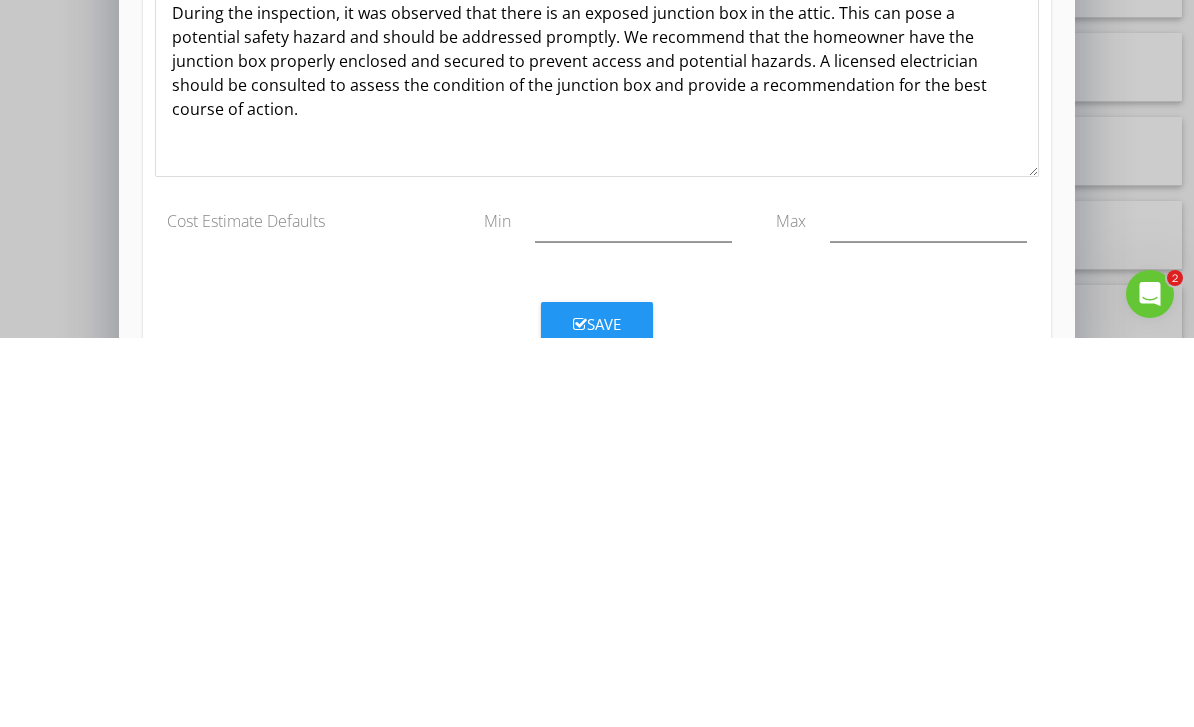type on "Exposed Junction Box" 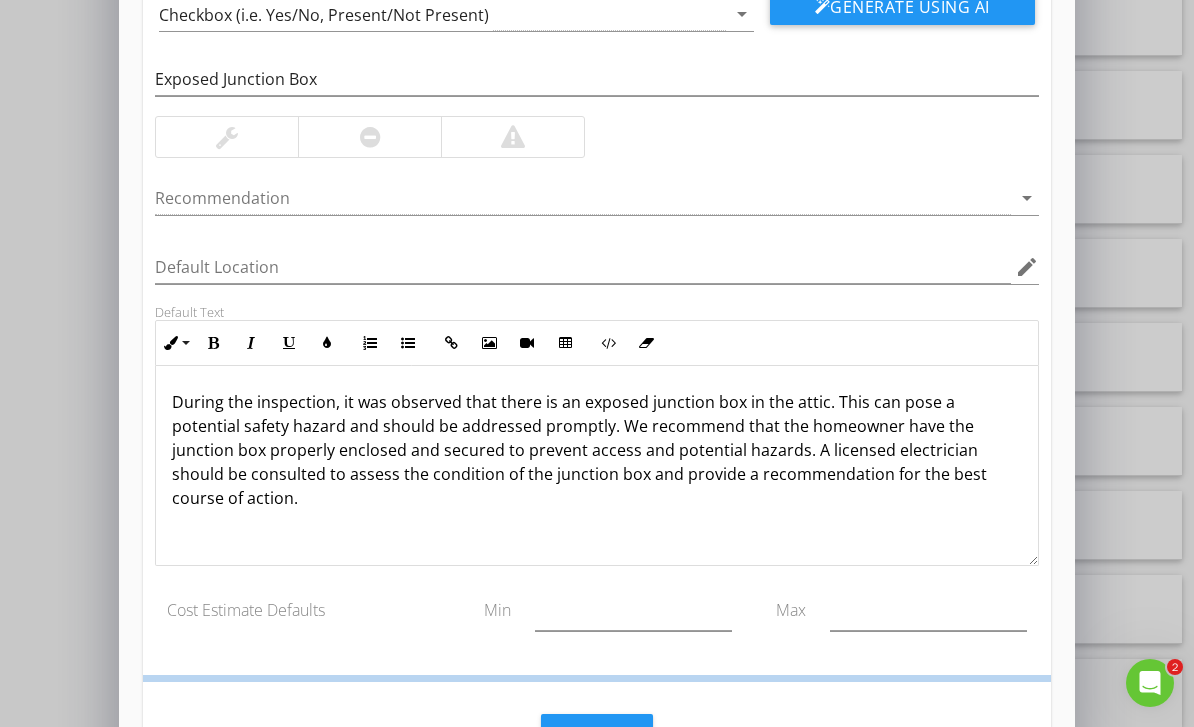 scroll, scrollTop: 69, scrollLeft: 0, axis: vertical 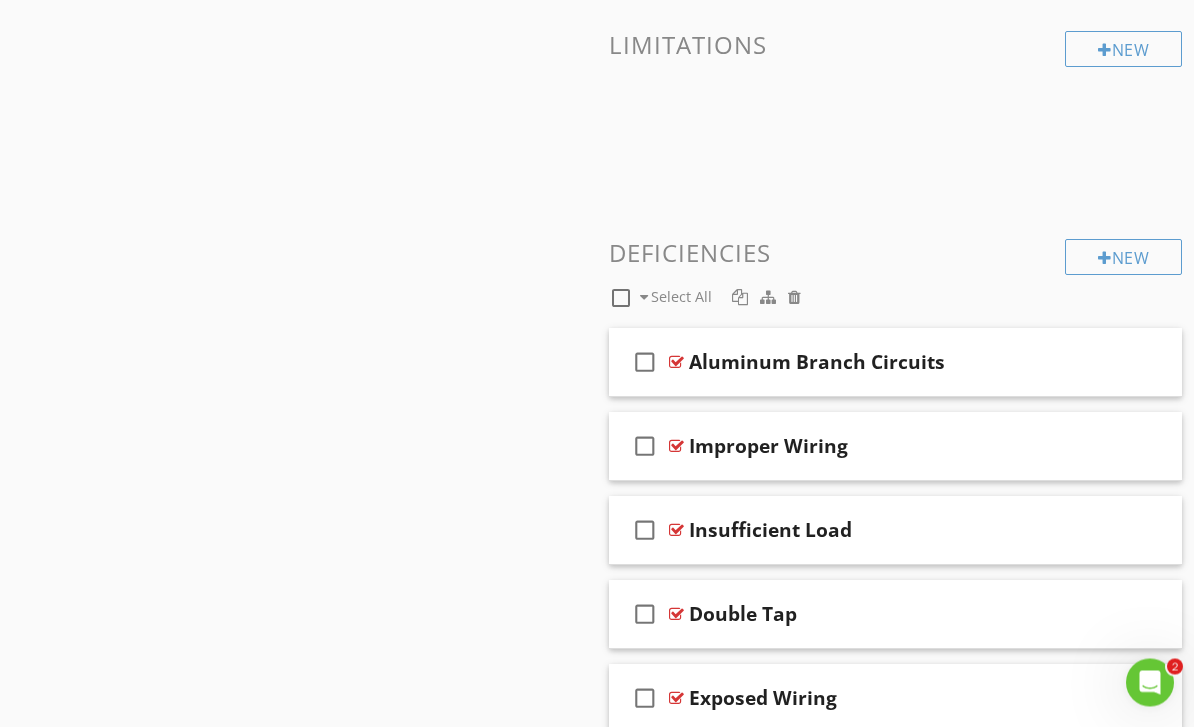 click on "New" at bounding box center [1123, 258] 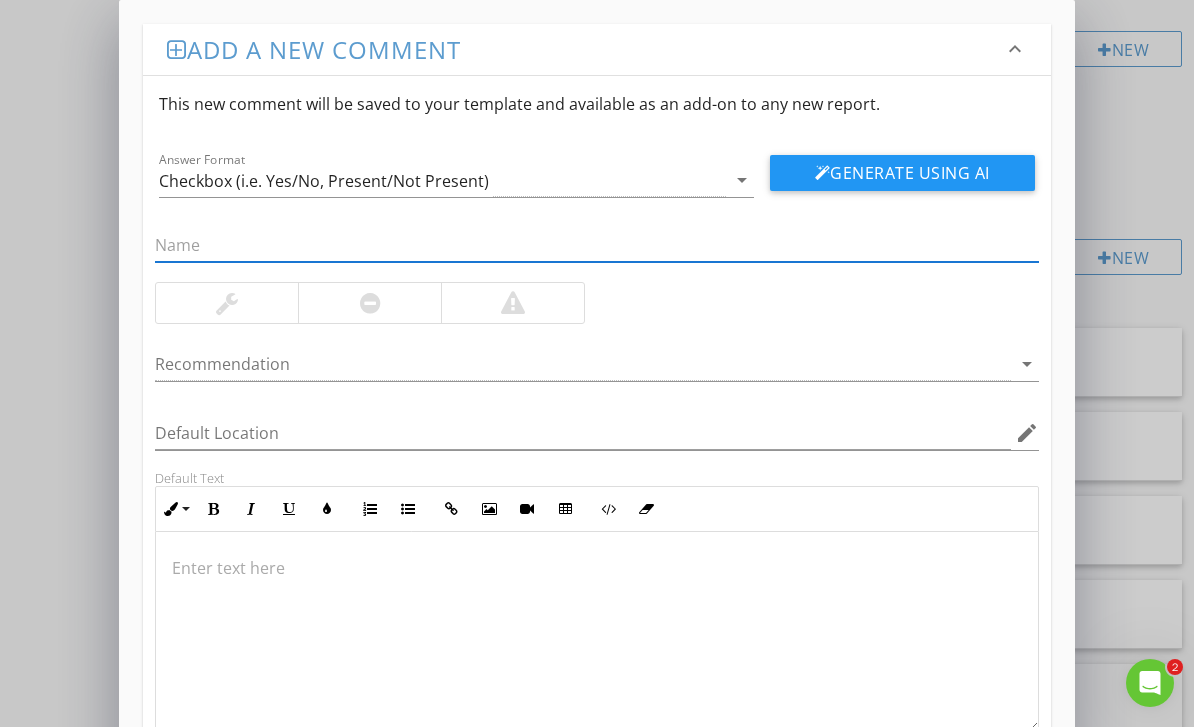 click at bounding box center (596, 568) 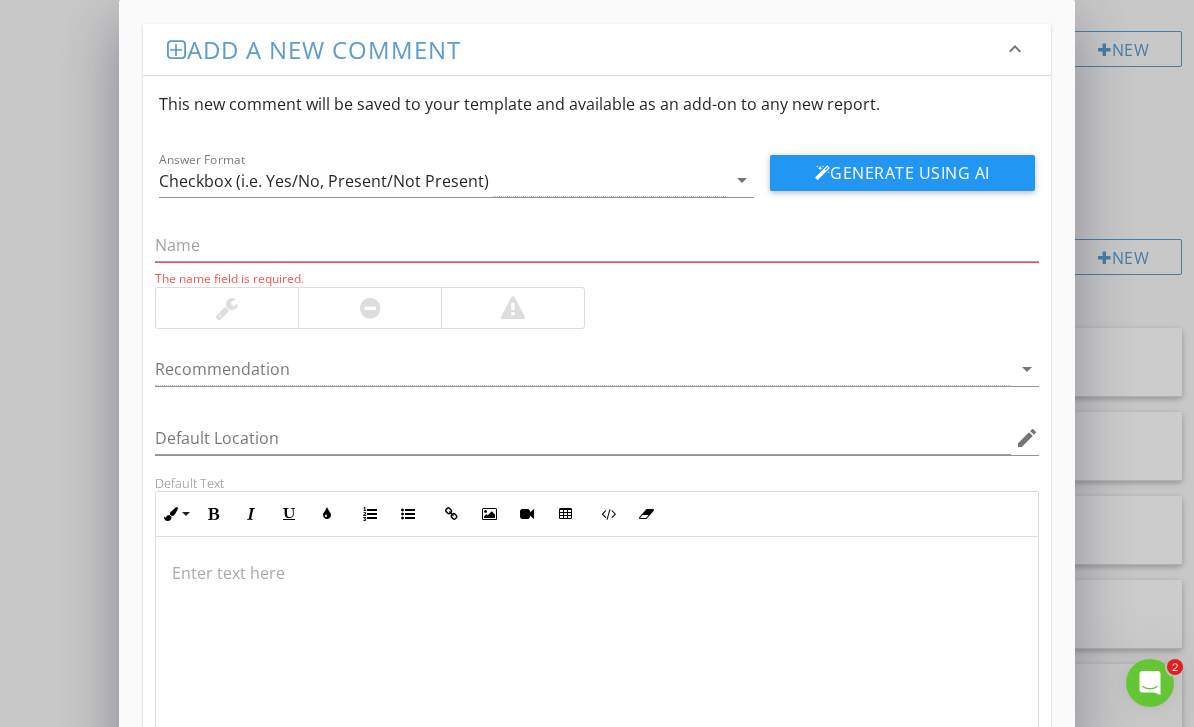 scroll, scrollTop: 2145, scrollLeft: 0, axis: vertical 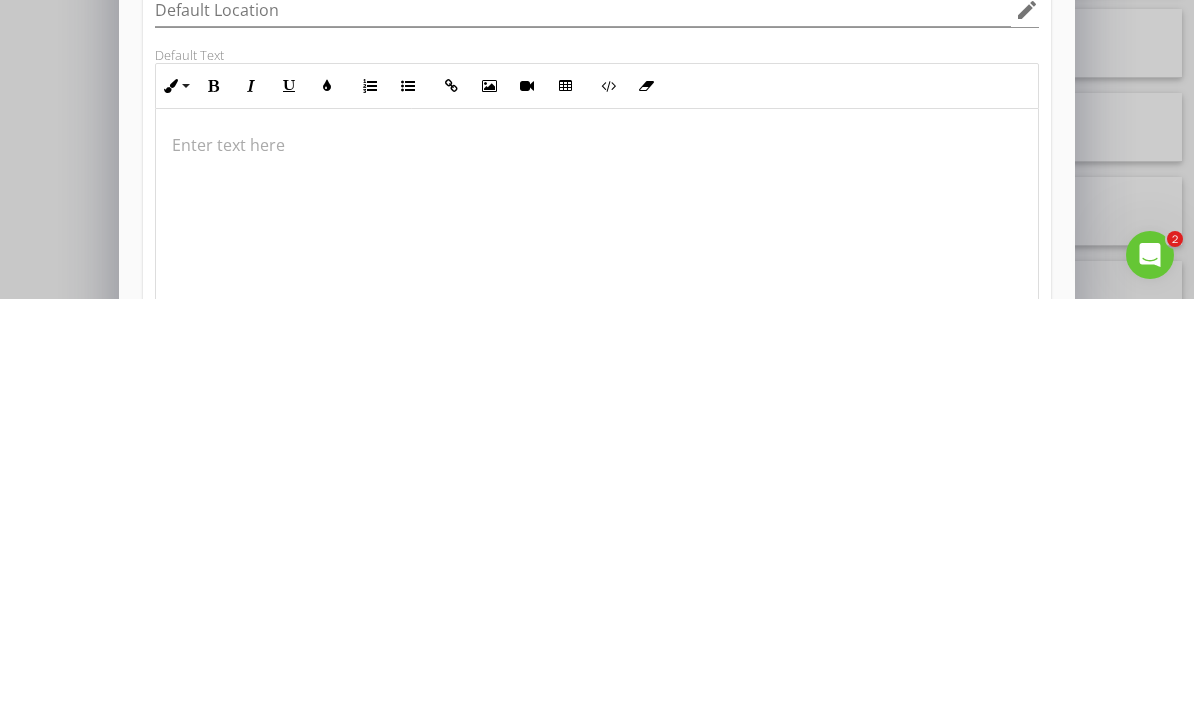click at bounding box center (596, 573) 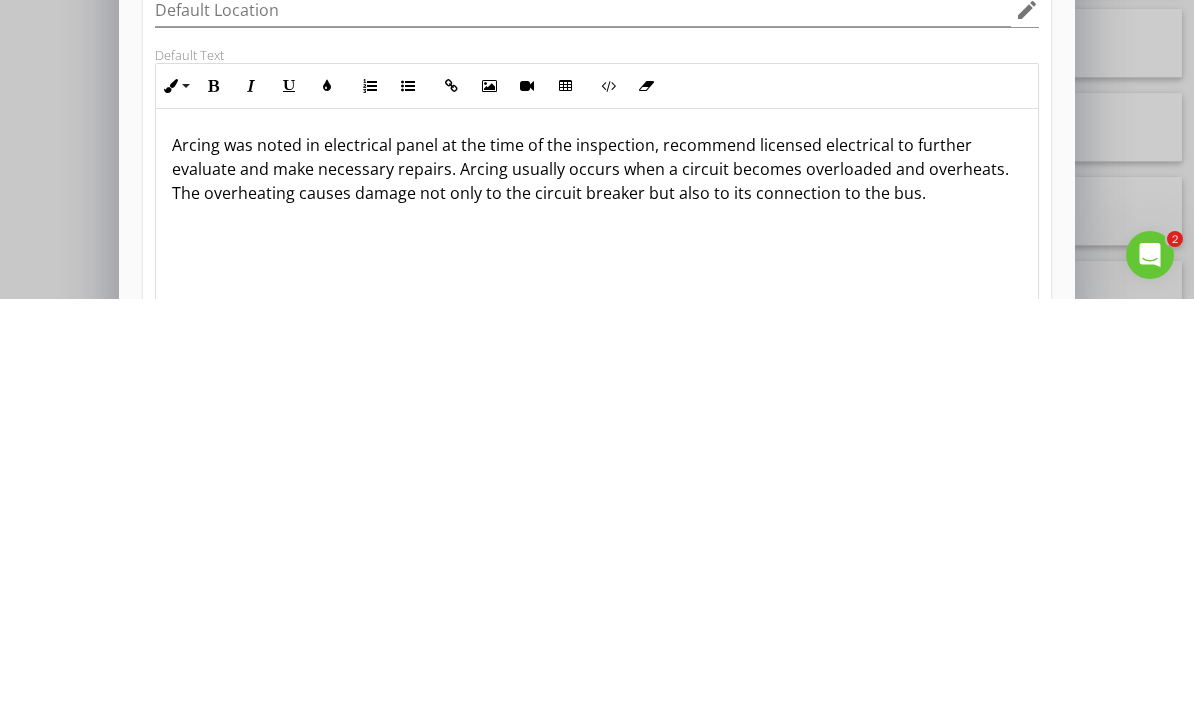 click on "Arcing was noted in electrical panel at the time of the inspection, recommend licensed electrical to further evaluate and make necessary repairs. Arcing usually occurs when a circuit becomes overloaded and overheats. The overheating causes damage not only to the circuit breaker but also to its connection to the bus." at bounding box center [596, 597] 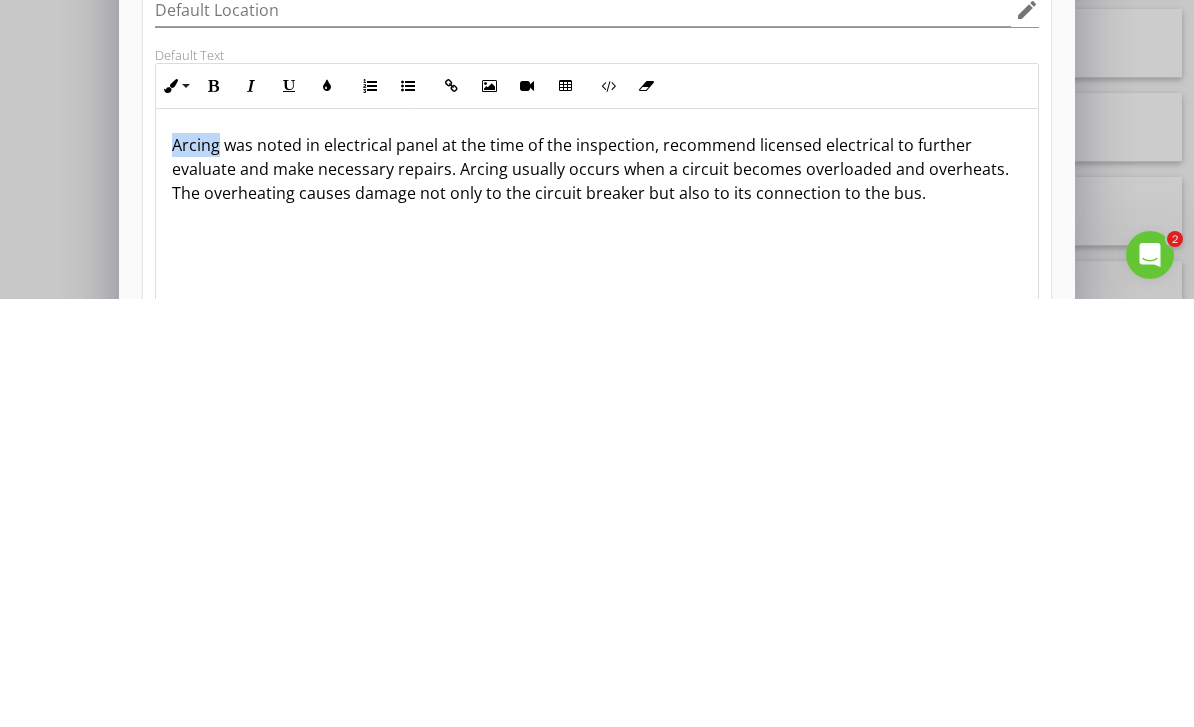 copy on "Arcing" 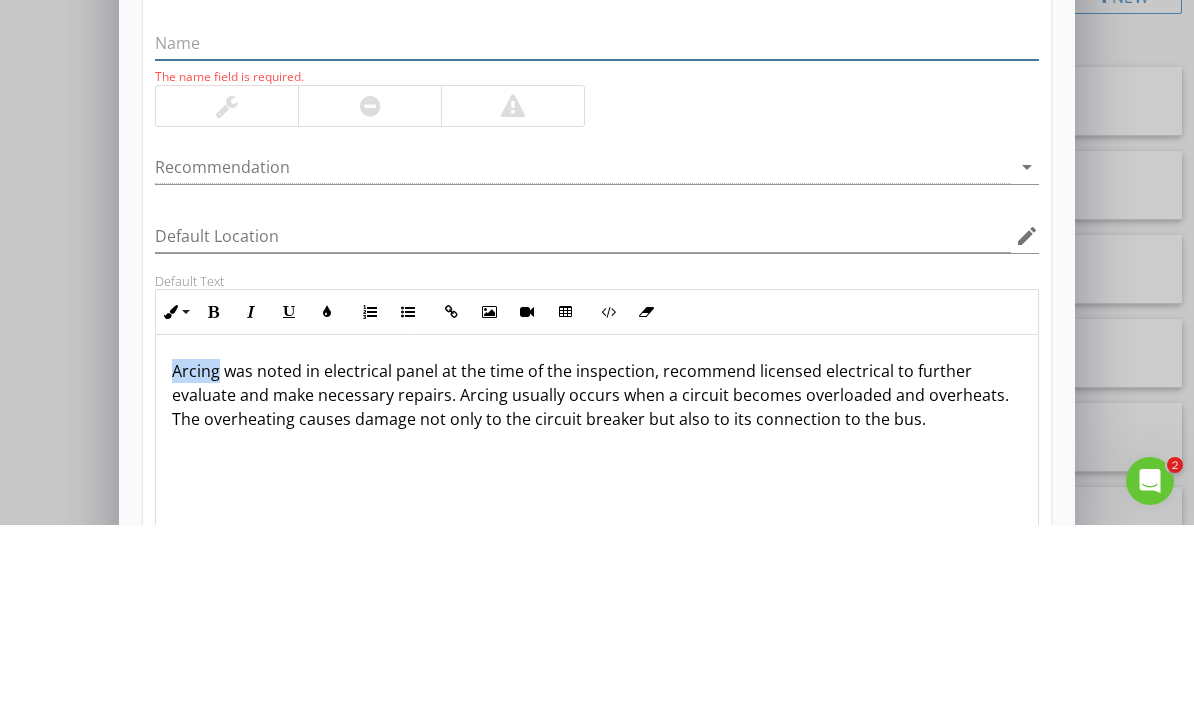click at bounding box center (596, 245) 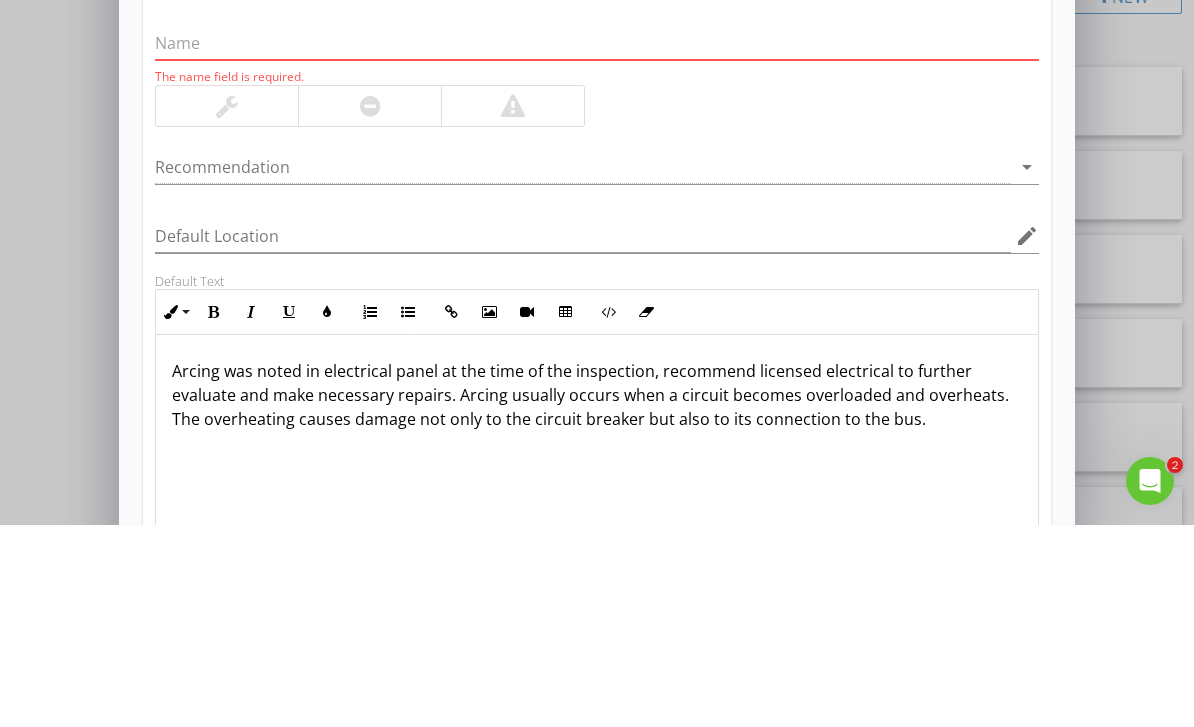 click at bounding box center [596, 245] 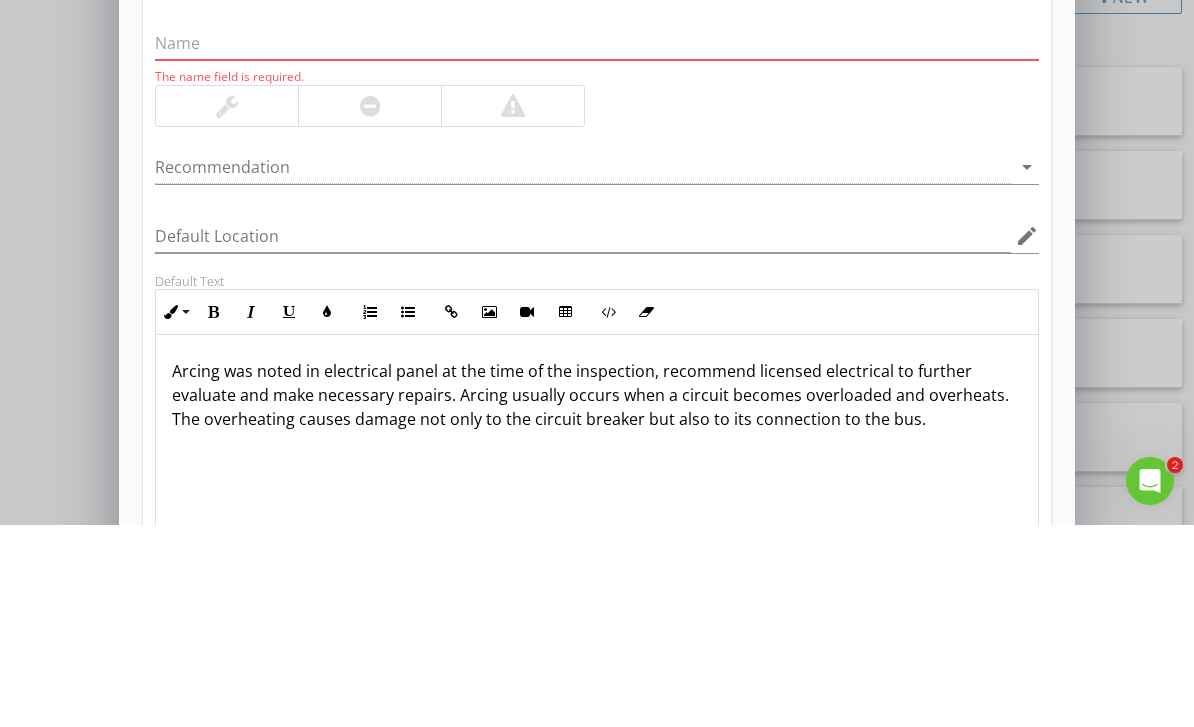 click at bounding box center [596, 245] 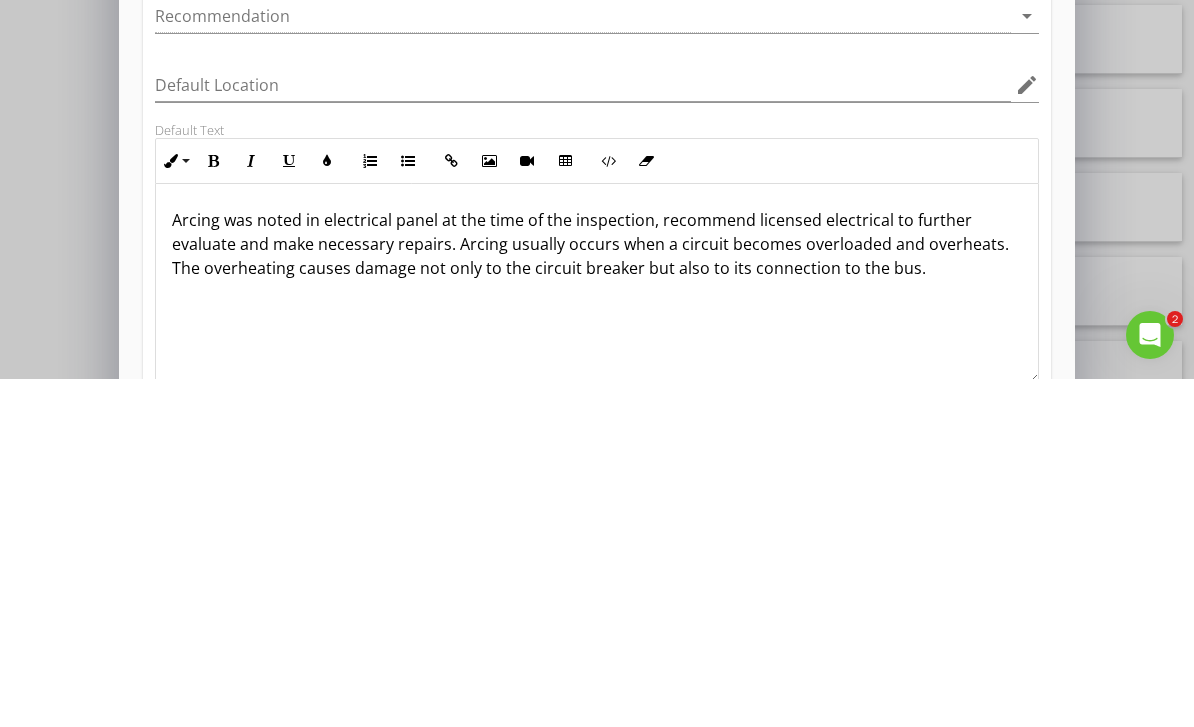 scroll, scrollTop: 0, scrollLeft: 0, axis: both 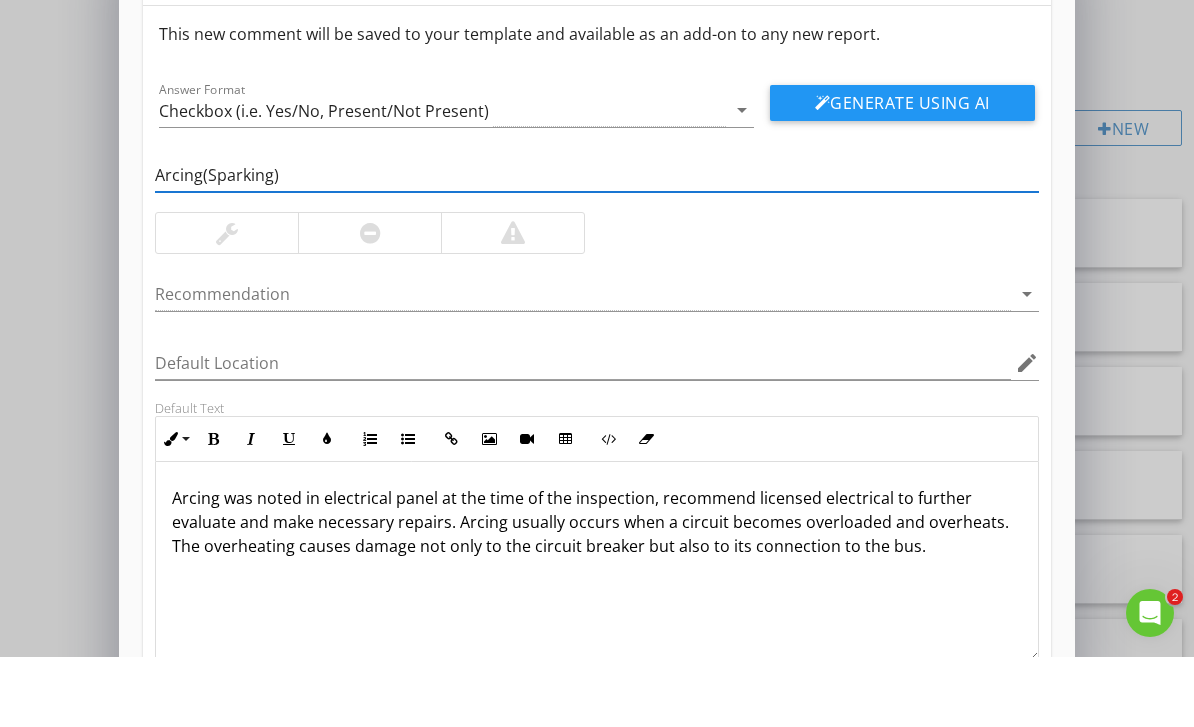 click on "Arcing(Sparking)" at bounding box center [596, 245] 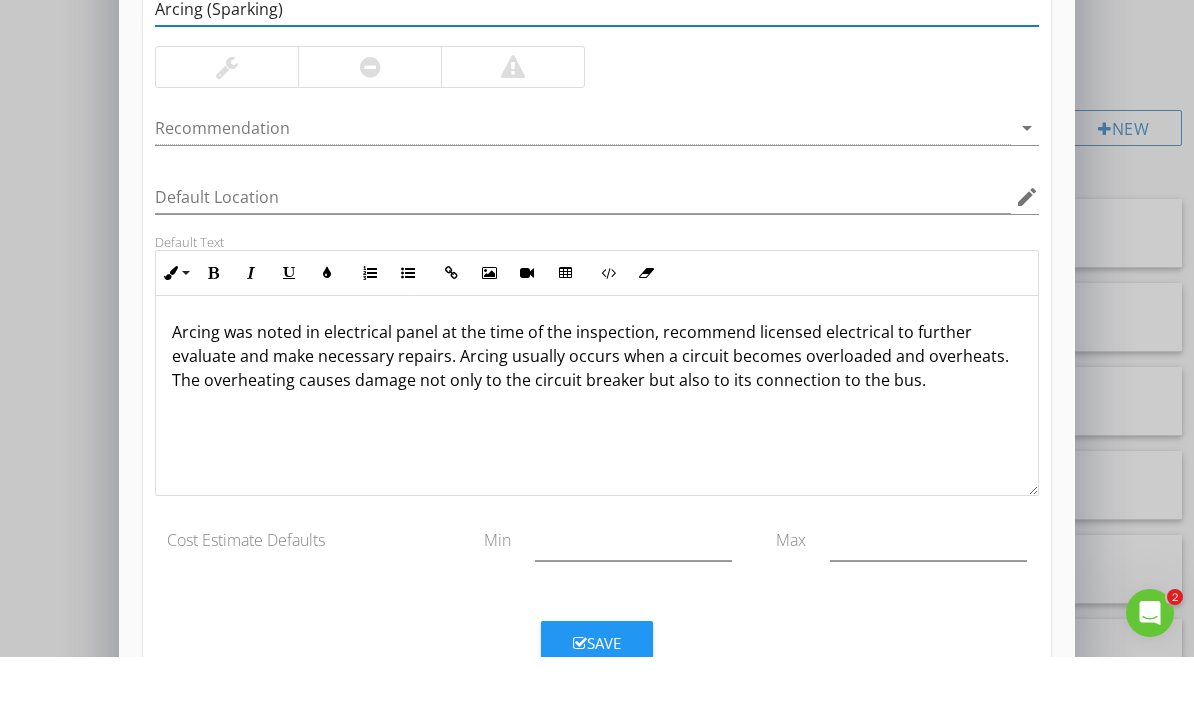 scroll, scrollTop: 166, scrollLeft: 0, axis: vertical 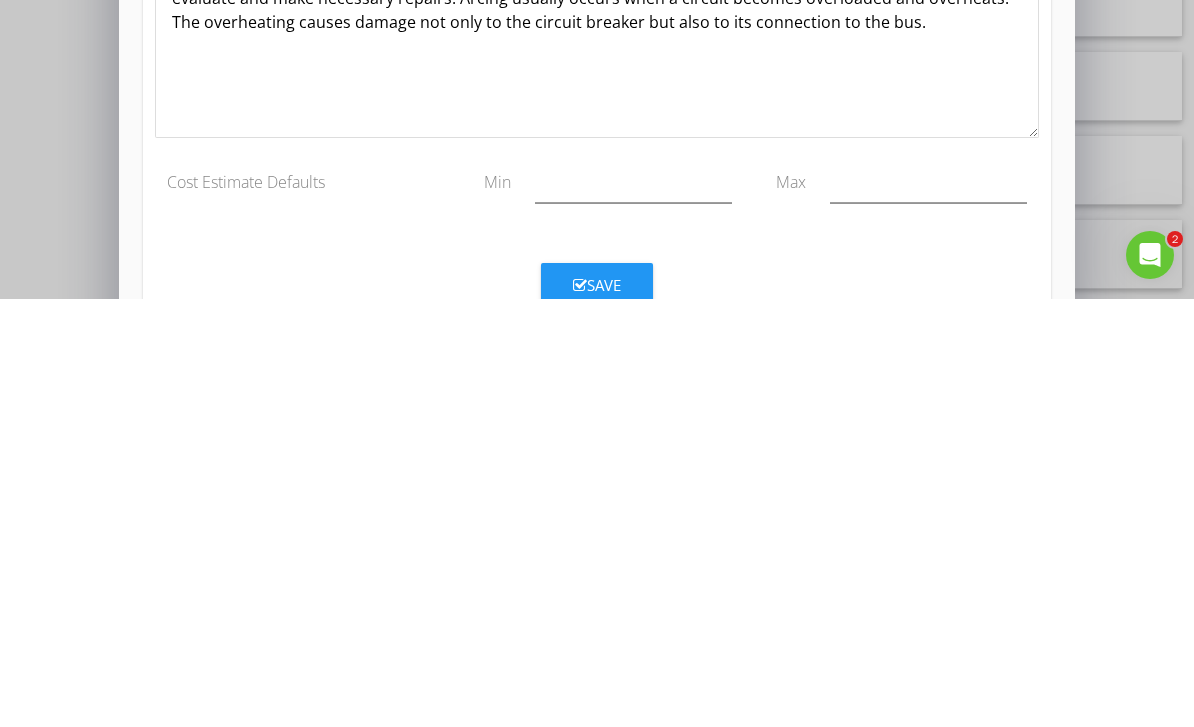 type on "Arcing (Sparking)" 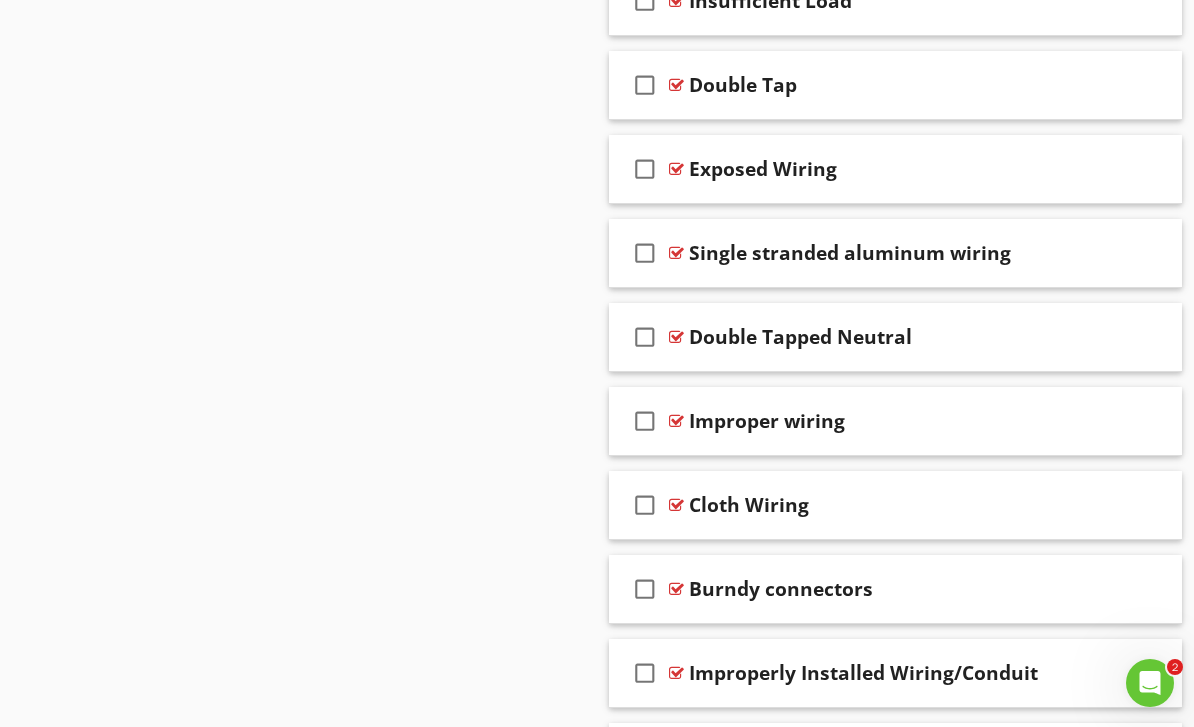 scroll, scrollTop: 69, scrollLeft: 0, axis: vertical 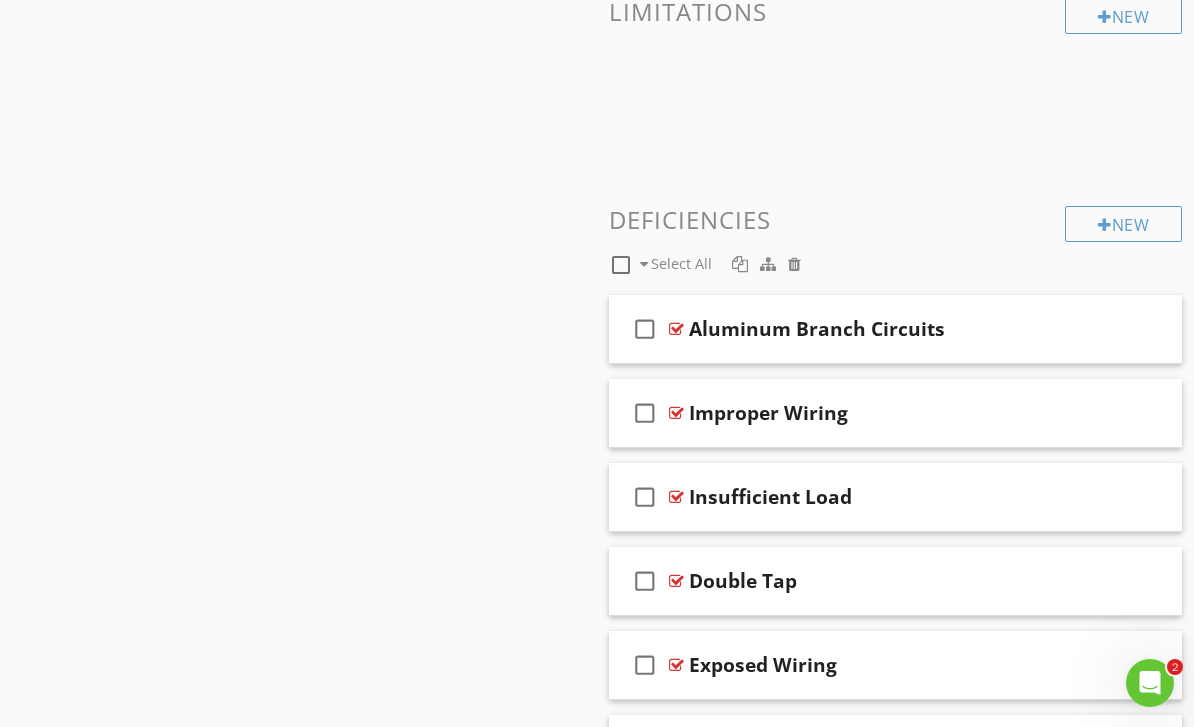 click on "New" at bounding box center [1123, 224] 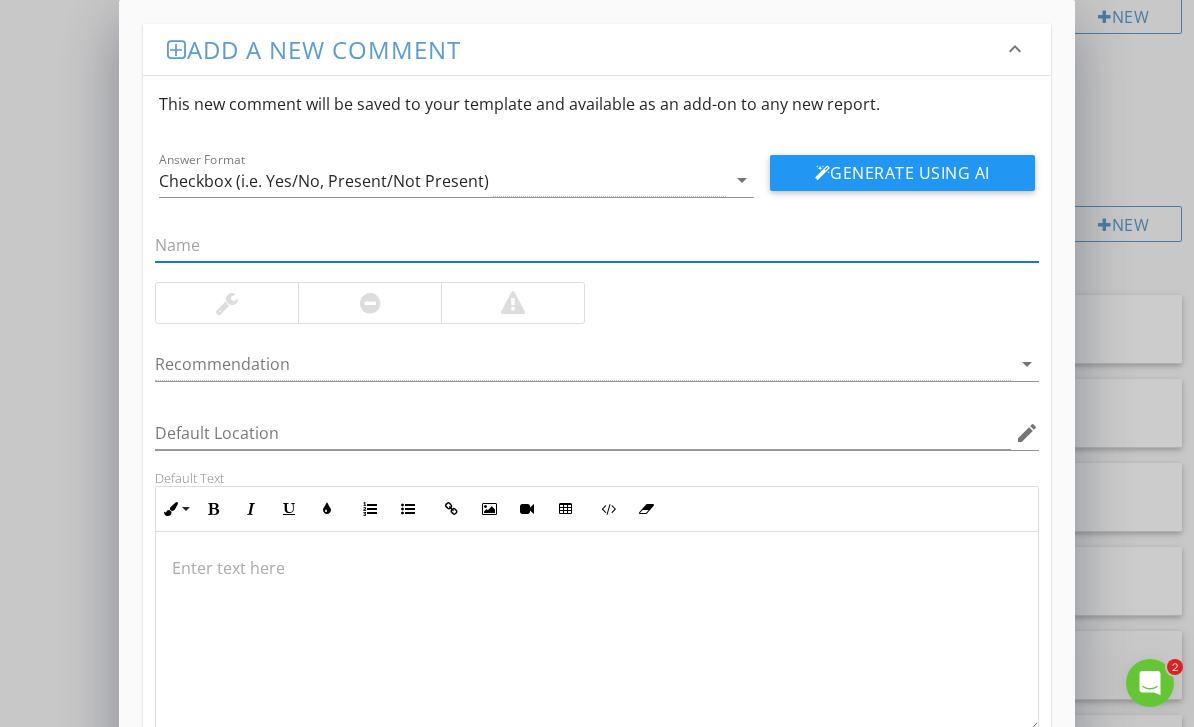 click at bounding box center [596, 568] 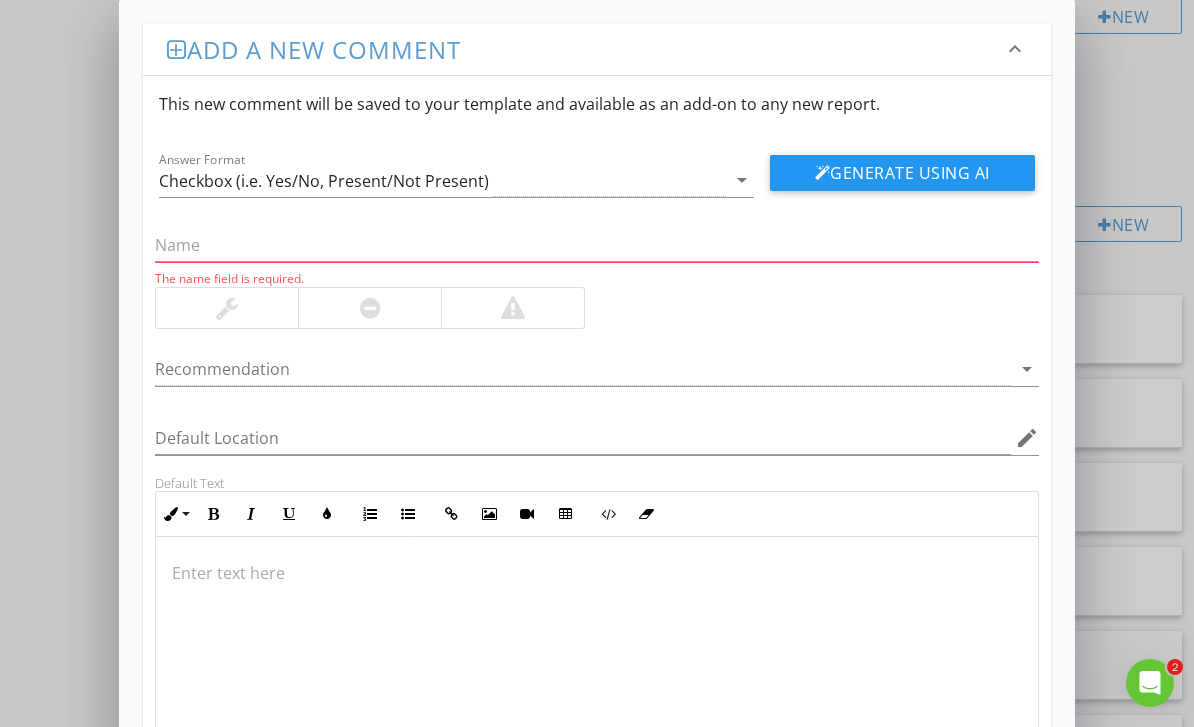 scroll, scrollTop: 2178, scrollLeft: 0, axis: vertical 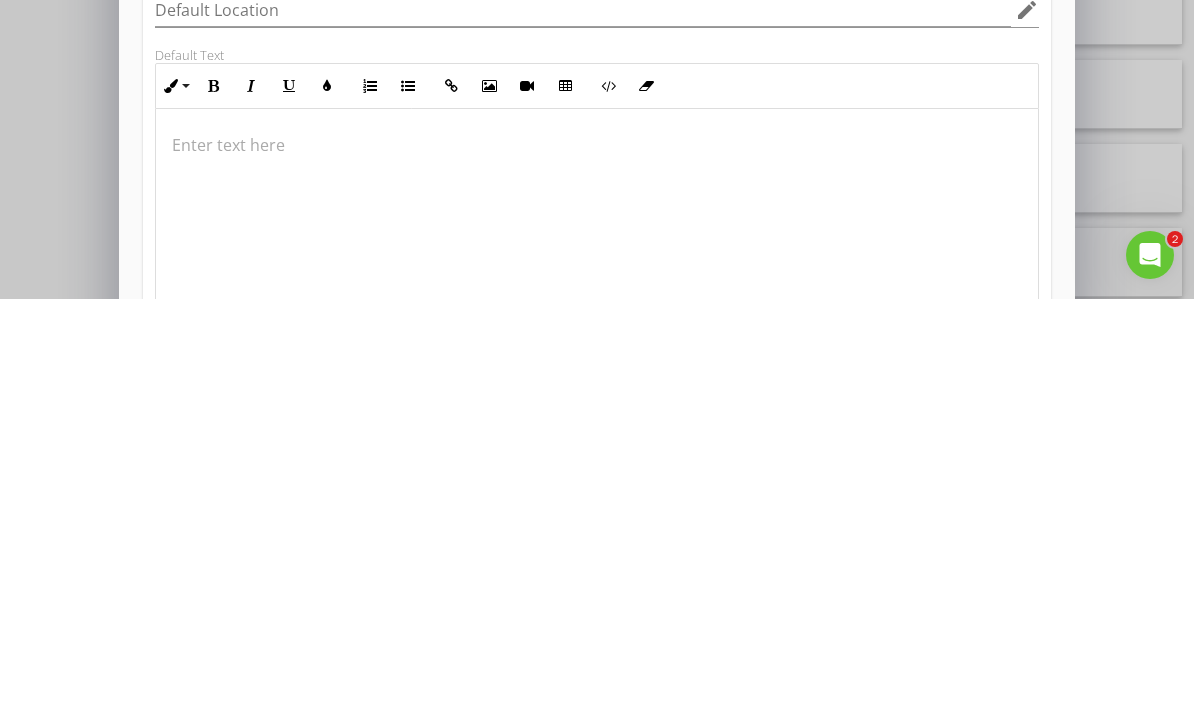 click at bounding box center (596, 573) 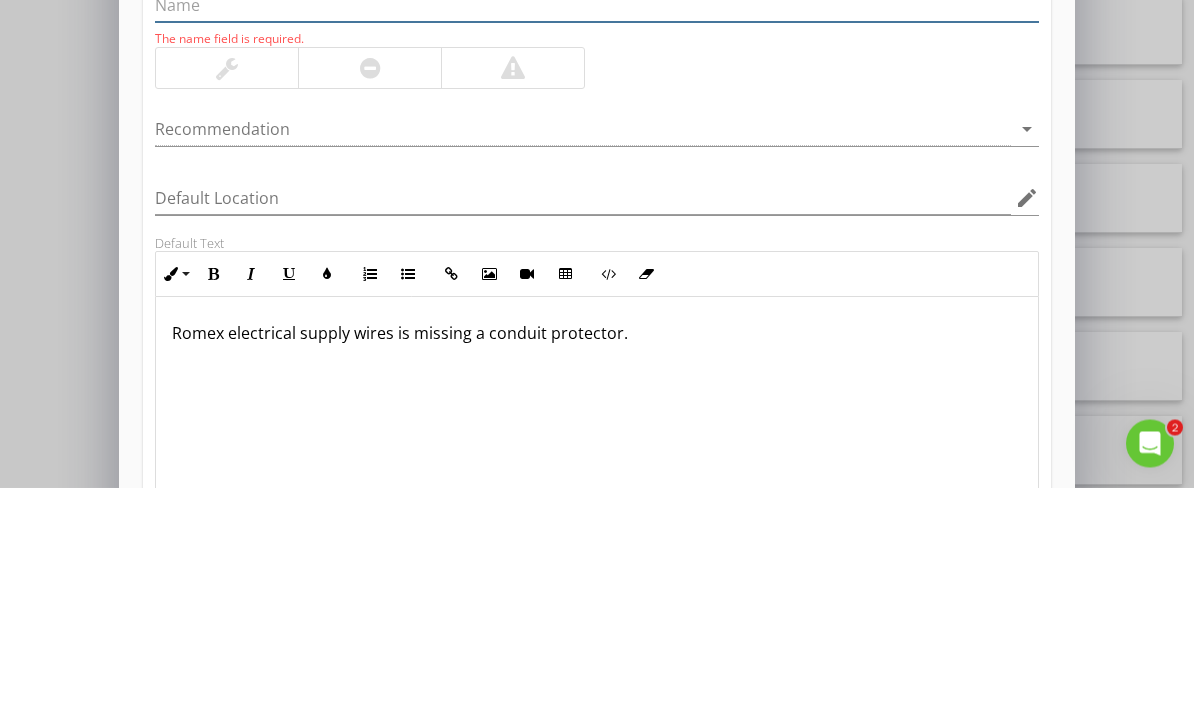 click at bounding box center [596, 245] 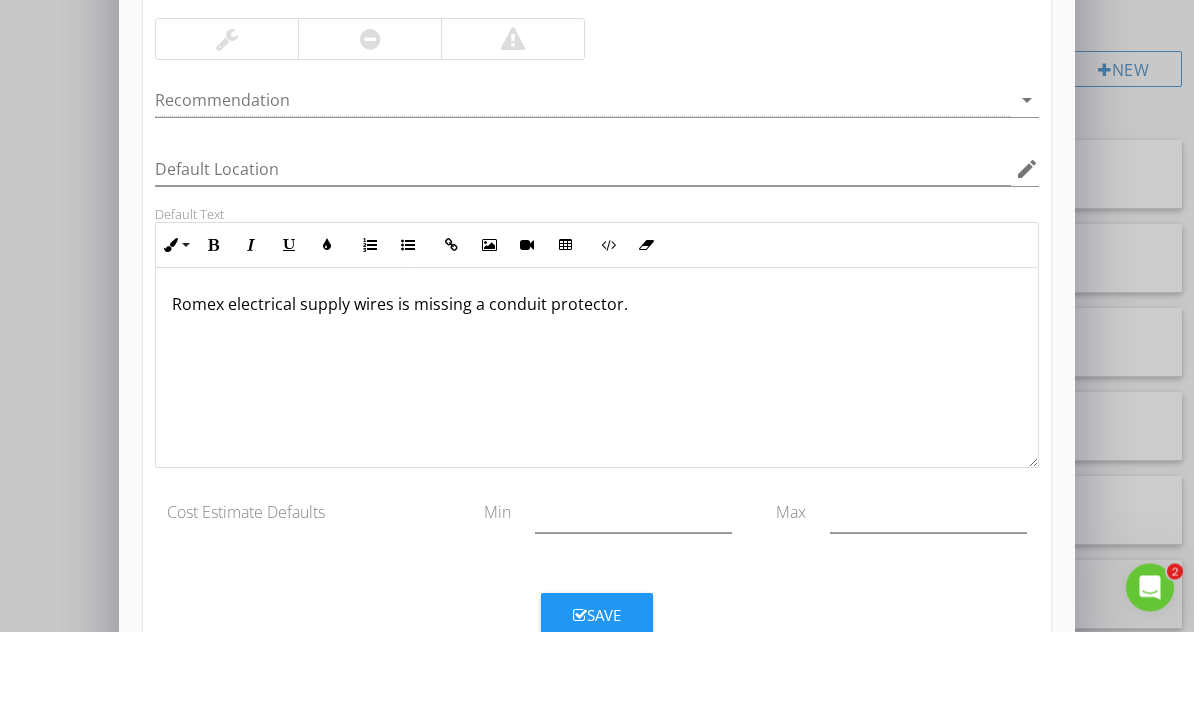 scroll, scrollTop: 166, scrollLeft: 0, axis: vertical 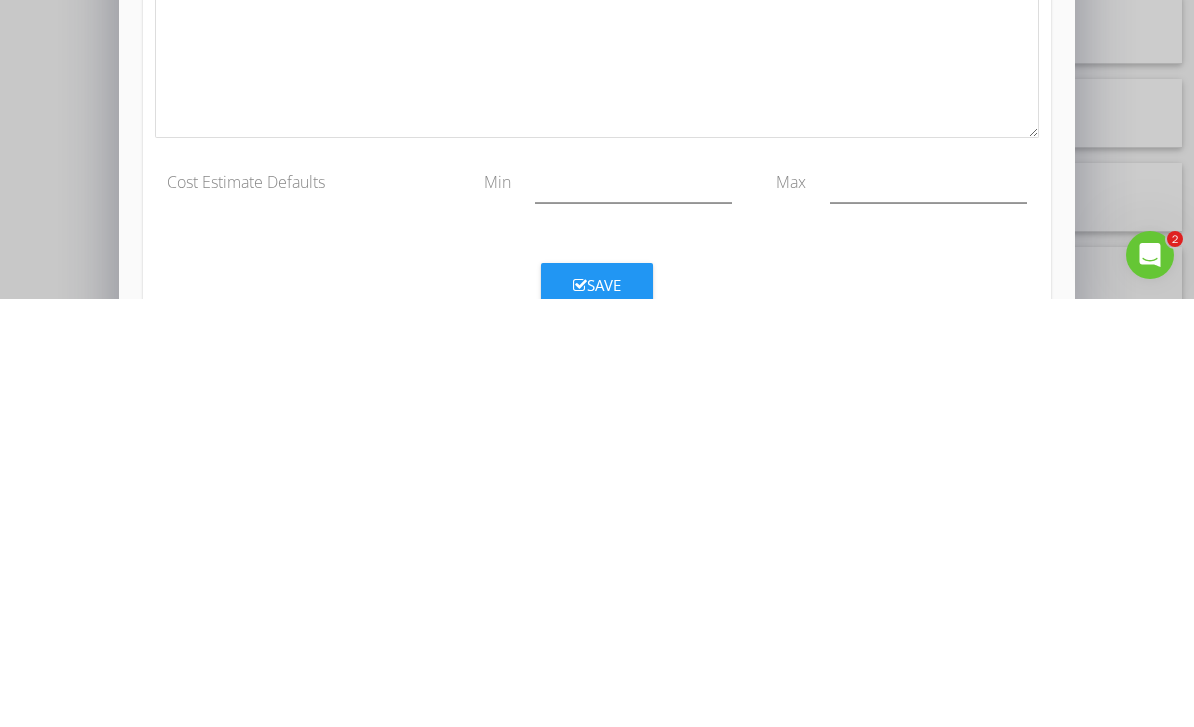 type on "Missing Conduit Pipe" 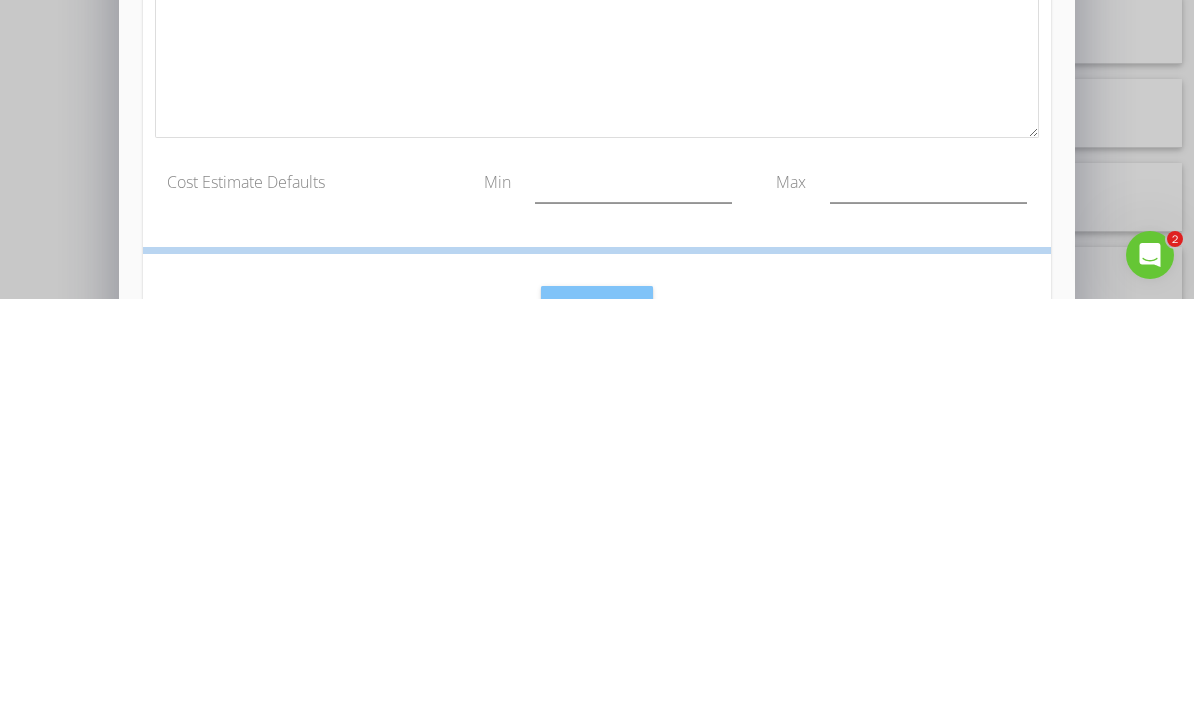 scroll, scrollTop: 2755, scrollLeft: 0, axis: vertical 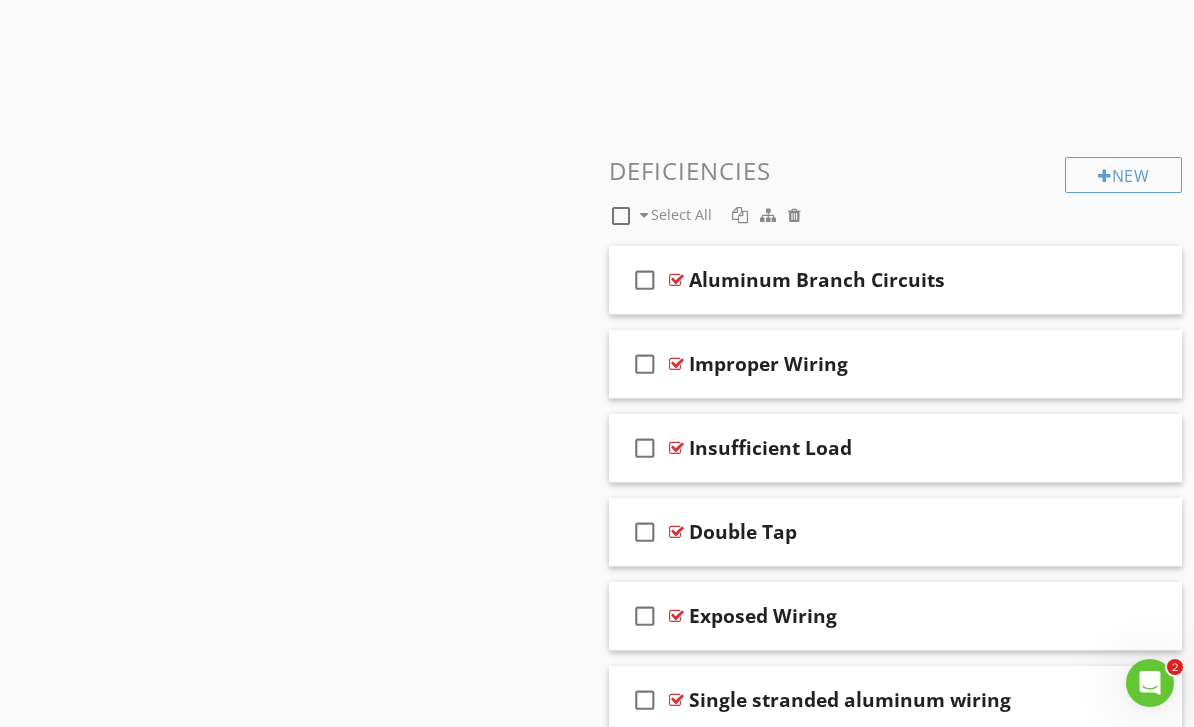 click on "New" at bounding box center (1123, 175) 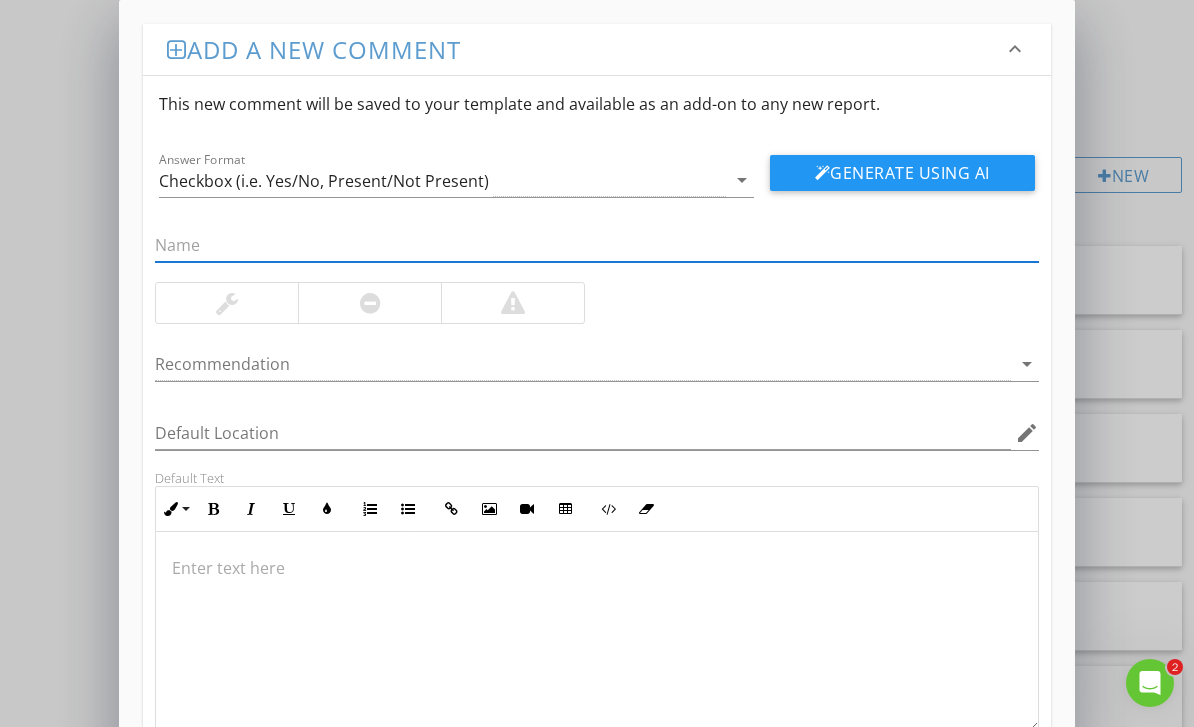 click at bounding box center (596, 568) 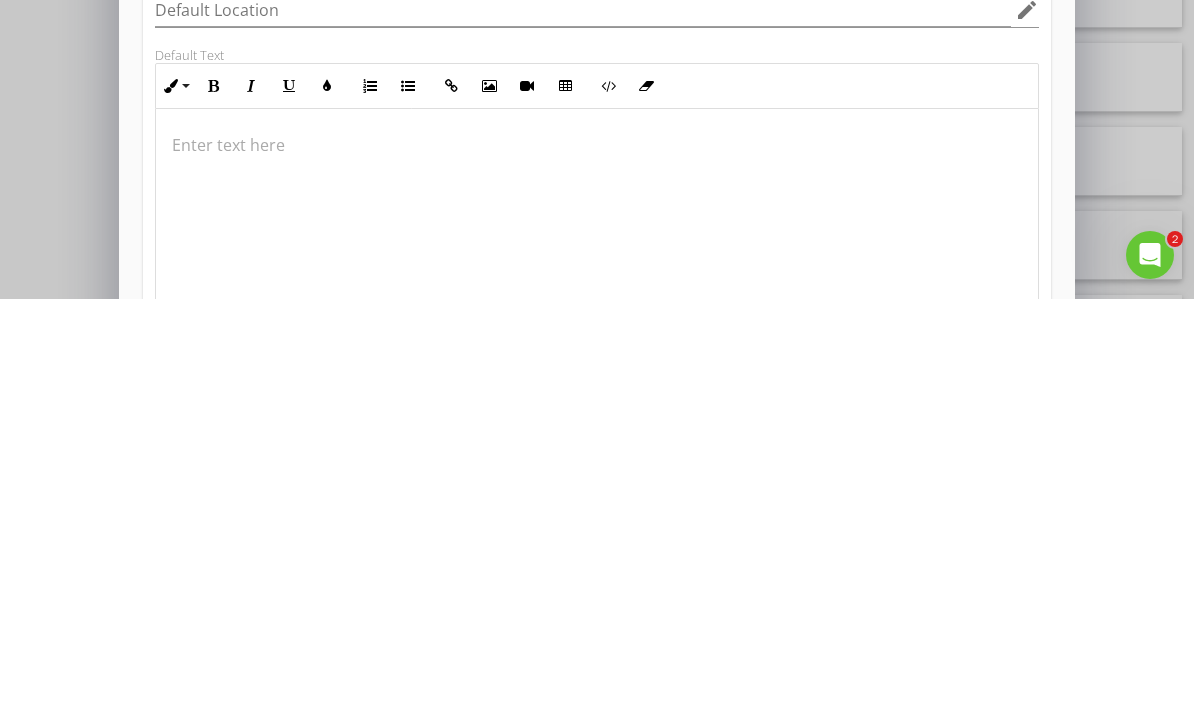 click at bounding box center (596, 637) 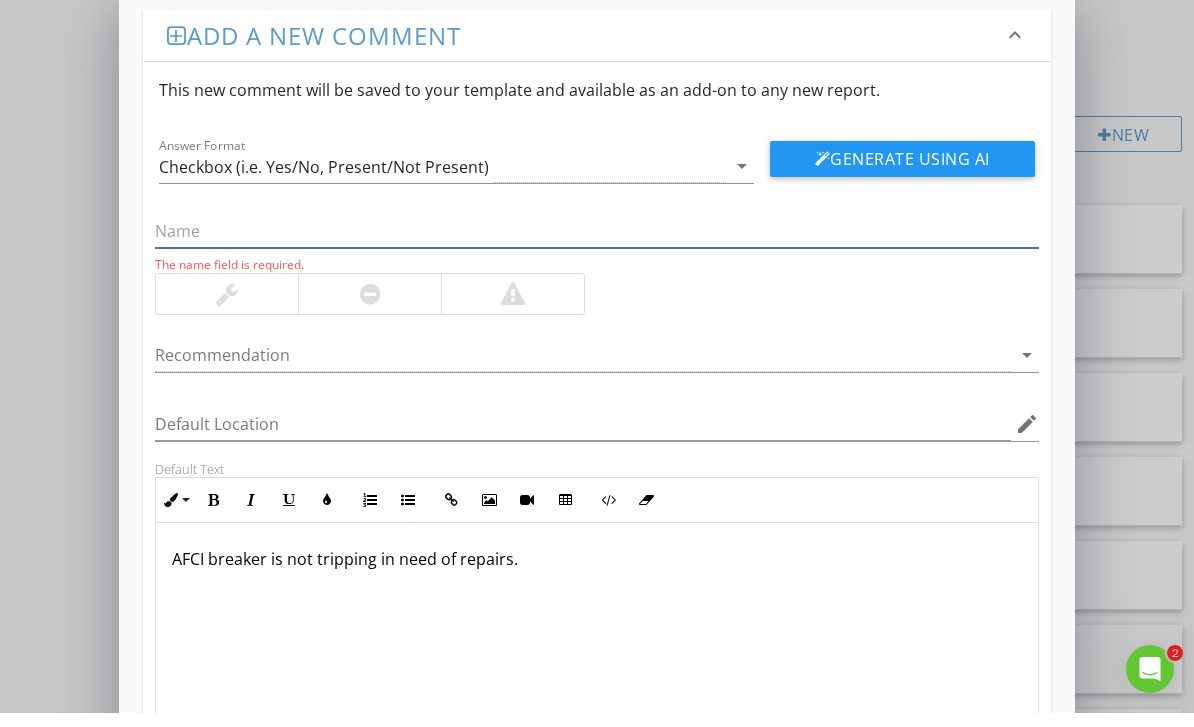 click at bounding box center [596, 245] 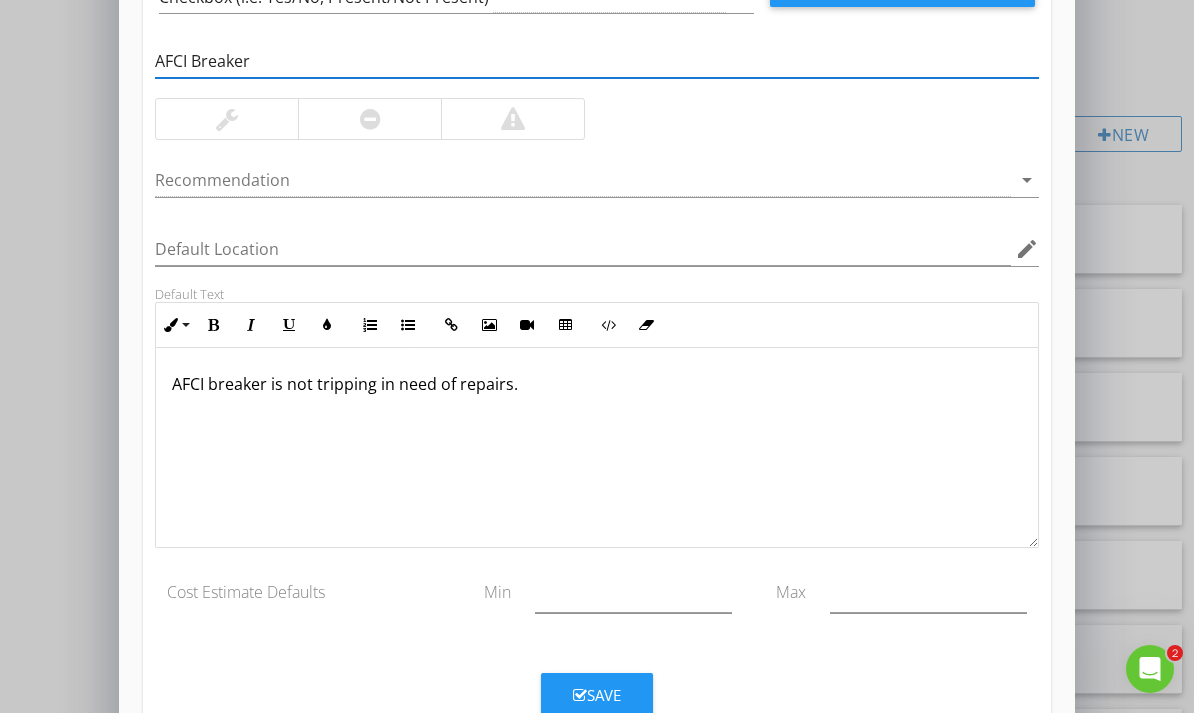 scroll, scrollTop: 166, scrollLeft: 0, axis: vertical 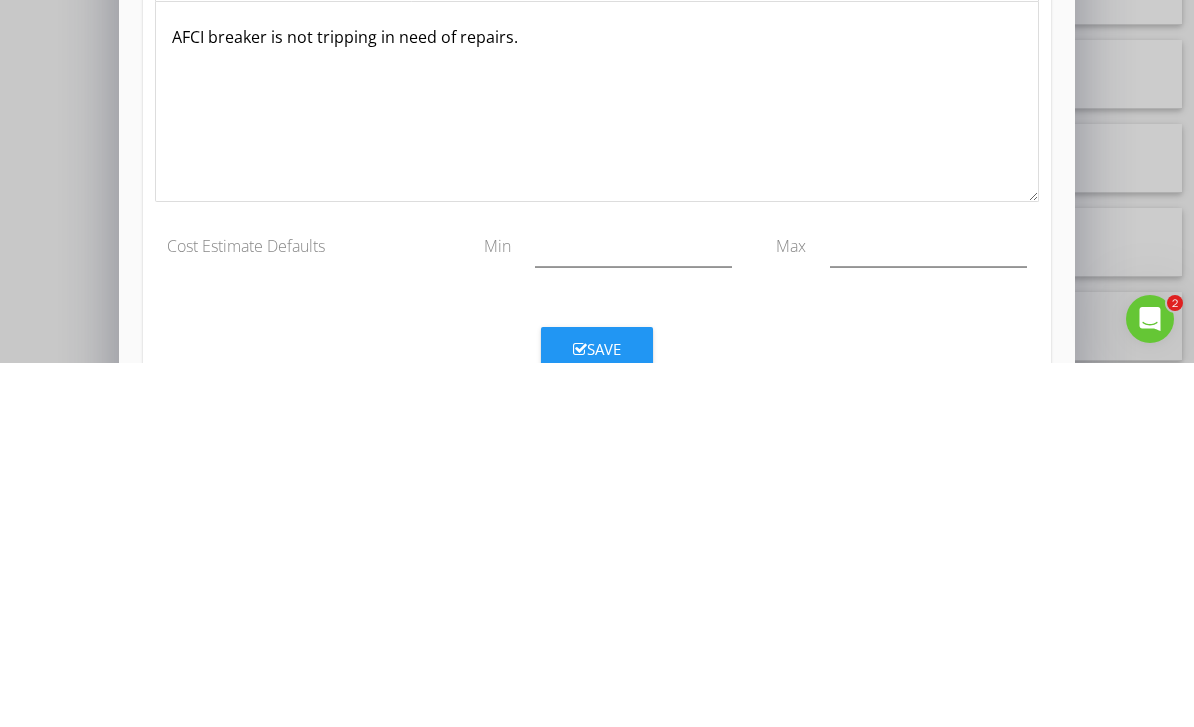 type on "AFCI Breaker" 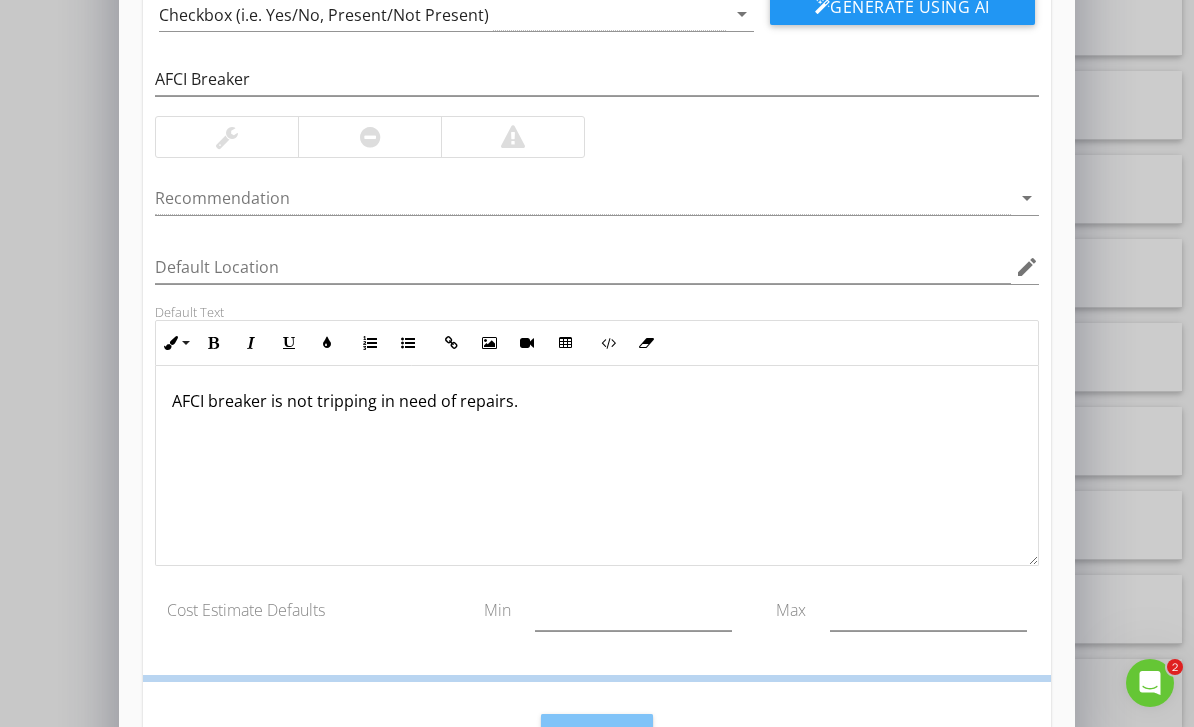 scroll, scrollTop: 69, scrollLeft: 0, axis: vertical 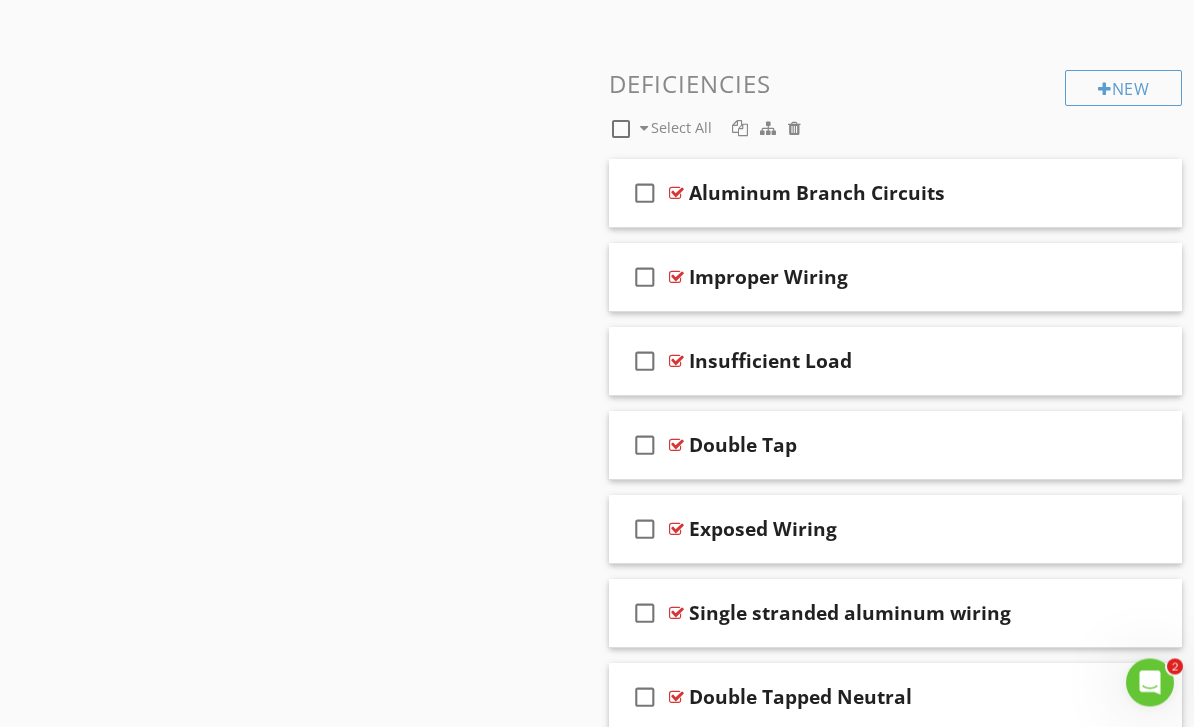 click on "New" at bounding box center (1123, 89) 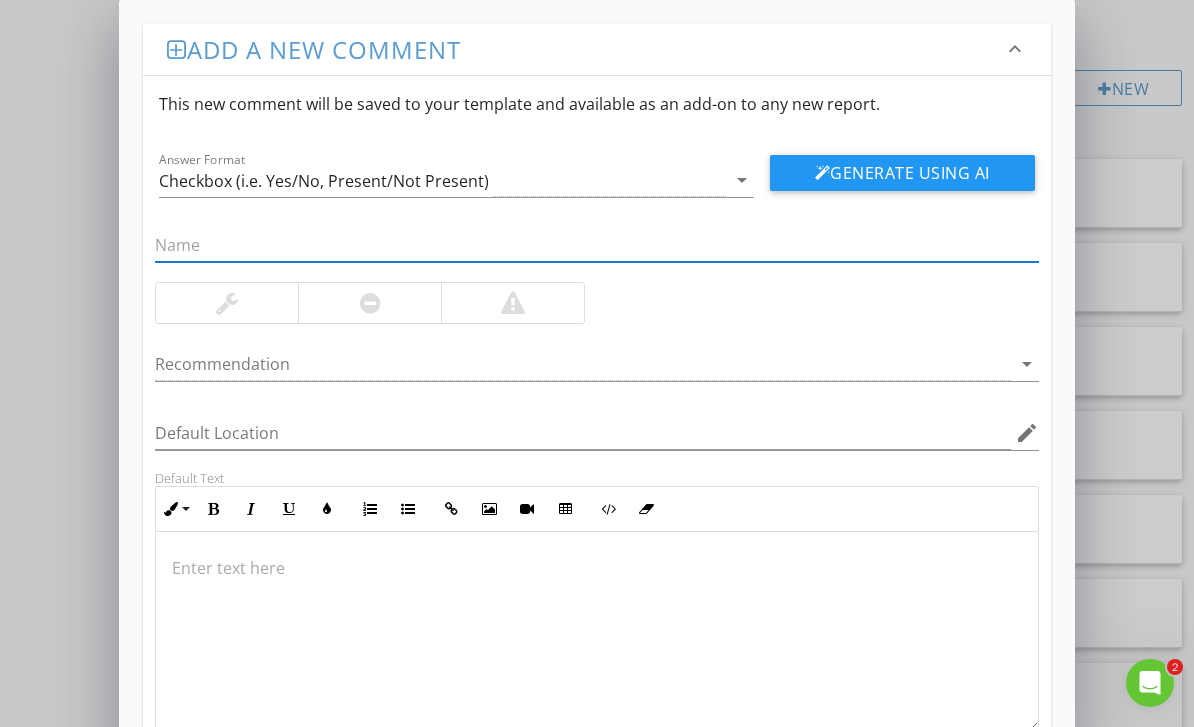 click at bounding box center (596, 568) 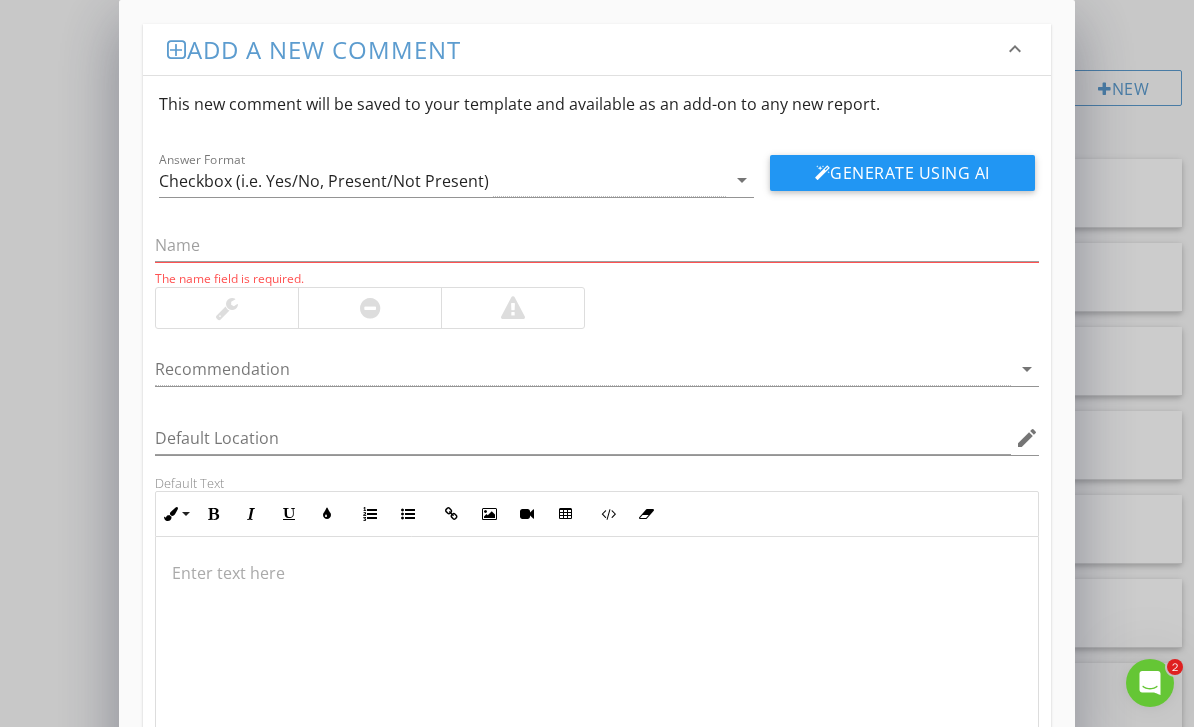 scroll, scrollTop: 2314, scrollLeft: 0, axis: vertical 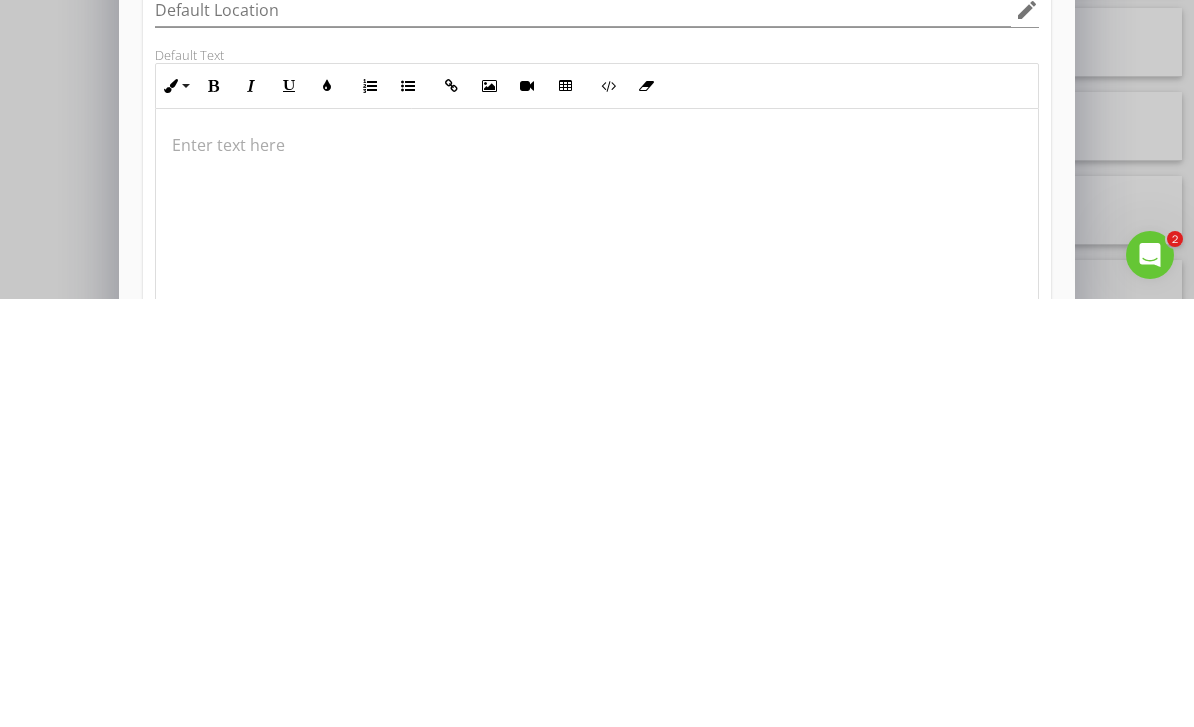 click at bounding box center (596, 573) 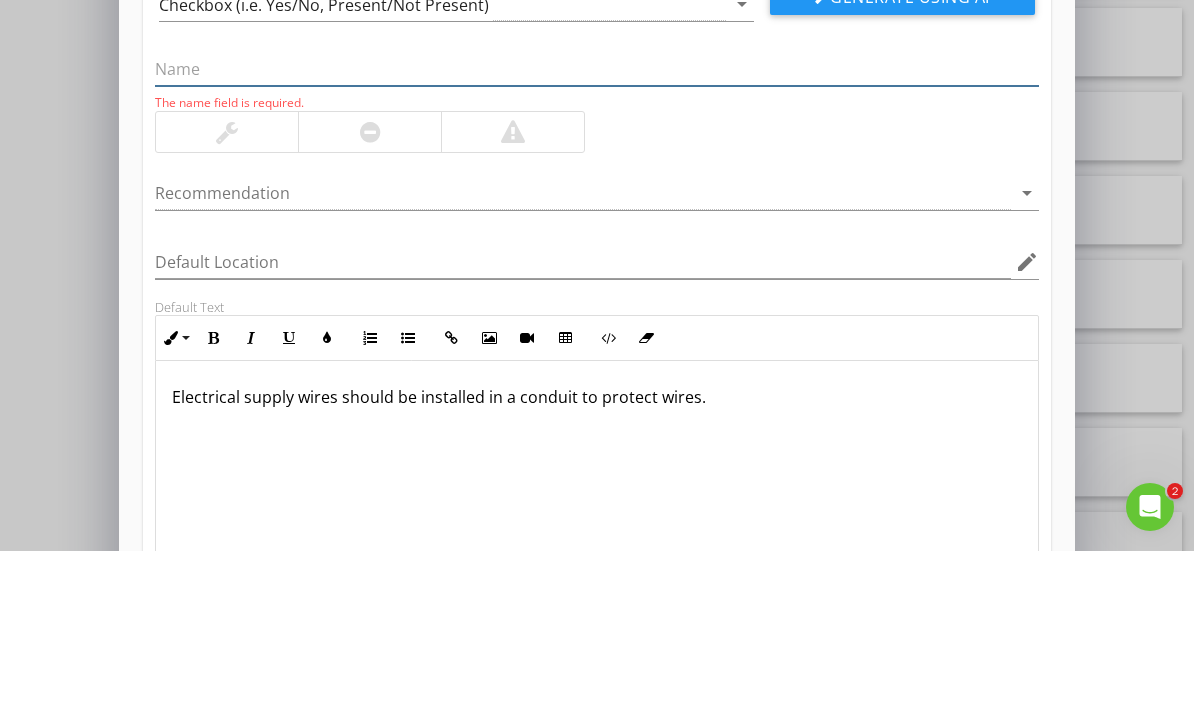 click at bounding box center (596, 245) 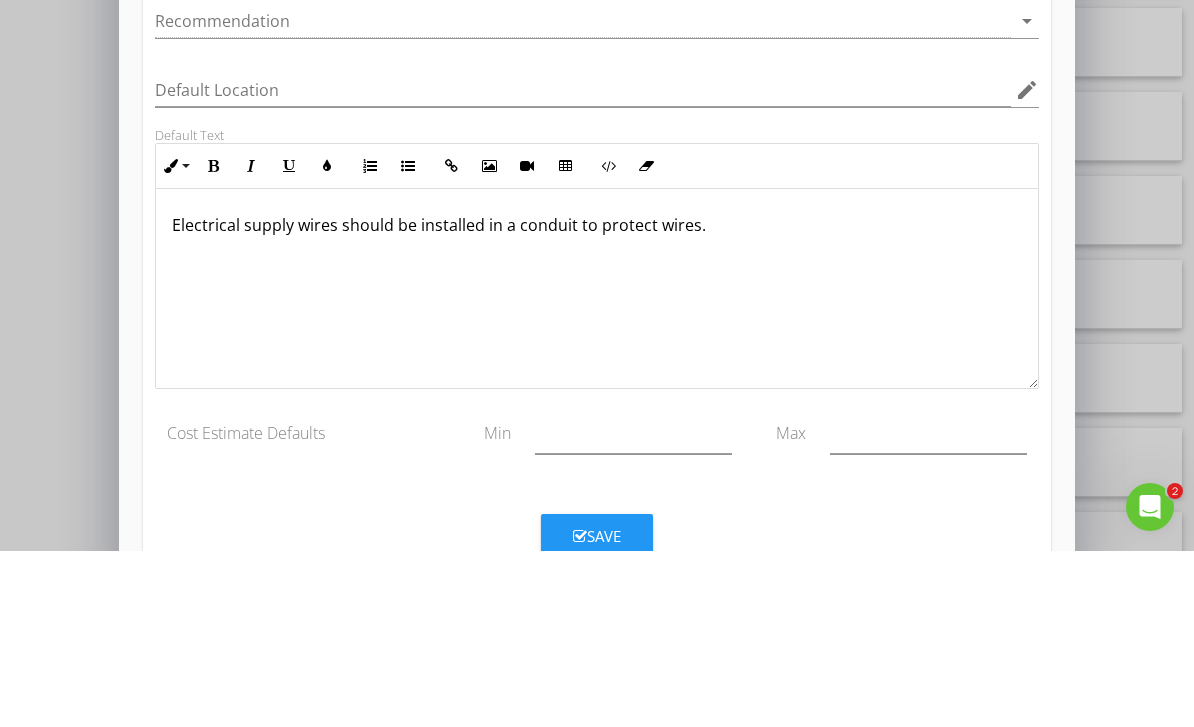 scroll, scrollTop: 166, scrollLeft: 0, axis: vertical 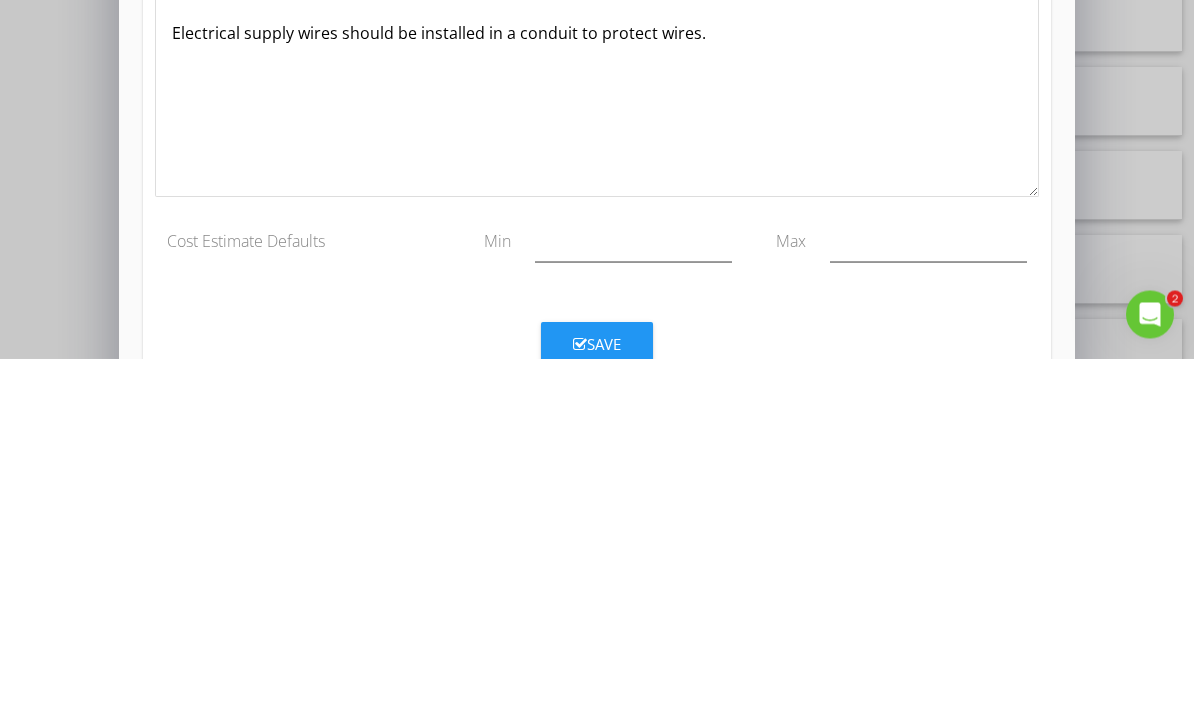 type on "Conduit Recommended" 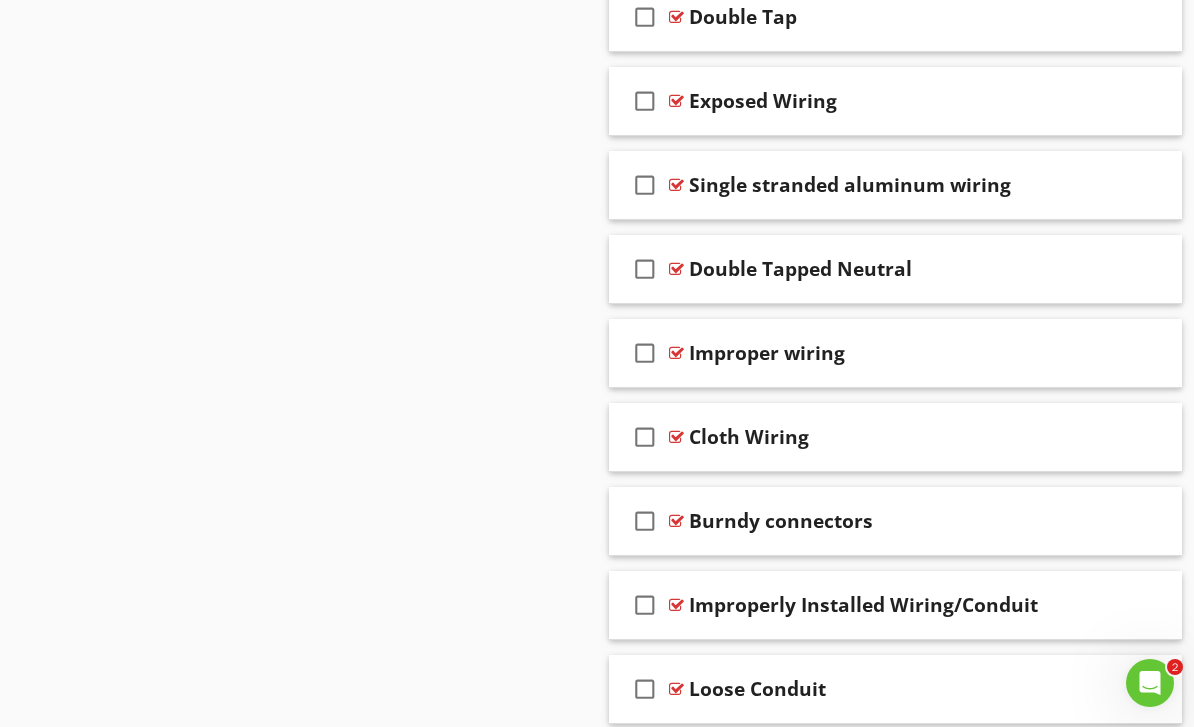 scroll, scrollTop: 69, scrollLeft: 0, axis: vertical 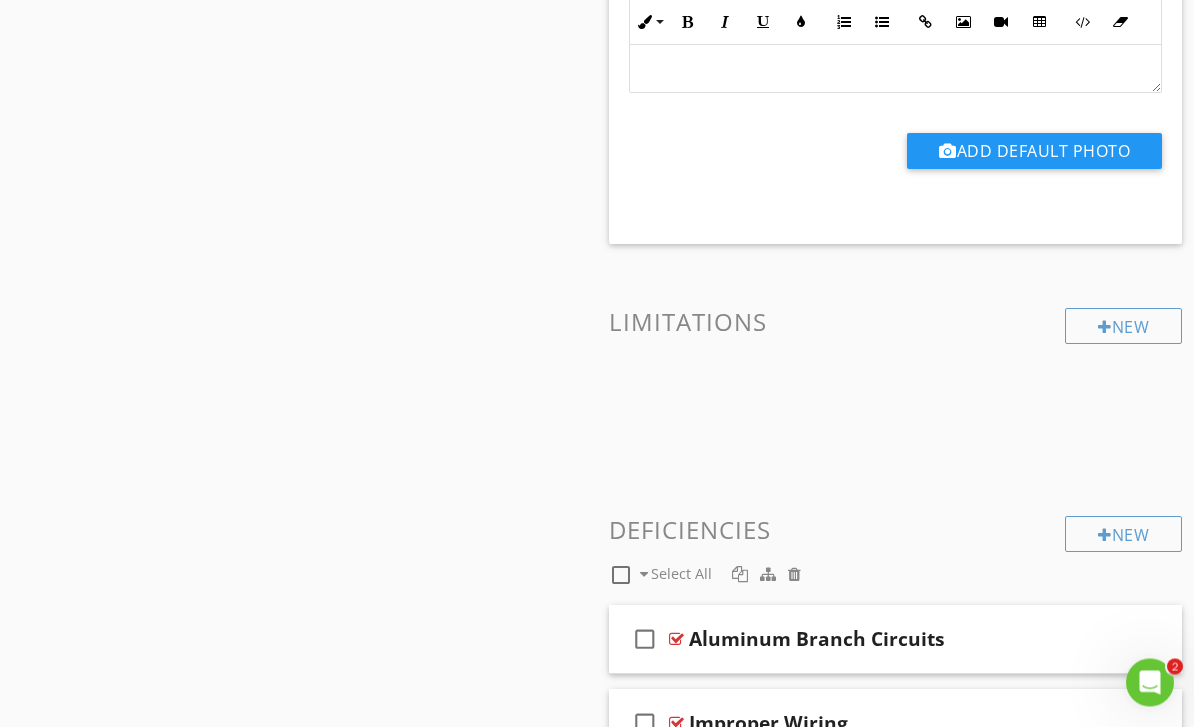 click on "New" at bounding box center [1123, 535] 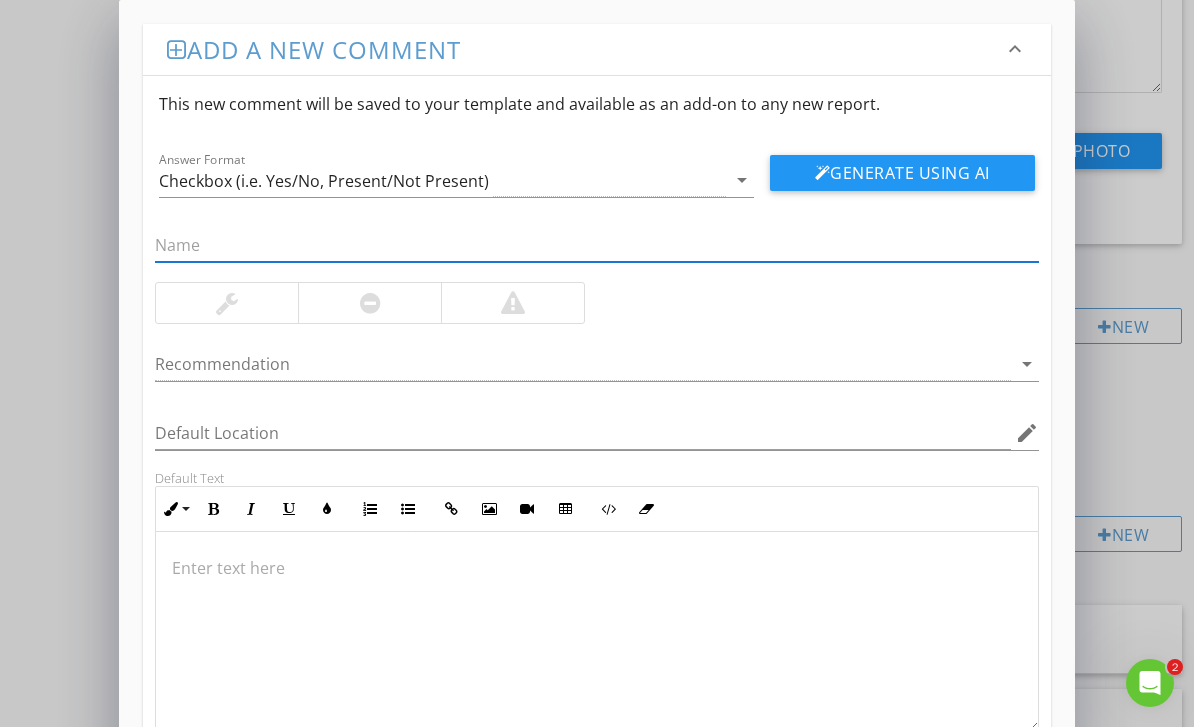 click at bounding box center [596, 568] 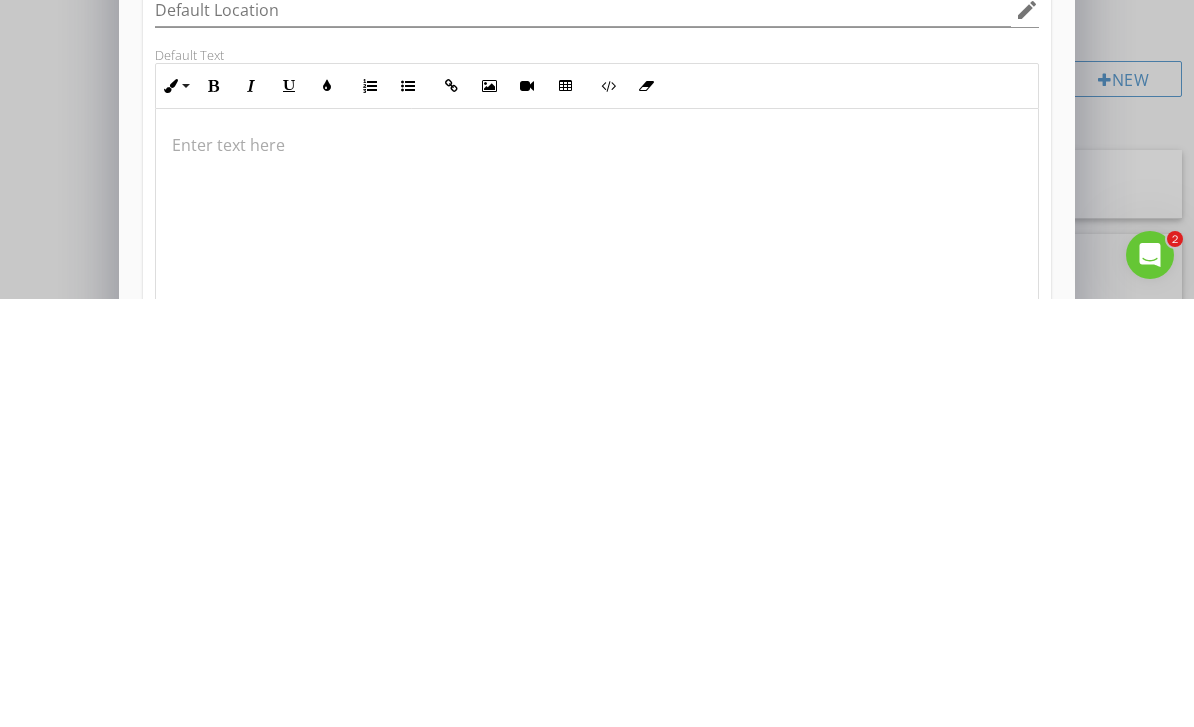 click at bounding box center [596, 573] 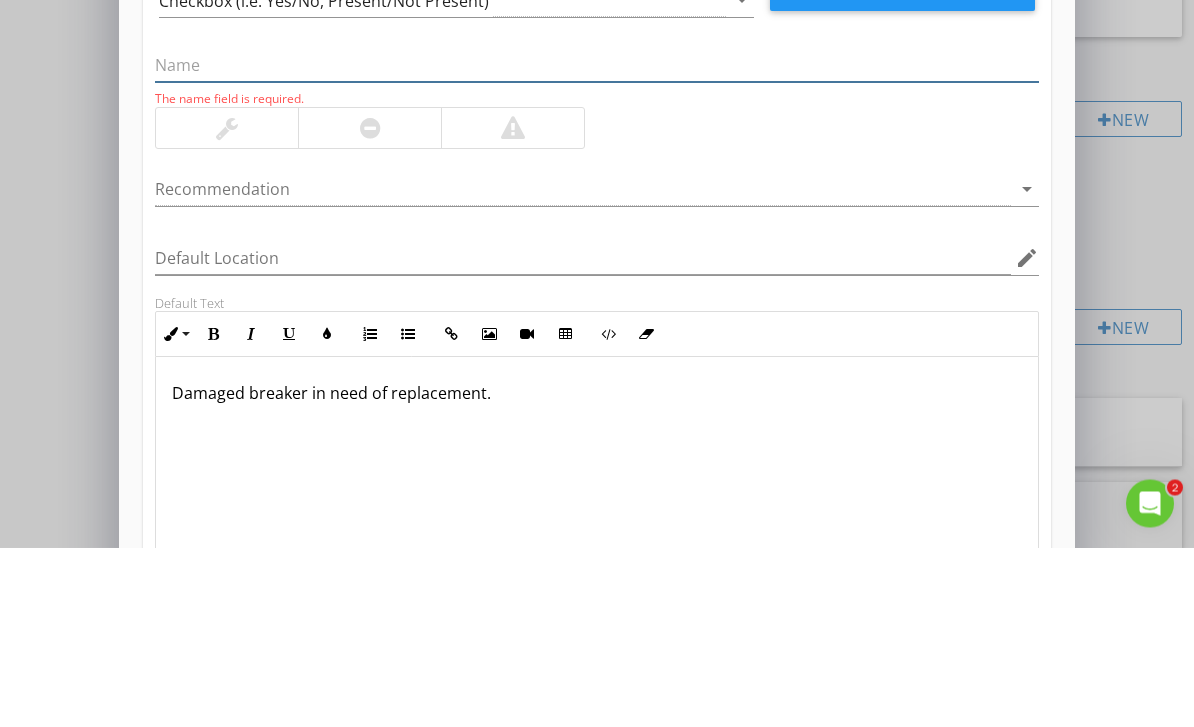 click at bounding box center [596, 245] 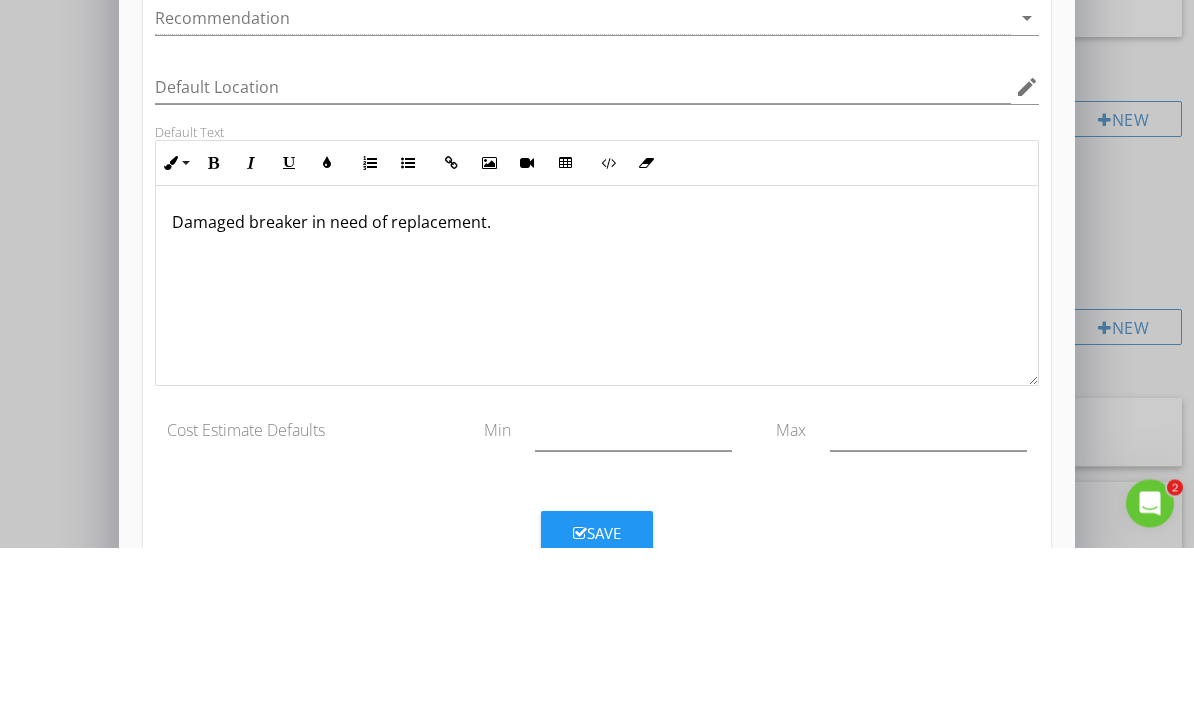 scroll, scrollTop: 166, scrollLeft: 0, axis: vertical 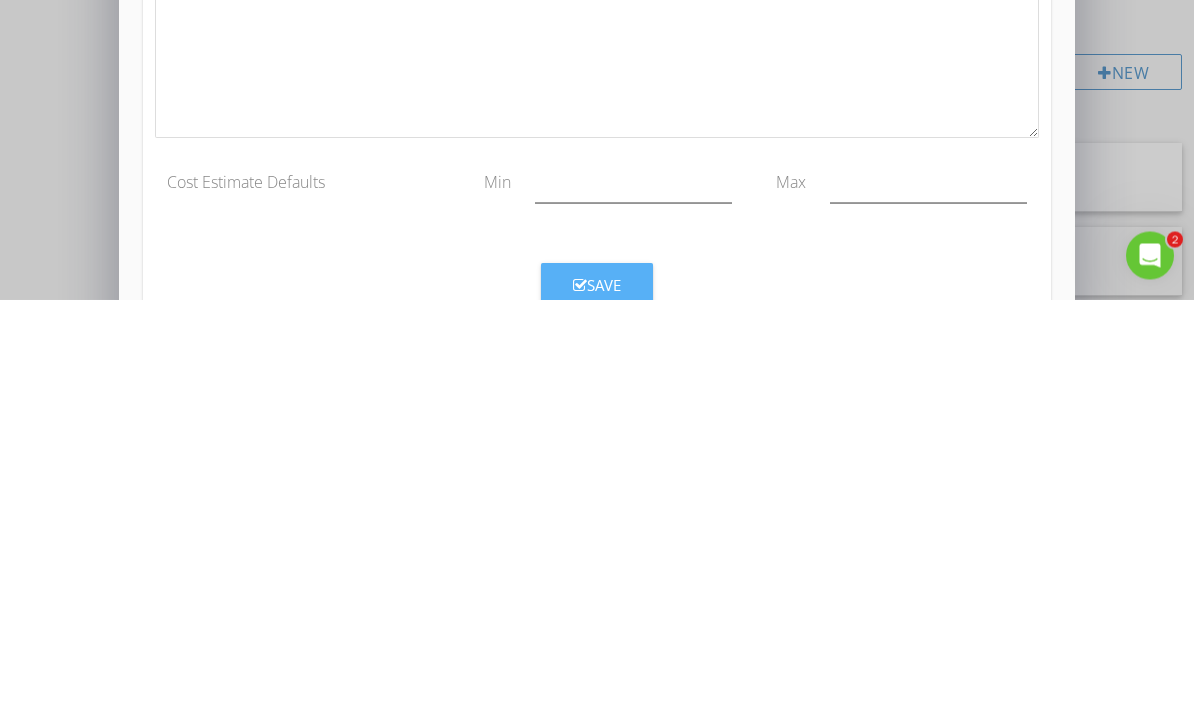 type on "Breaker Damaged" 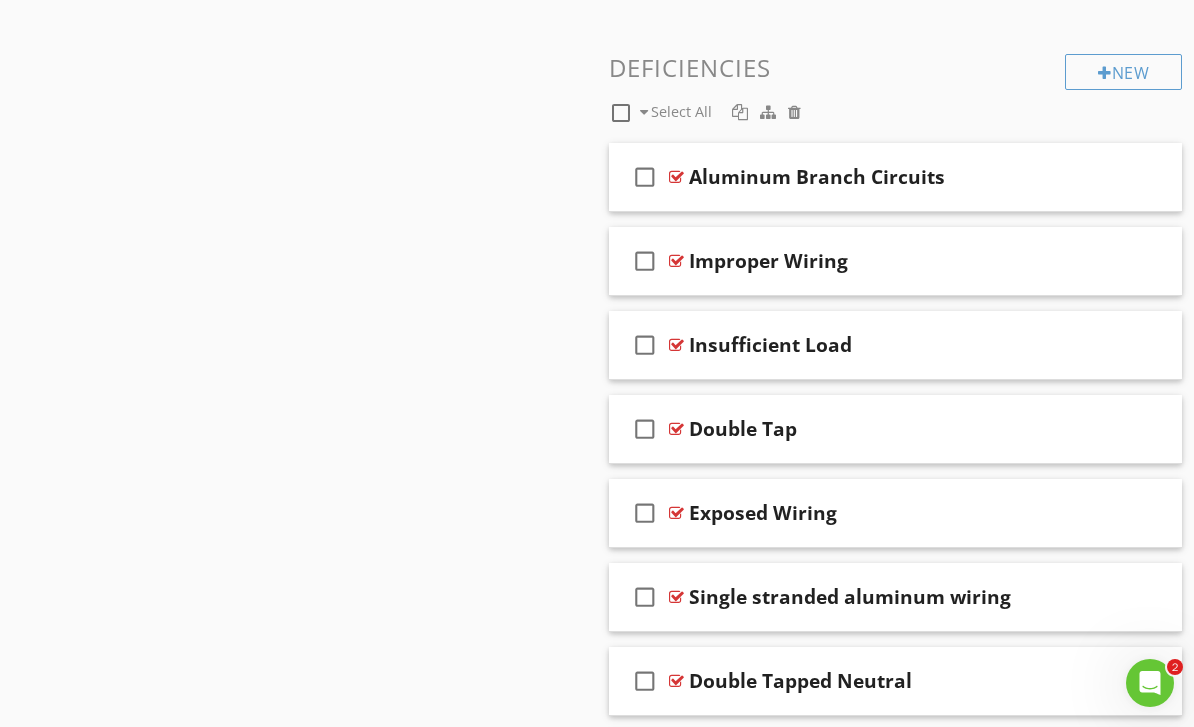 scroll, scrollTop: 69, scrollLeft: 0, axis: vertical 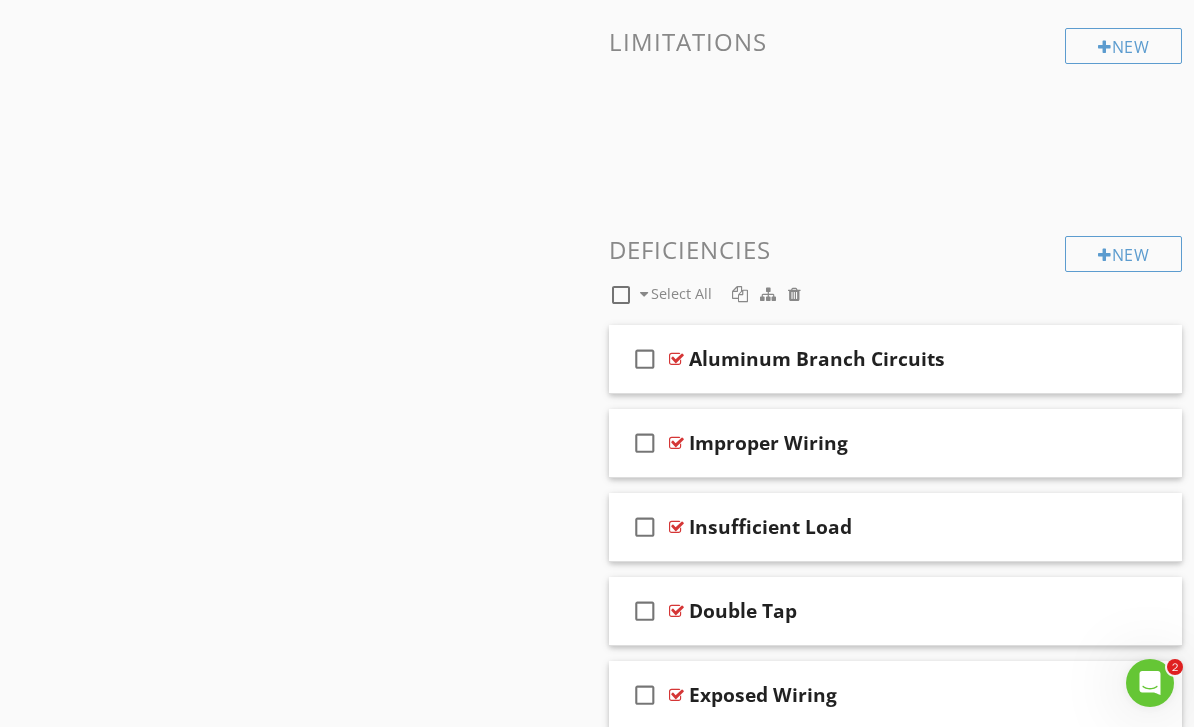 click on "New" at bounding box center [1123, 254] 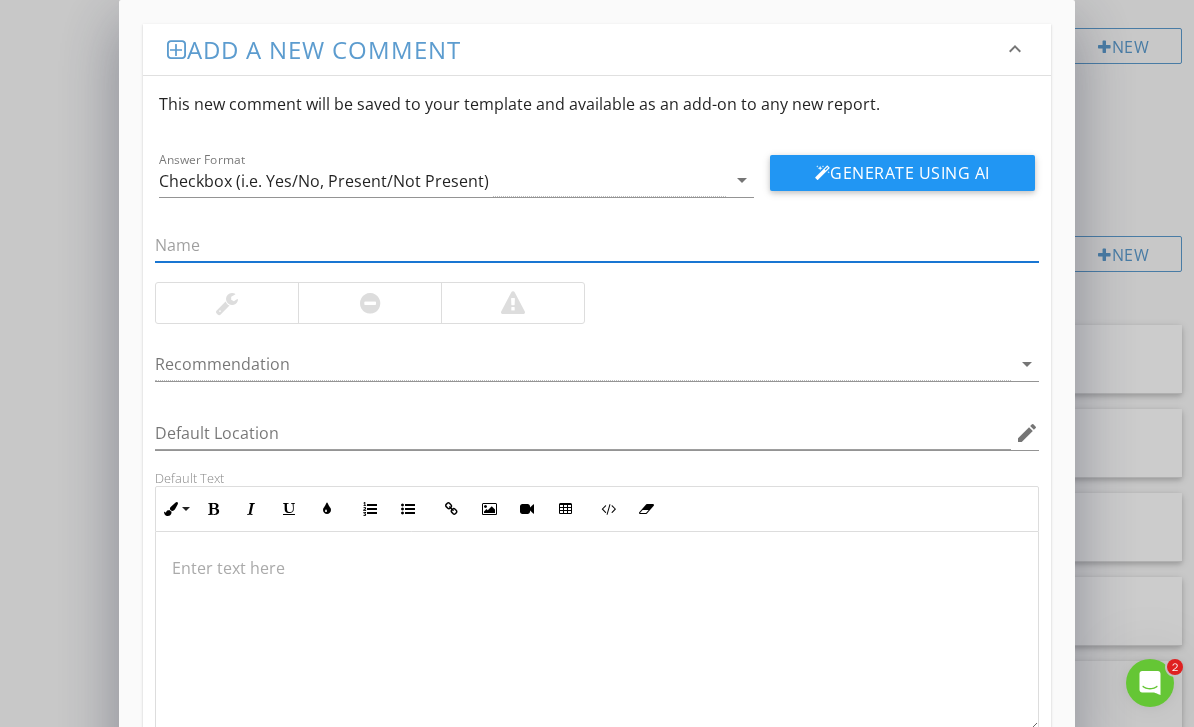 click at bounding box center [596, 632] 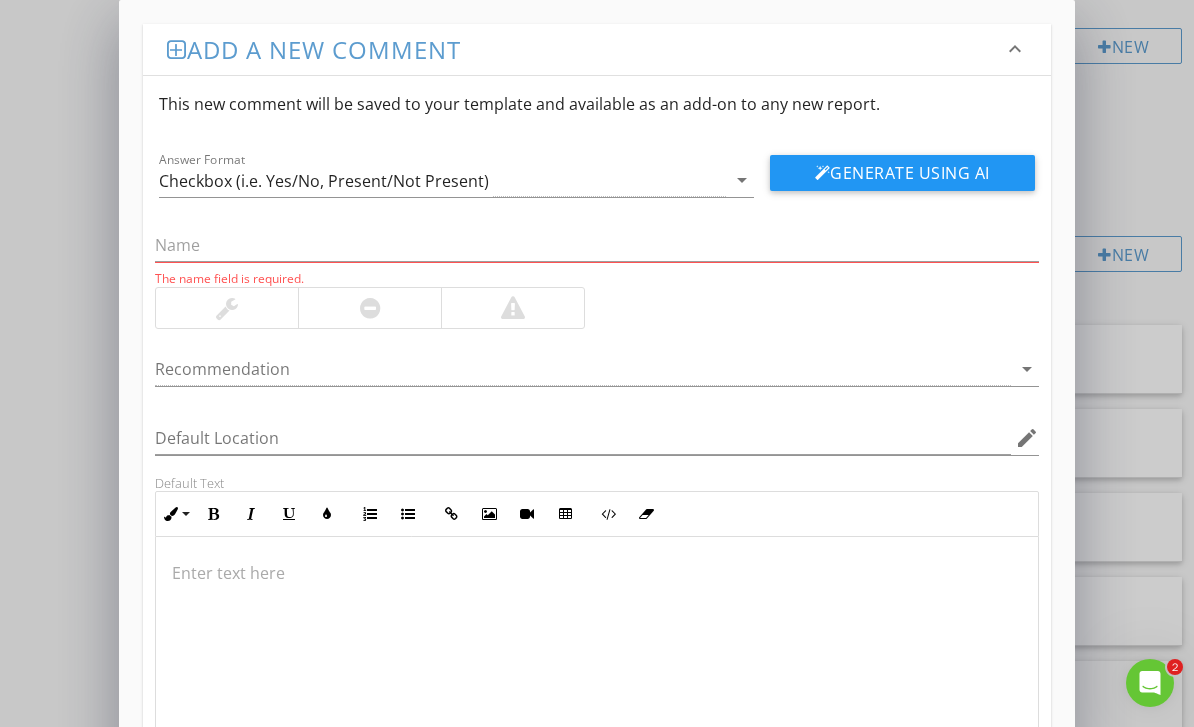 scroll, scrollTop: 2148, scrollLeft: 0, axis: vertical 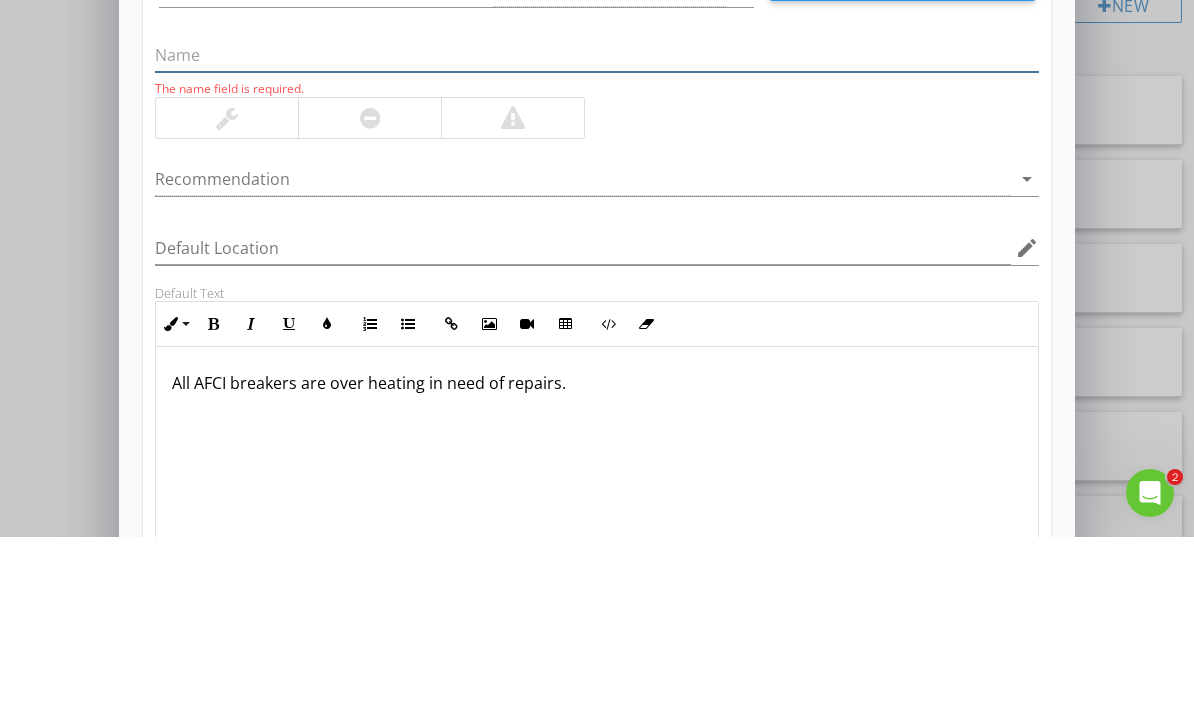 click at bounding box center [596, 245] 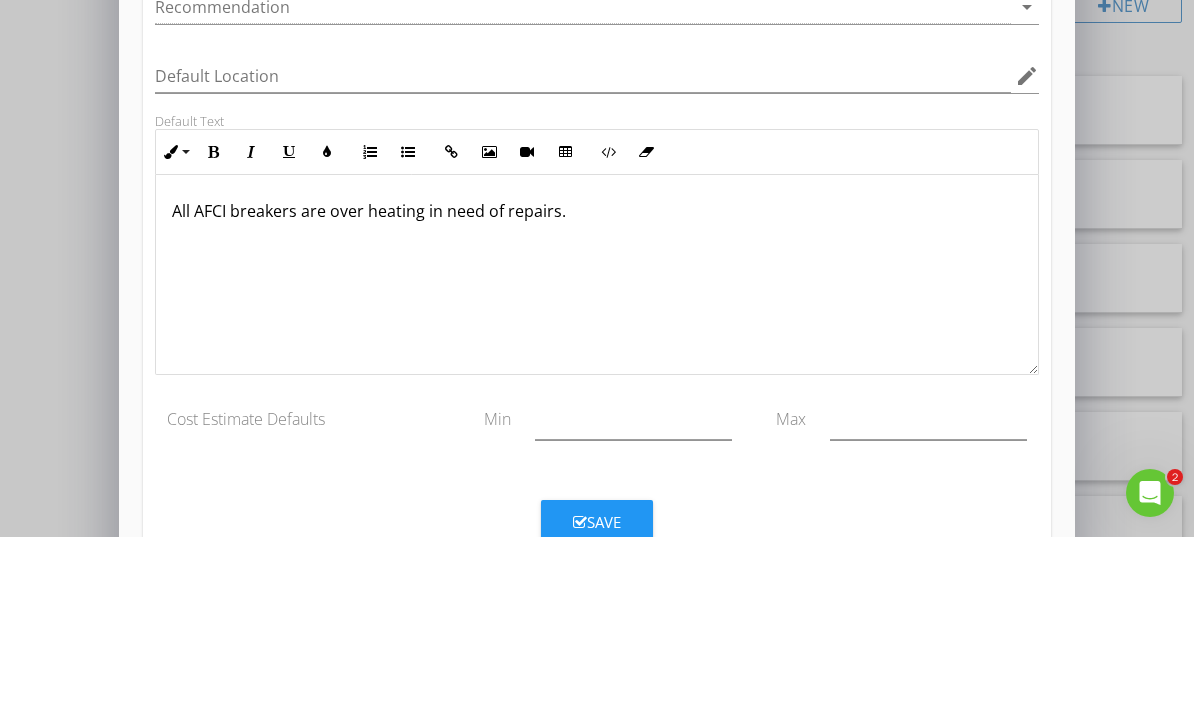 scroll, scrollTop: 166, scrollLeft: 0, axis: vertical 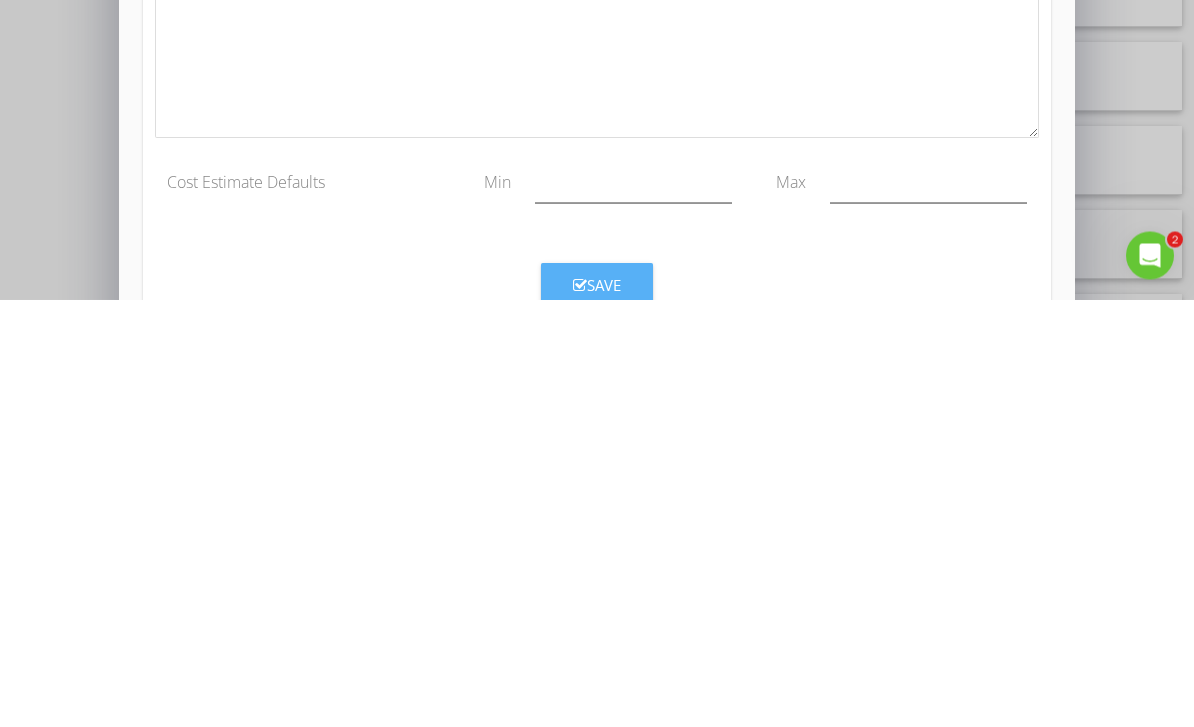 type on "Overheating" 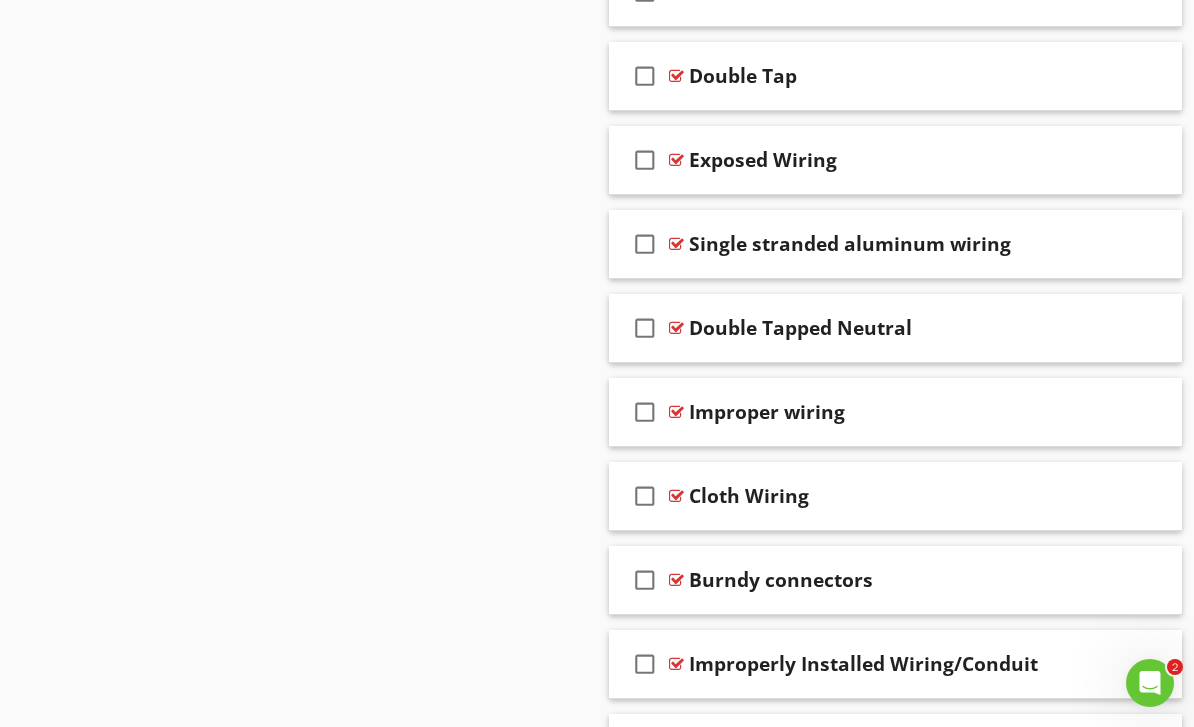 scroll, scrollTop: 69, scrollLeft: 0, axis: vertical 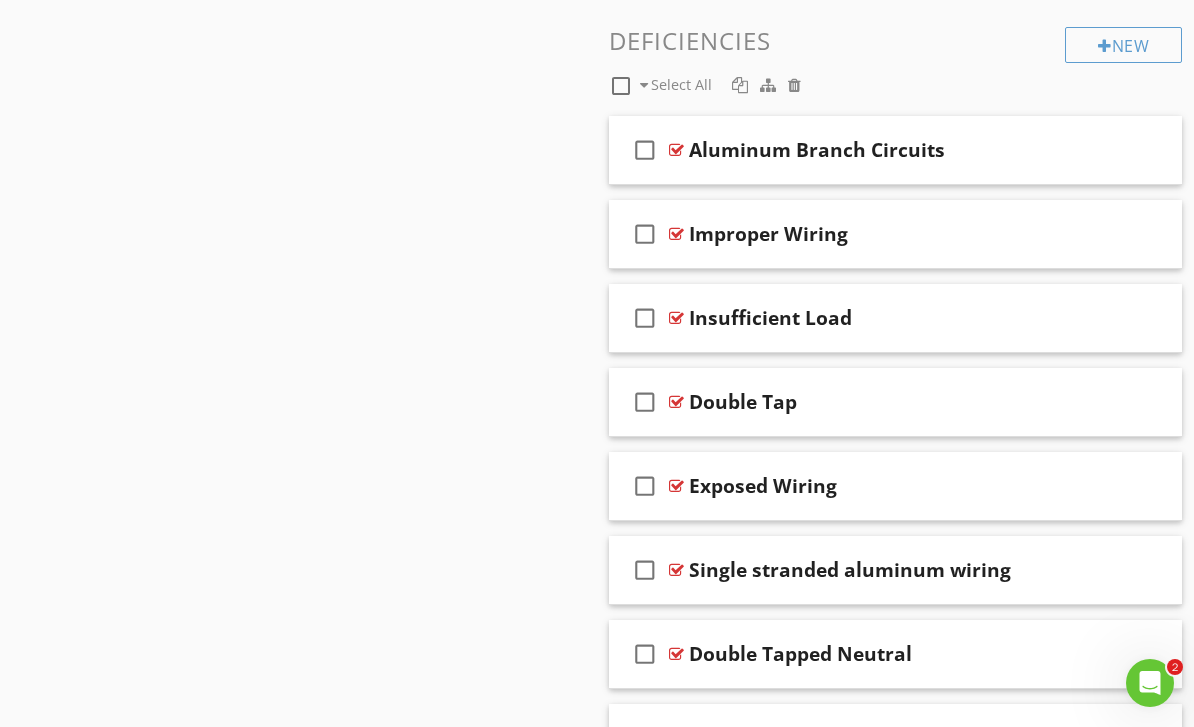 click on "New" at bounding box center (1123, 45) 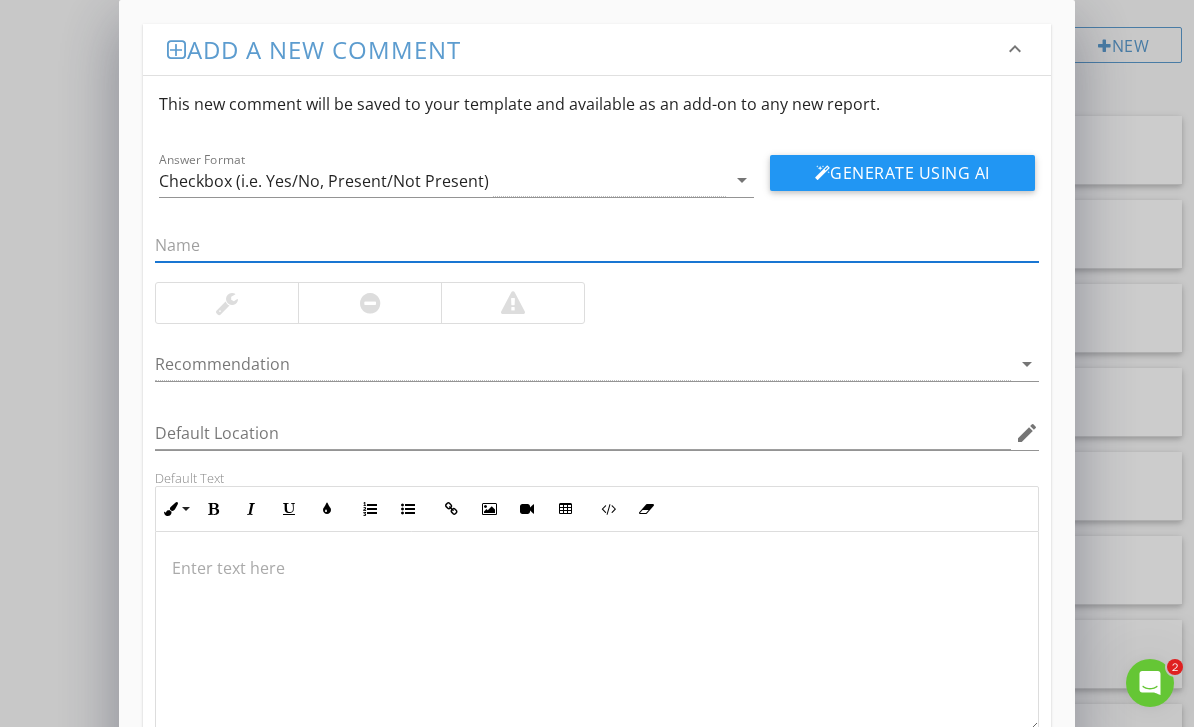 click at bounding box center [596, 568] 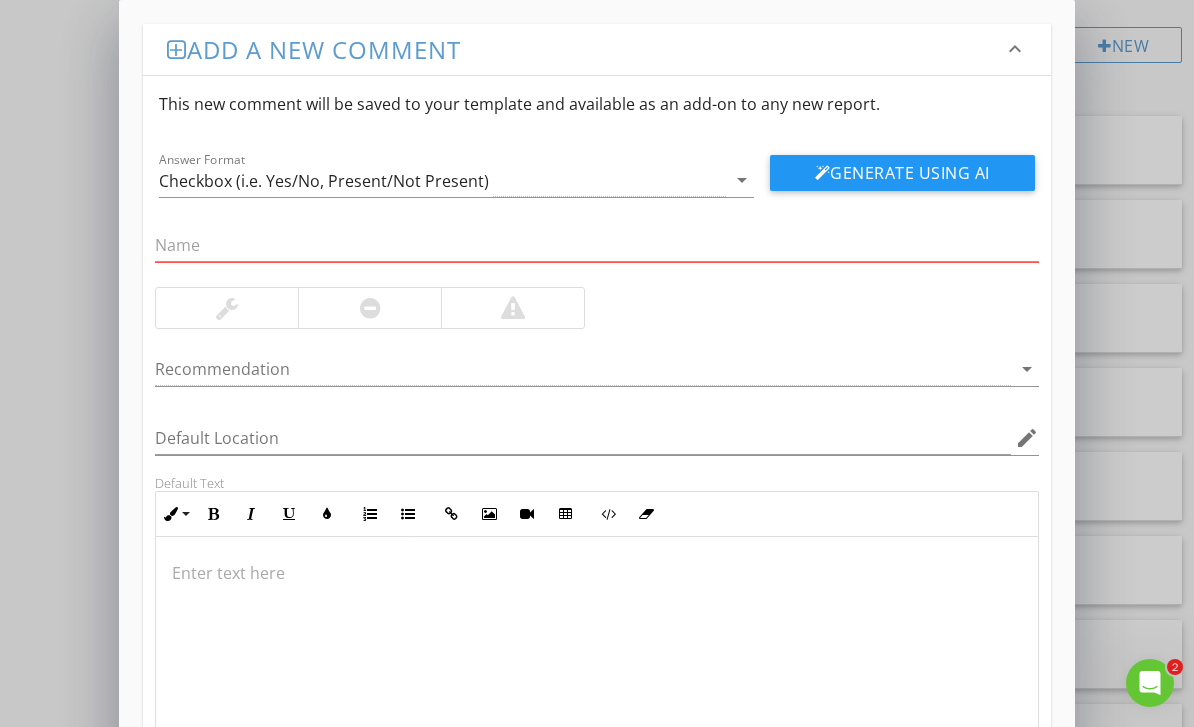 scroll, scrollTop: 2357, scrollLeft: 0, axis: vertical 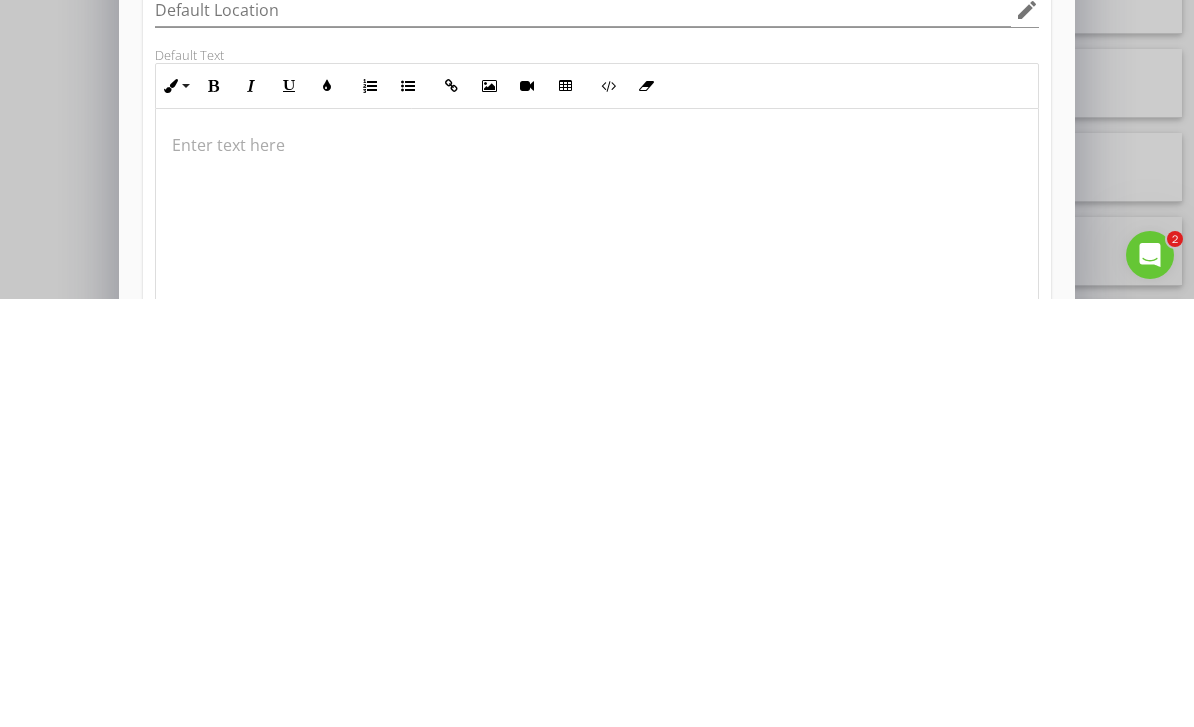 click at bounding box center (596, 573) 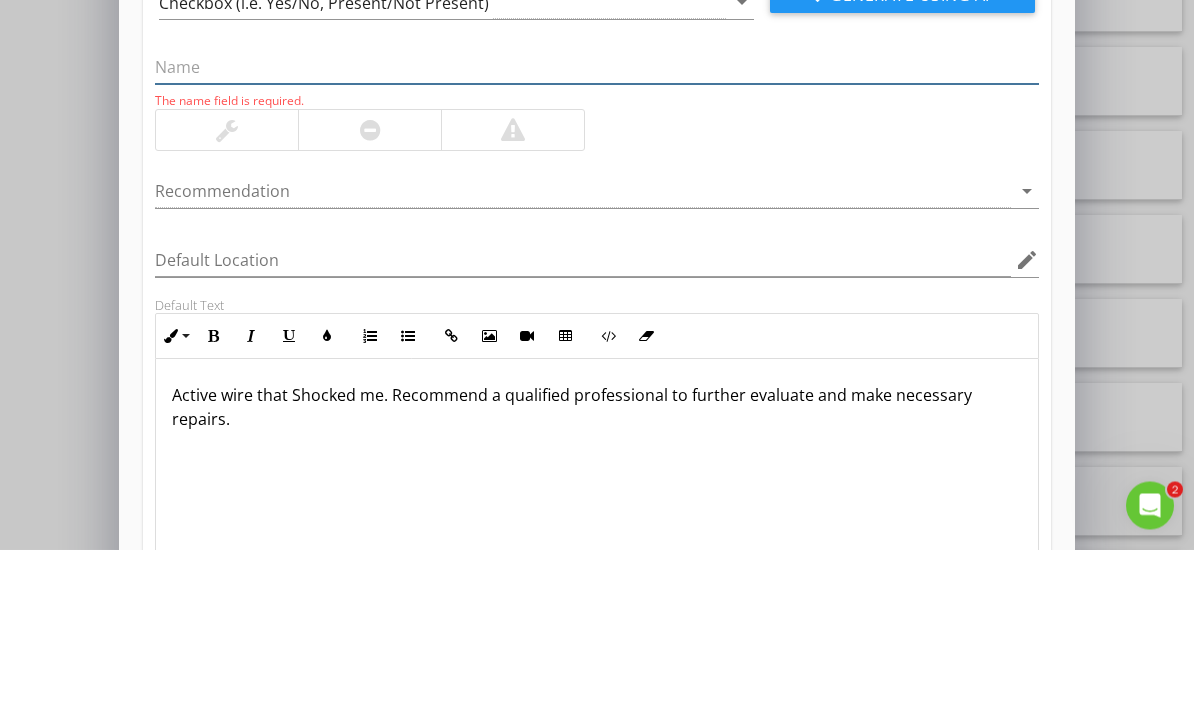 click at bounding box center (596, 245) 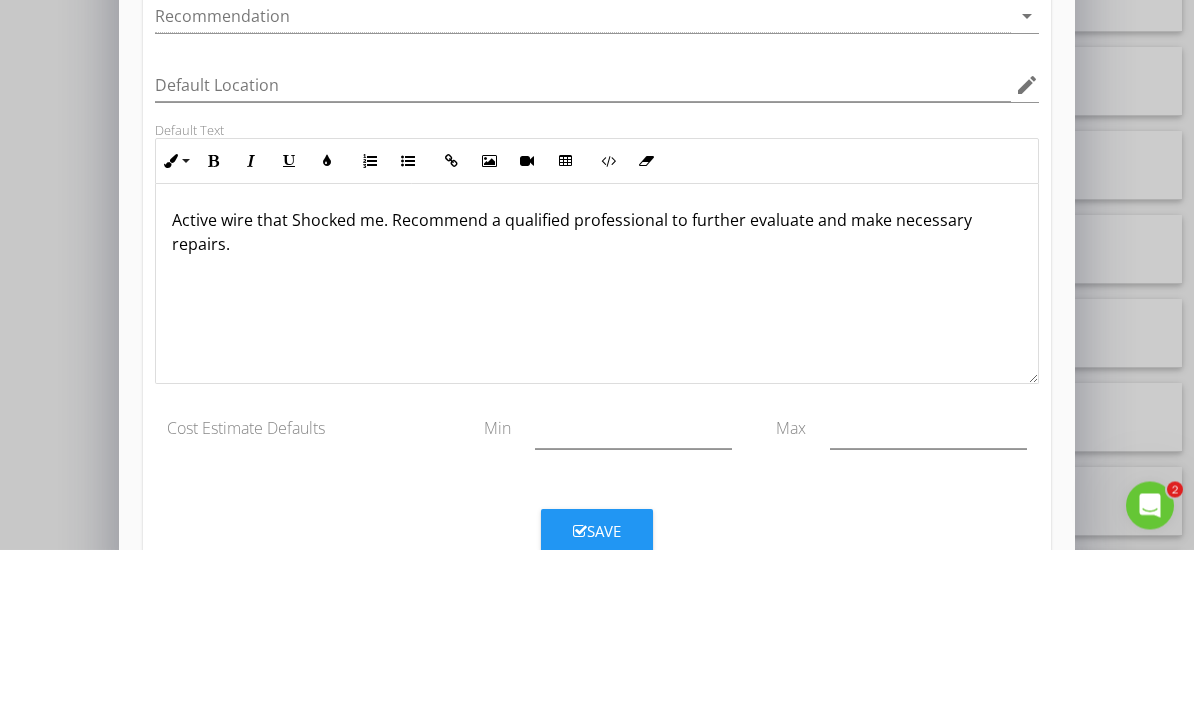 scroll, scrollTop: 166, scrollLeft: 0, axis: vertical 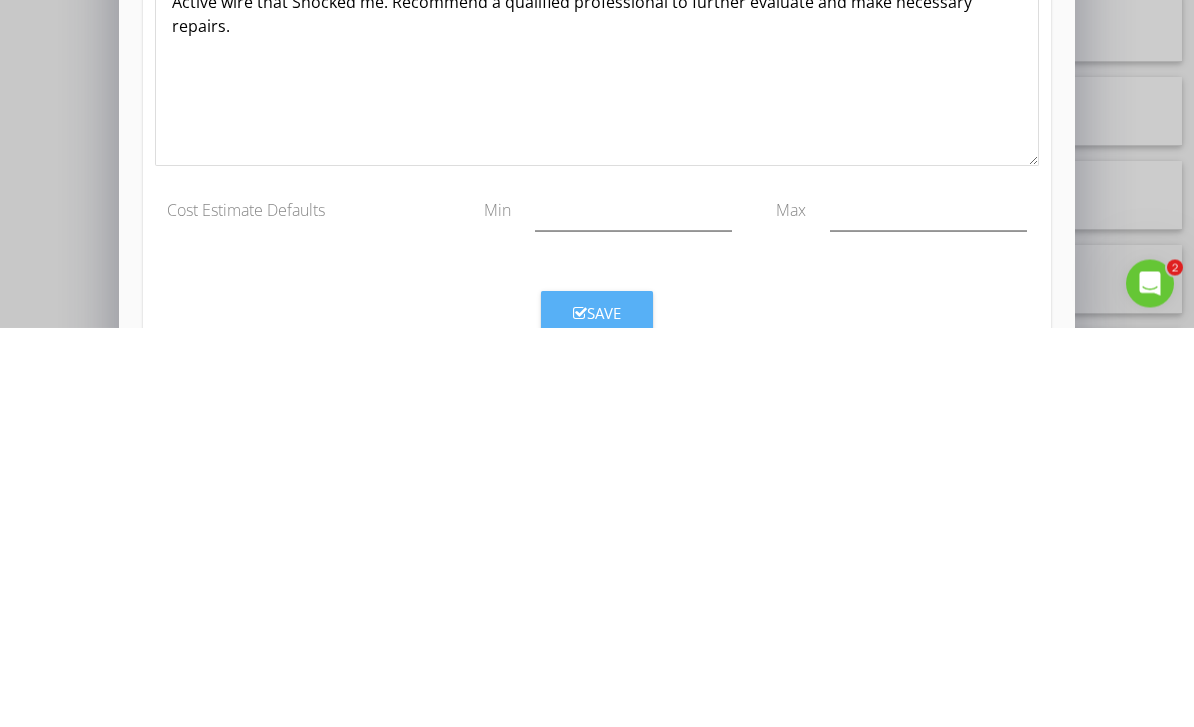 type on "Active Wire" 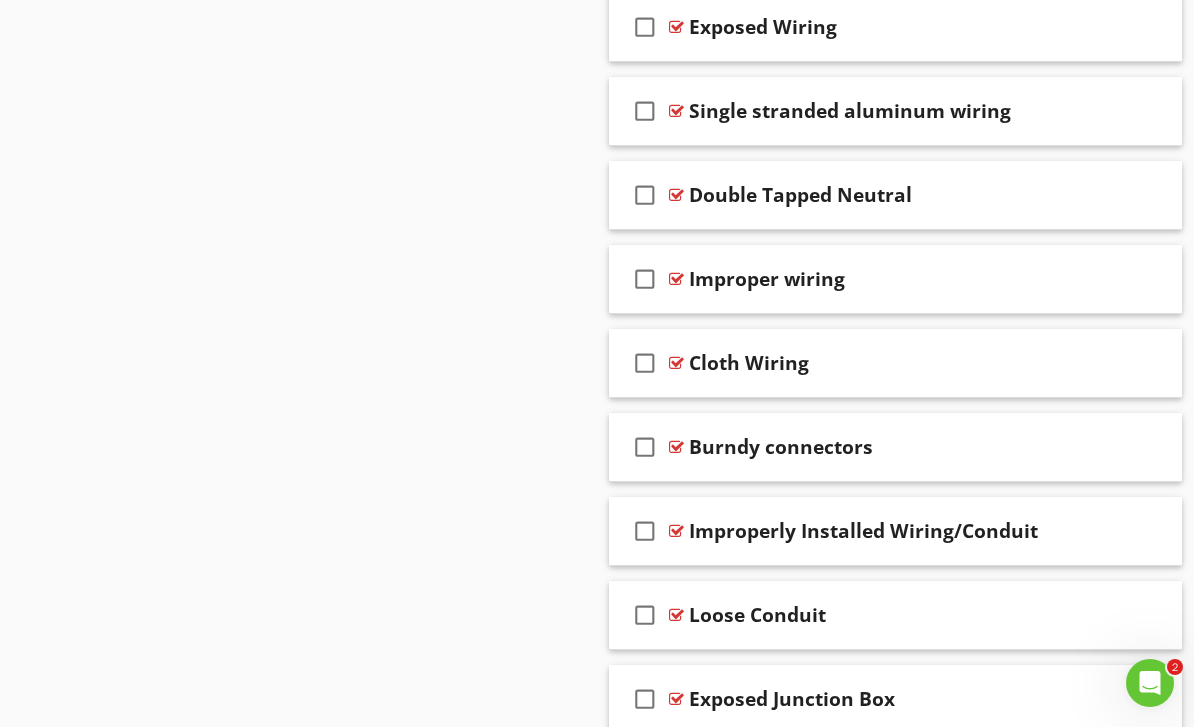 scroll, scrollTop: 69, scrollLeft: 0, axis: vertical 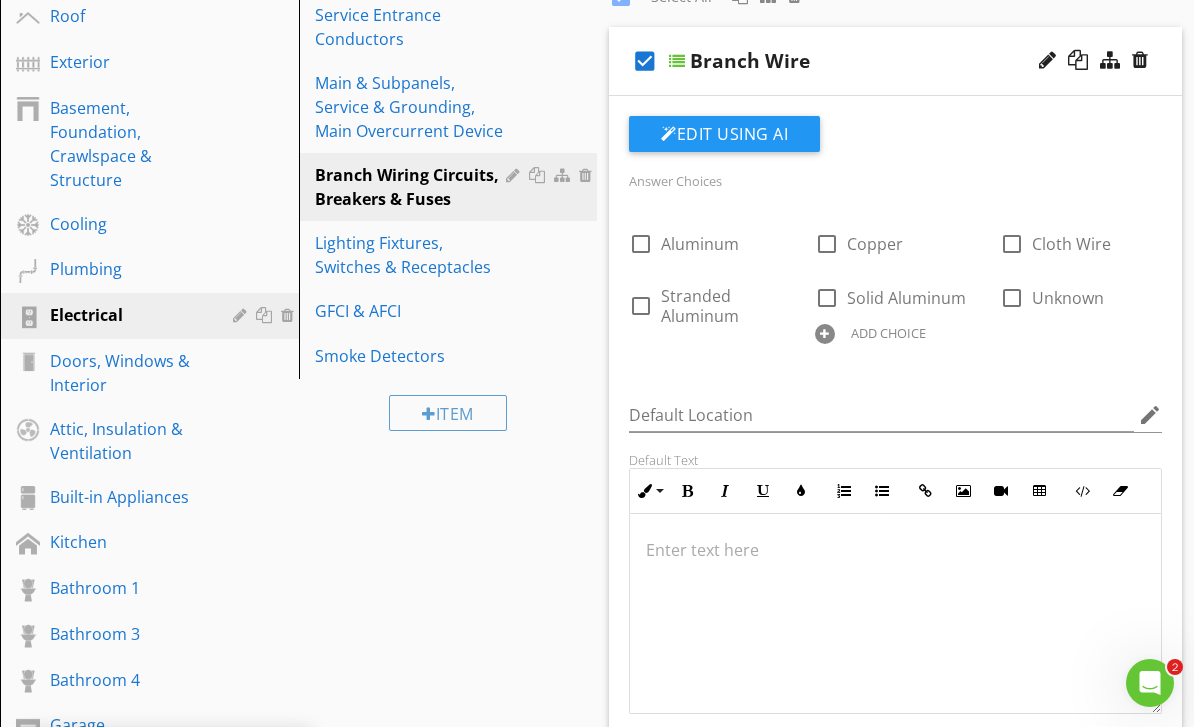 click on "Lighting Fixtures, Switches & Receptacles" at bounding box center (414, 255) 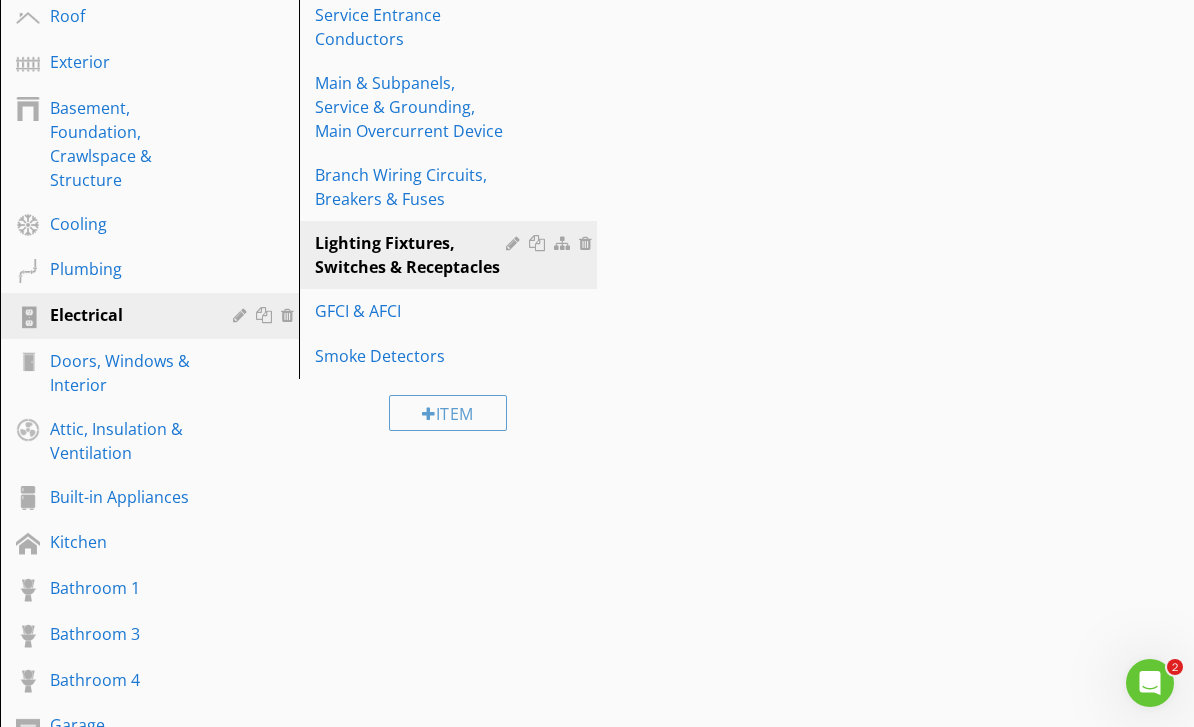 click on "Lighting Fixtures, Switches & Receptacles" at bounding box center (414, 255) 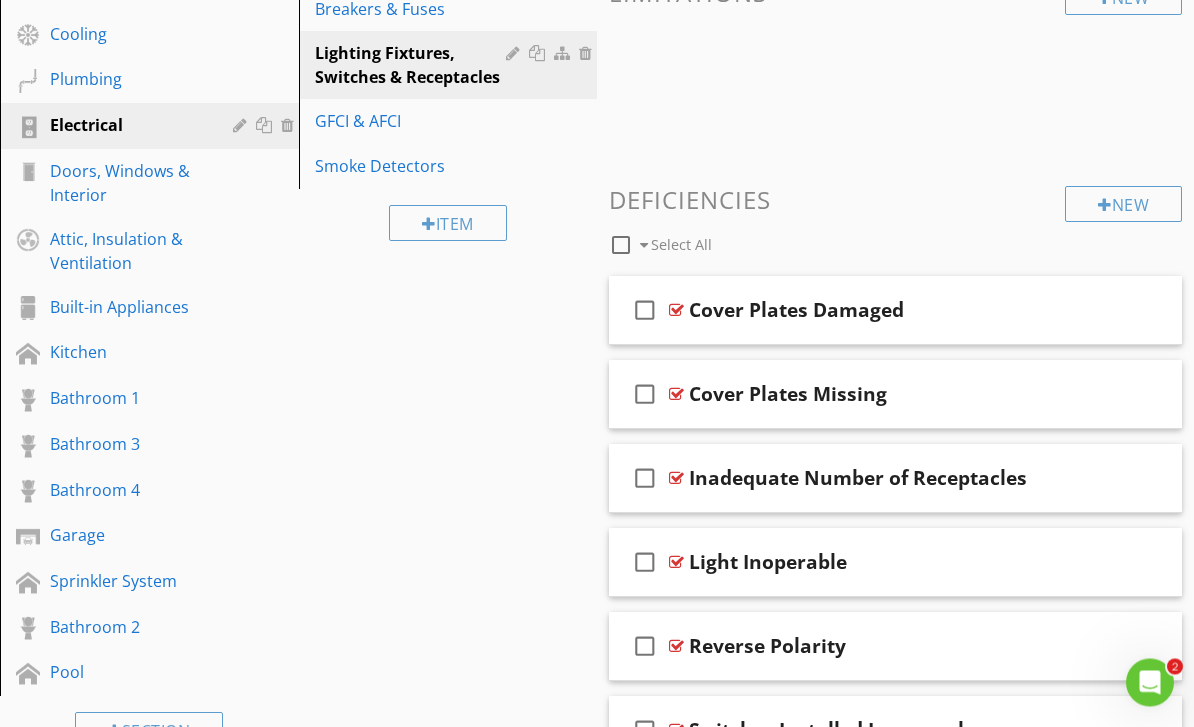 scroll, scrollTop: 523, scrollLeft: 0, axis: vertical 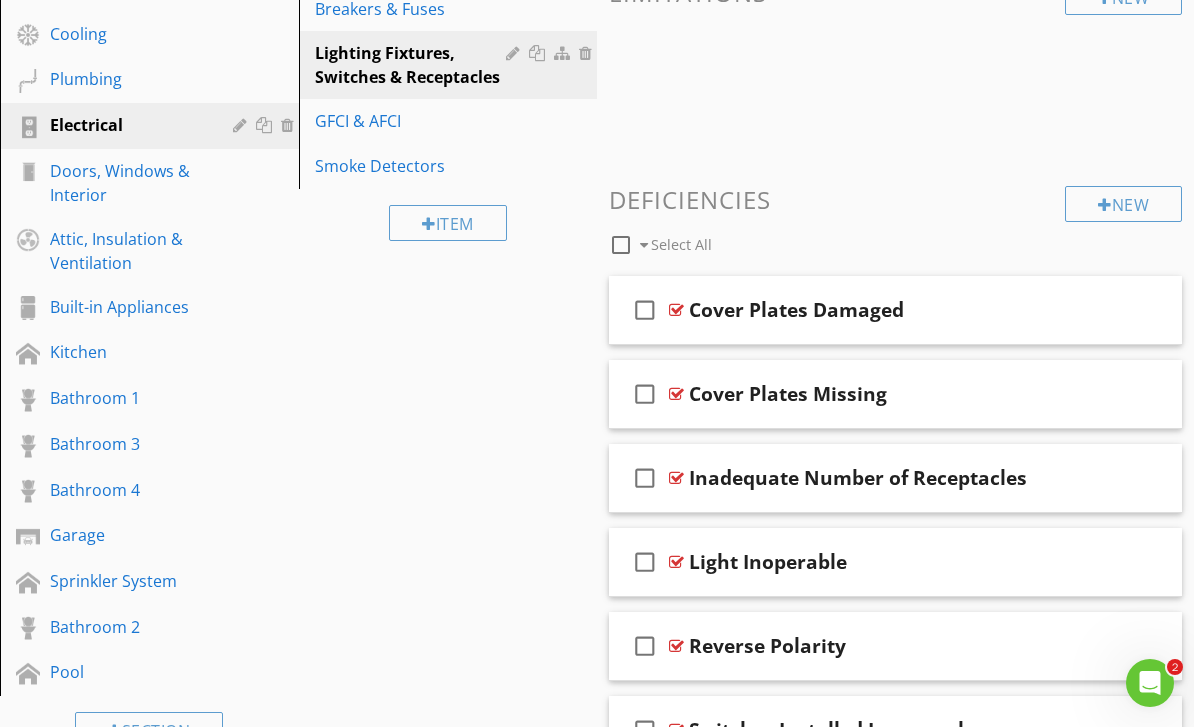 click on "New" at bounding box center (1123, 204) 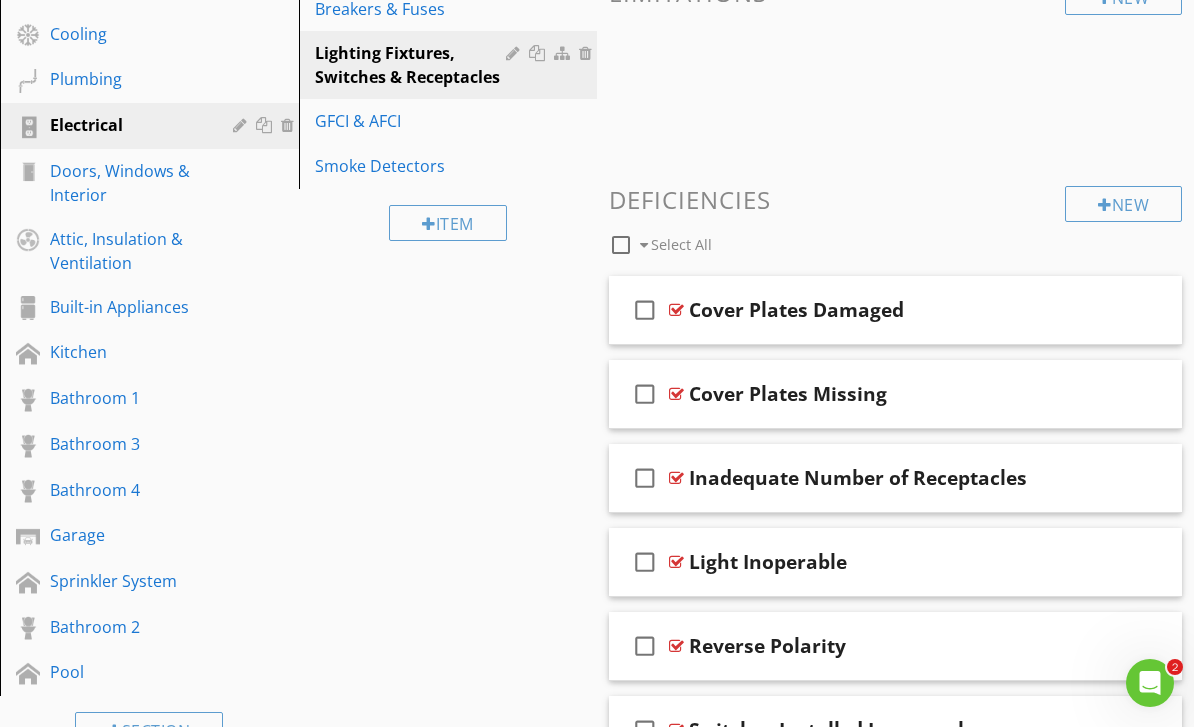 click on "New" at bounding box center (1123, 204) 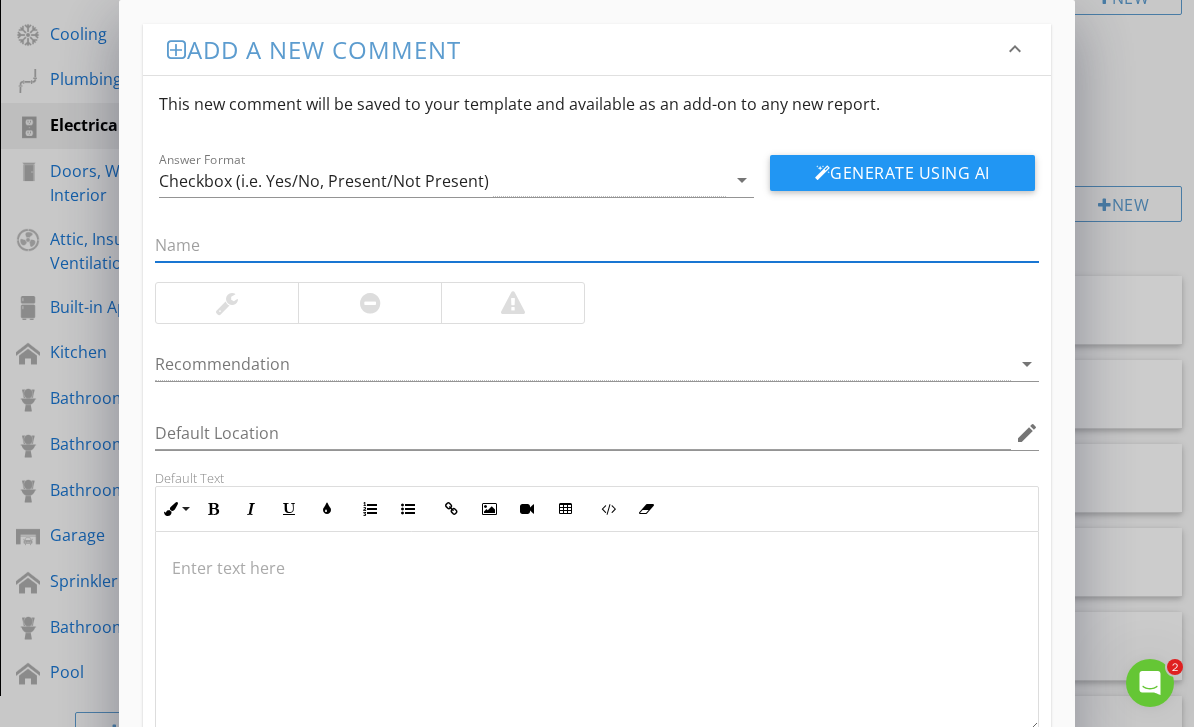 click at bounding box center [596, 632] 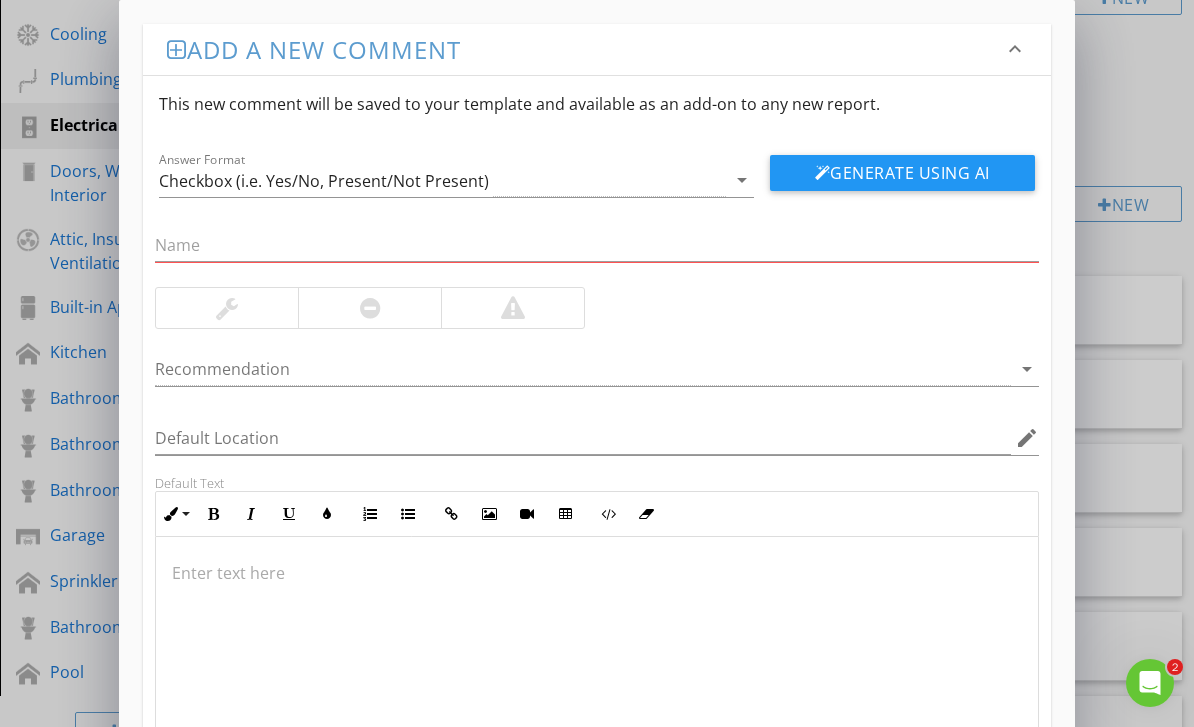 scroll, scrollTop: 582, scrollLeft: 0, axis: vertical 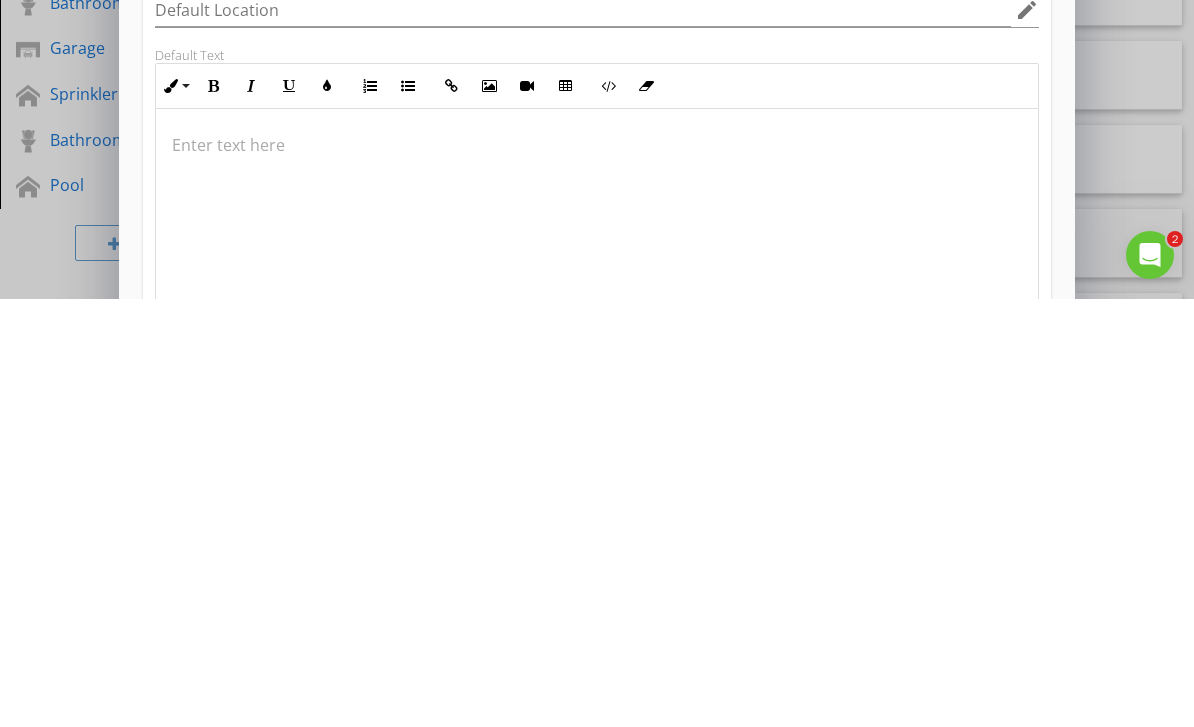 click at bounding box center (596, 637) 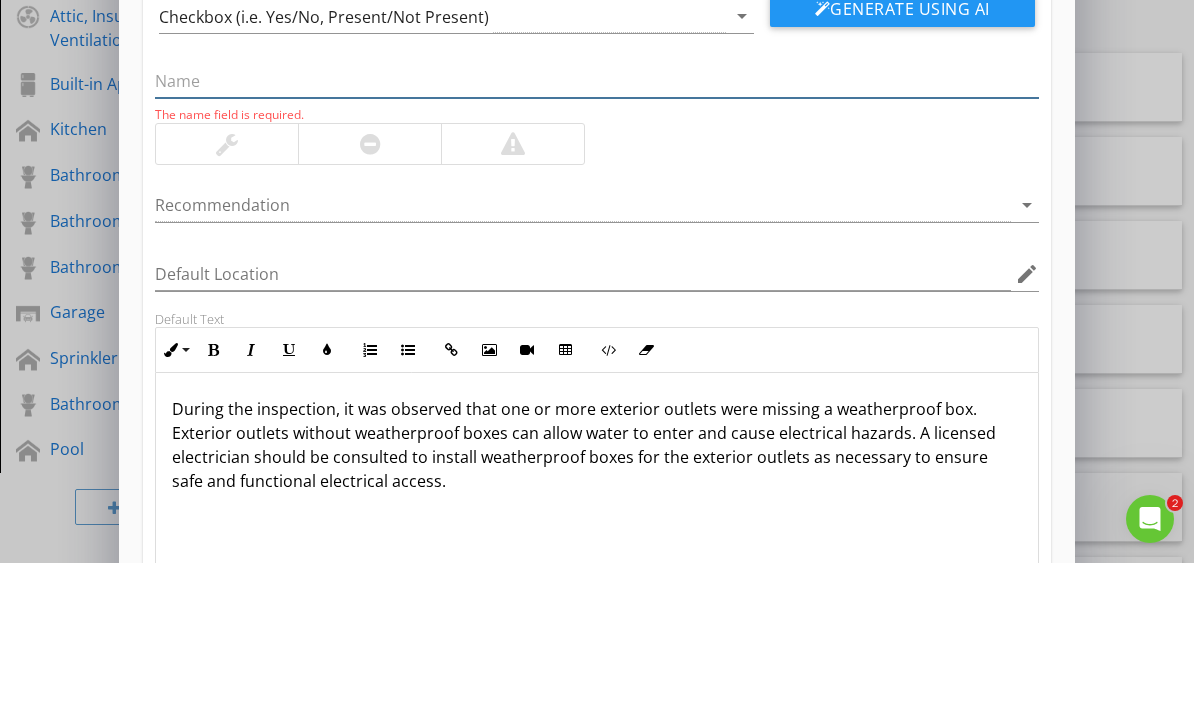 click at bounding box center (596, 245) 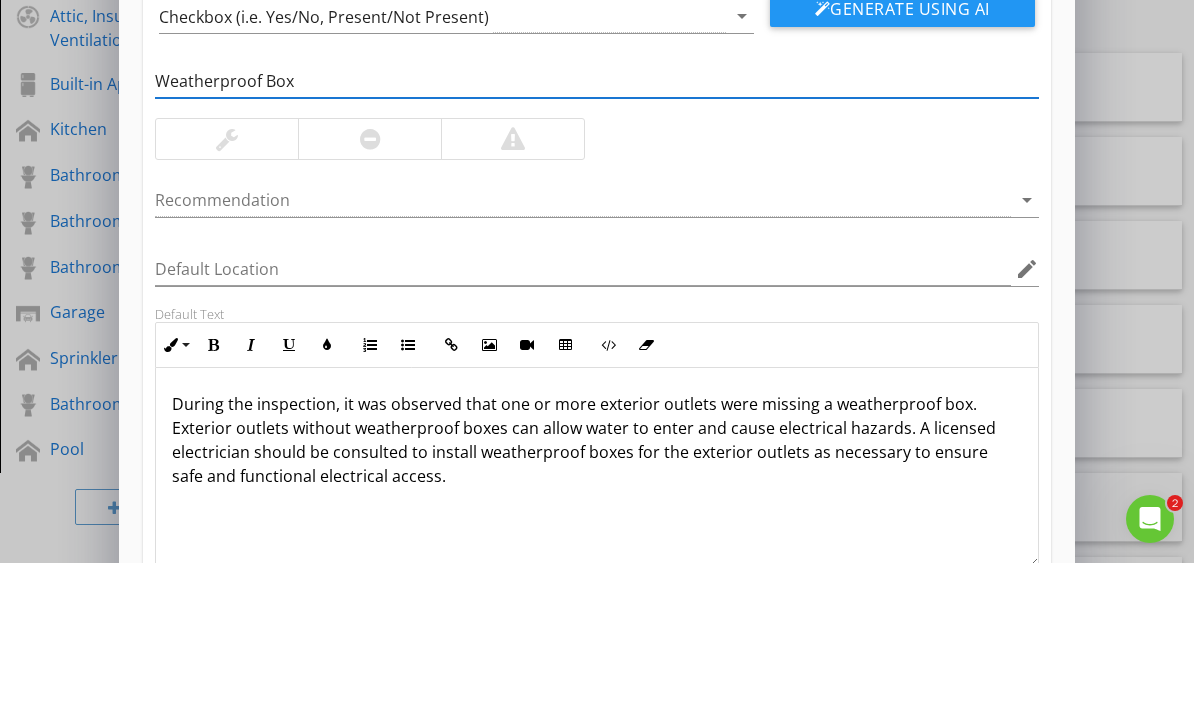 click on "Weatherproof Box" at bounding box center [596, 247] 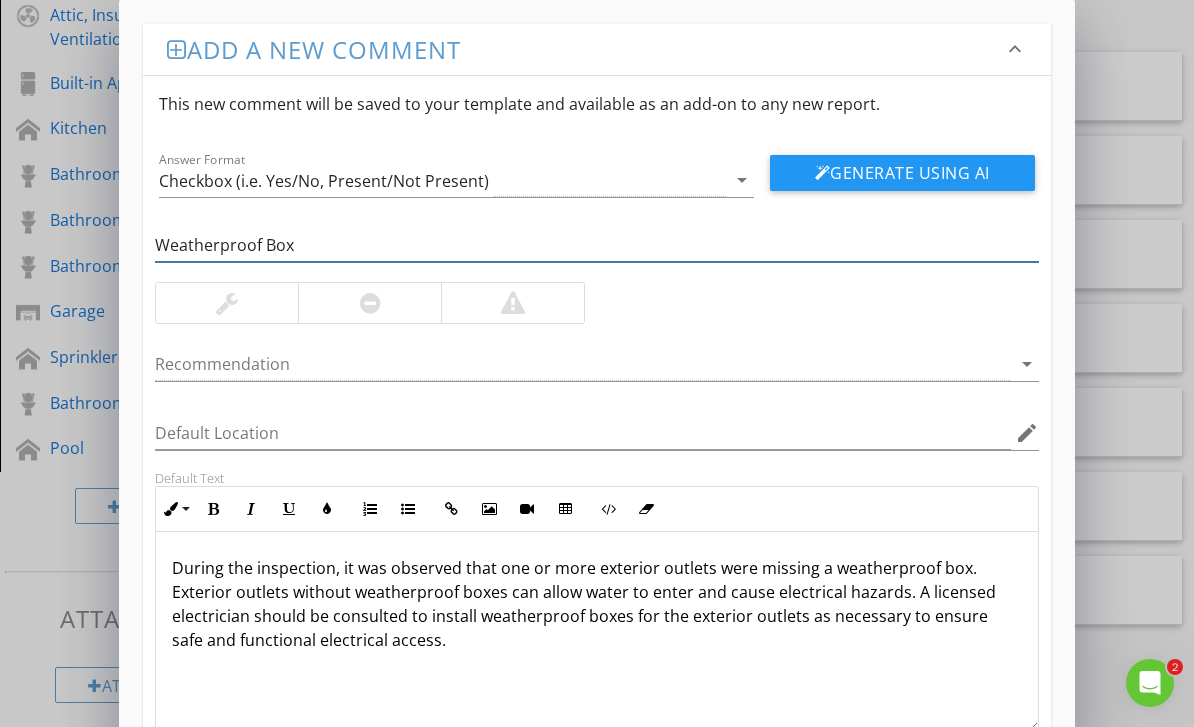click on "Weatherproof Box" at bounding box center [596, 245] 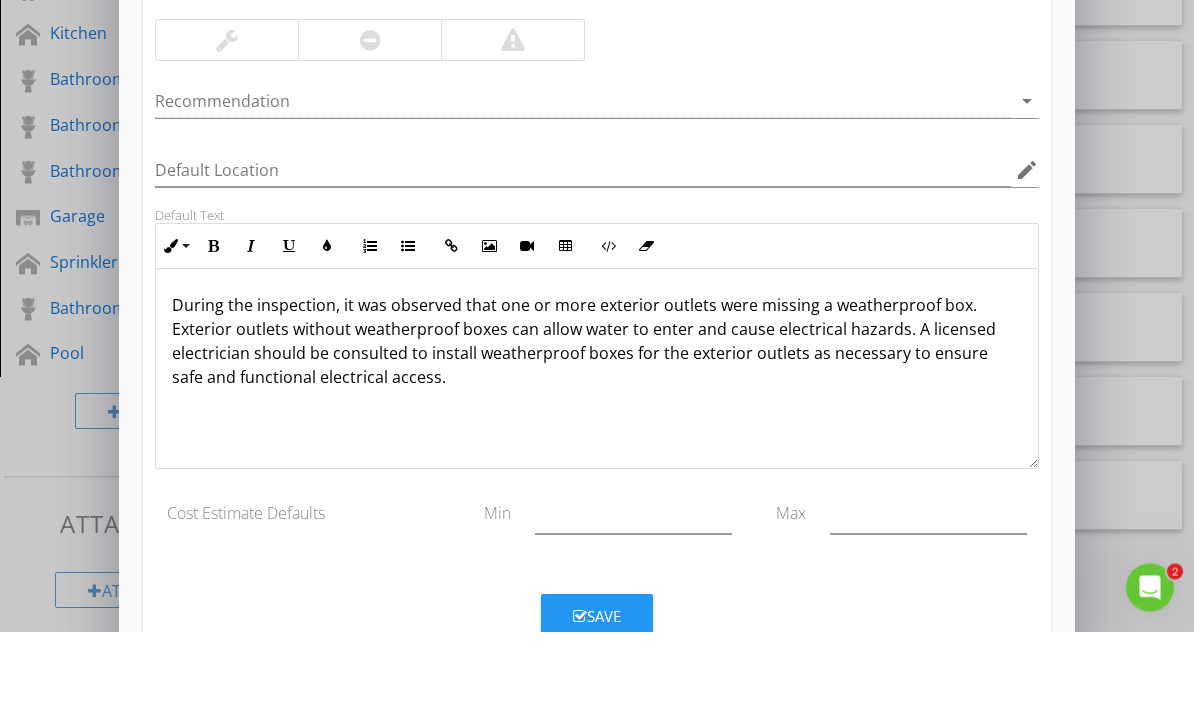 scroll, scrollTop: 166, scrollLeft: 0, axis: vertical 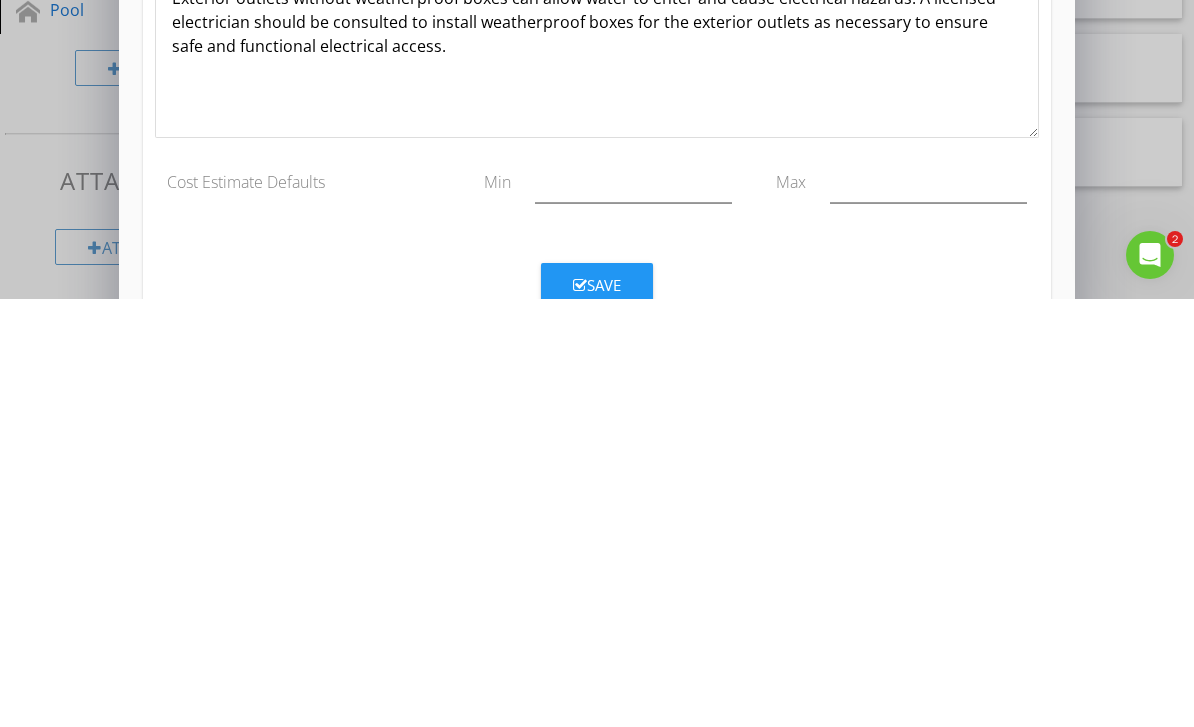 type on "Missing Weatherproof Box" 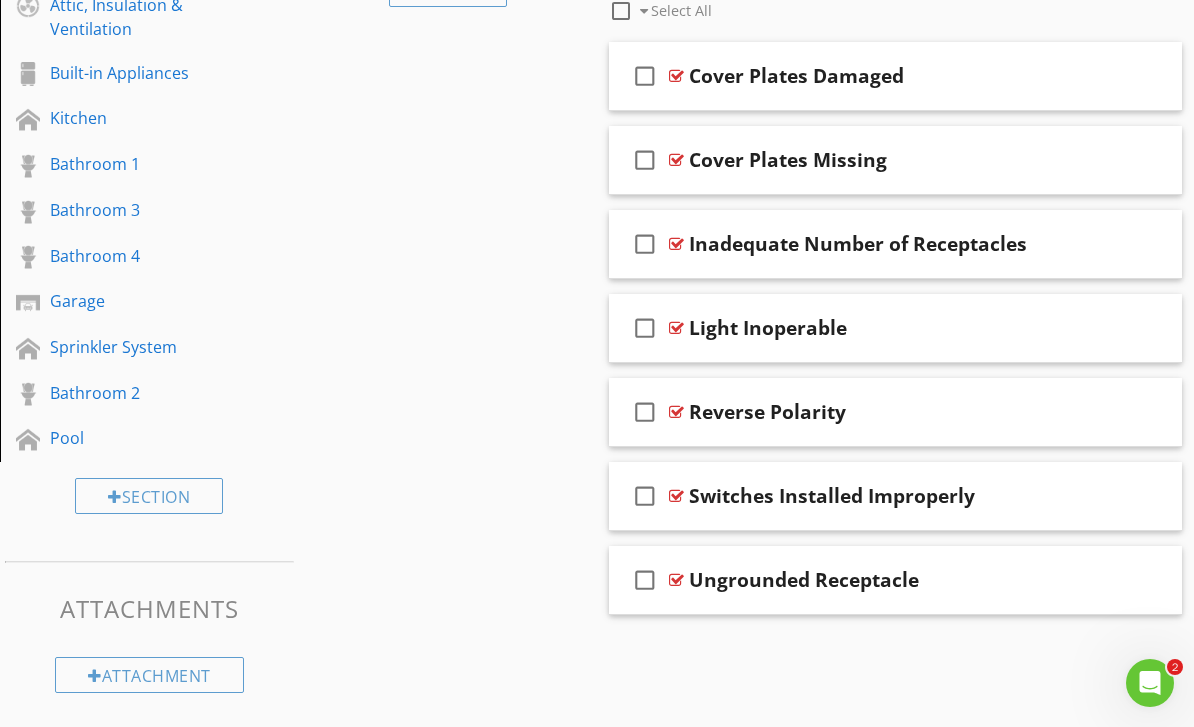 scroll, scrollTop: 69, scrollLeft: 0, axis: vertical 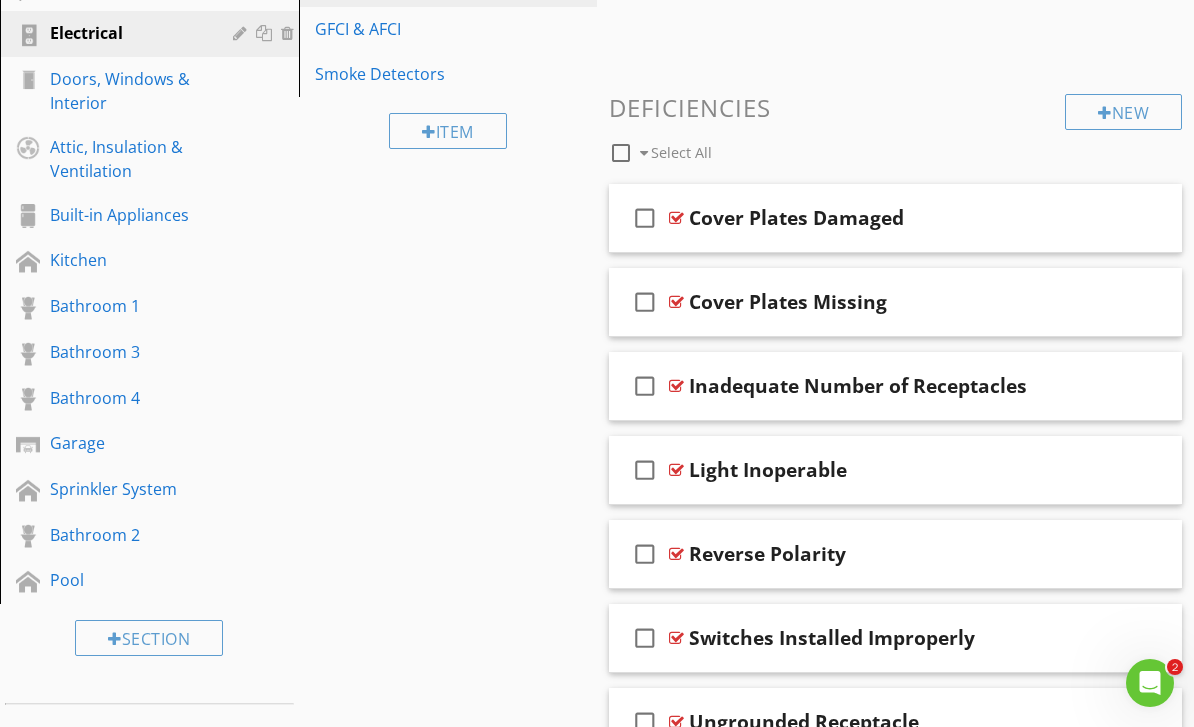 click on "New" at bounding box center [1123, 112] 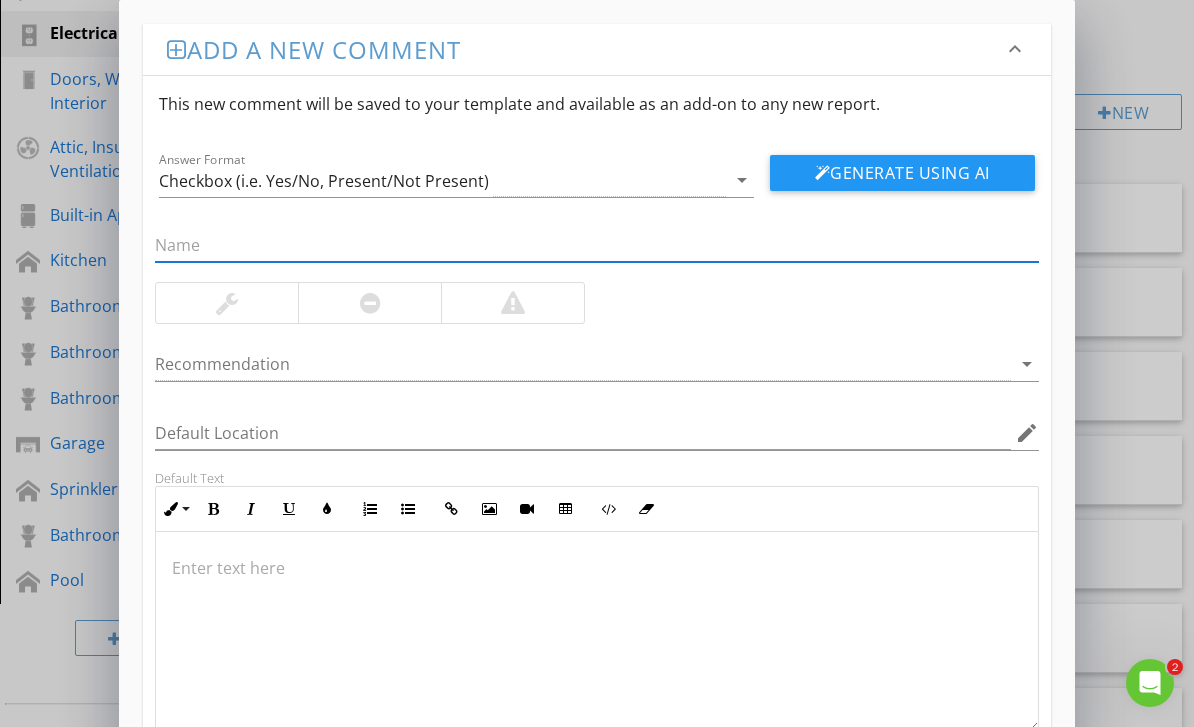 click at bounding box center [596, 632] 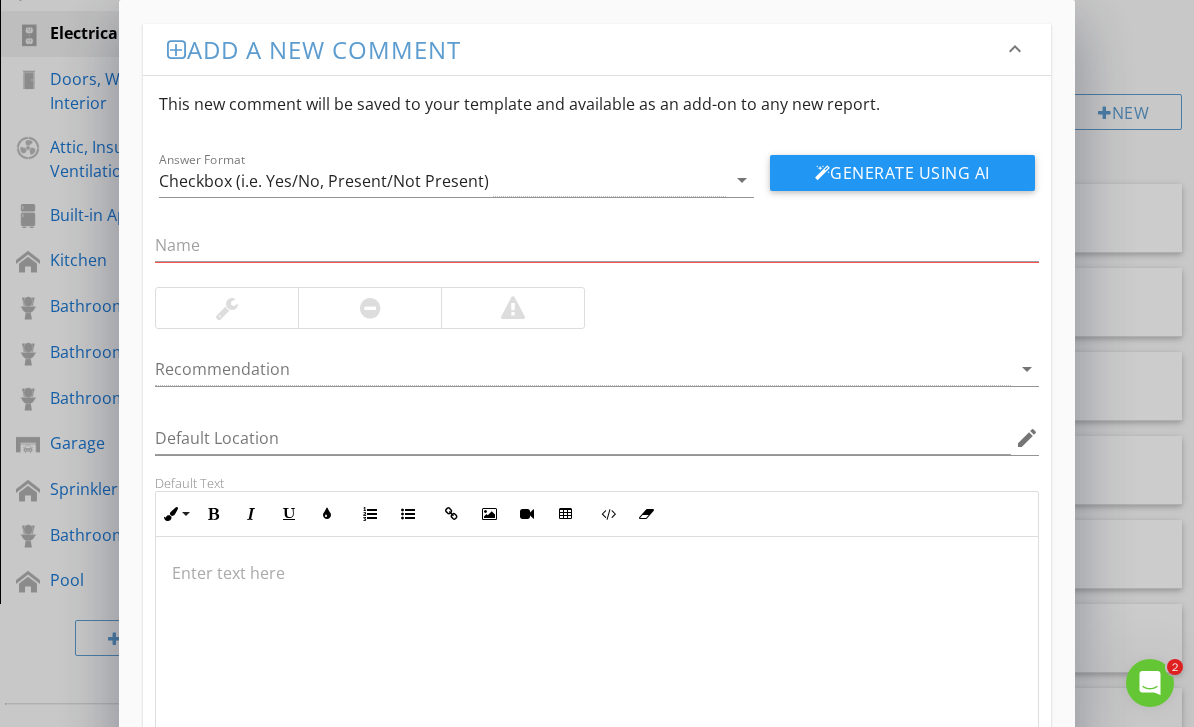 scroll, scrollTop: 674, scrollLeft: 0, axis: vertical 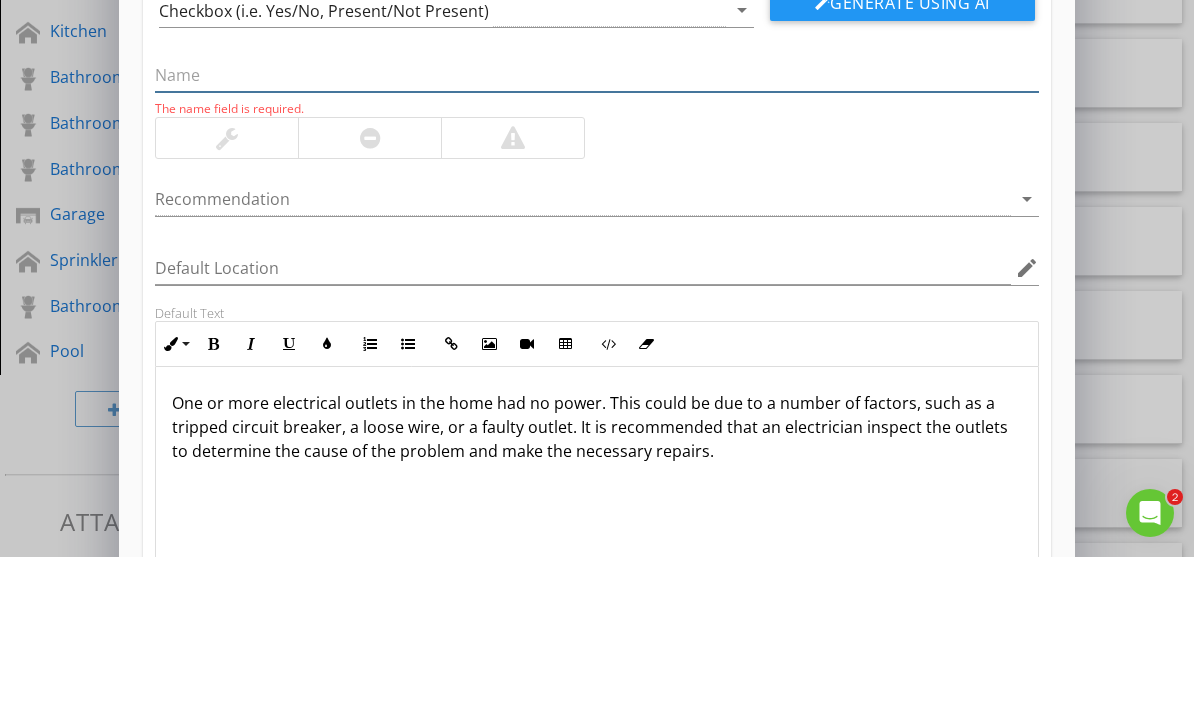 click at bounding box center (596, 245) 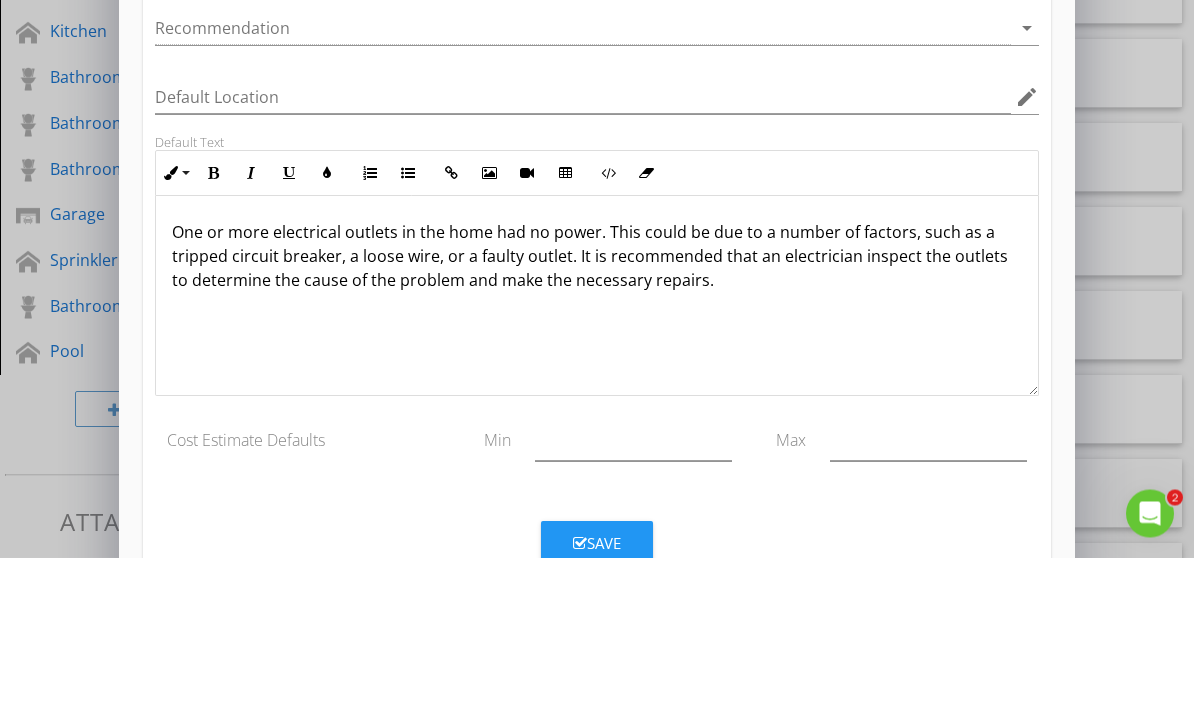 scroll, scrollTop: 166, scrollLeft: 0, axis: vertical 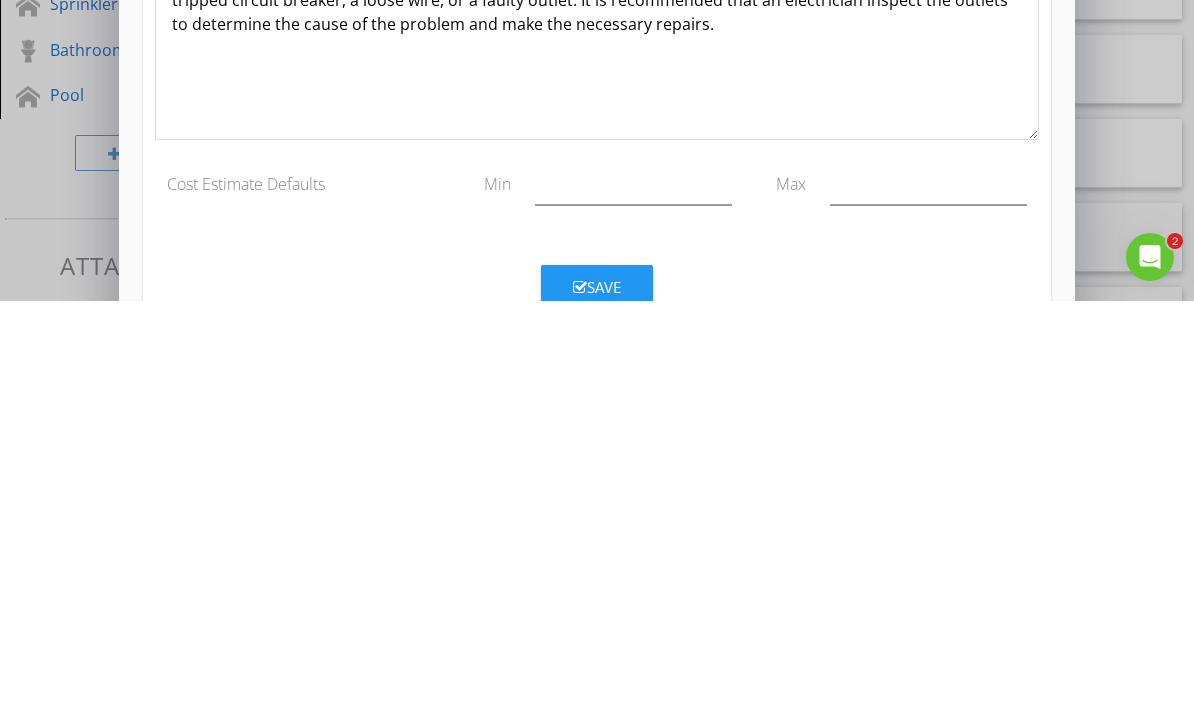 type on "No Power (outlet)" 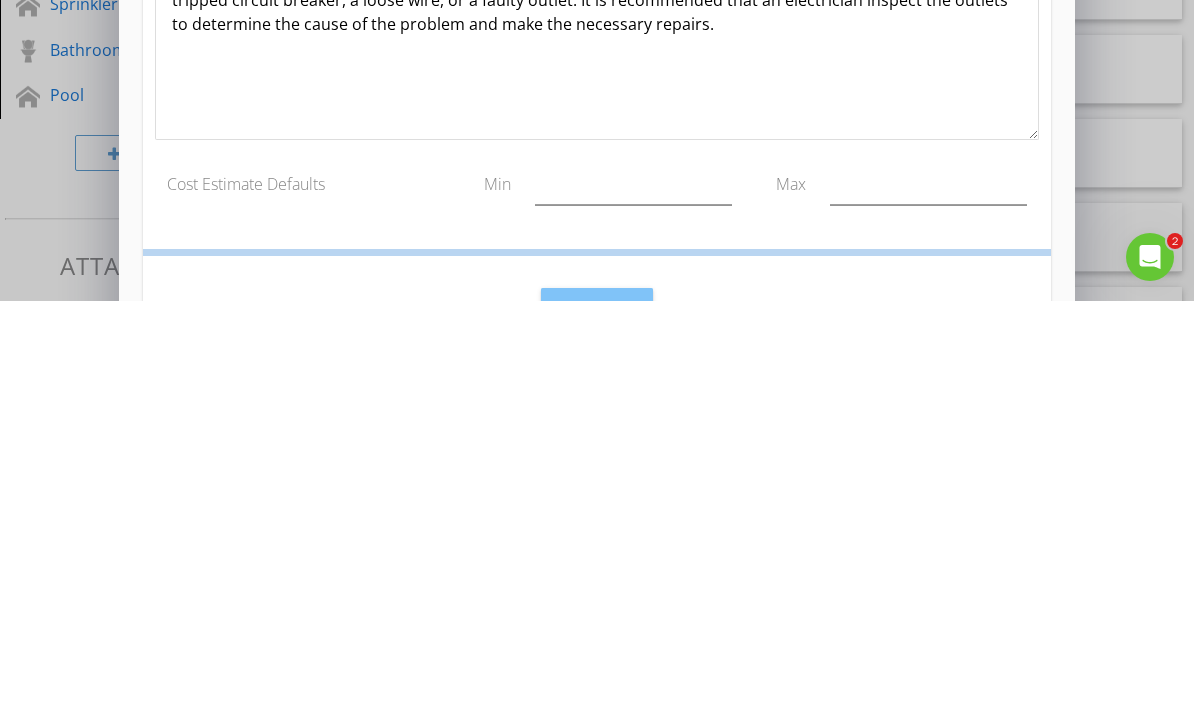 scroll, scrollTop: 811, scrollLeft: 0, axis: vertical 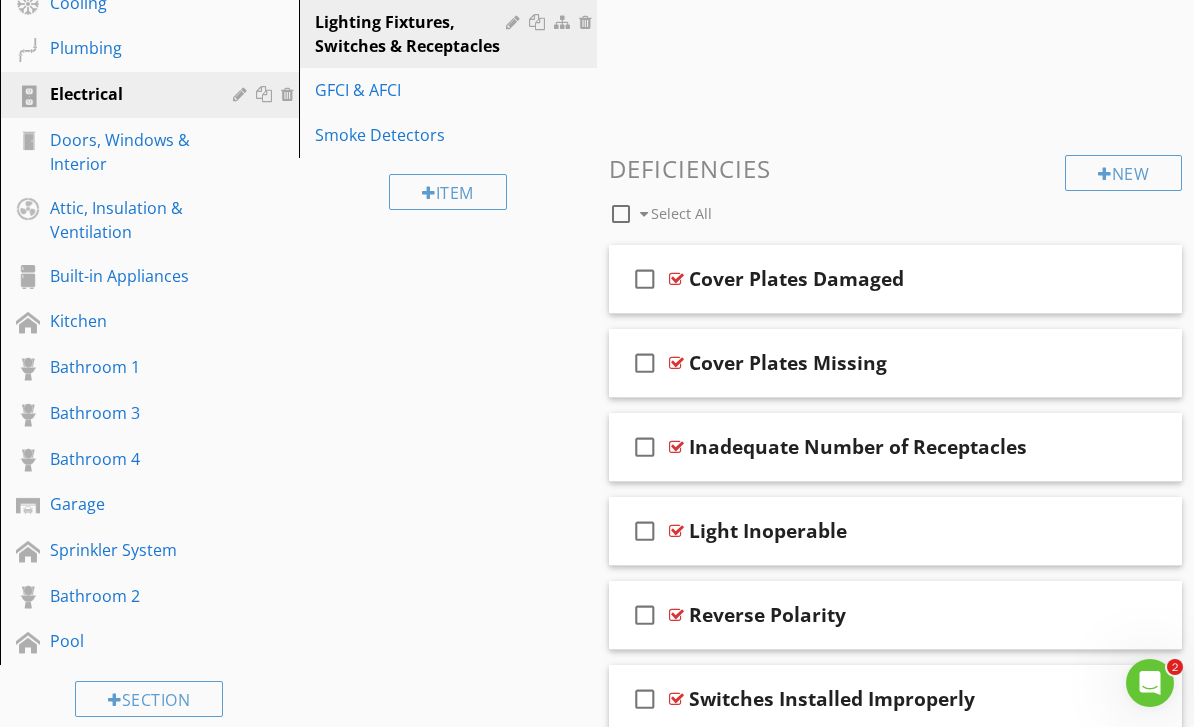 click on "New" at bounding box center [1123, 173] 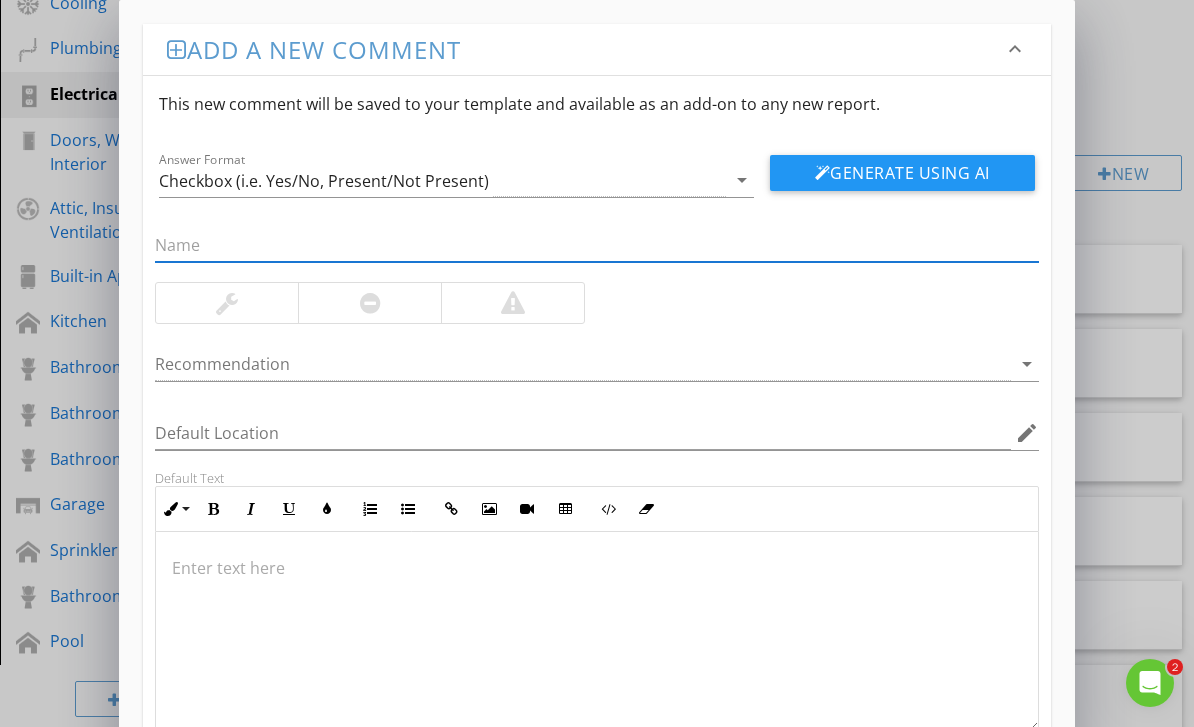 click at bounding box center [596, 568] 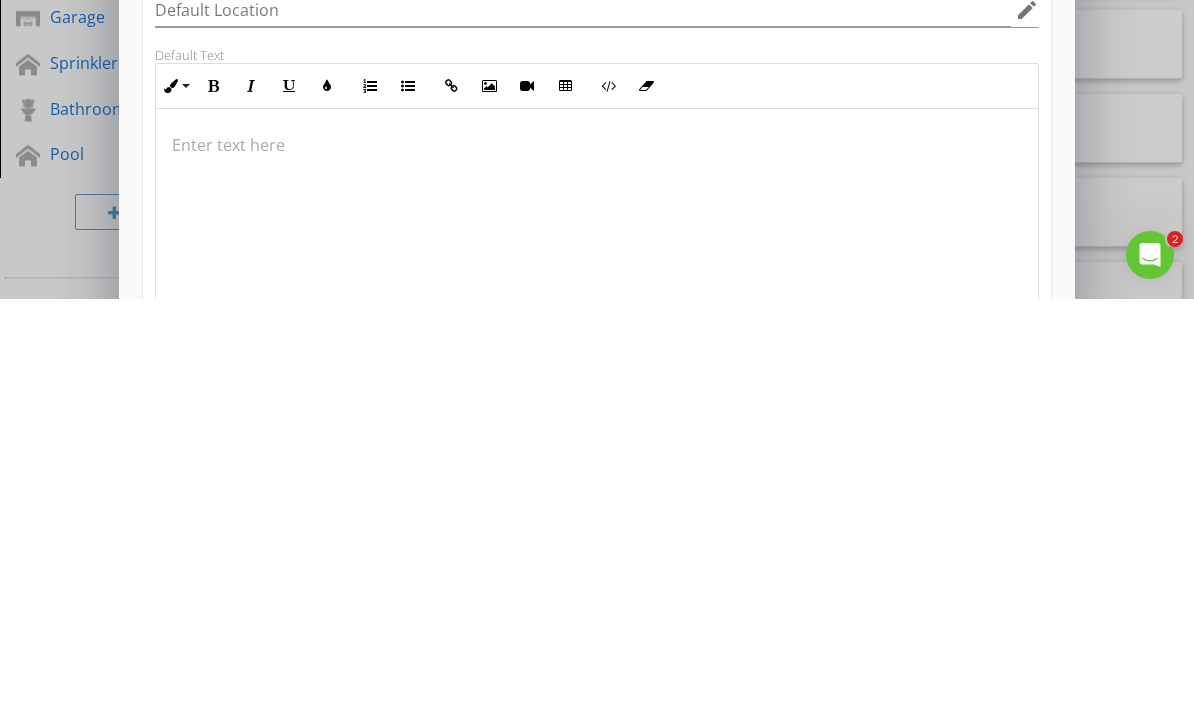 click at bounding box center (596, 573) 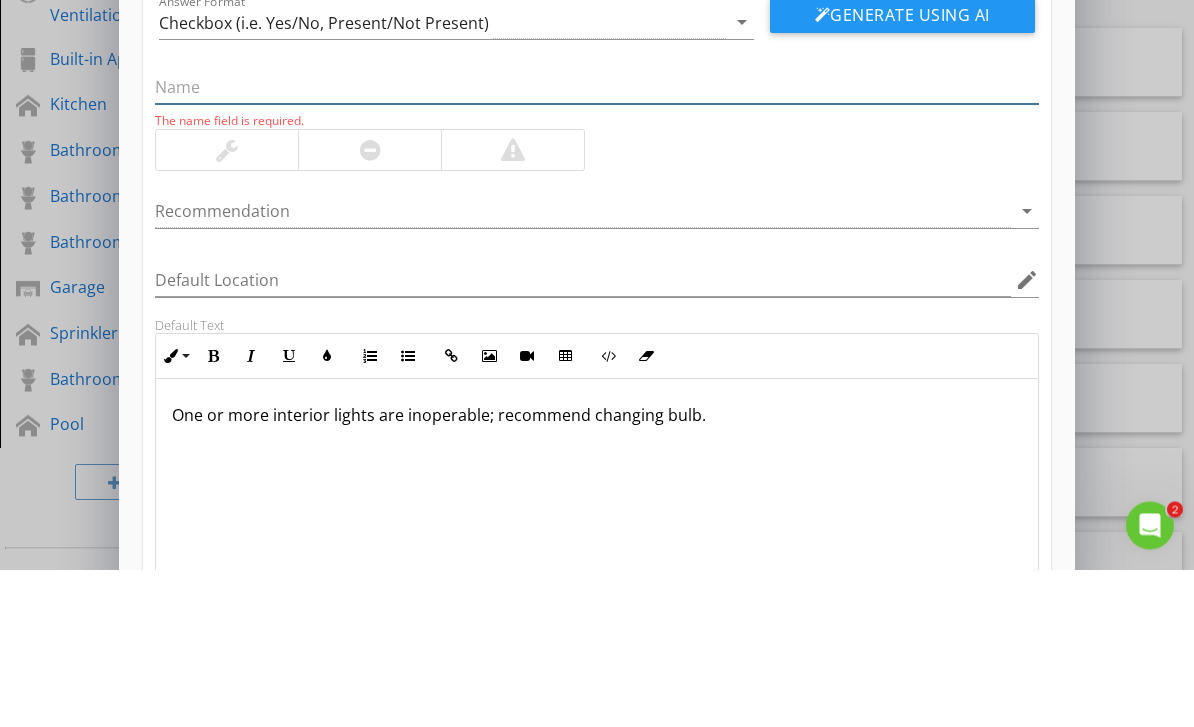 click at bounding box center [596, 245] 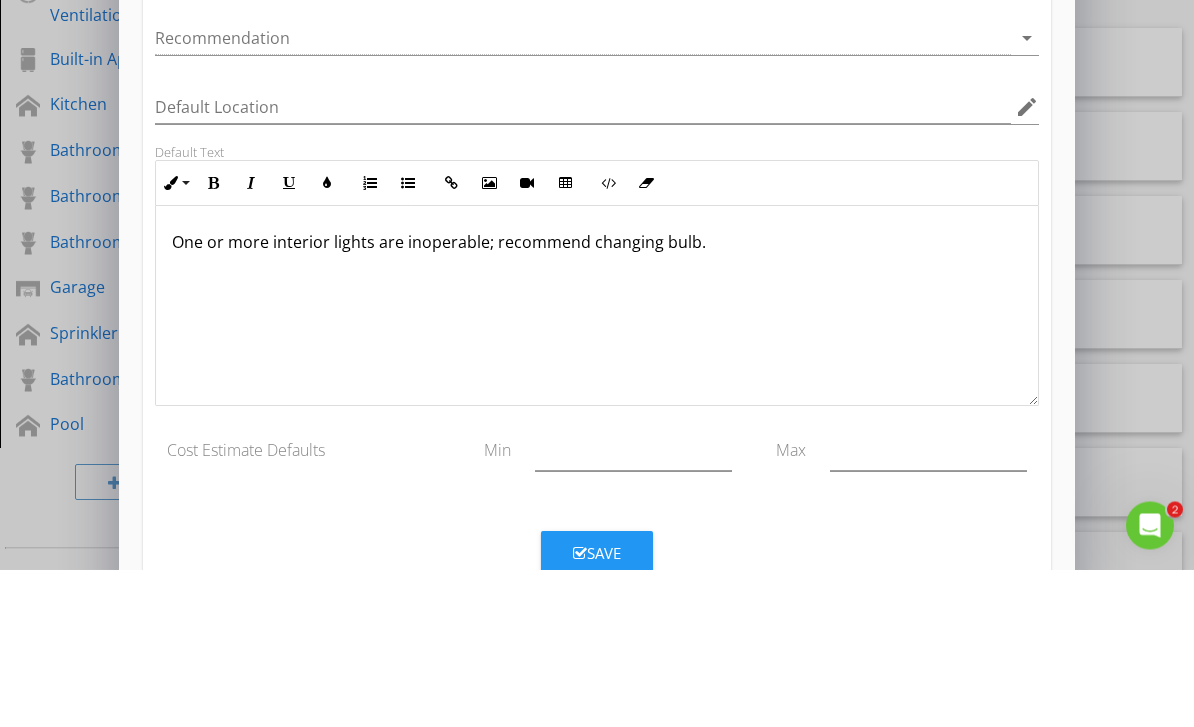 scroll, scrollTop: 166, scrollLeft: 0, axis: vertical 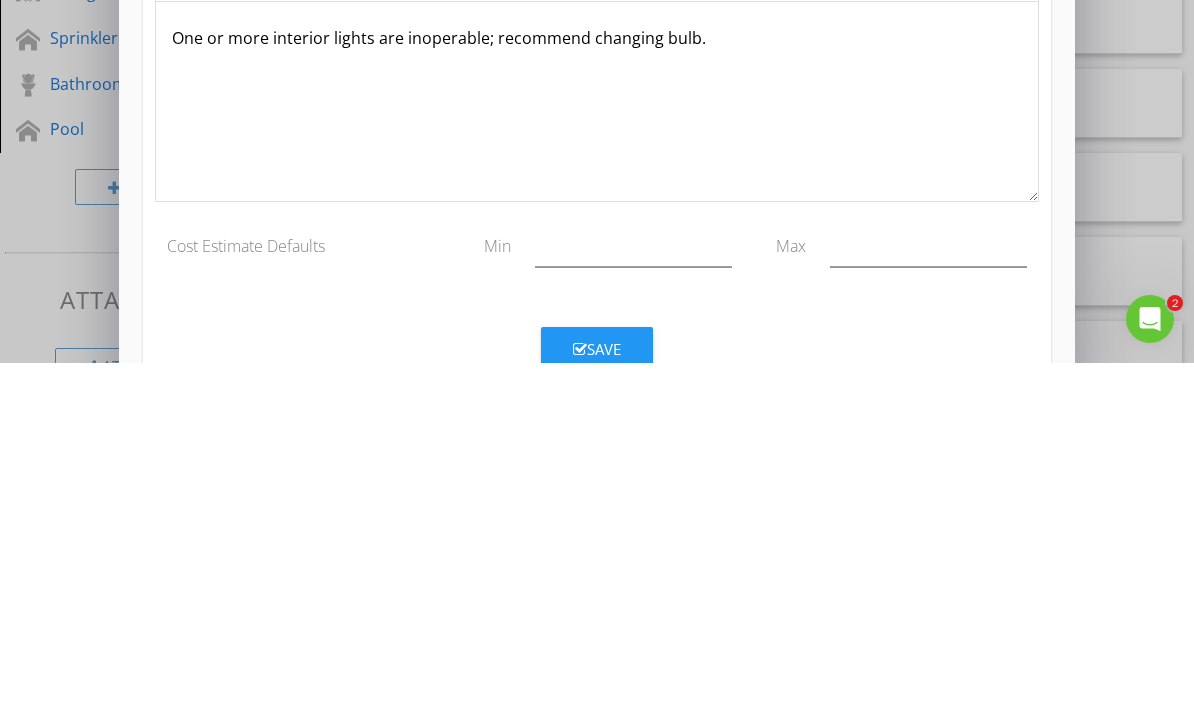type on "Interior Lighting" 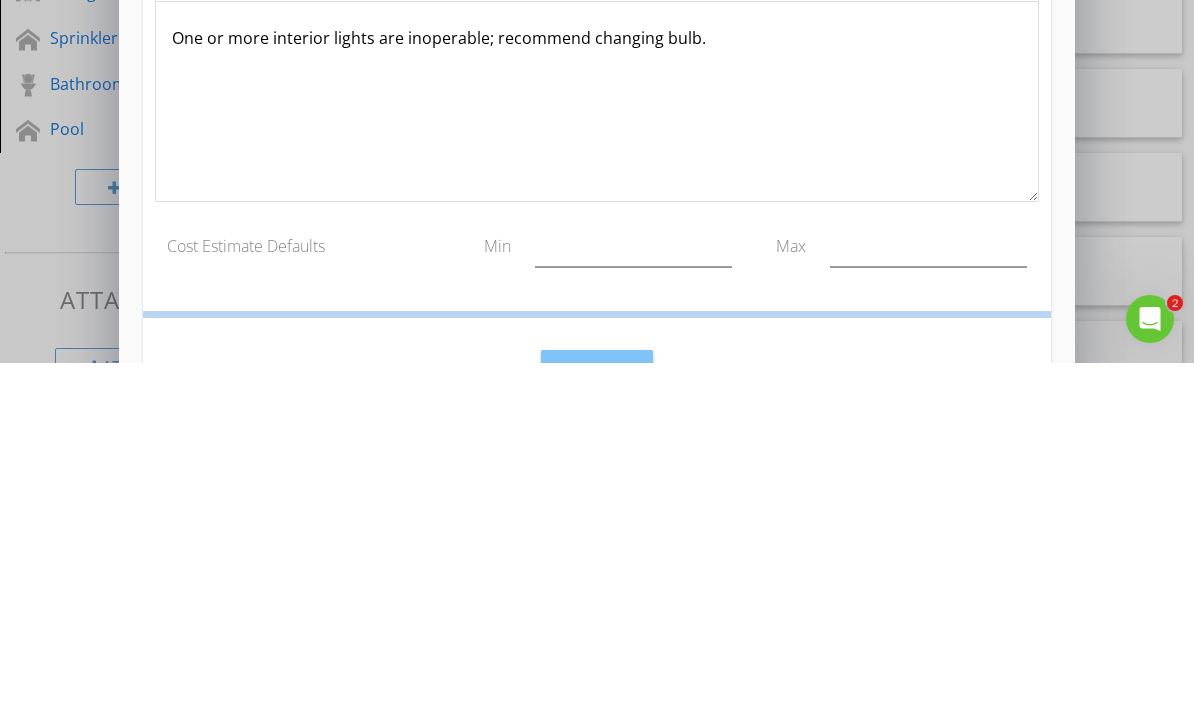scroll, scrollTop: 831, scrollLeft: 0, axis: vertical 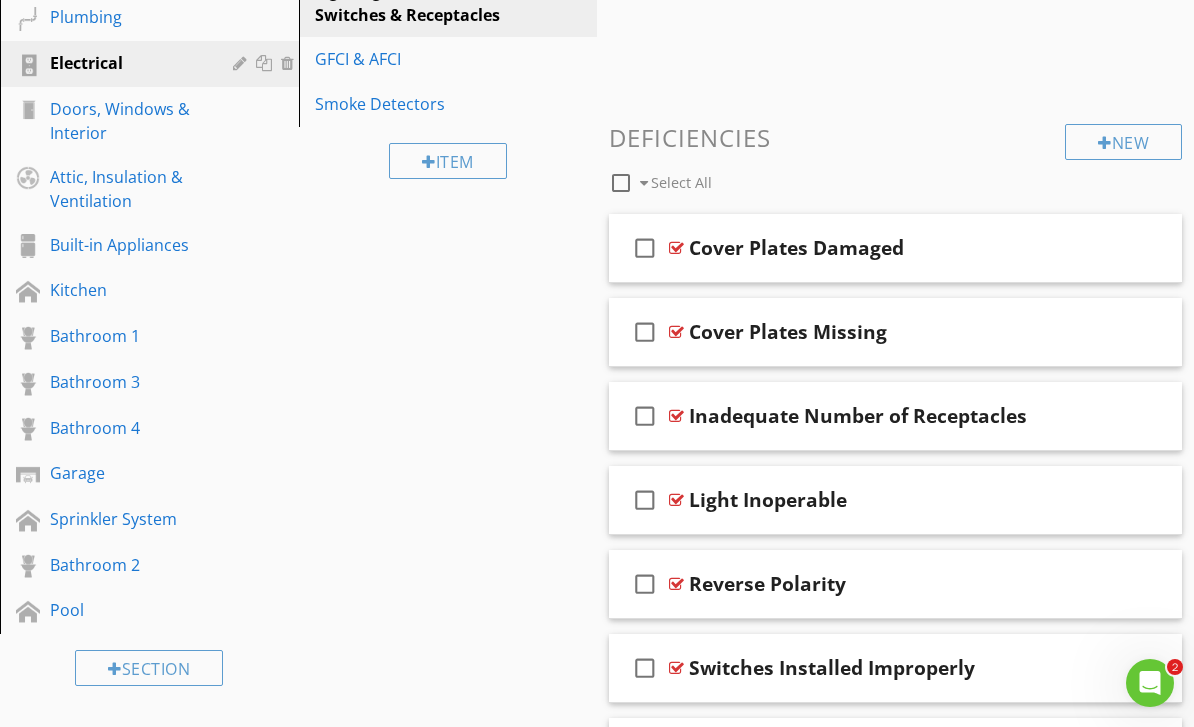 click on "New" at bounding box center [1123, 142] 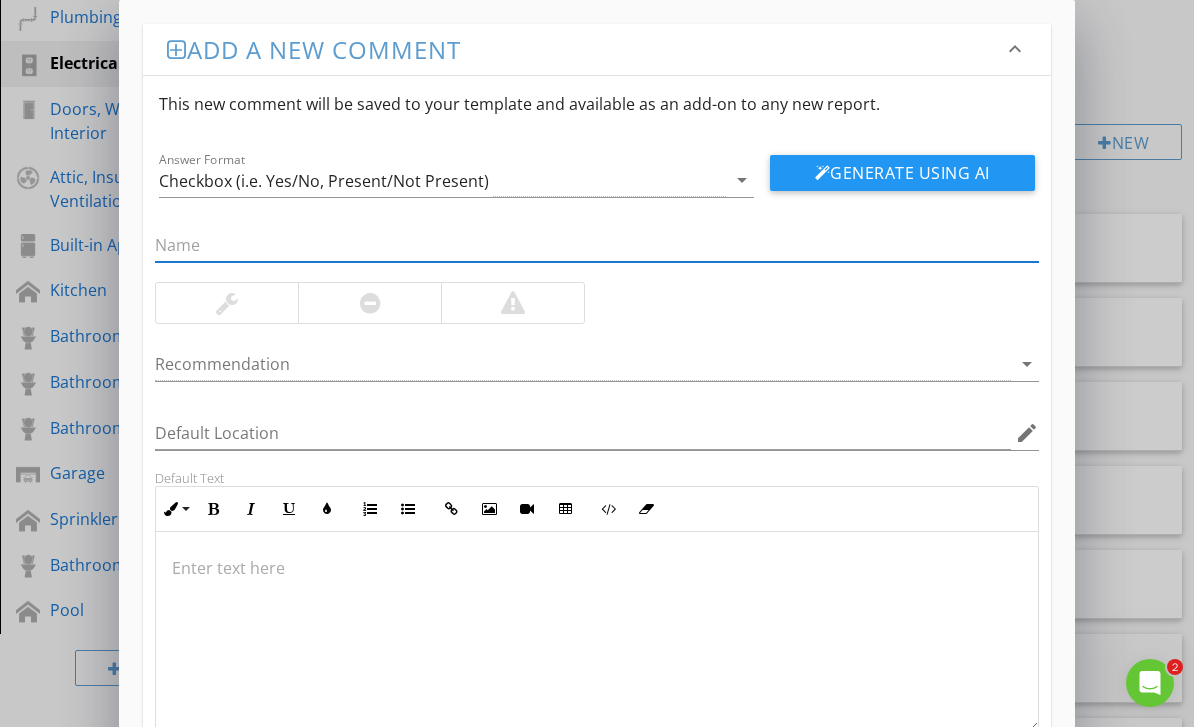 click at bounding box center [596, 568] 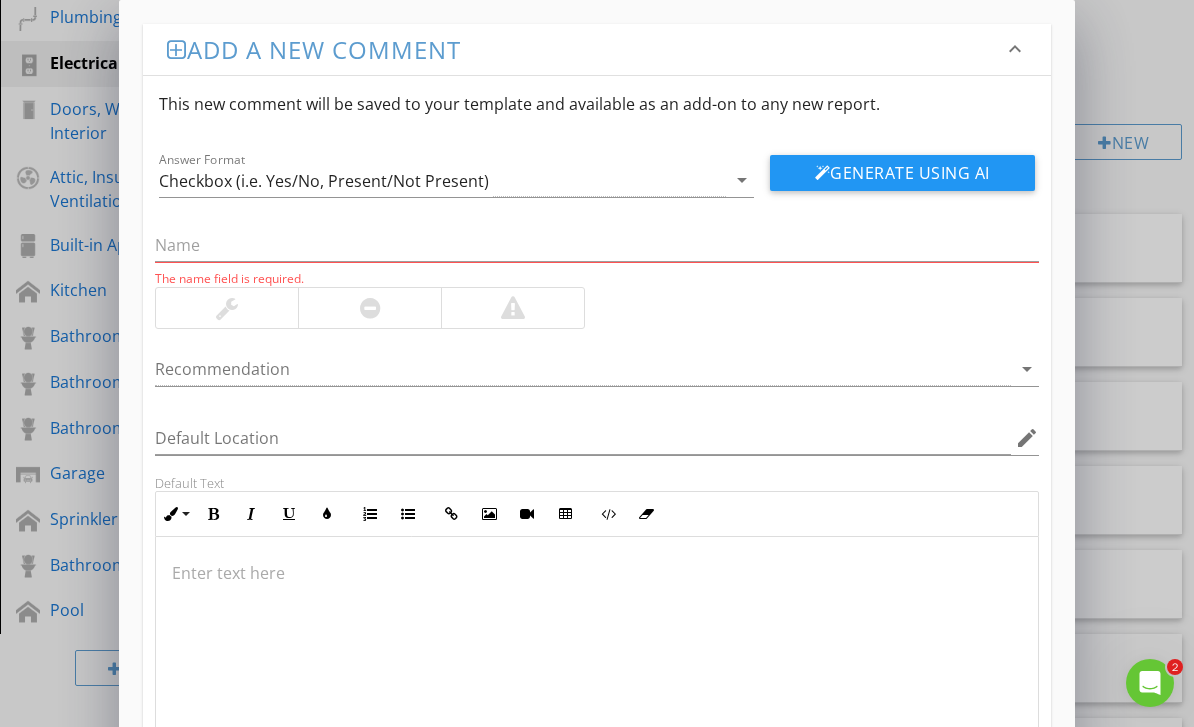 scroll, scrollTop: 644, scrollLeft: 0, axis: vertical 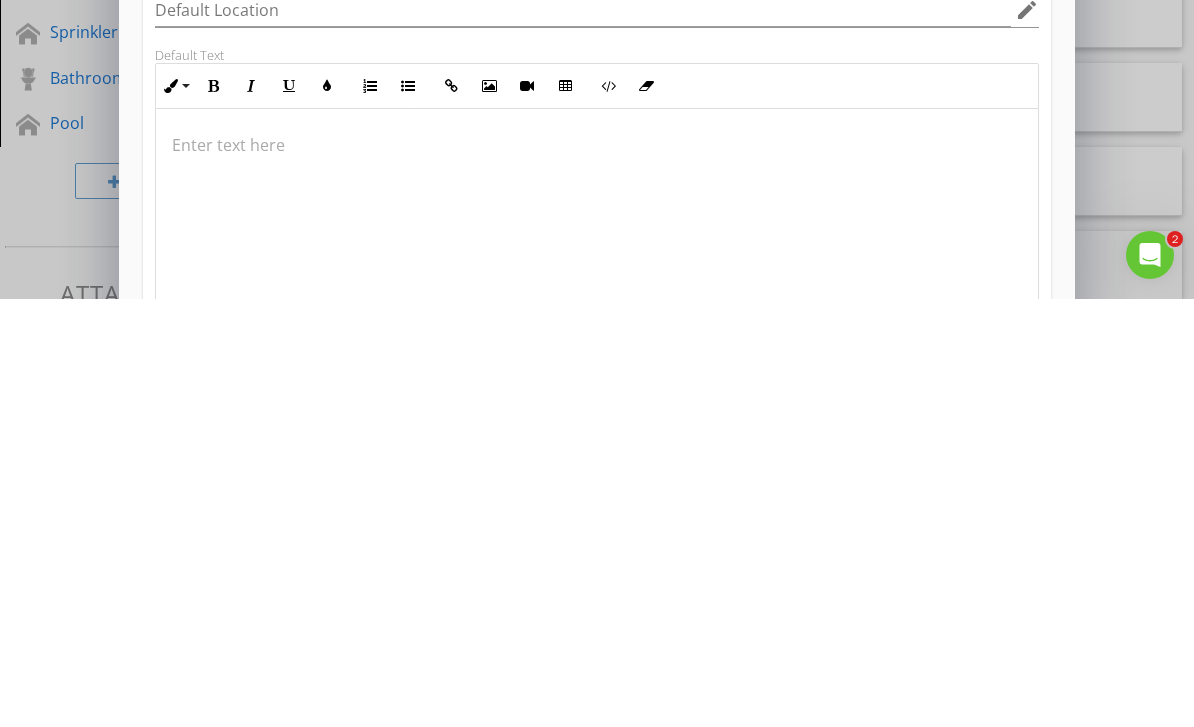 click at bounding box center [596, 573] 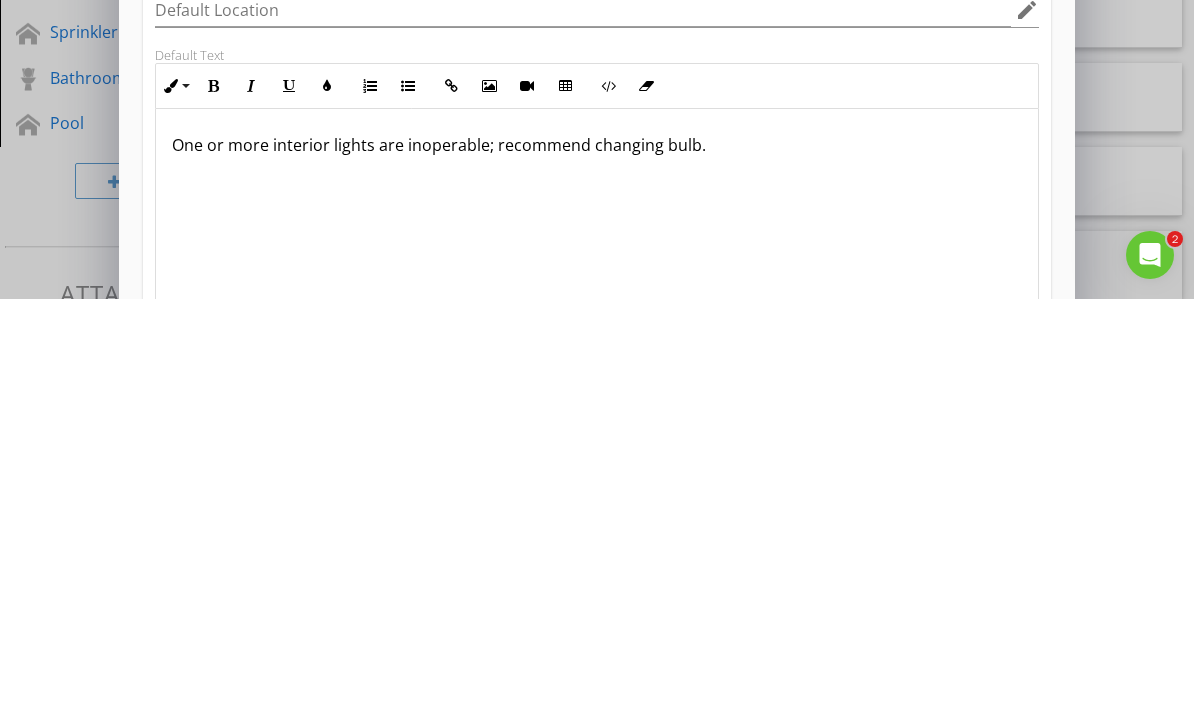 click on "One or more interior lights are inoperable; recommend changing bulb." at bounding box center [596, 573] 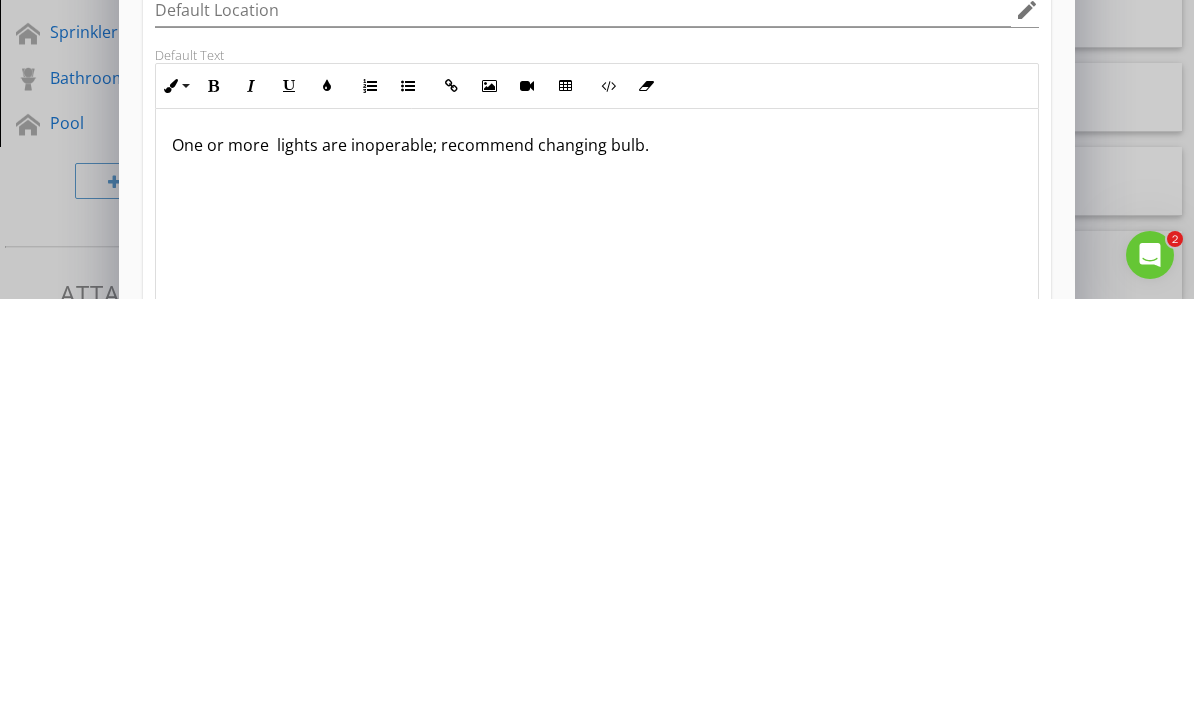 type 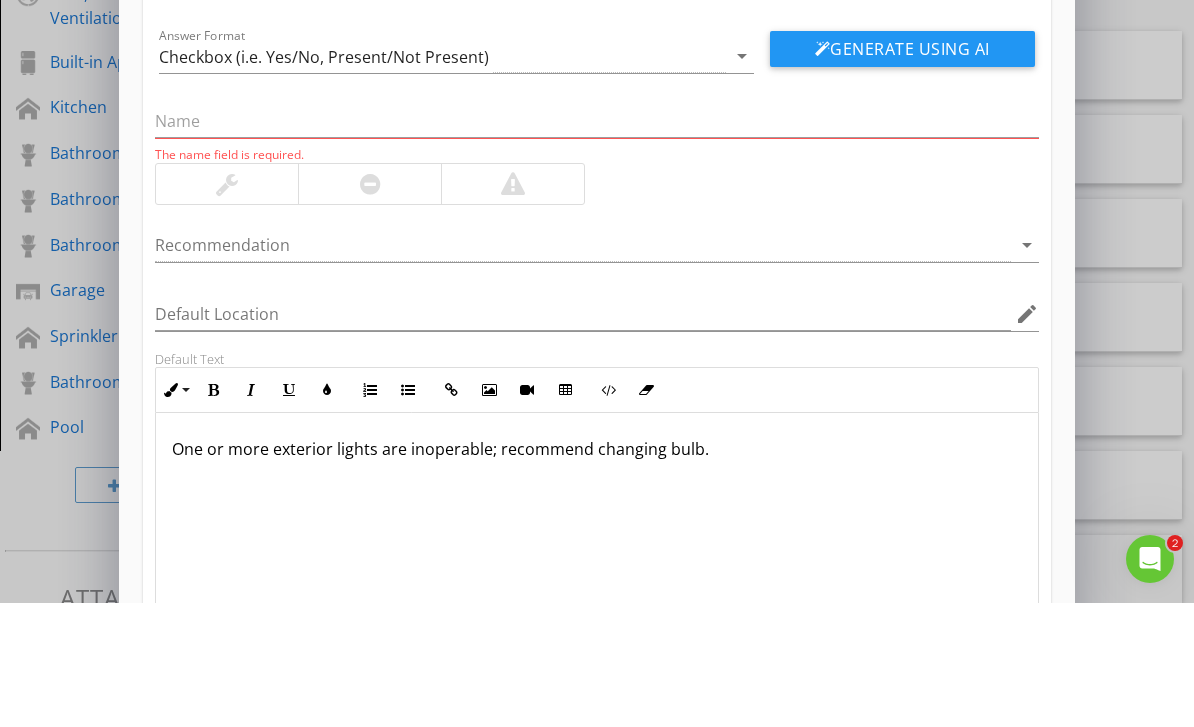 click on "The name field is required.               Recommendation arrow_drop_down   Default Location edit       Default Text   Inline Style XLarge Large Normal Small Light Small/Light Bold Italic Underline Colors Ordered List Unordered List Insert Link Insert Image Insert Video Insert Table Code View Clear Formatting One or more exterior lights are inoperable; recommend changing bulb. Enter text here <p>One or more exterior lights are inoperable; recommend changing bulb.</p>    Cost Estimate Defaults    Min     Max" at bounding box center [596, 511] 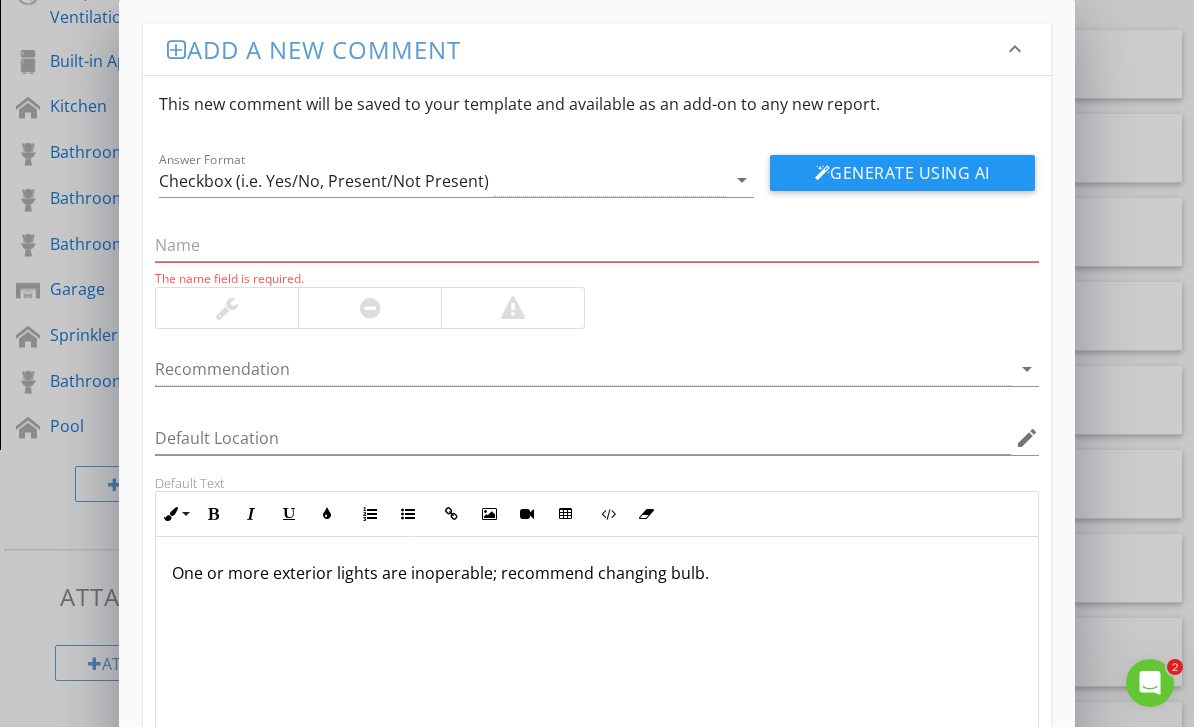click on "This new comment will be saved to your template and available as an
add-on to any new report." at bounding box center [596, 104] 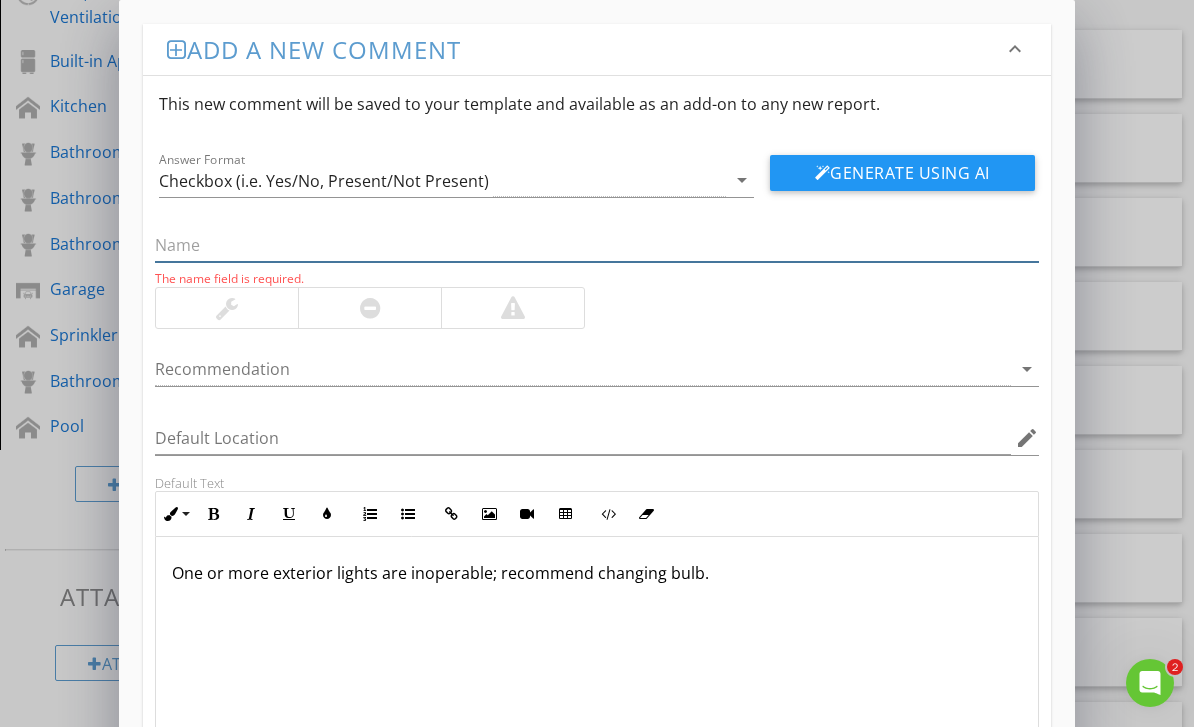 click at bounding box center (596, 245) 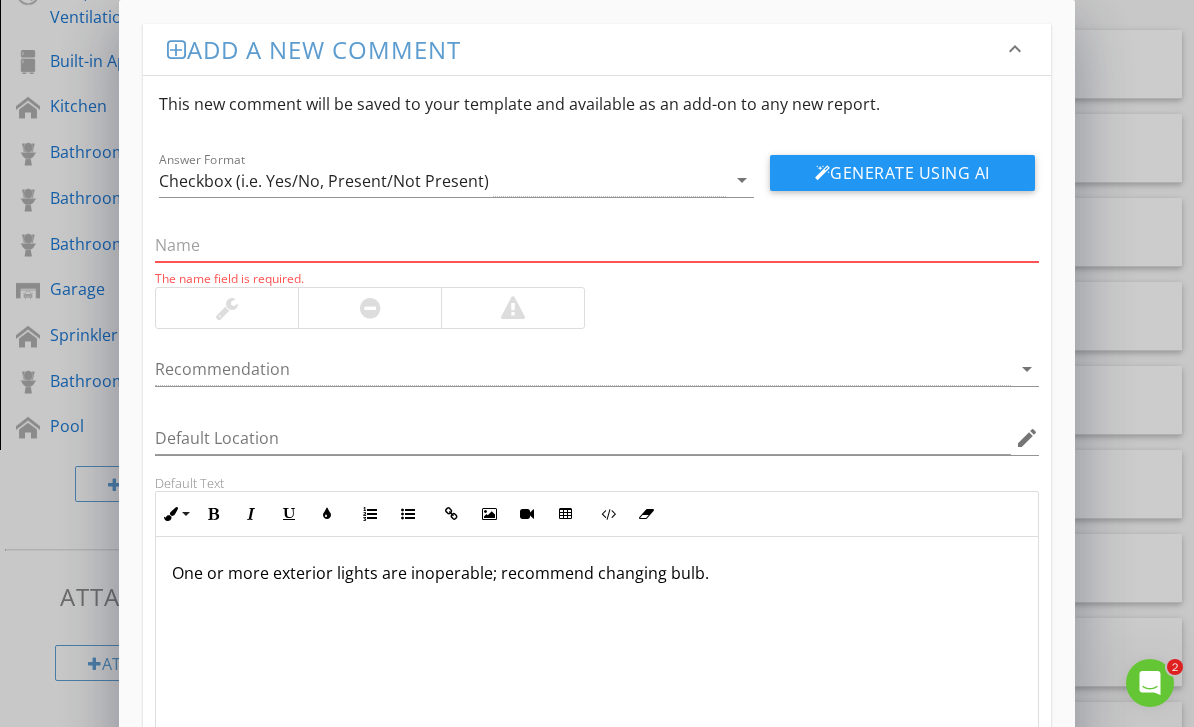 scroll, scrollTop: 768, scrollLeft: 0, axis: vertical 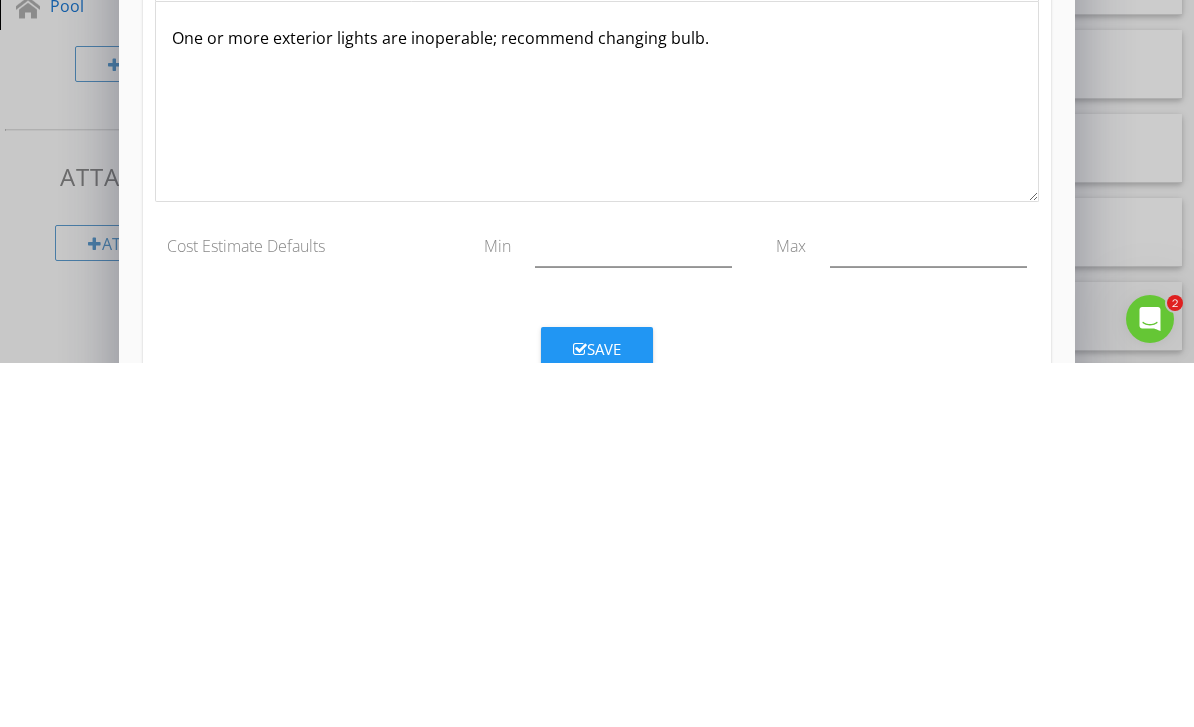type on "Exterior Lighting" 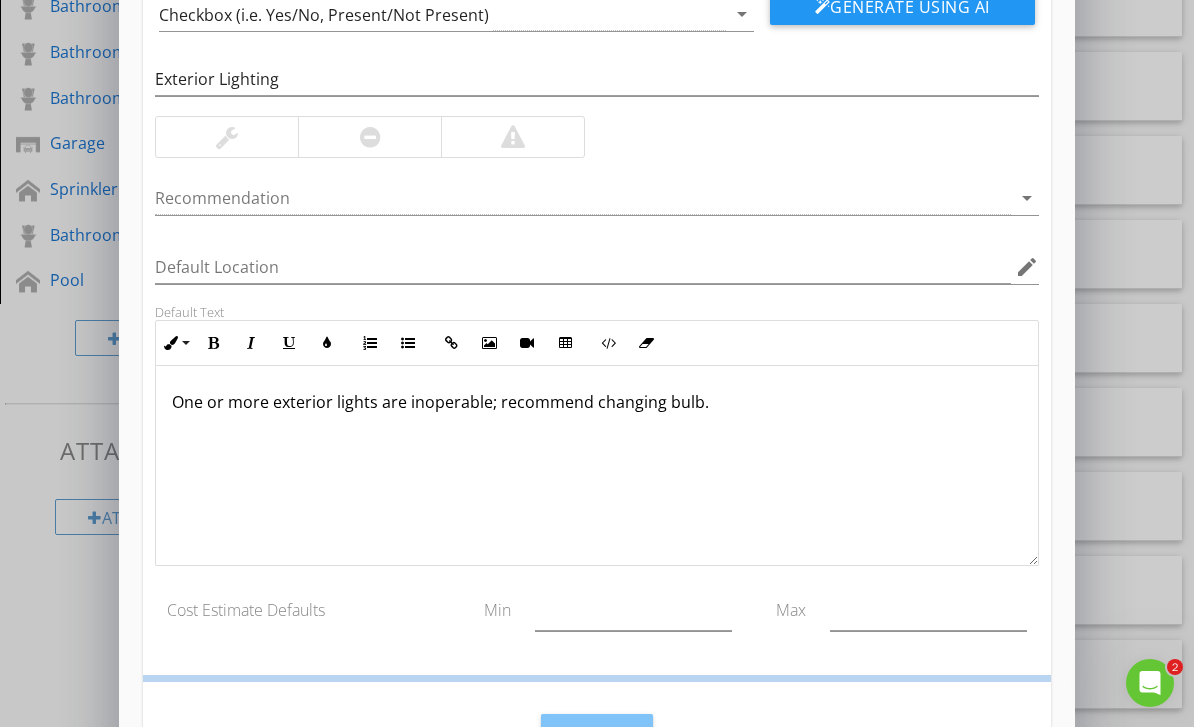 scroll, scrollTop: 69, scrollLeft: 0, axis: vertical 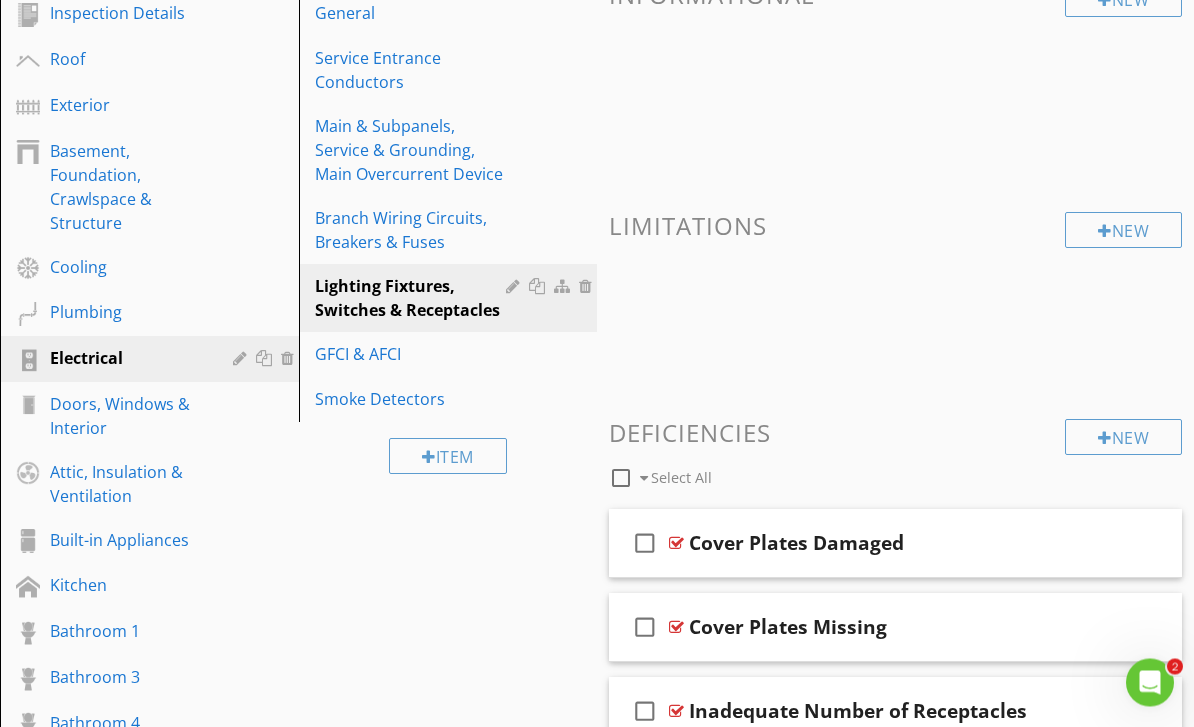 click on "New" at bounding box center [1123, 438] 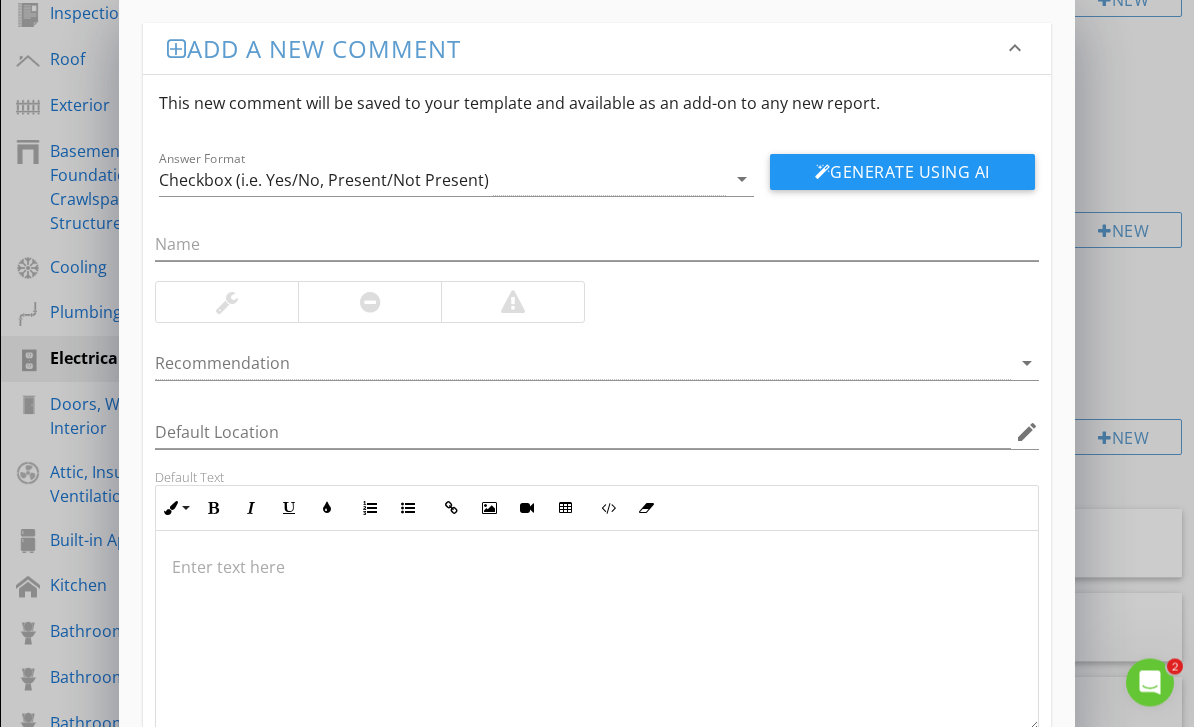 scroll, scrollTop: 290, scrollLeft: 0, axis: vertical 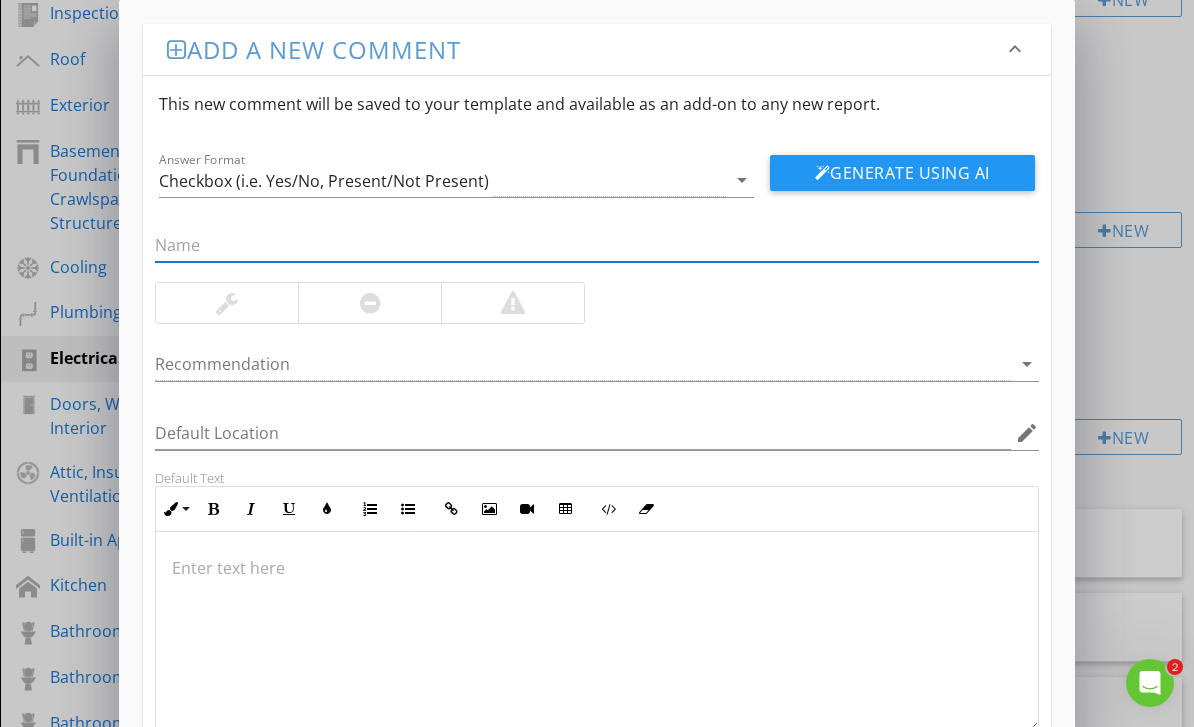 click at bounding box center [596, 632] 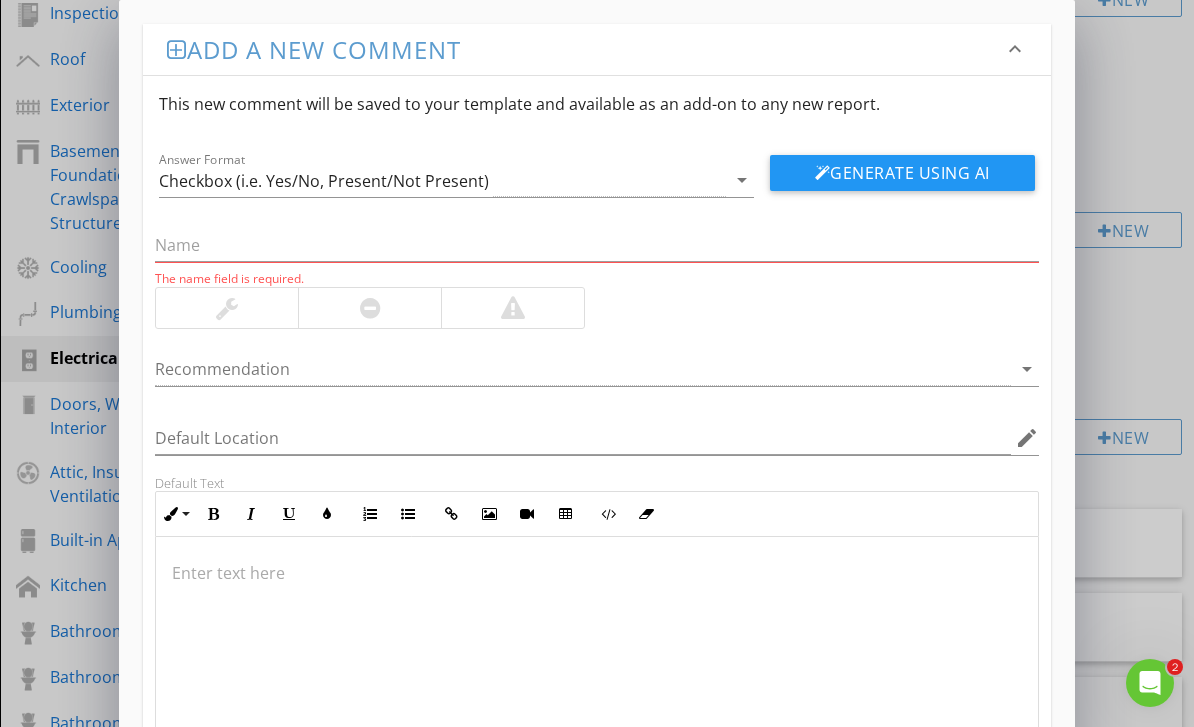 scroll, scrollTop: 349, scrollLeft: 0, axis: vertical 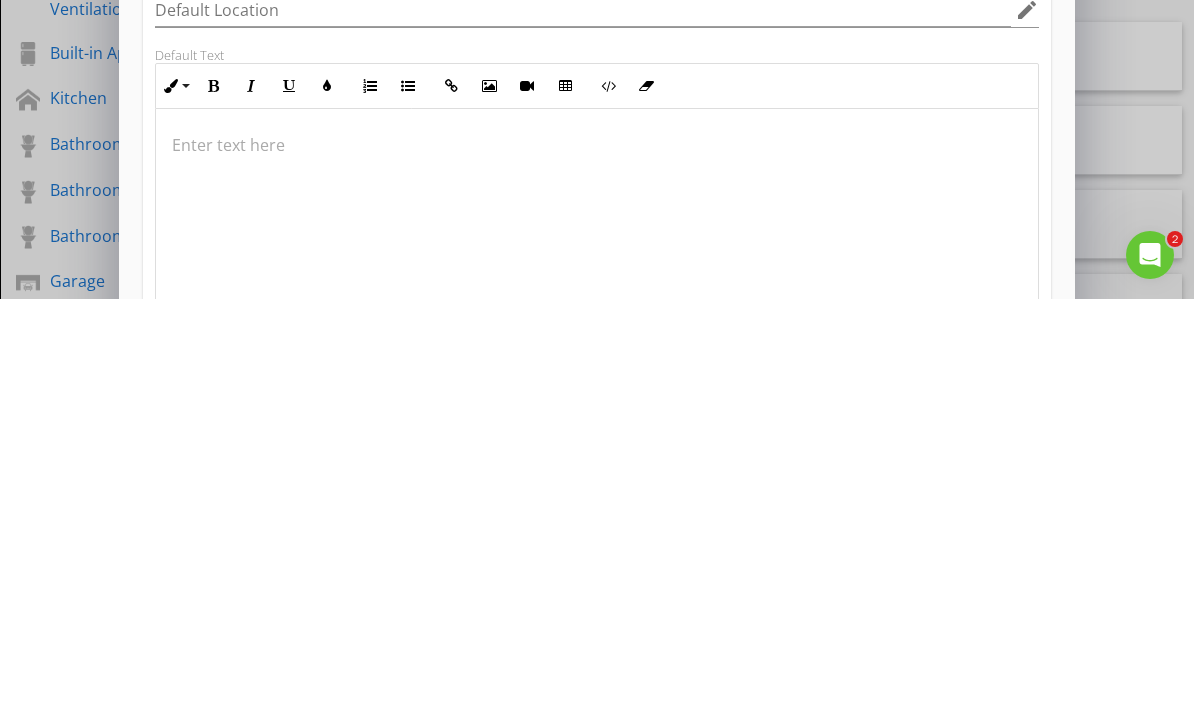 click at bounding box center [596, 573] 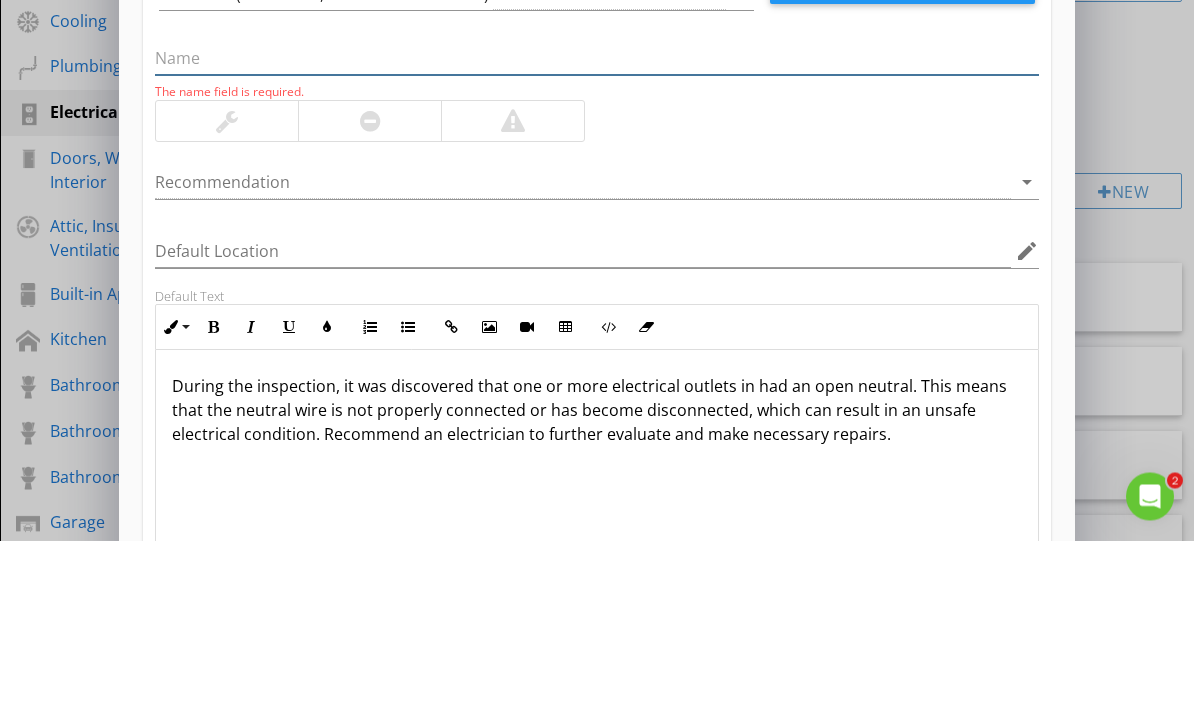 click at bounding box center (596, 245) 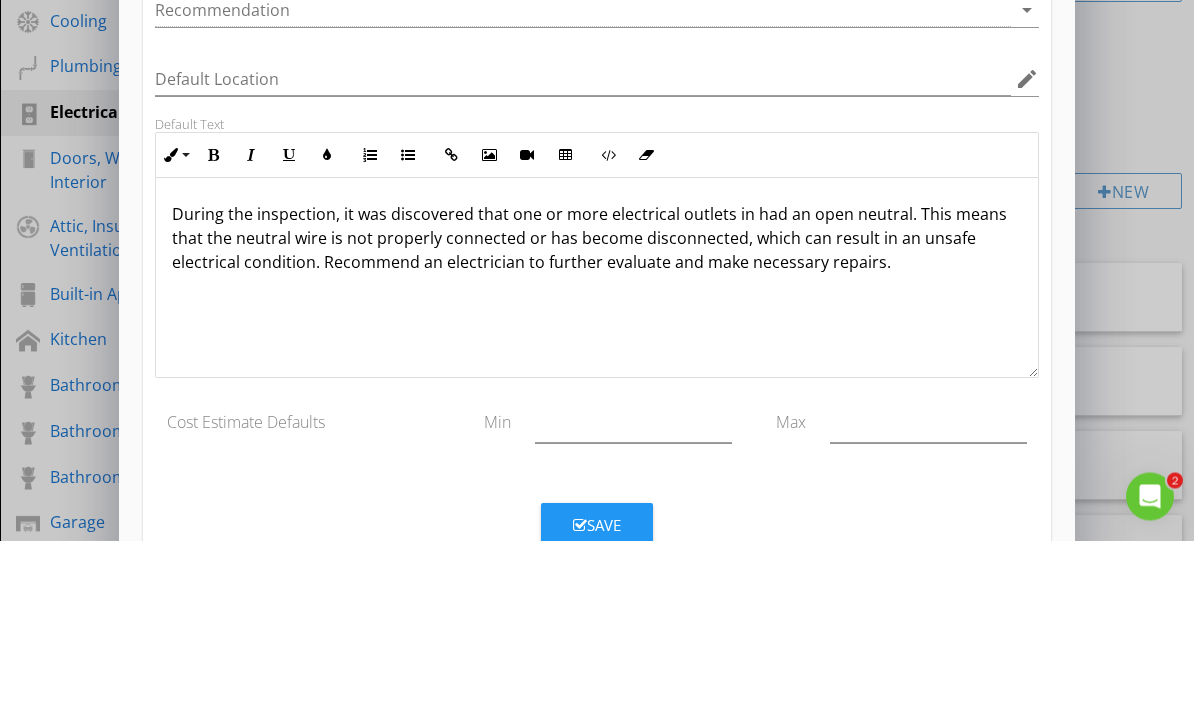 scroll, scrollTop: 166, scrollLeft: 0, axis: vertical 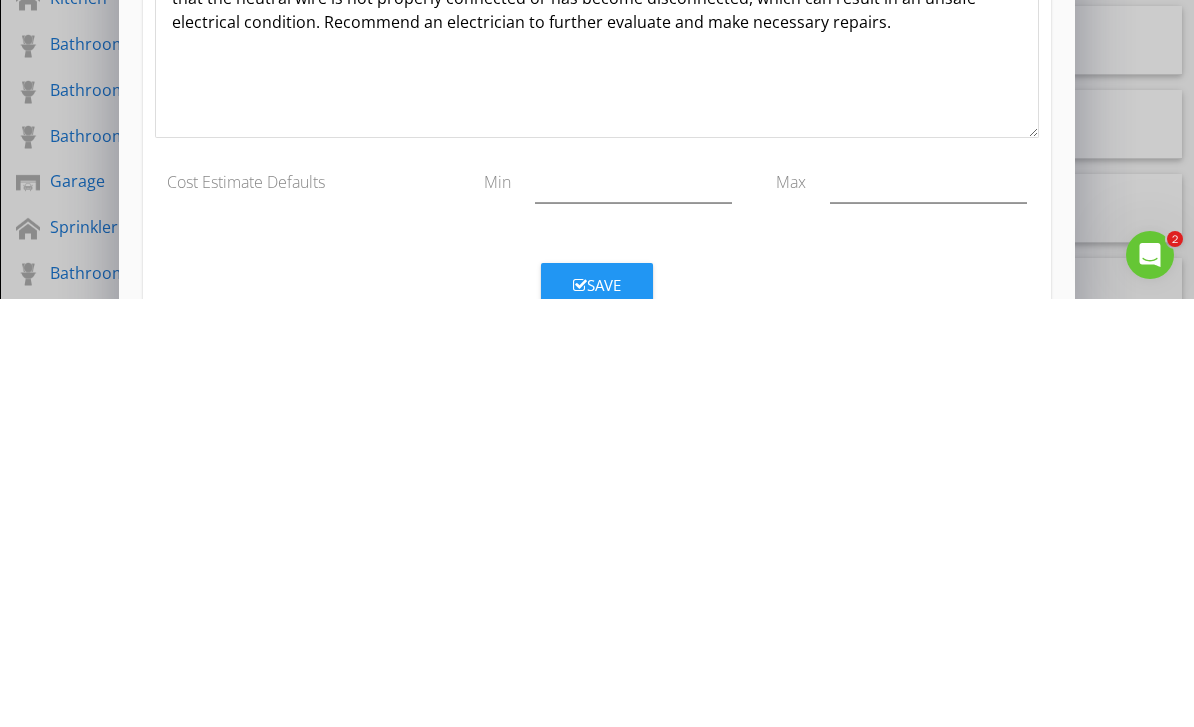 type on "Open Neutral" 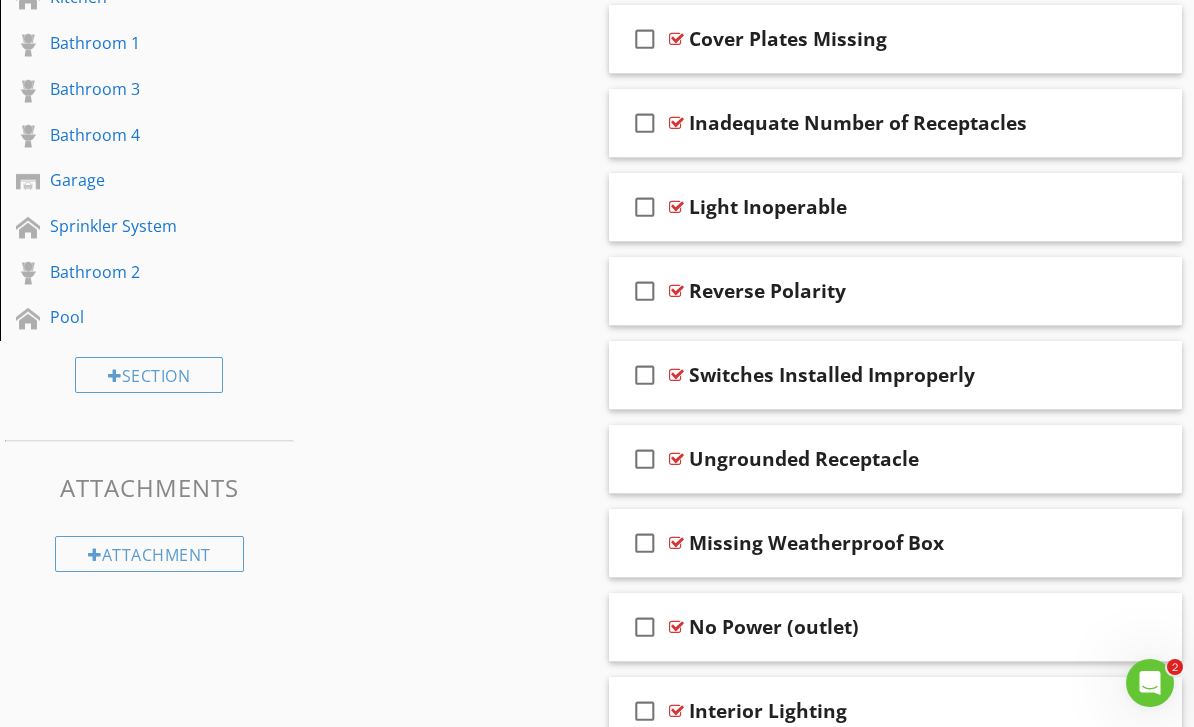 scroll, scrollTop: 69, scrollLeft: 0, axis: vertical 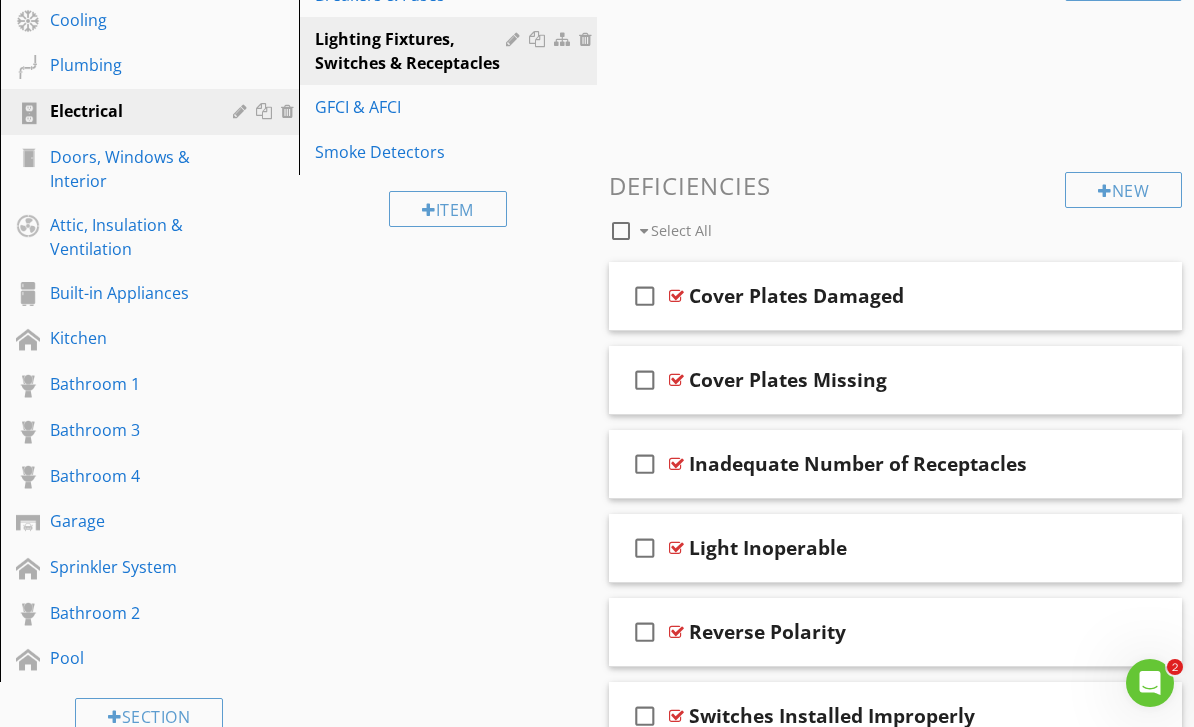 click on "New" at bounding box center [1123, 190] 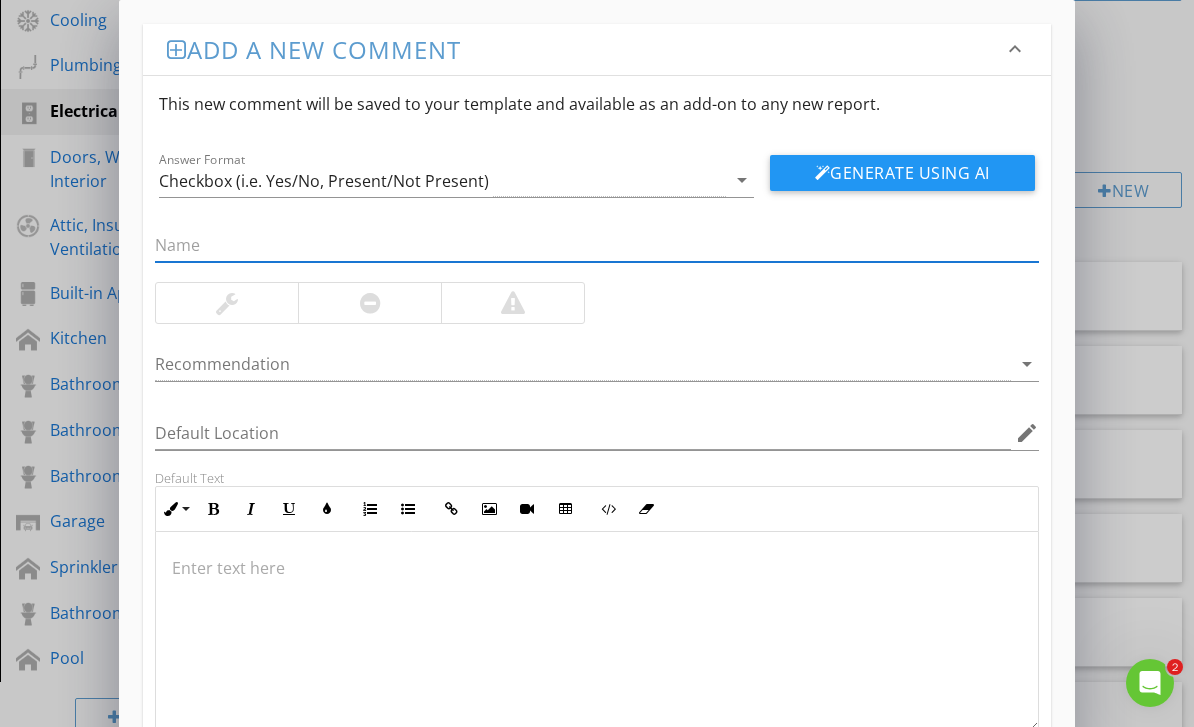 click at bounding box center (596, 568) 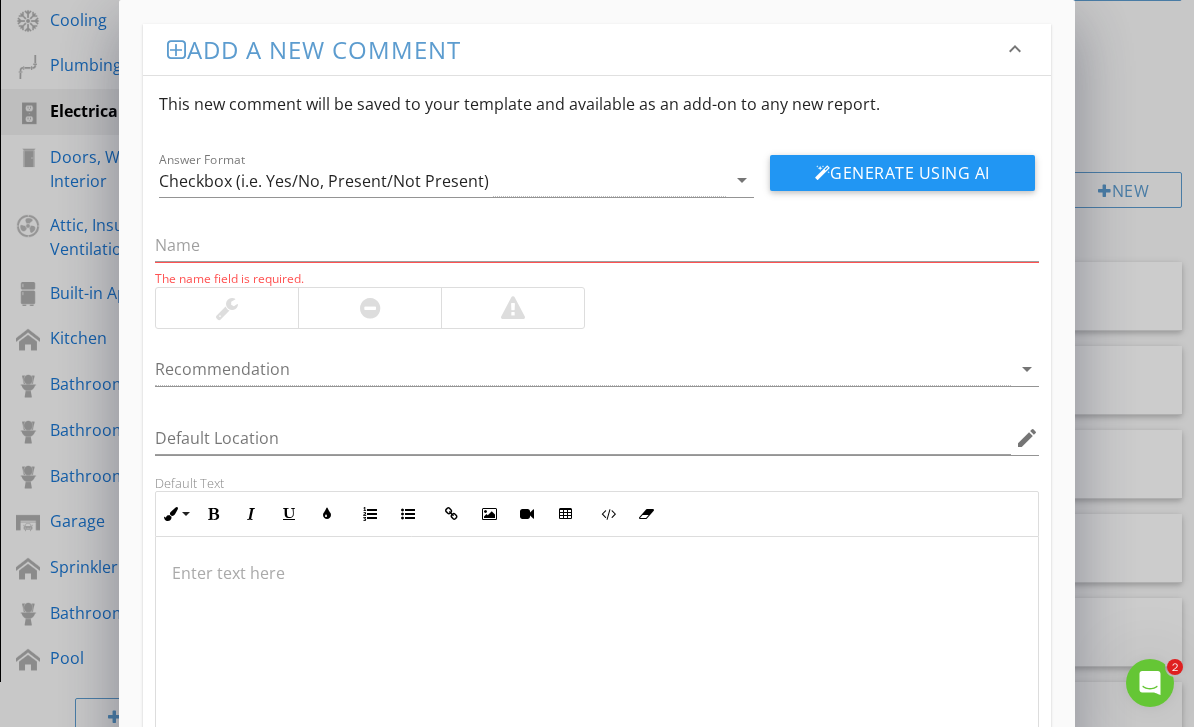 scroll, scrollTop: 596, scrollLeft: 0, axis: vertical 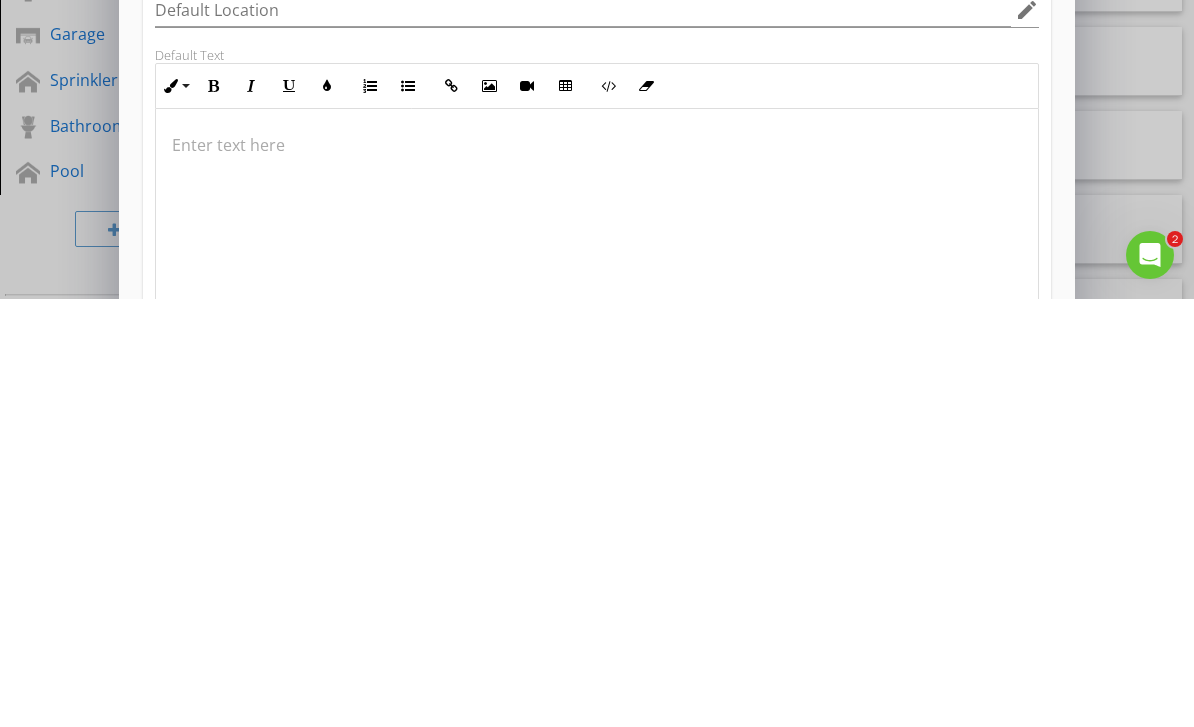 click at bounding box center [596, 573] 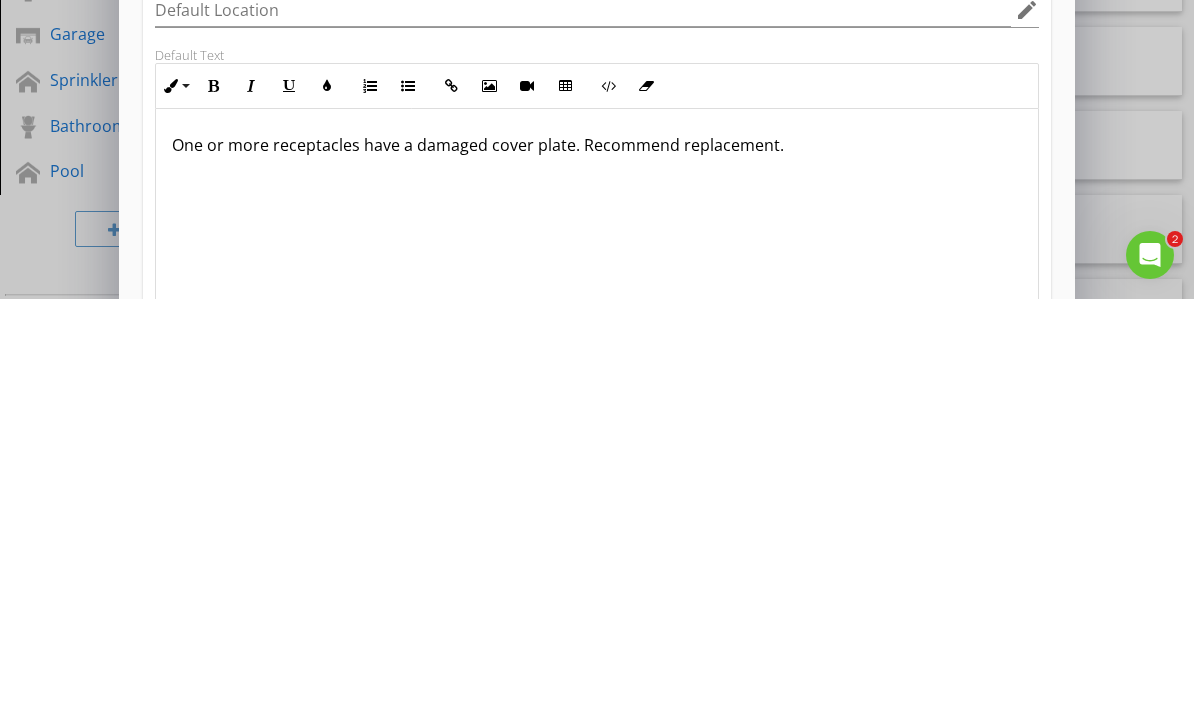 click on "One or more receptacles have a damaged cover plate. Recommend replacement." at bounding box center (596, 573) 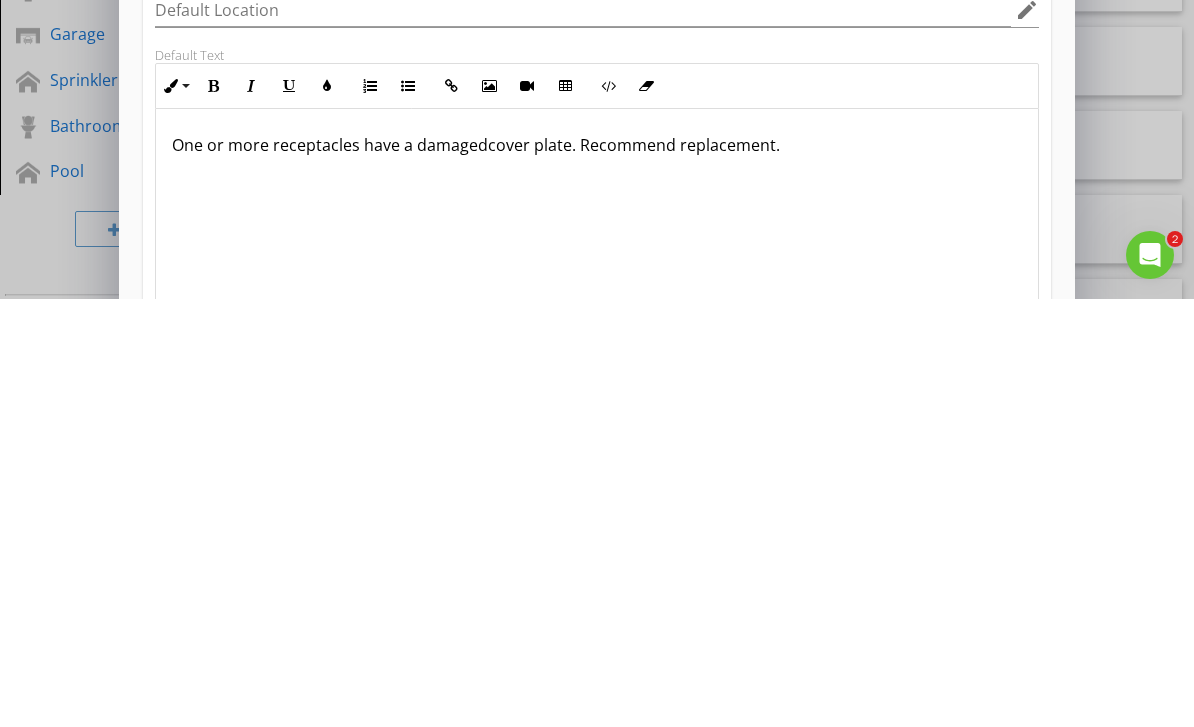 type 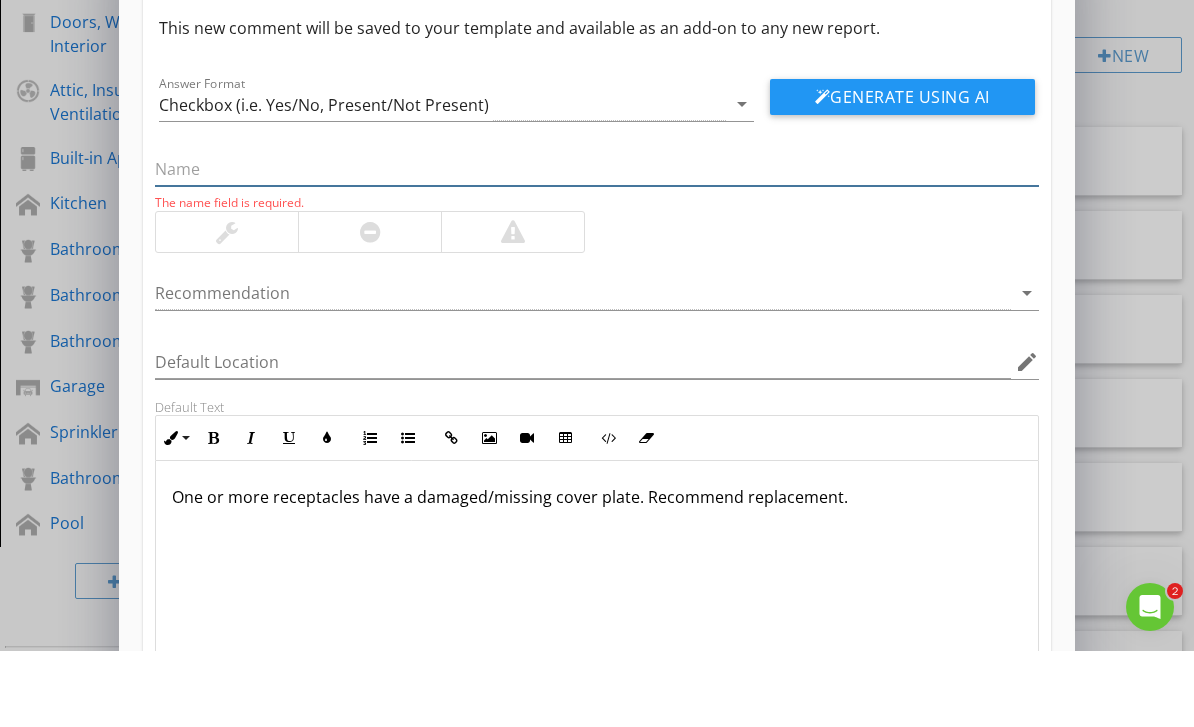 click at bounding box center [596, 245] 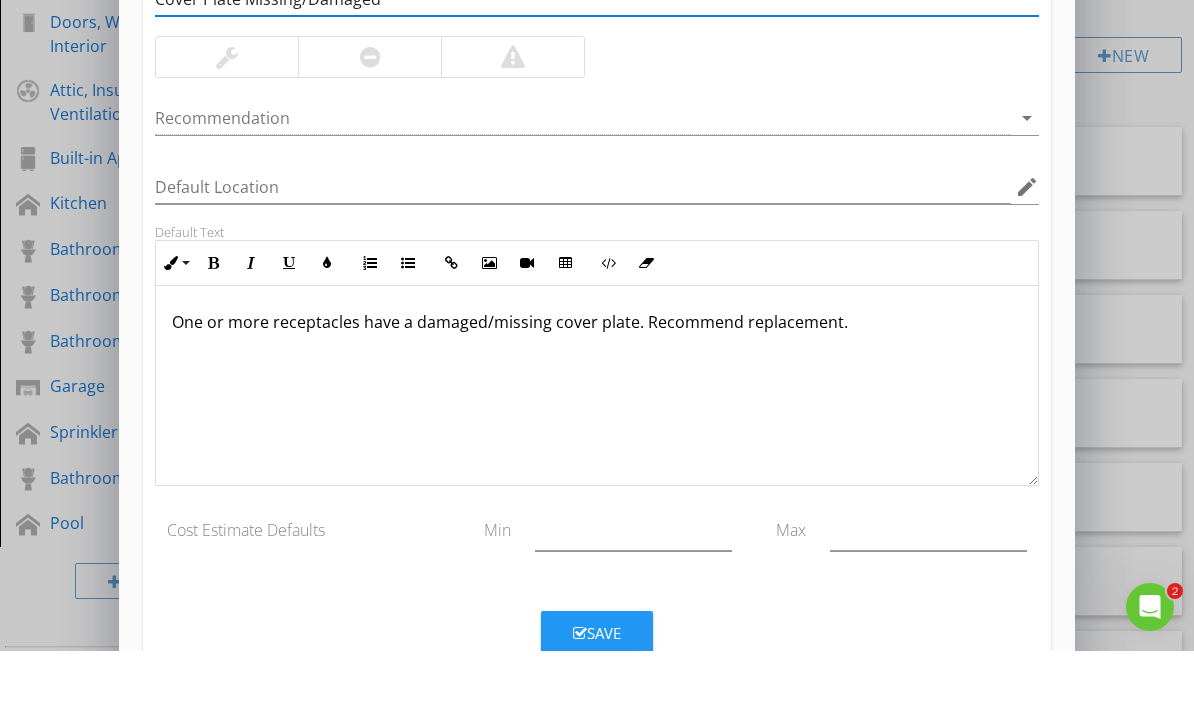 scroll, scrollTop: 166, scrollLeft: 0, axis: vertical 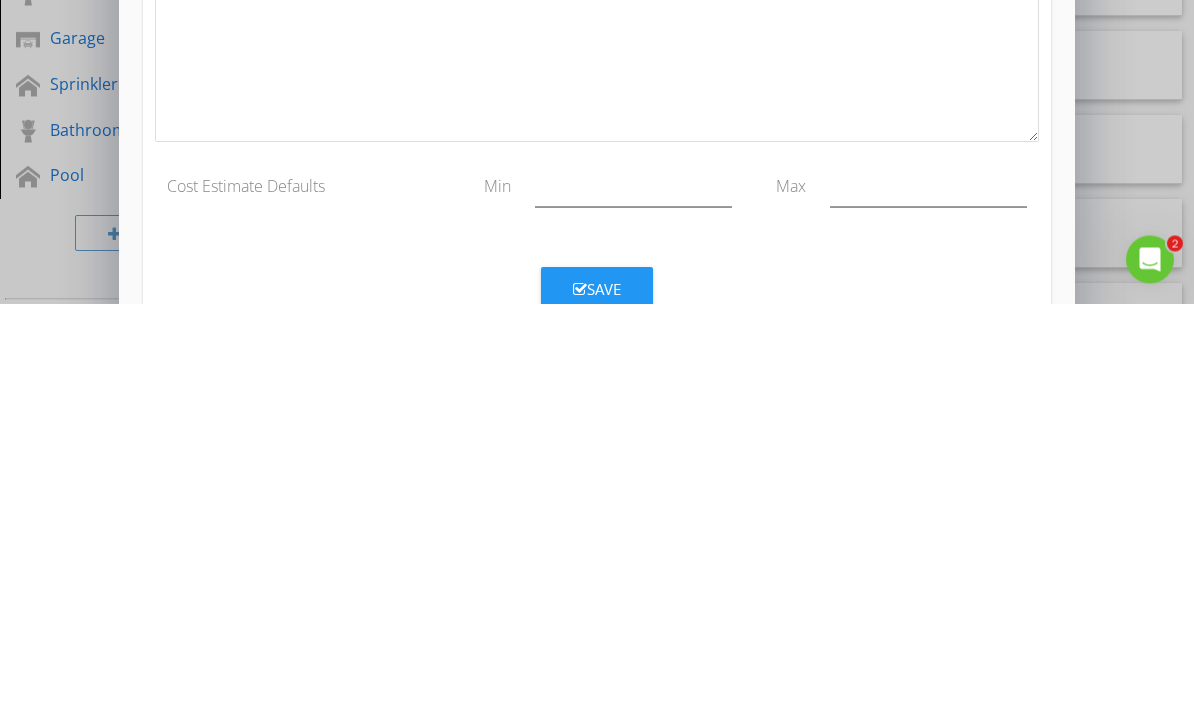 type on "Cover Plate Missing/Damaged" 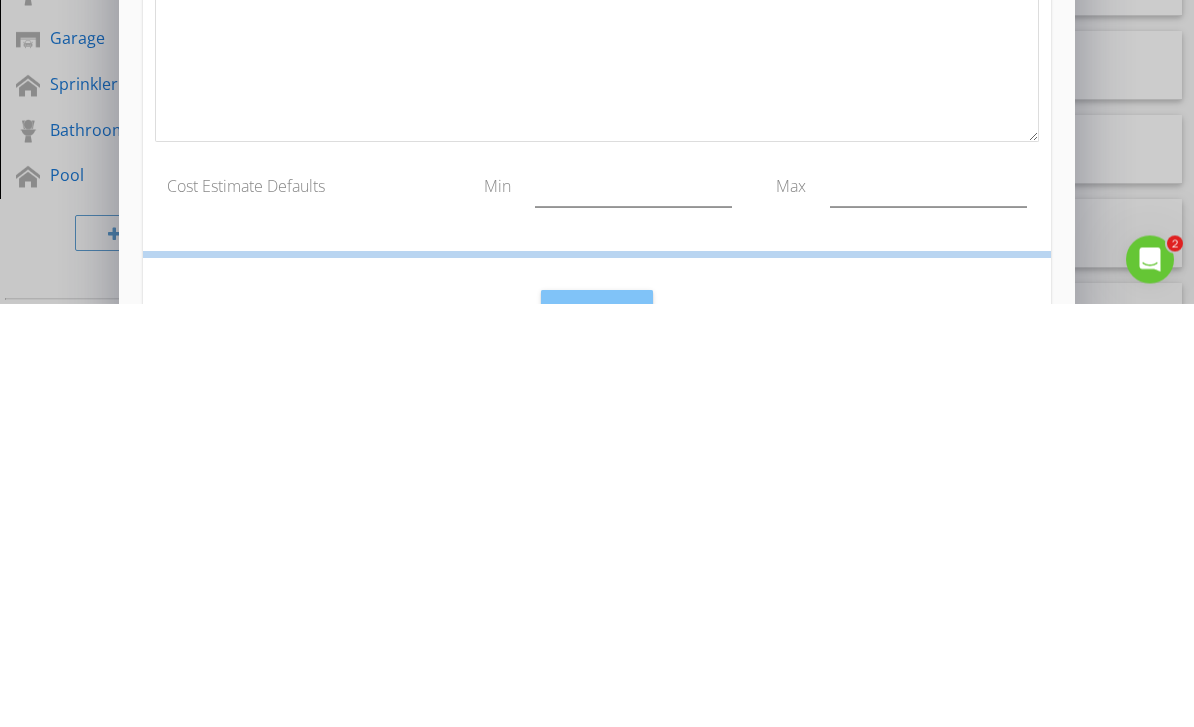 scroll, scrollTop: 1020, scrollLeft: 0, axis: vertical 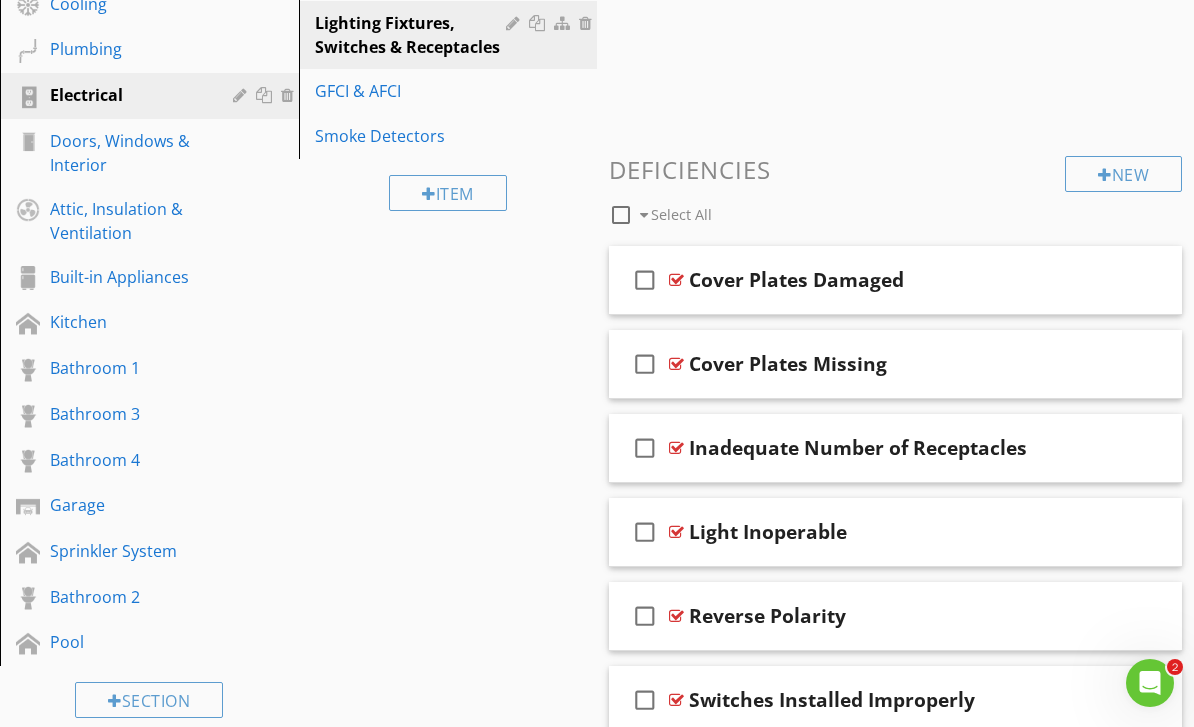 click on "New" at bounding box center [1123, 174] 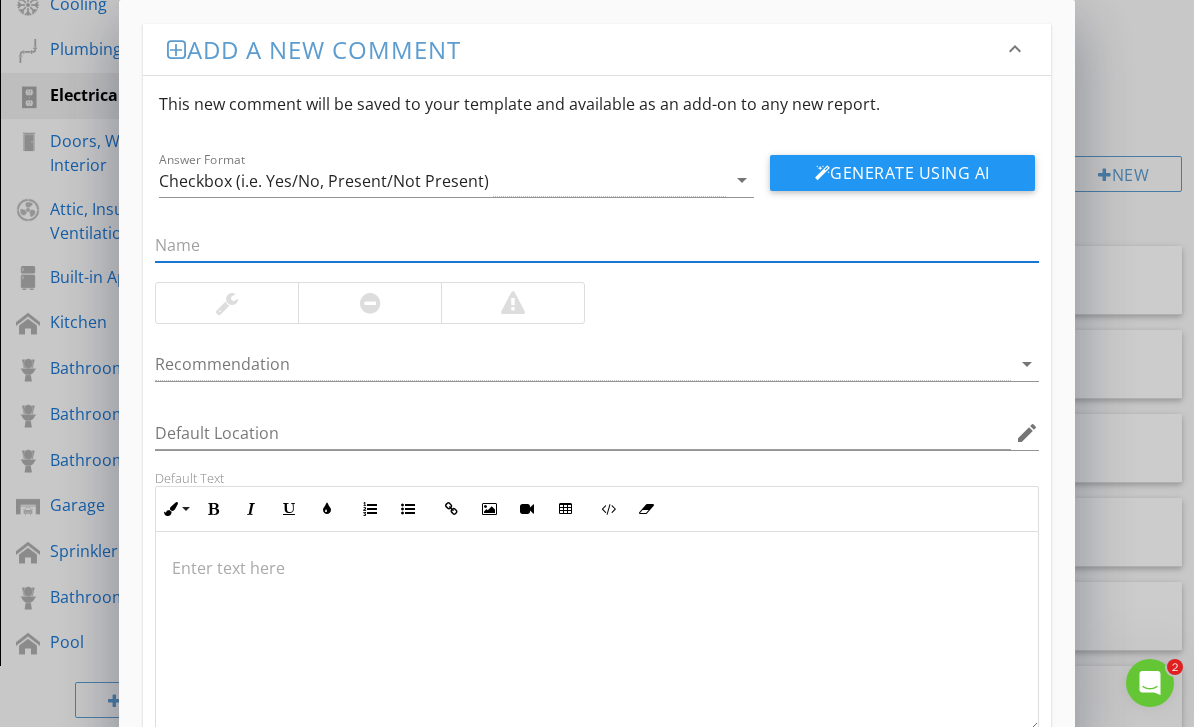 click at bounding box center (596, 568) 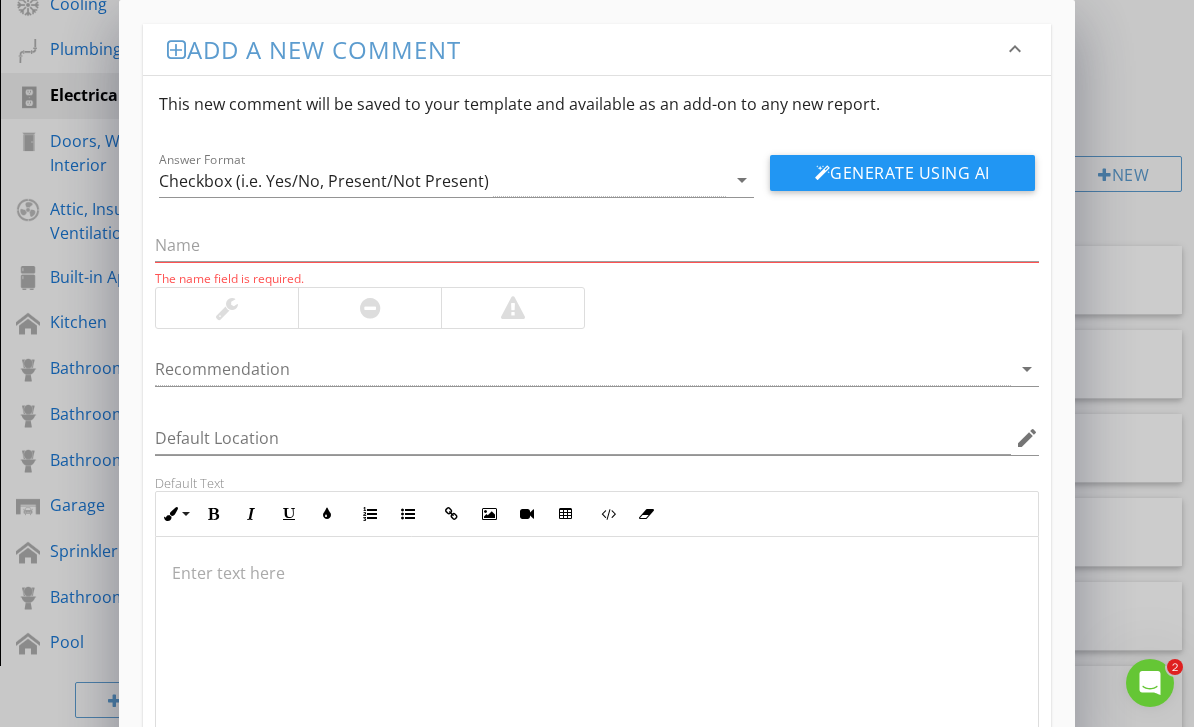scroll, scrollTop: 612, scrollLeft: 0, axis: vertical 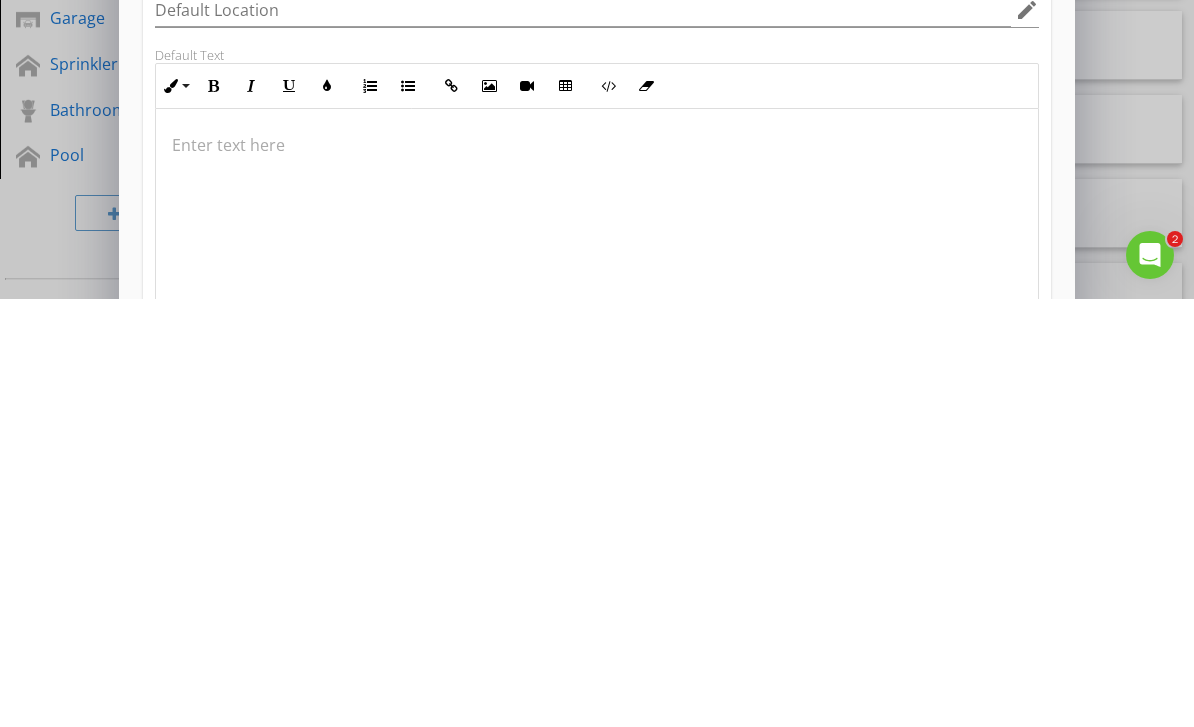 click at bounding box center [596, 573] 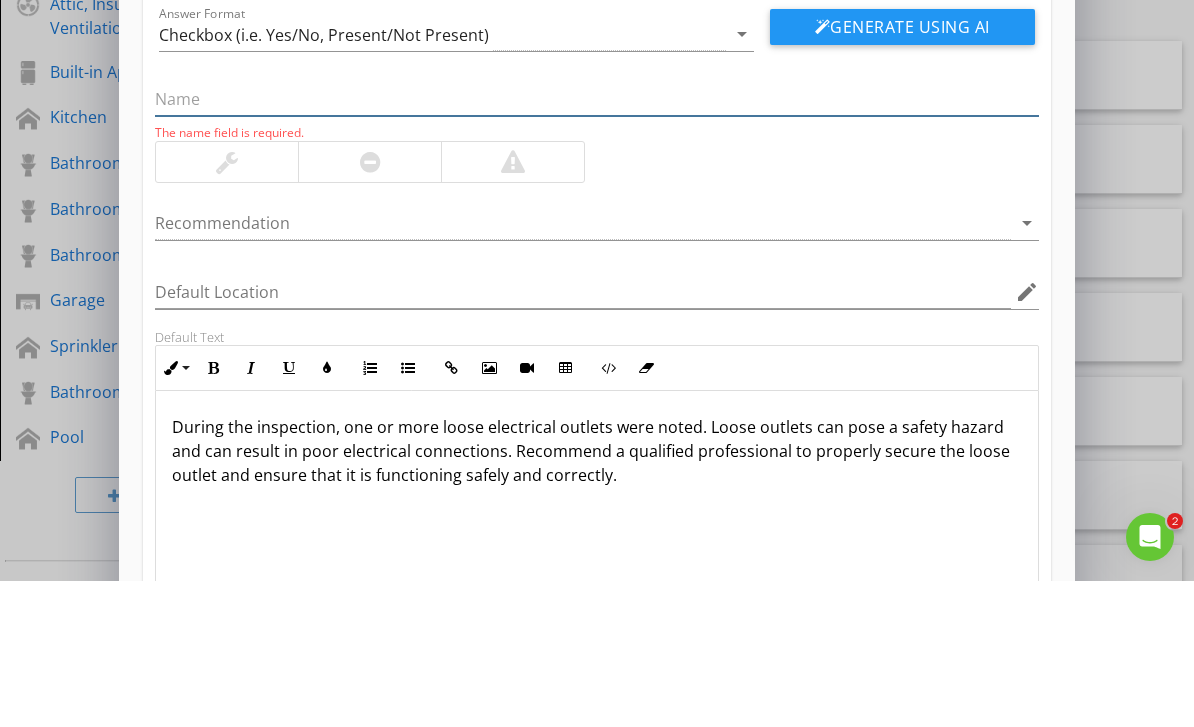 click at bounding box center (596, 245) 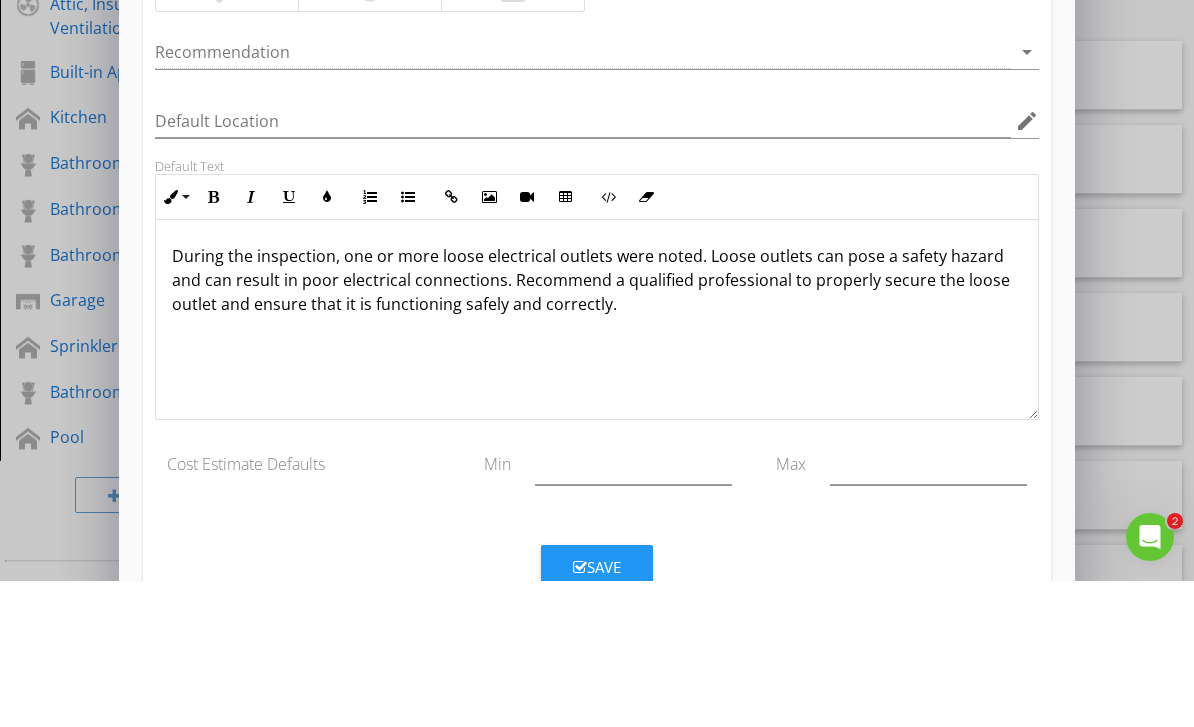scroll, scrollTop: 166, scrollLeft: 0, axis: vertical 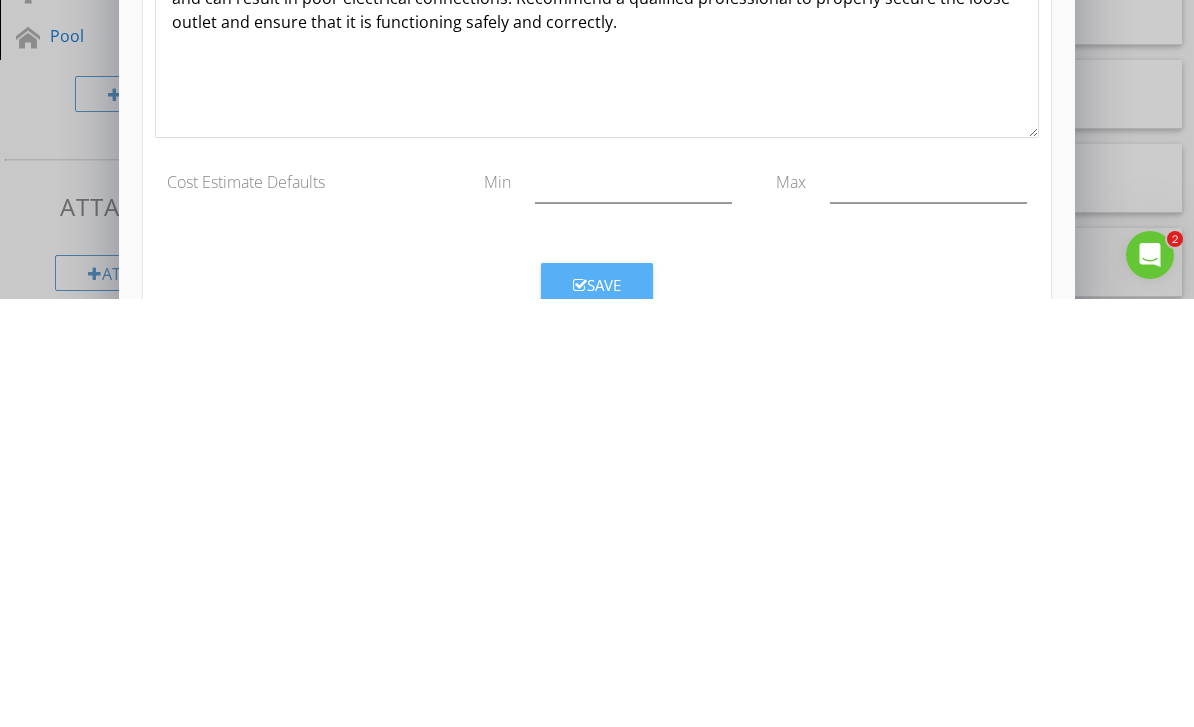 type on "Loose Electrical Outlet" 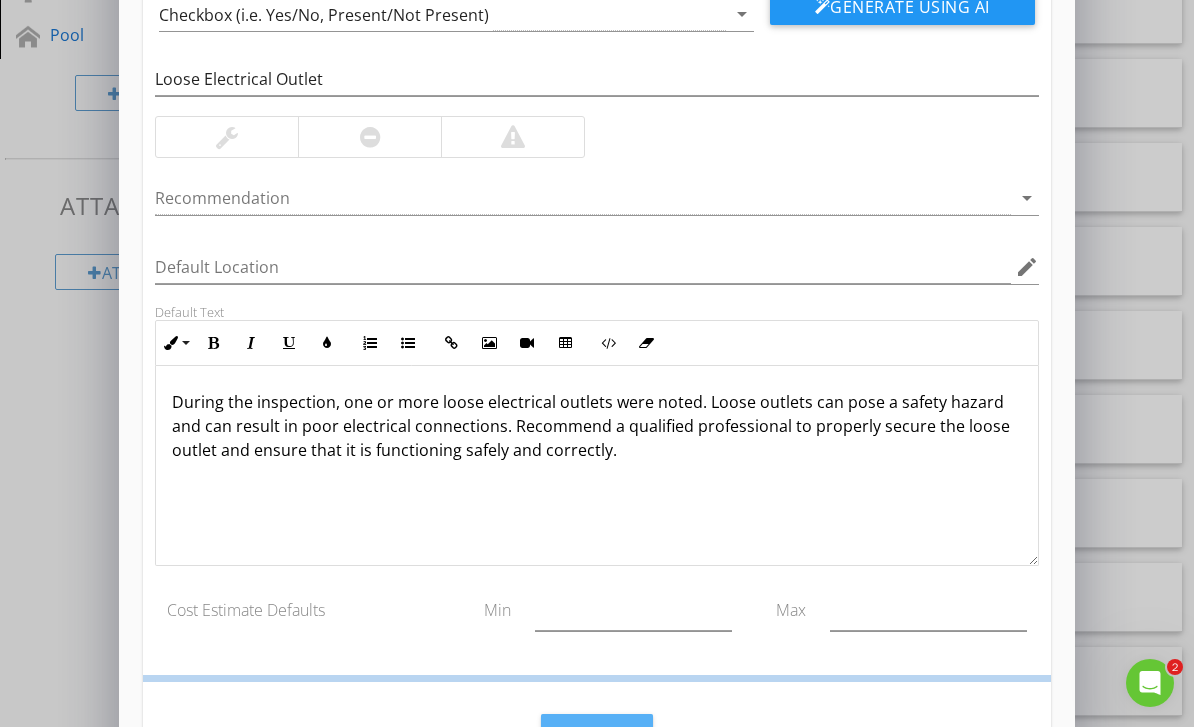 scroll, scrollTop: 69, scrollLeft: 0, axis: vertical 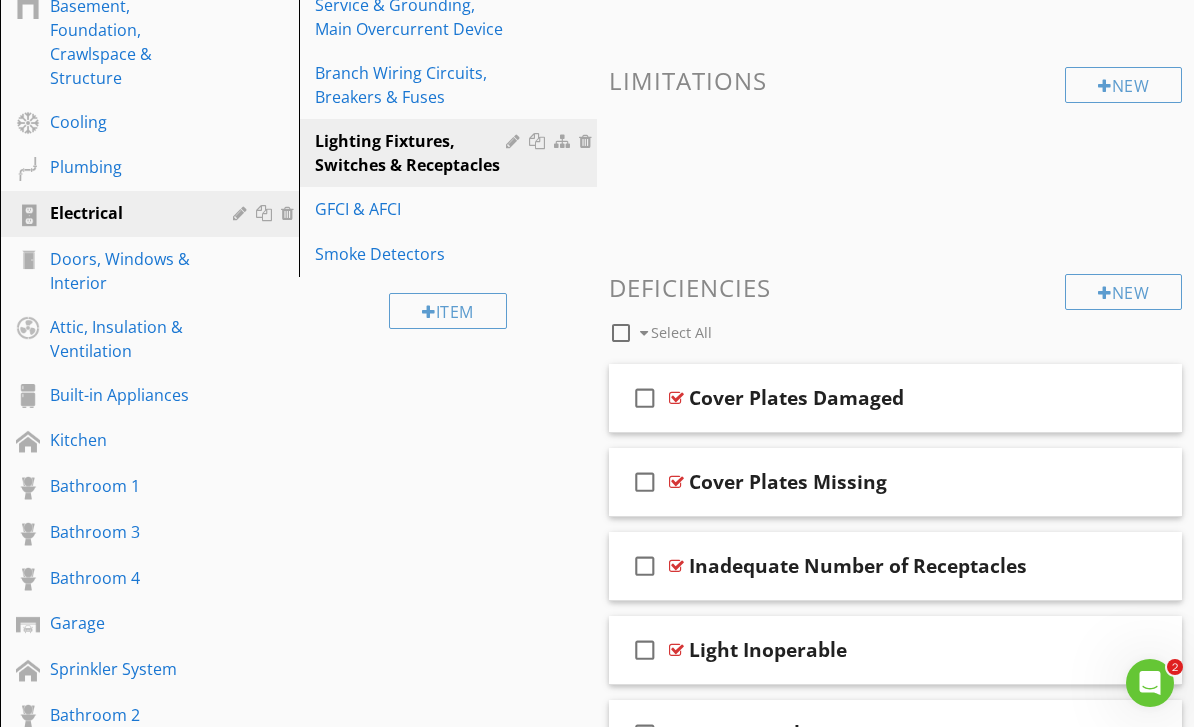 click on "New" at bounding box center [1123, 292] 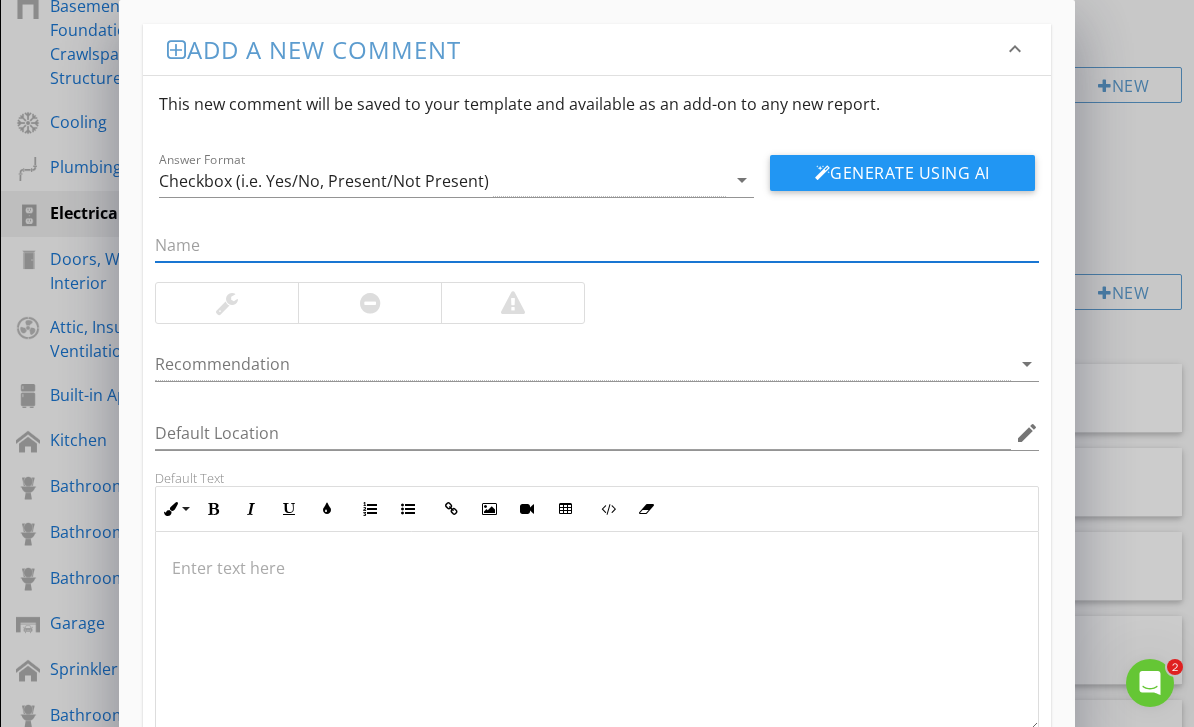 click at bounding box center (596, 568) 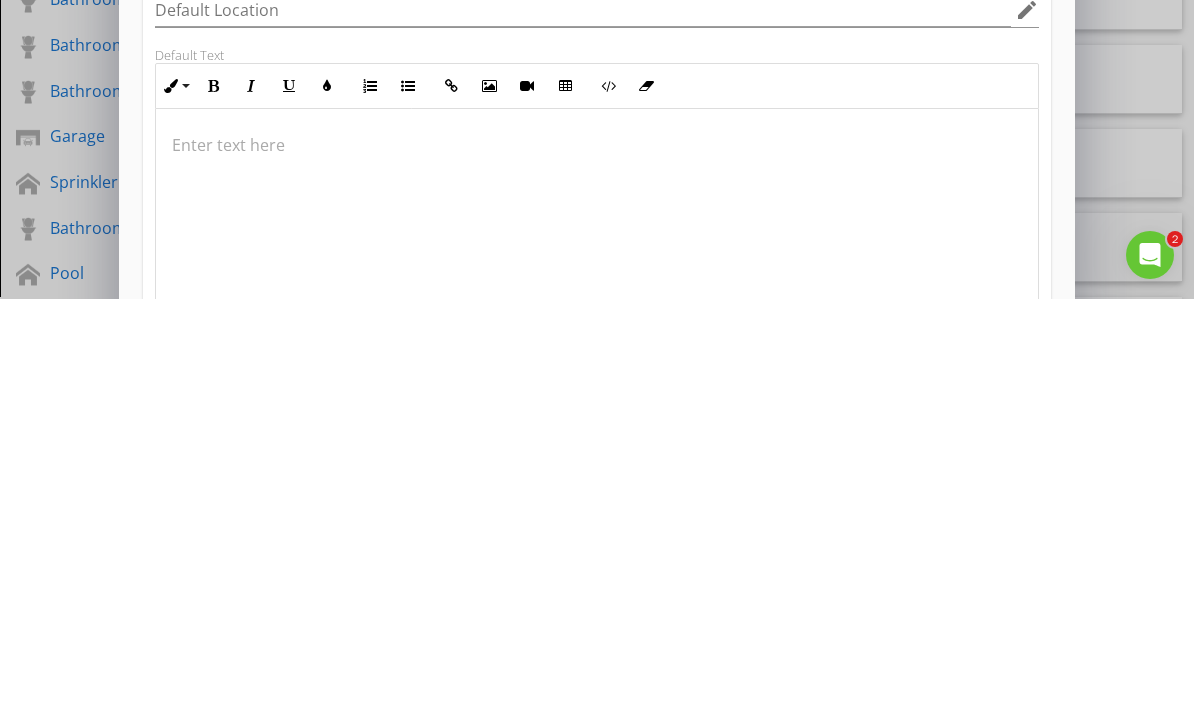click at bounding box center (596, 573) 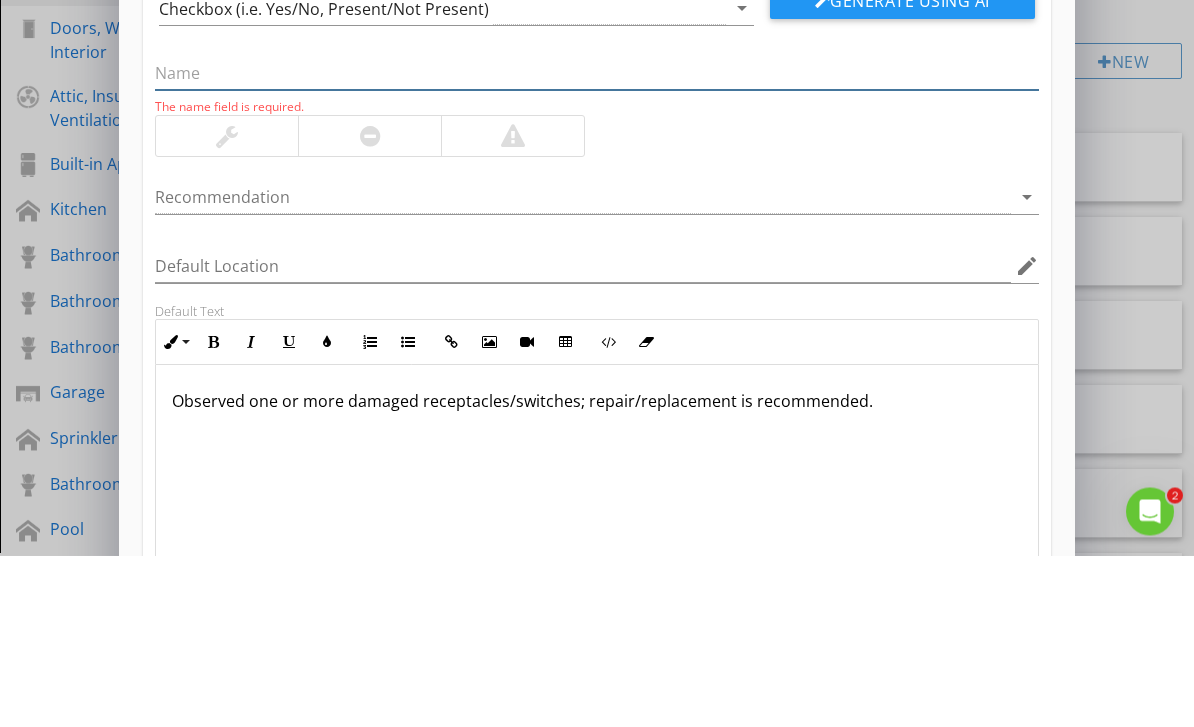 click at bounding box center (596, 245) 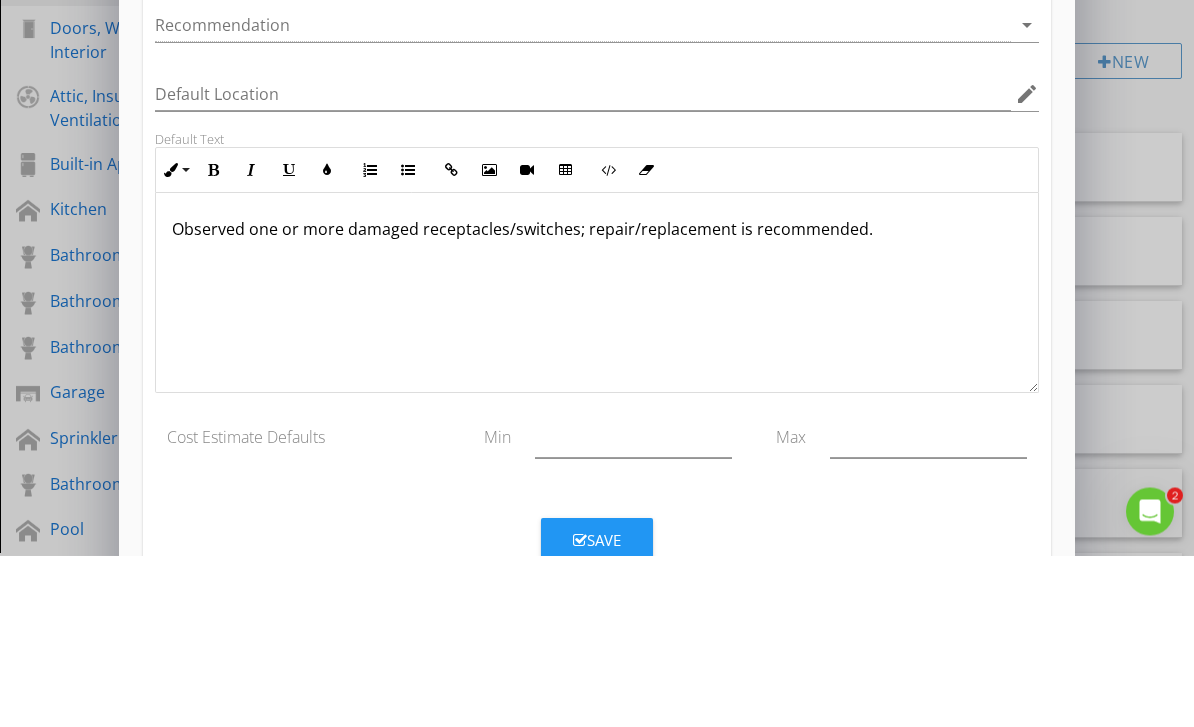 scroll, scrollTop: 166, scrollLeft: 0, axis: vertical 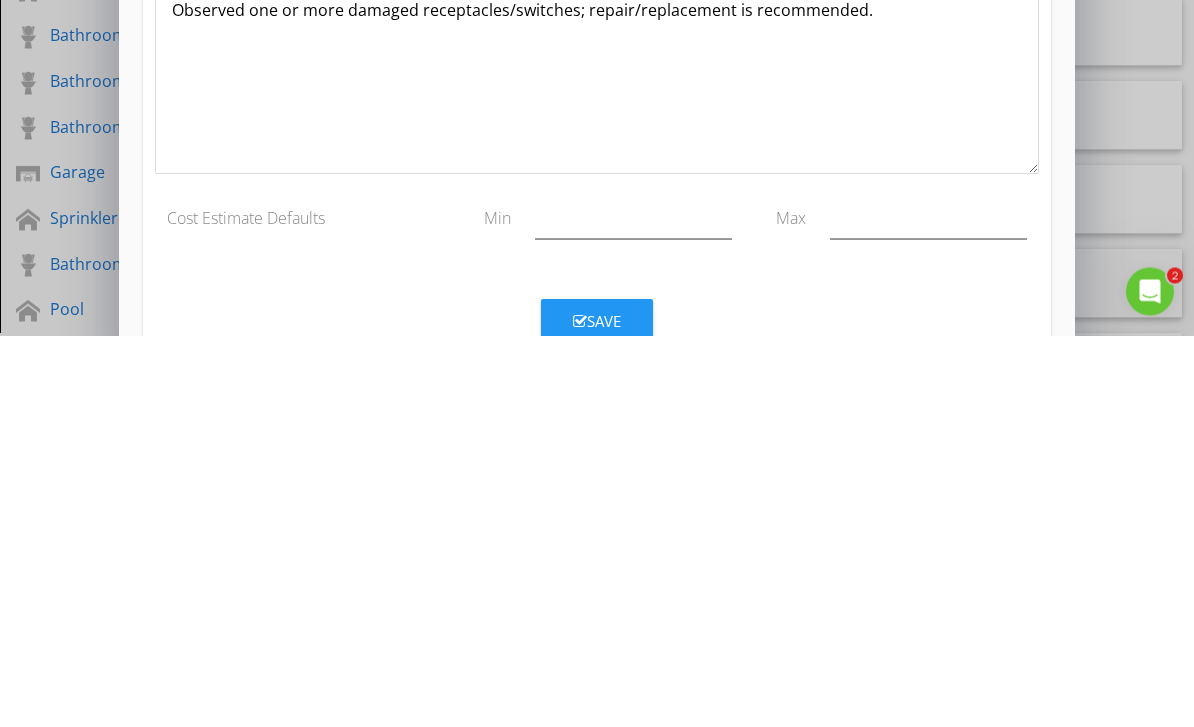 type on "Damaged Light Switch" 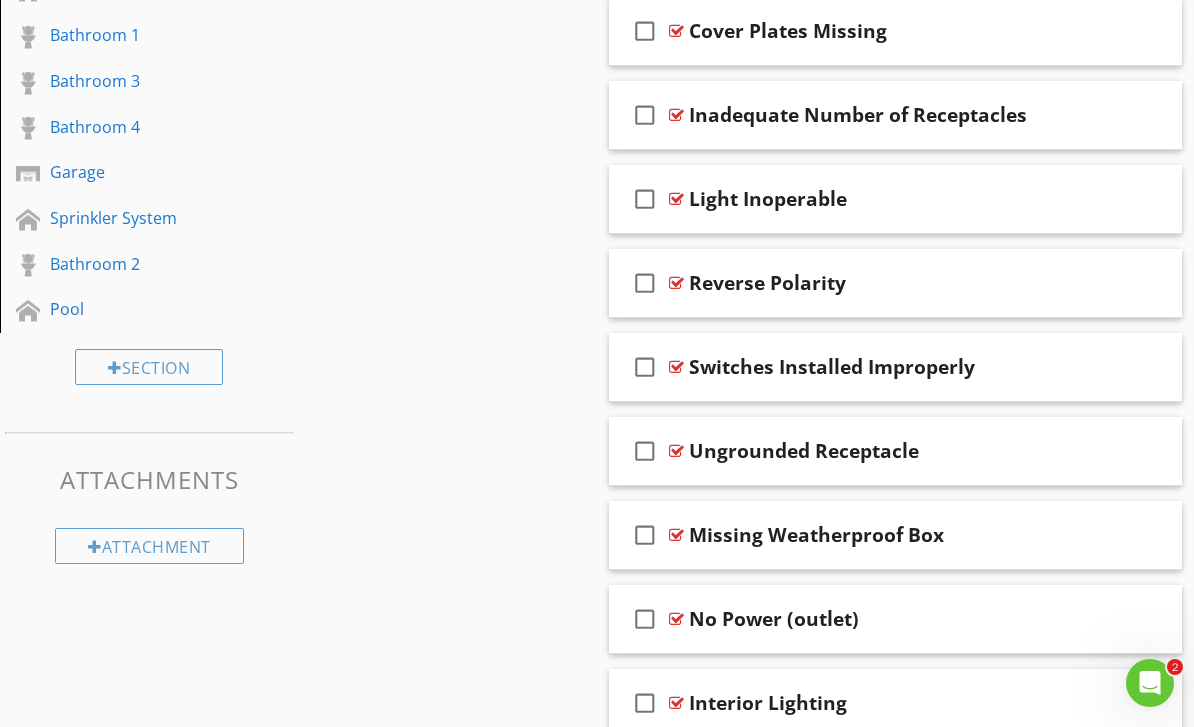 scroll, scrollTop: 69, scrollLeft: 0, axis: vertical 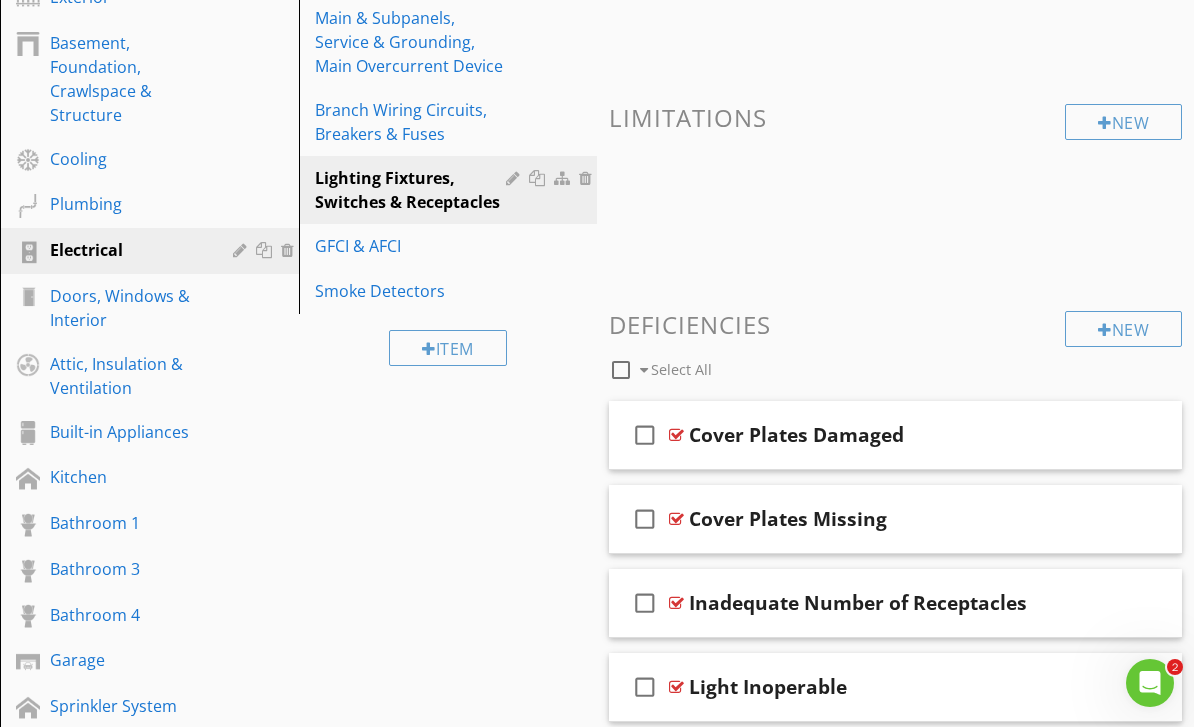 click on "GFCI & AFCI" at bounding box center (414, 246) 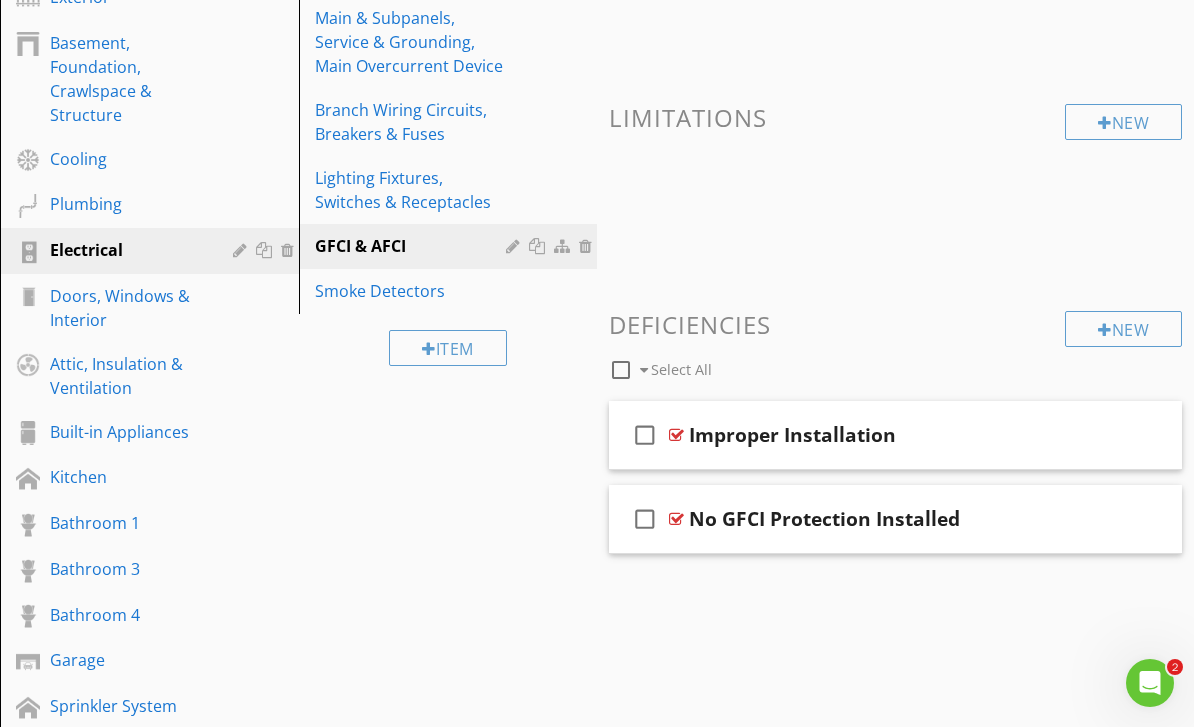 click on "New" at bounding box center [1123, 329] 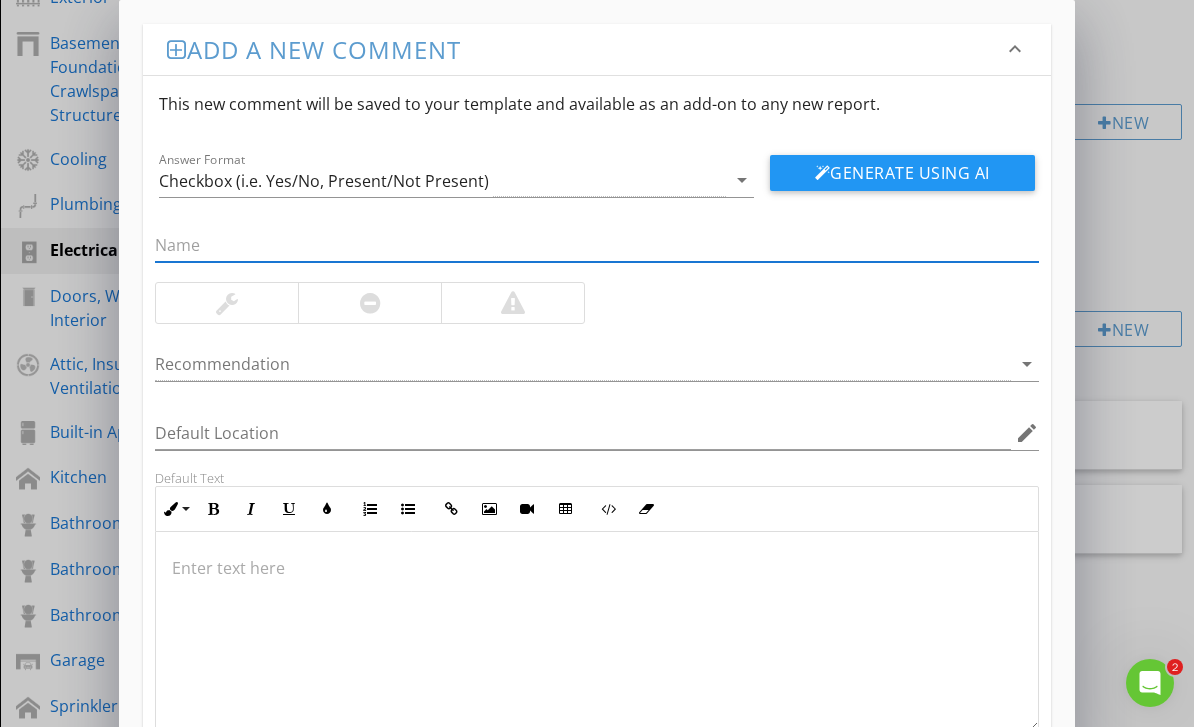 click at bounding box center [596, 245] 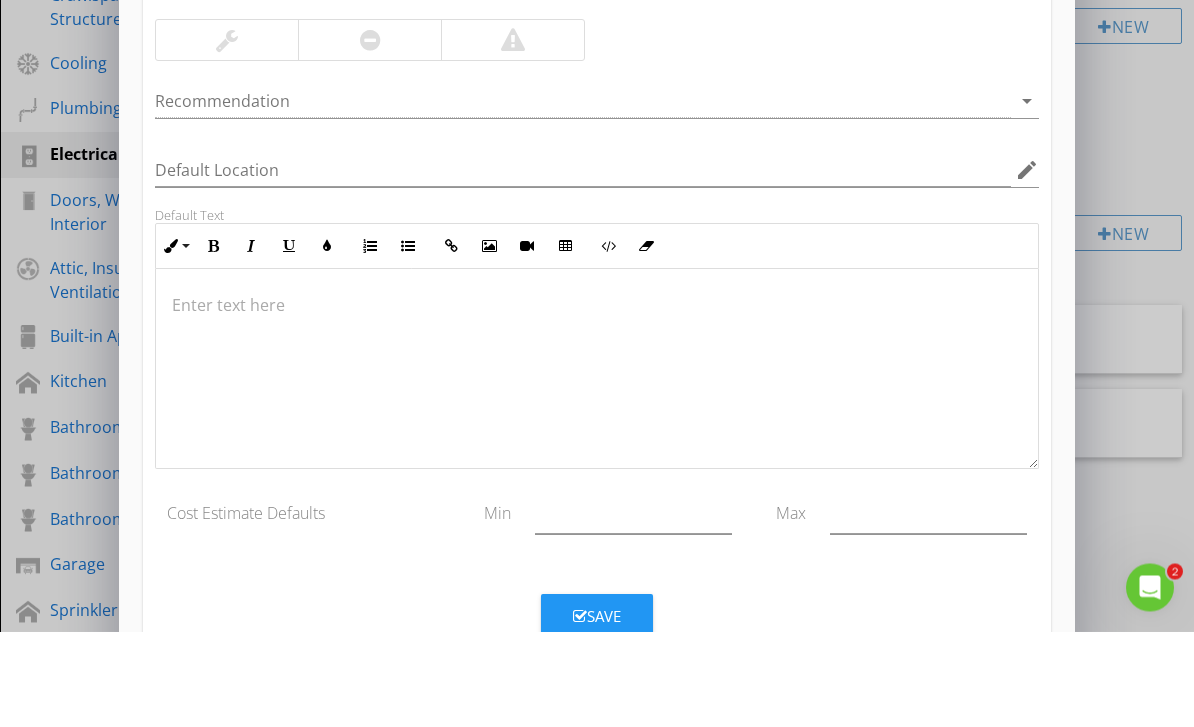 scroll, scrollTop: 166, scrollLeft: 0, axis: vertical 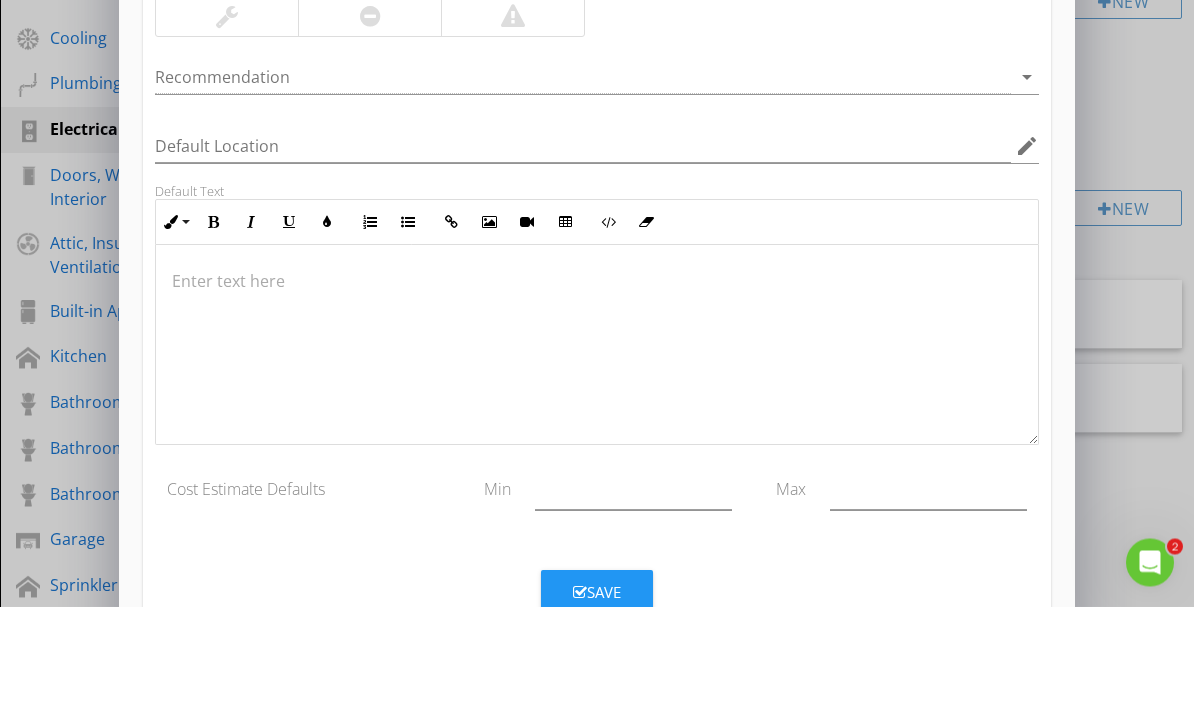 type on "Faulty GFCI" 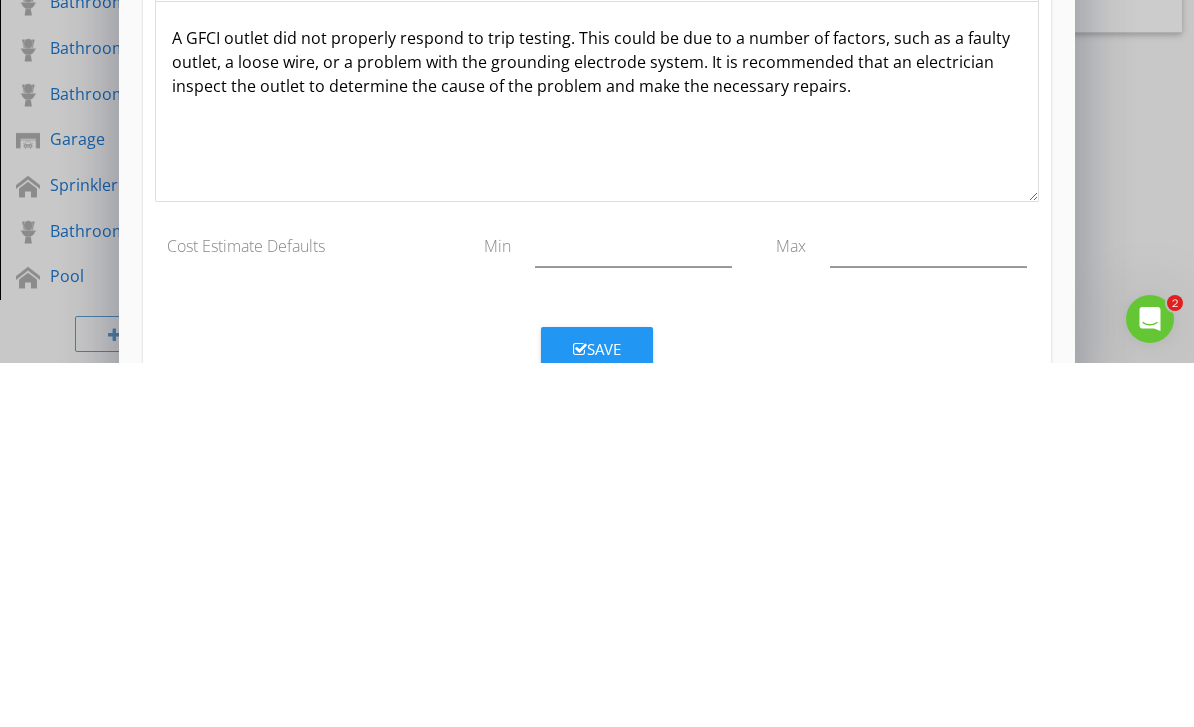 click on "Save" at bounding box center (597, 713) 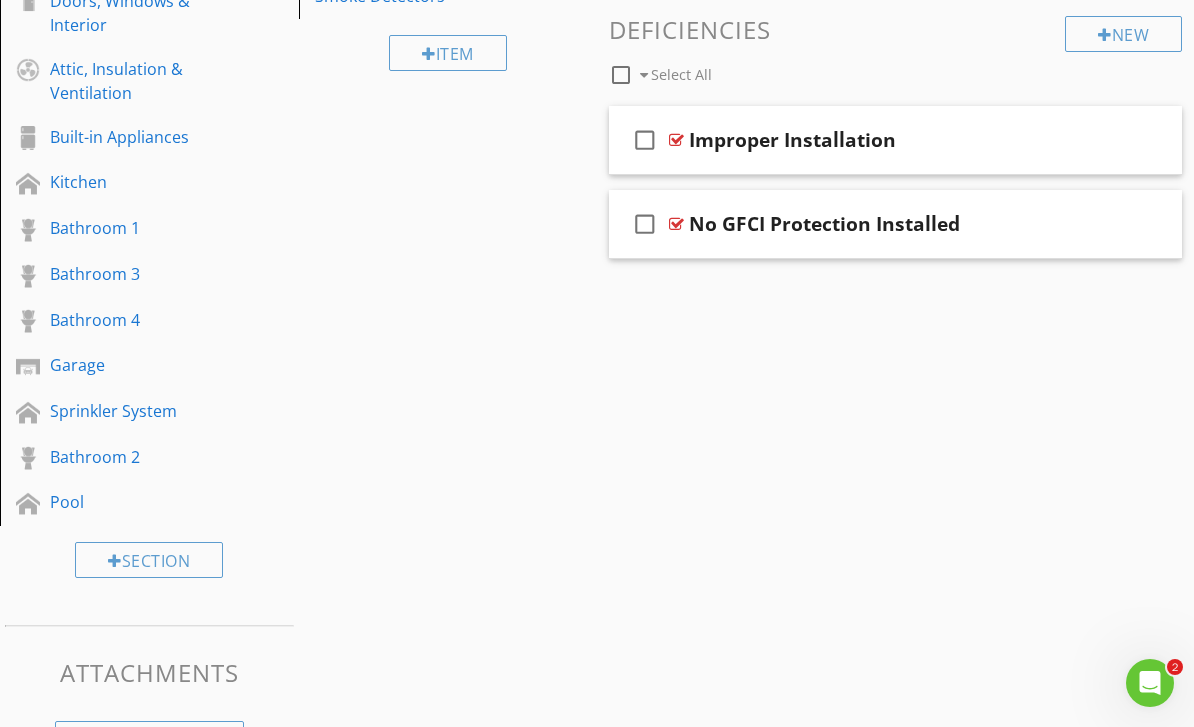 scroll, scrollTop: 69, scrollLeft: 0, axis: vertical 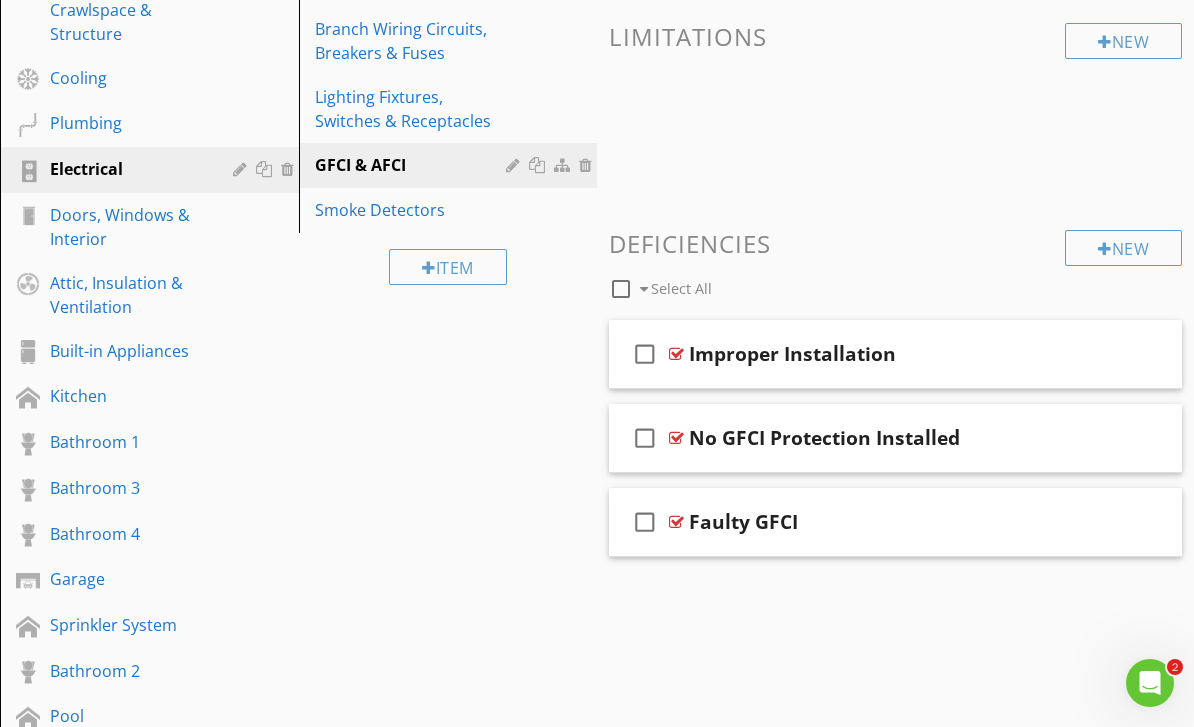 click at bounding box center (1047, 521) 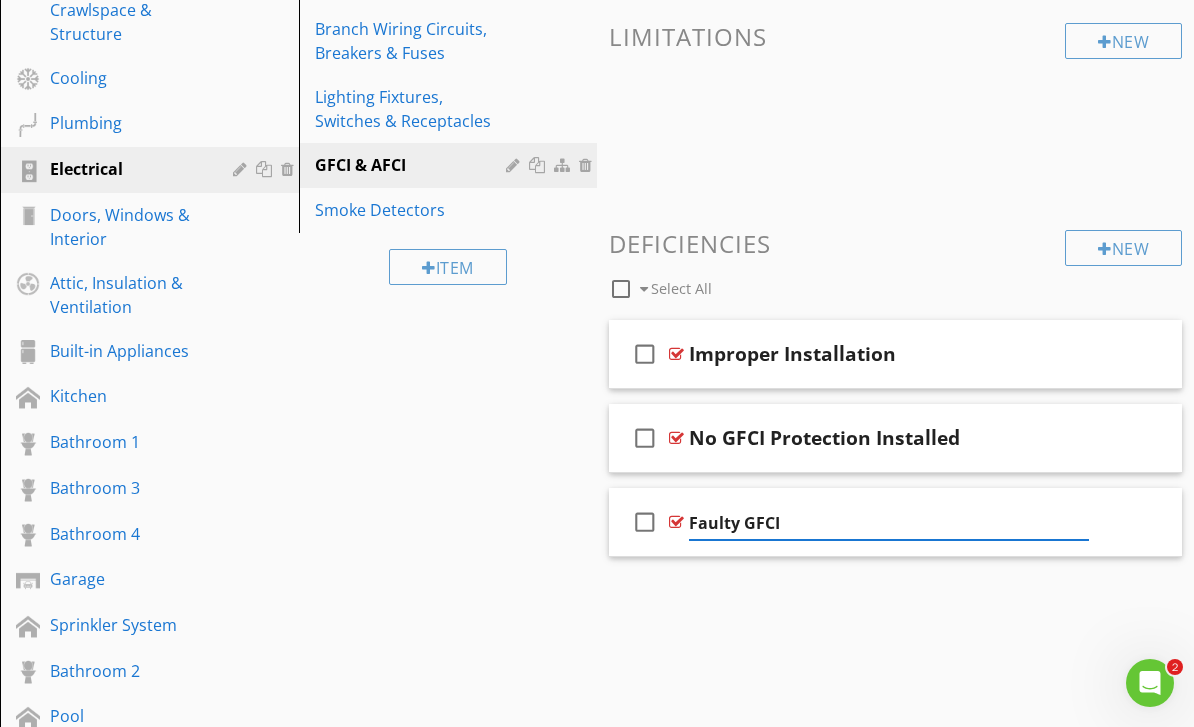 click on "Faulty GFCI" at bounding box center [889, 523] 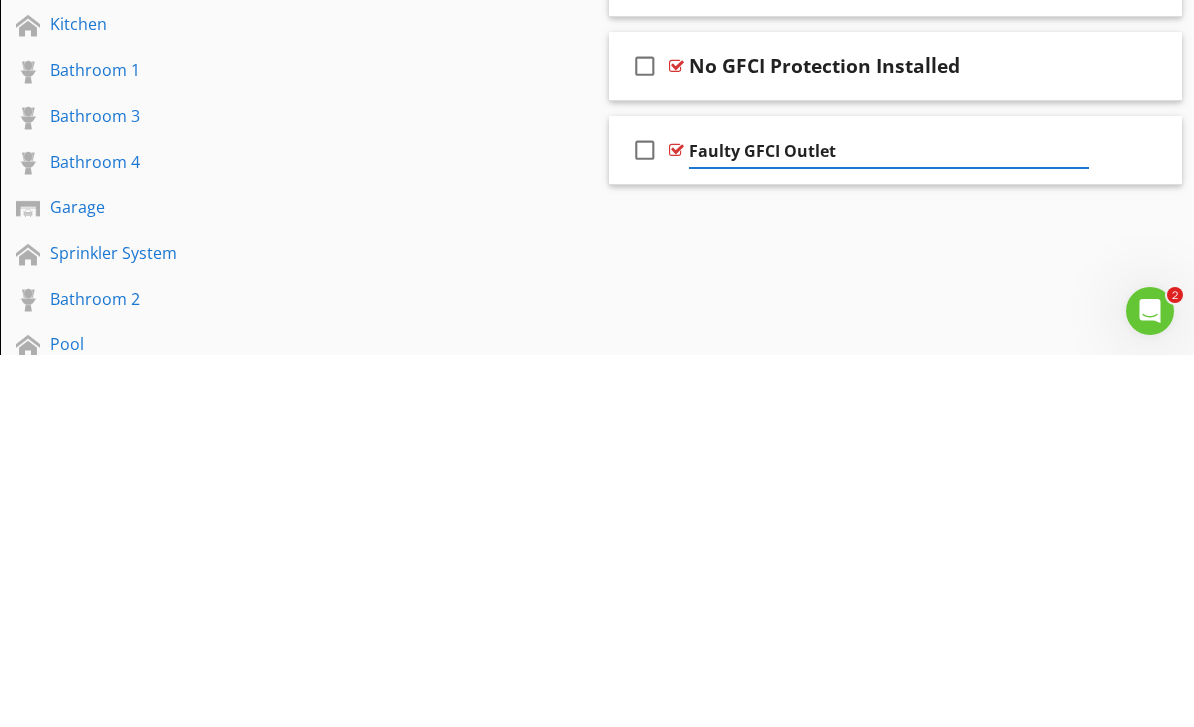 type on "Faulty GFCI Outlet" 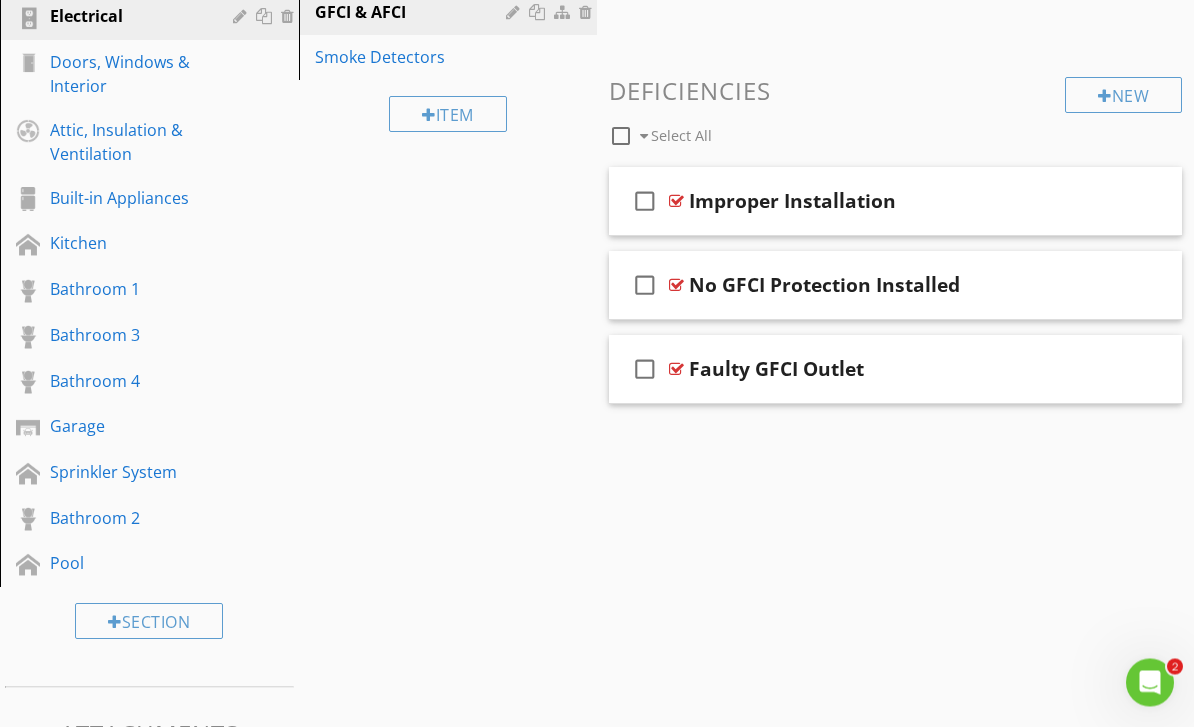 scroll, scrollTop: 501, scrollLeft: 0, axis: vertical 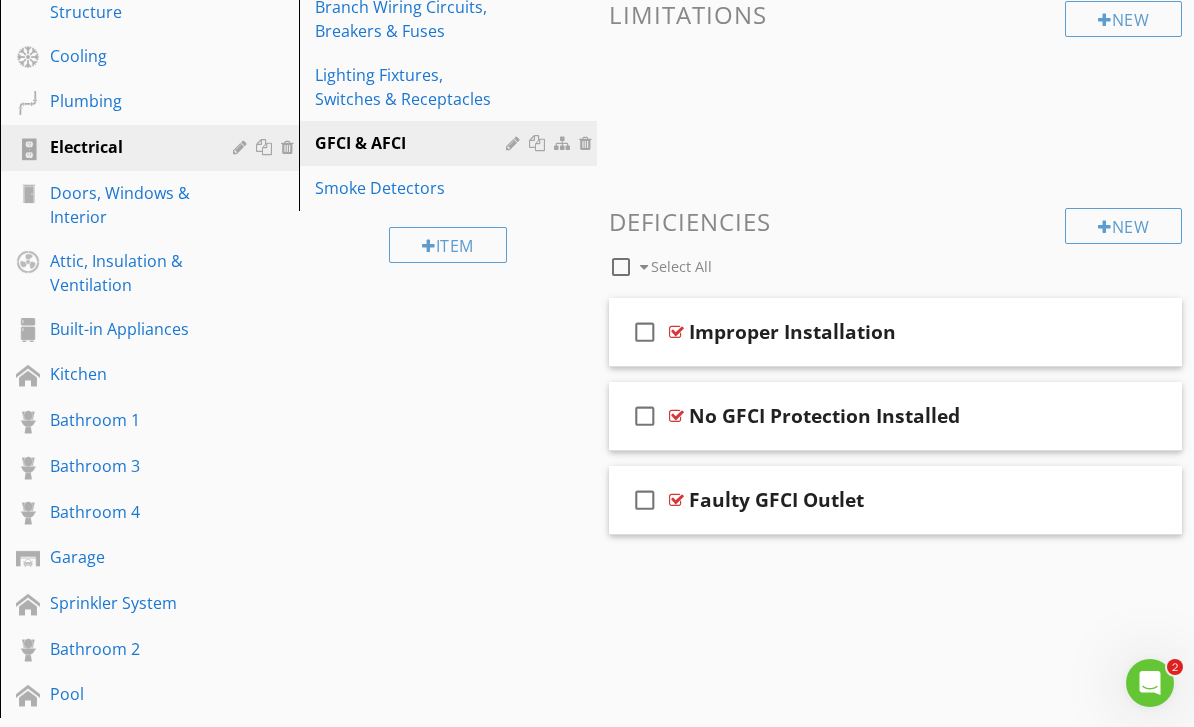click on "Smoke Detectors" at bounding box center [414, 188] 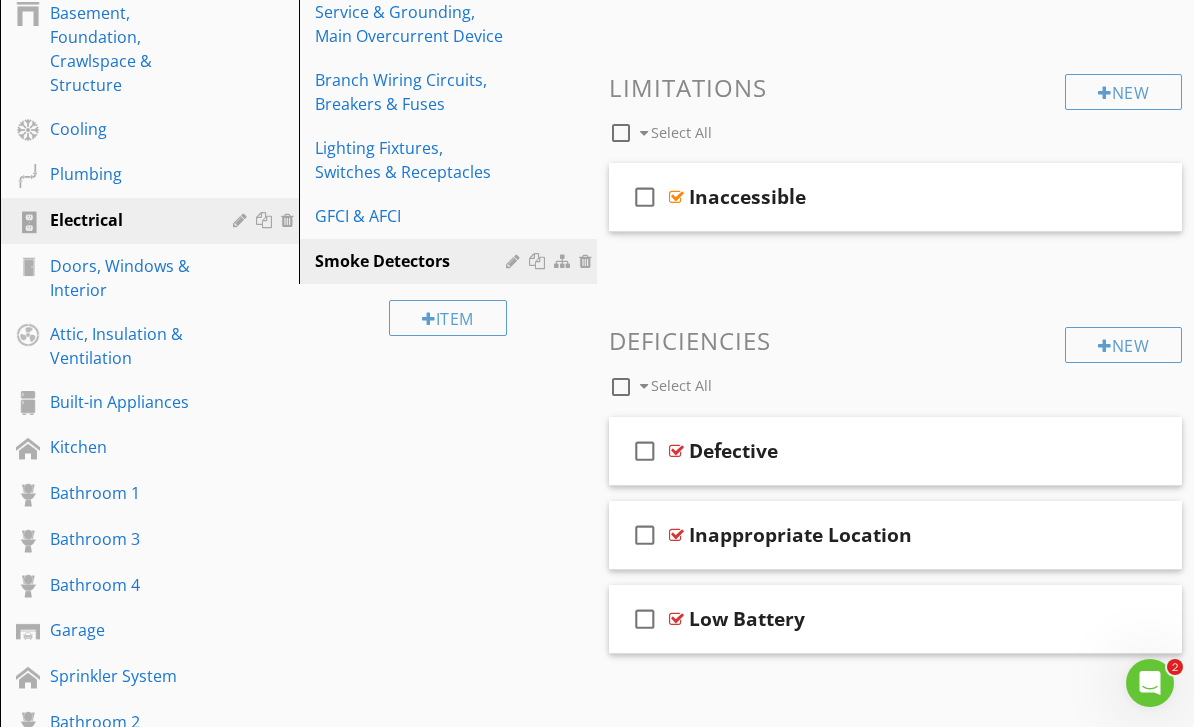 scroll, scrollTop: 426, scrollLeft: 0, axis: vertical 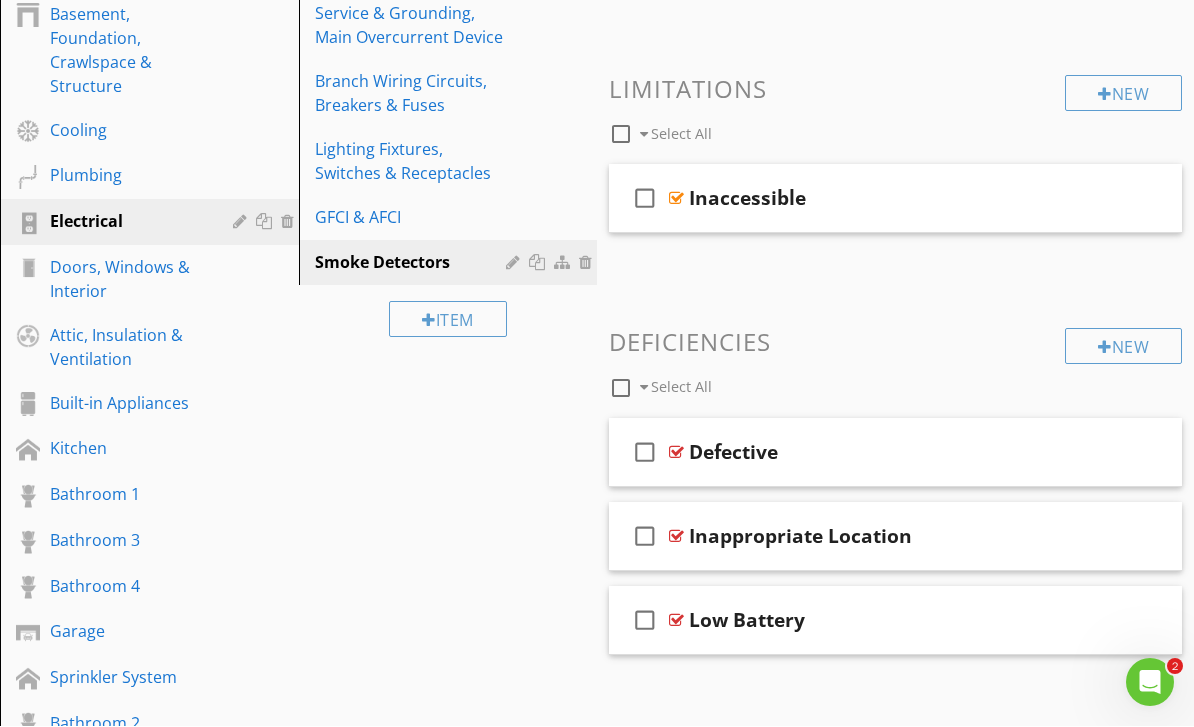 click on "check_box_outline_blank" at bounding box center [645, 199] 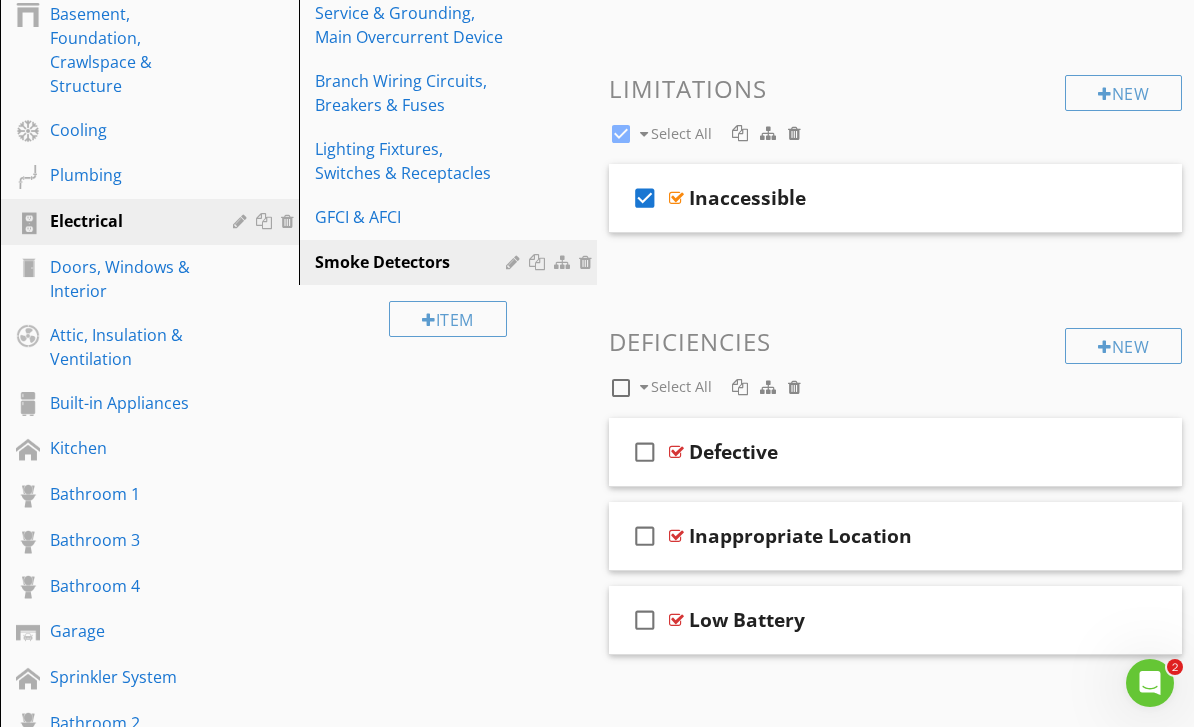 click on "check_box" at bounding box center (645, 198) 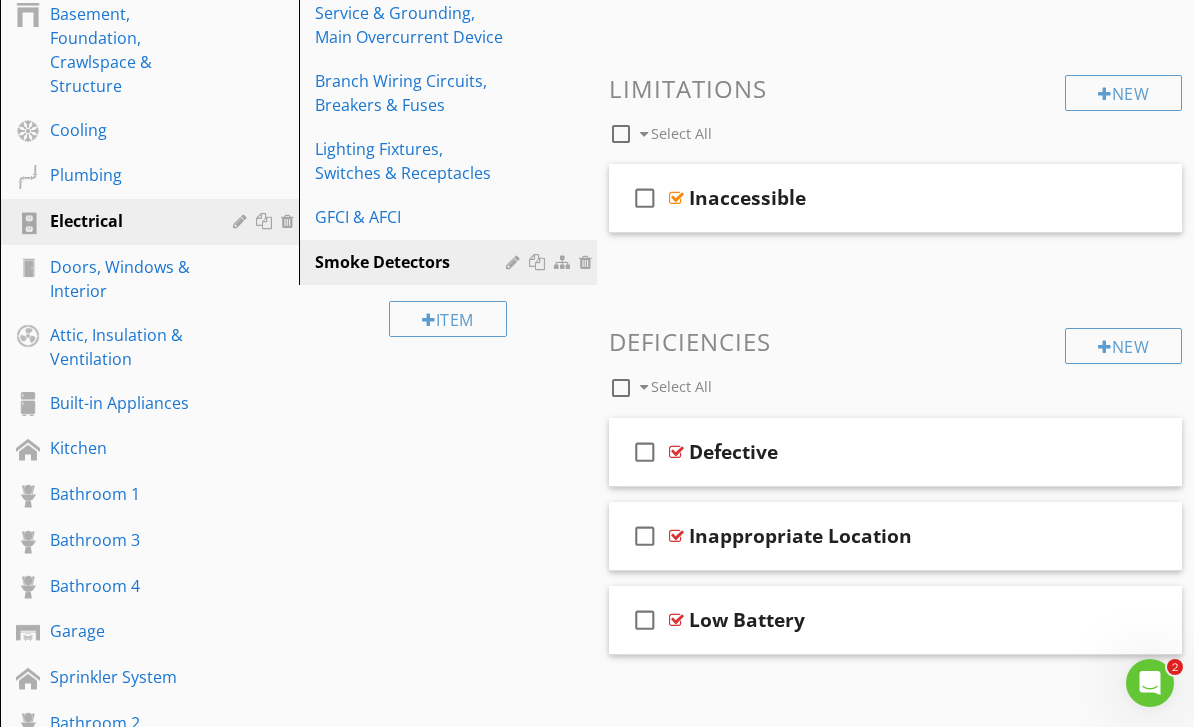 click on "New" at bounding box center (1123, 93) 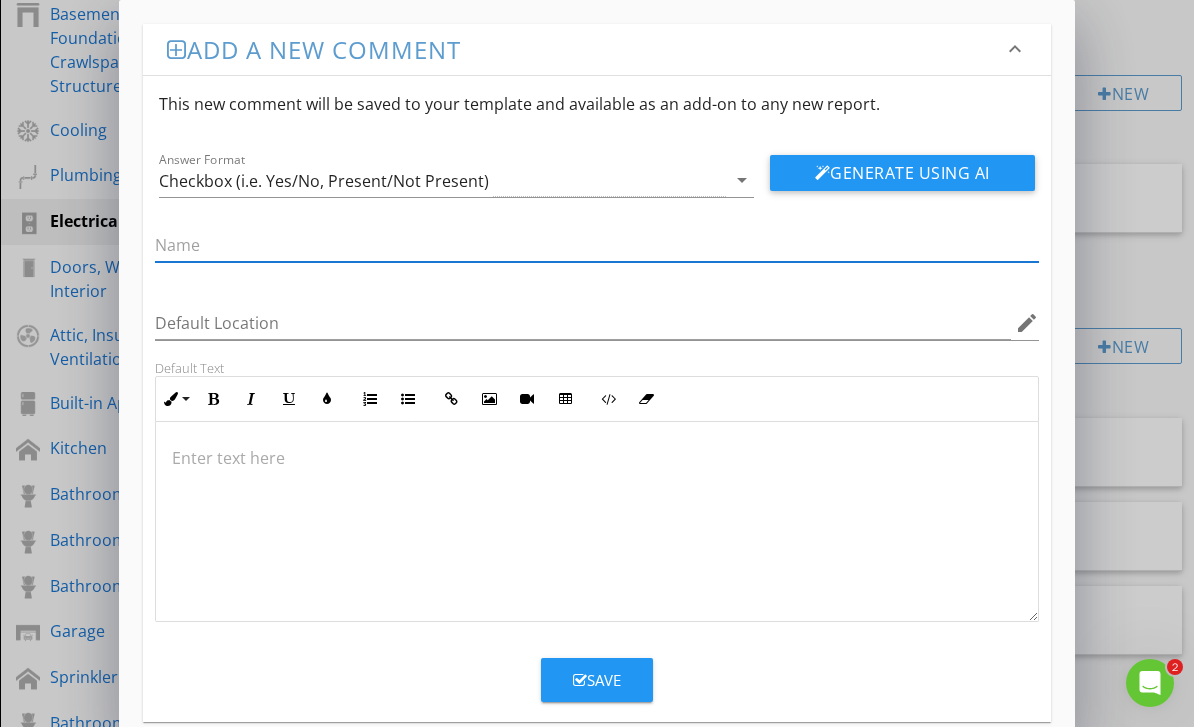 click at bounding box center [596, 458] 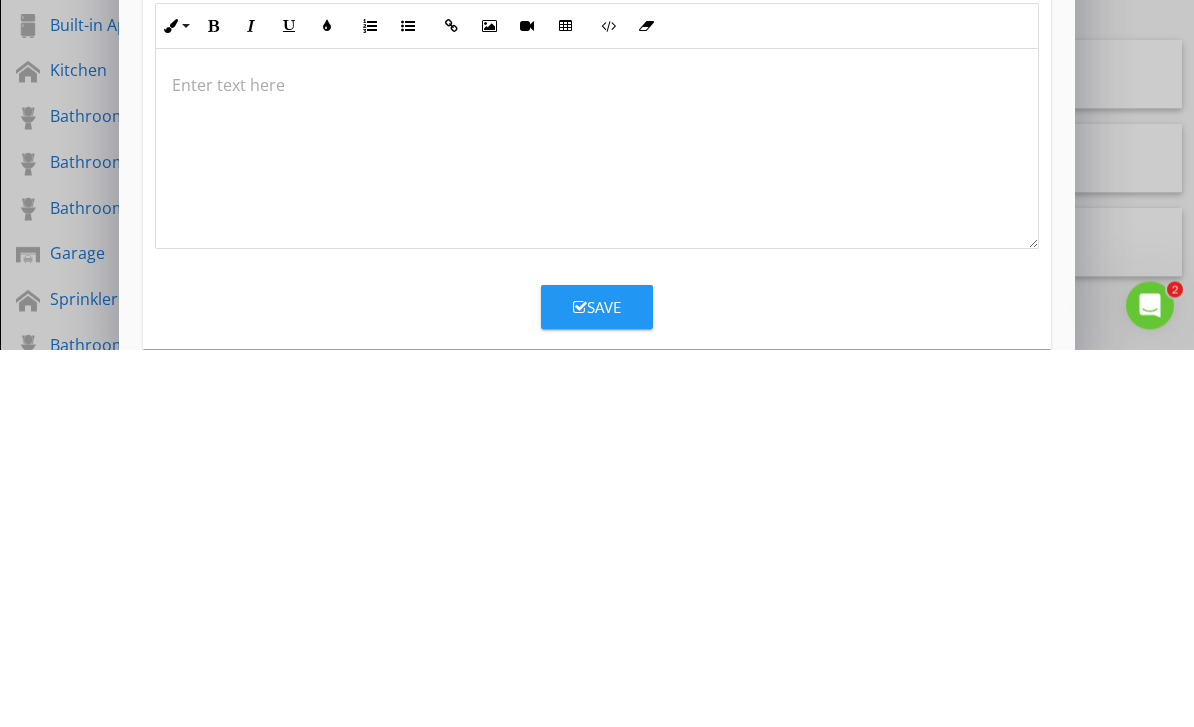 click at bounding box center [596, 463] 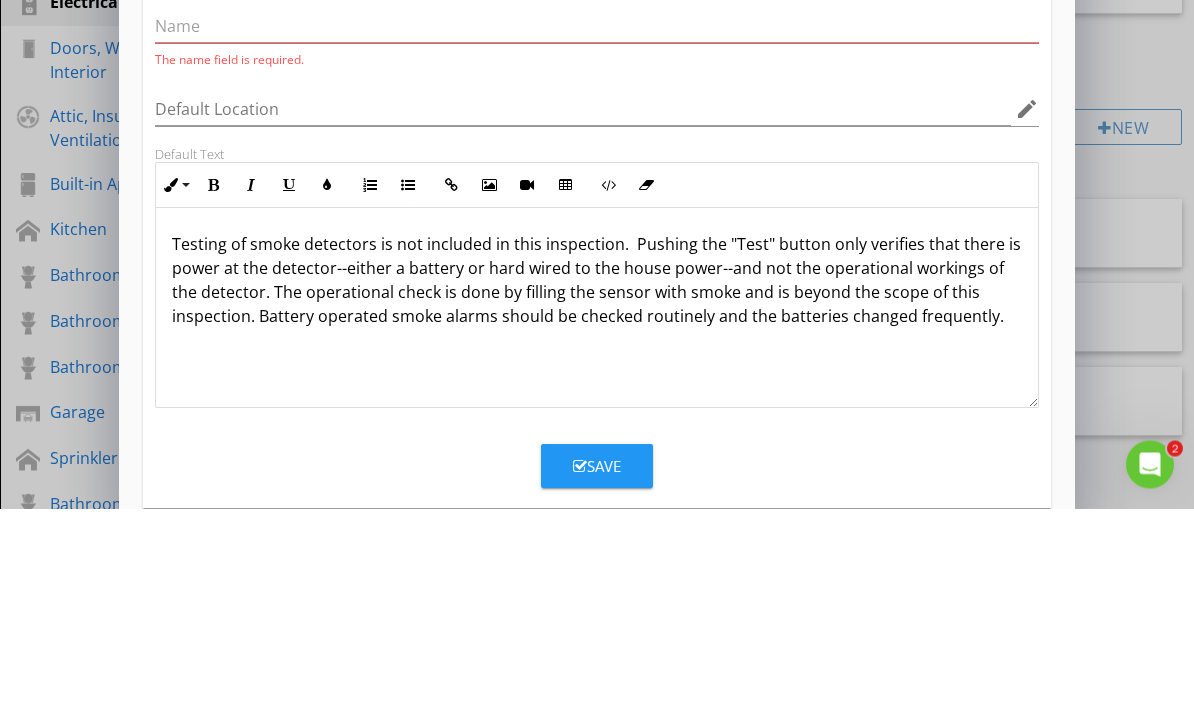 scroll, scrollTop: 646, scrollLeft: 0, axis: vertical 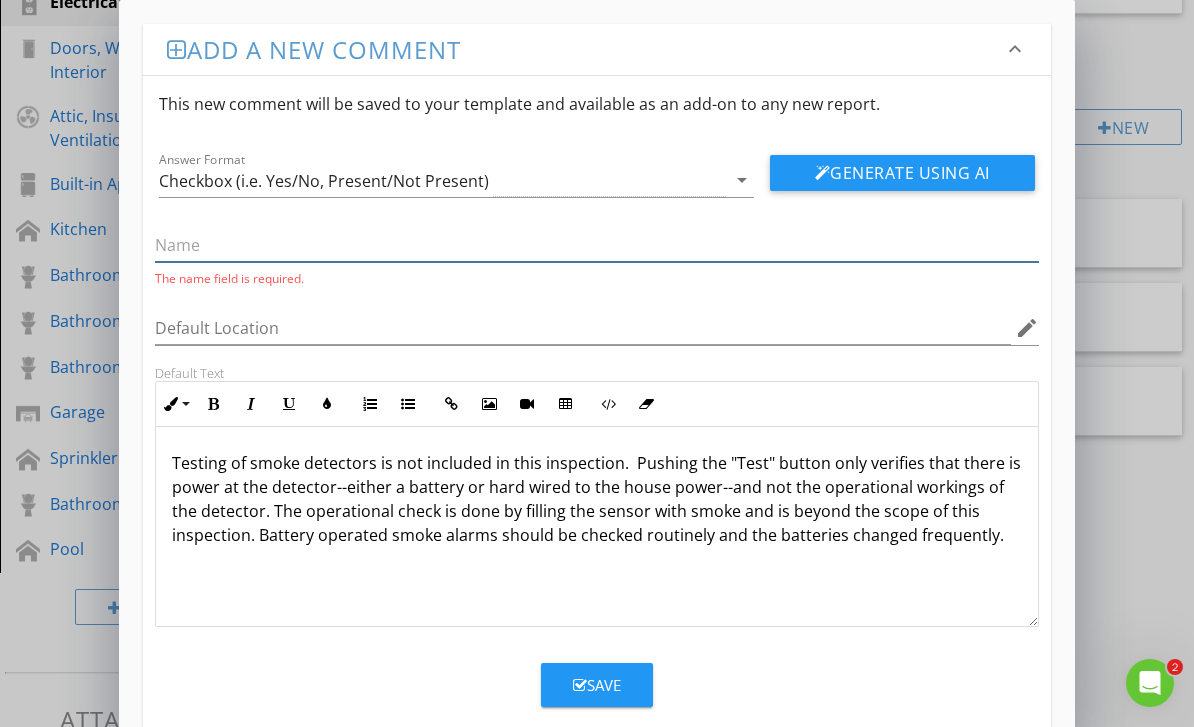 click at bounding box center (596, 245) 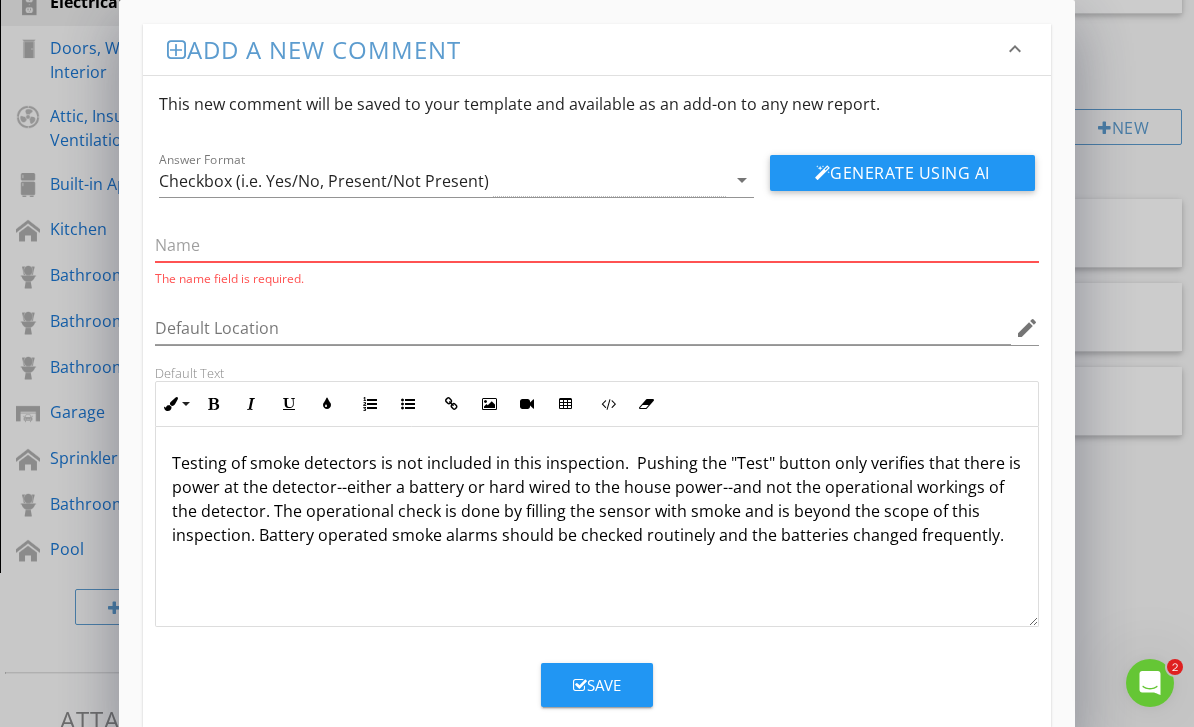 scroll, scrollTop: 645, scrollLeft: 0, axis: vertical 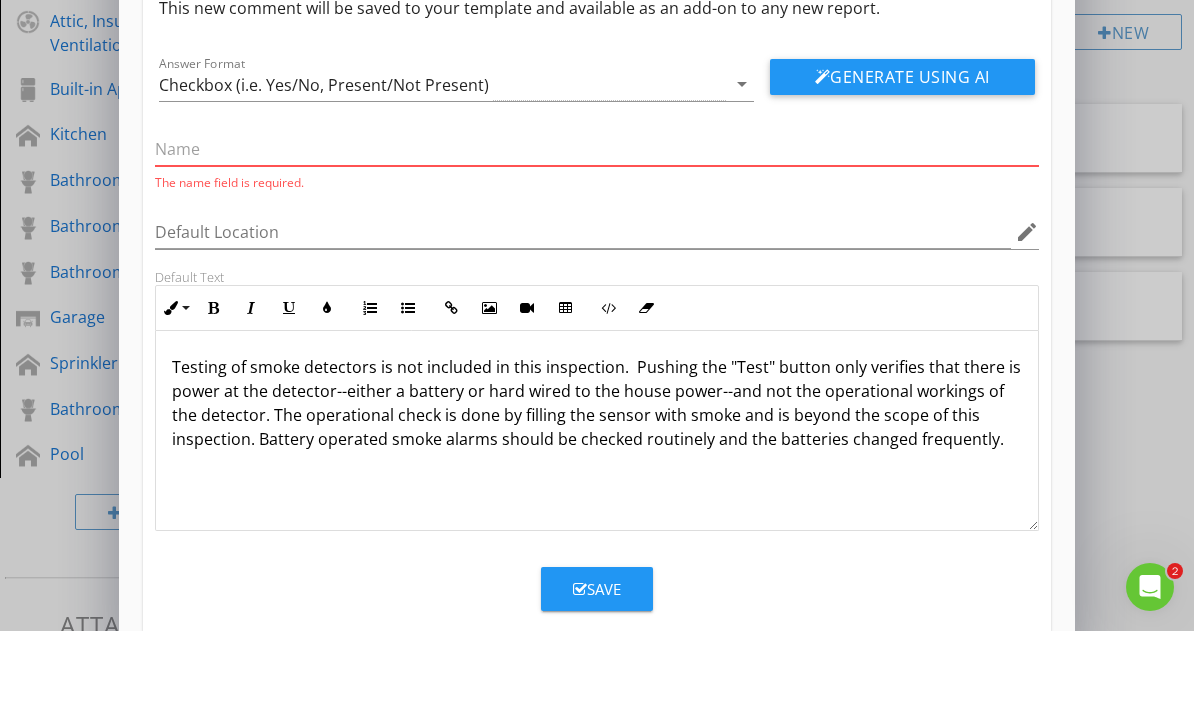 click at bounding box center [596, 245] 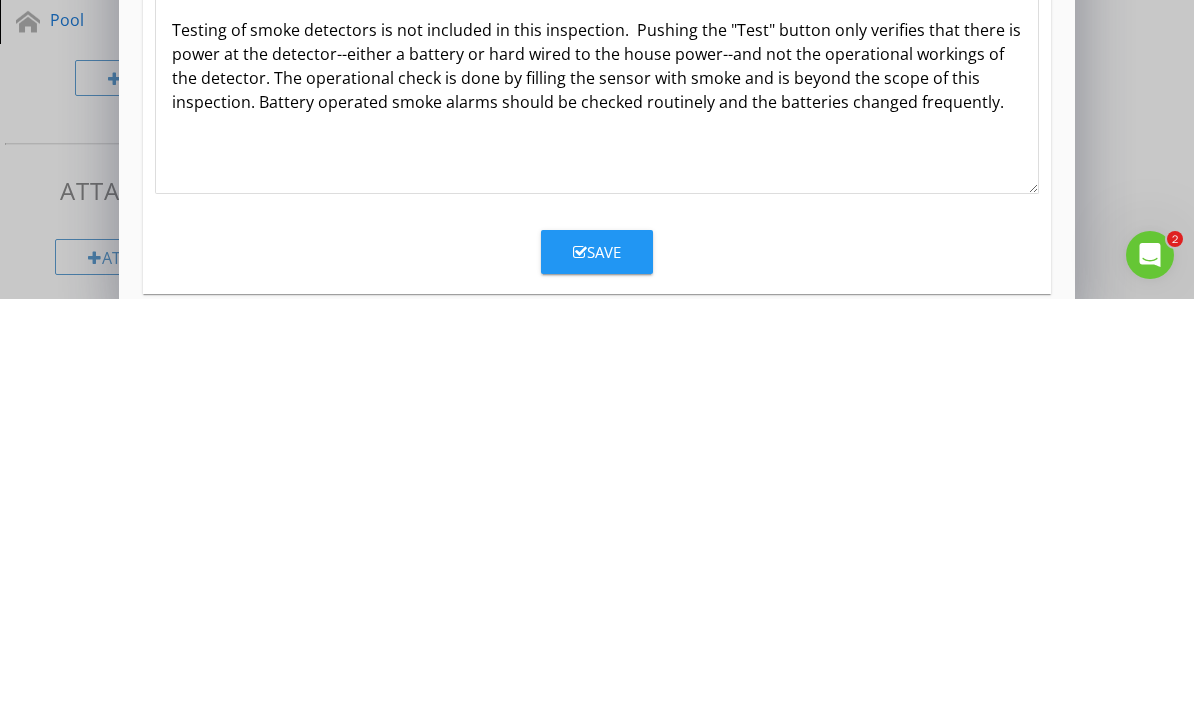 type on "Testing of smoke detectors is not included in this inspection" 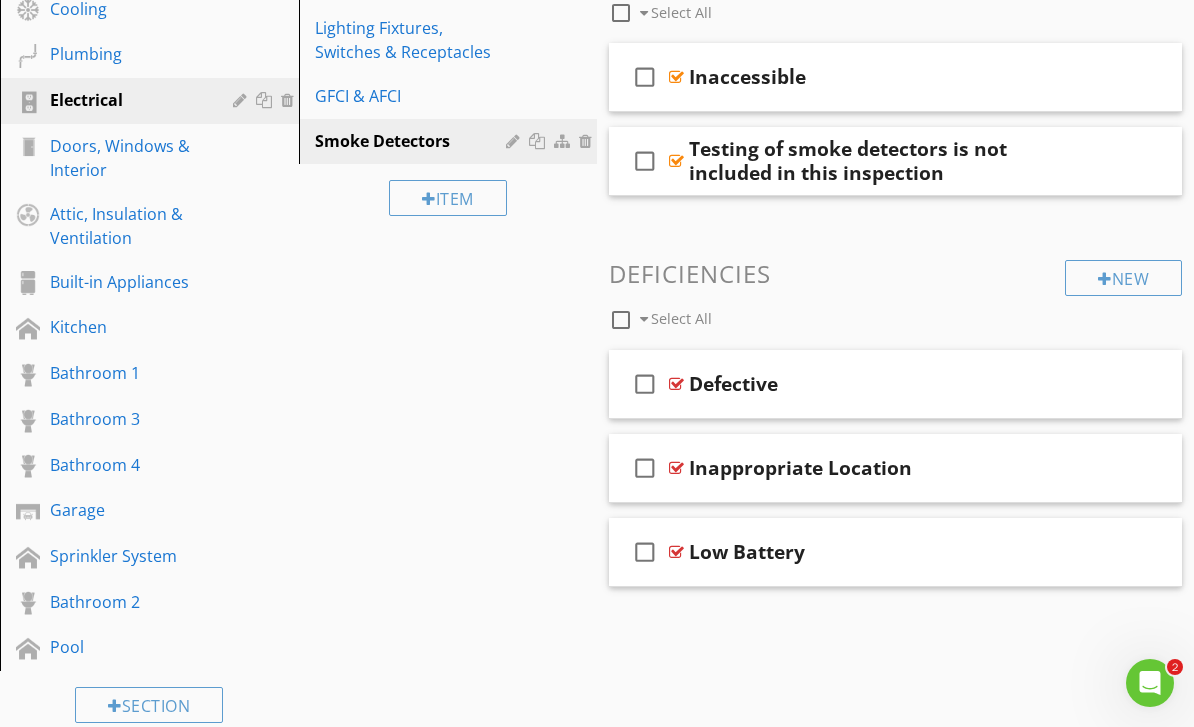 scroll, scrollTop: 514, scrollLeft: 0, axis: vertical 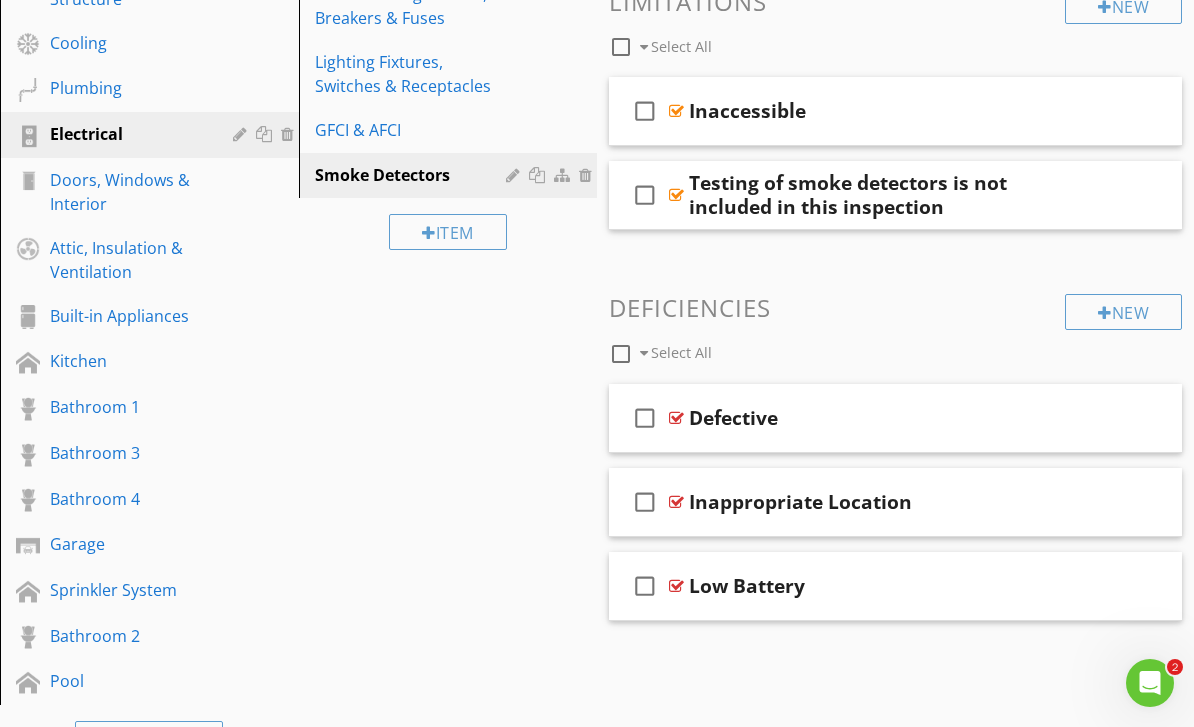 click on "New" at bounding box center [1123, 312] 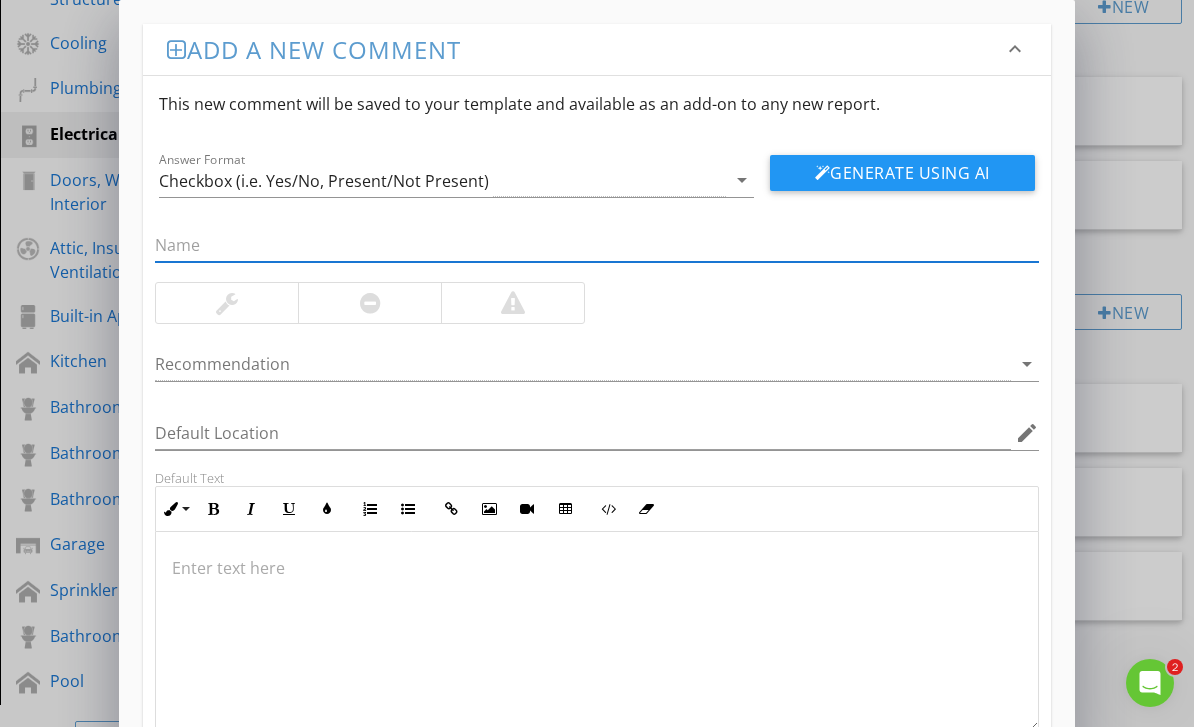 click at bounding box center [596, 568] 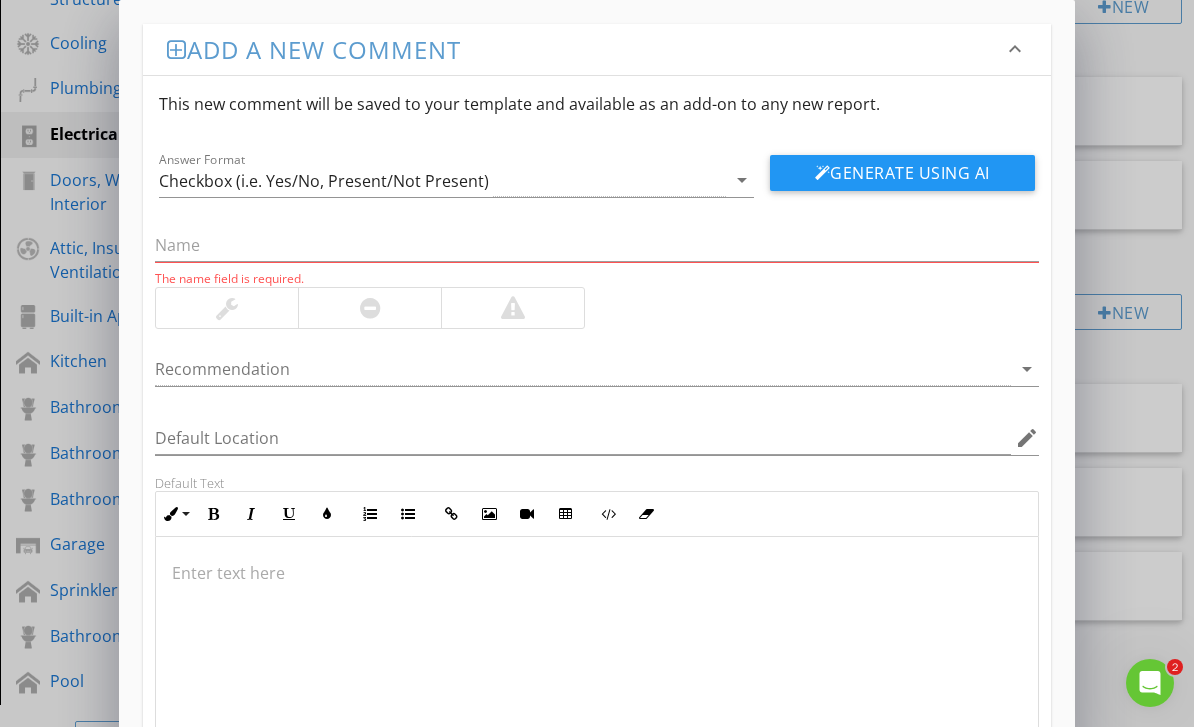 scroll, scrollTop: 573, scrollLeft: 0, axis: vertical 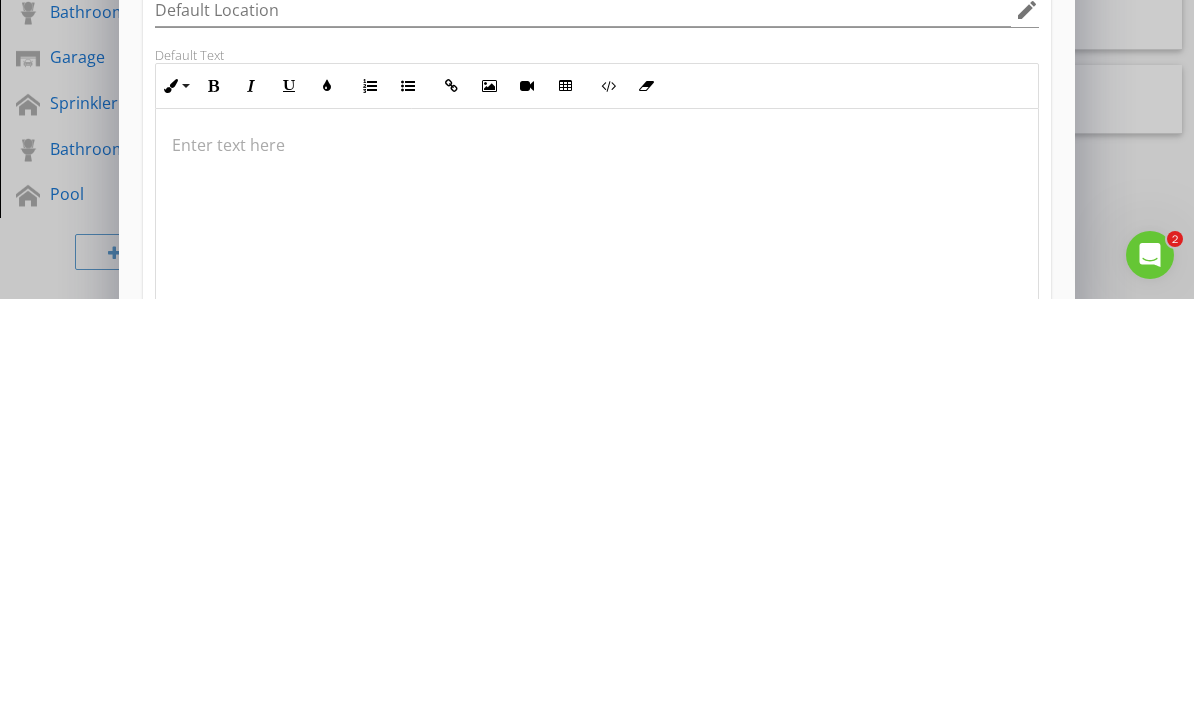 click at bounding box center (596, 573) 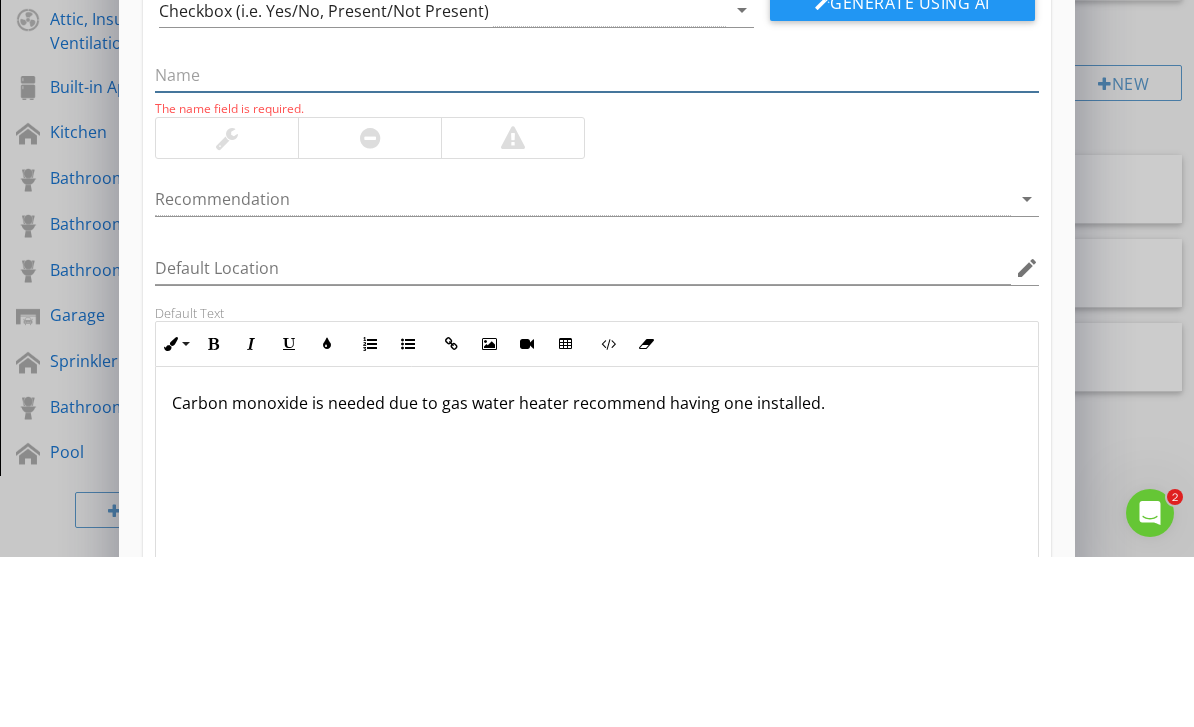 click at bounding box center [596, 245] 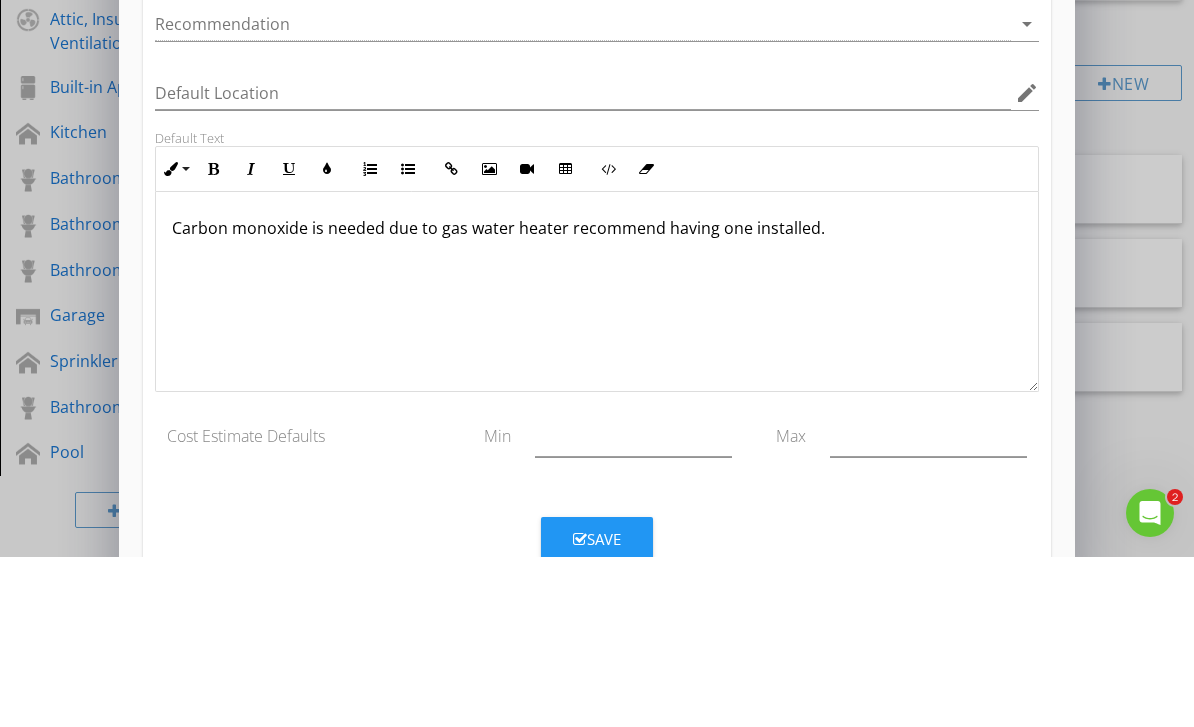 scroll, scrollTop: 166, scrollLeft: 0, axis: vertical 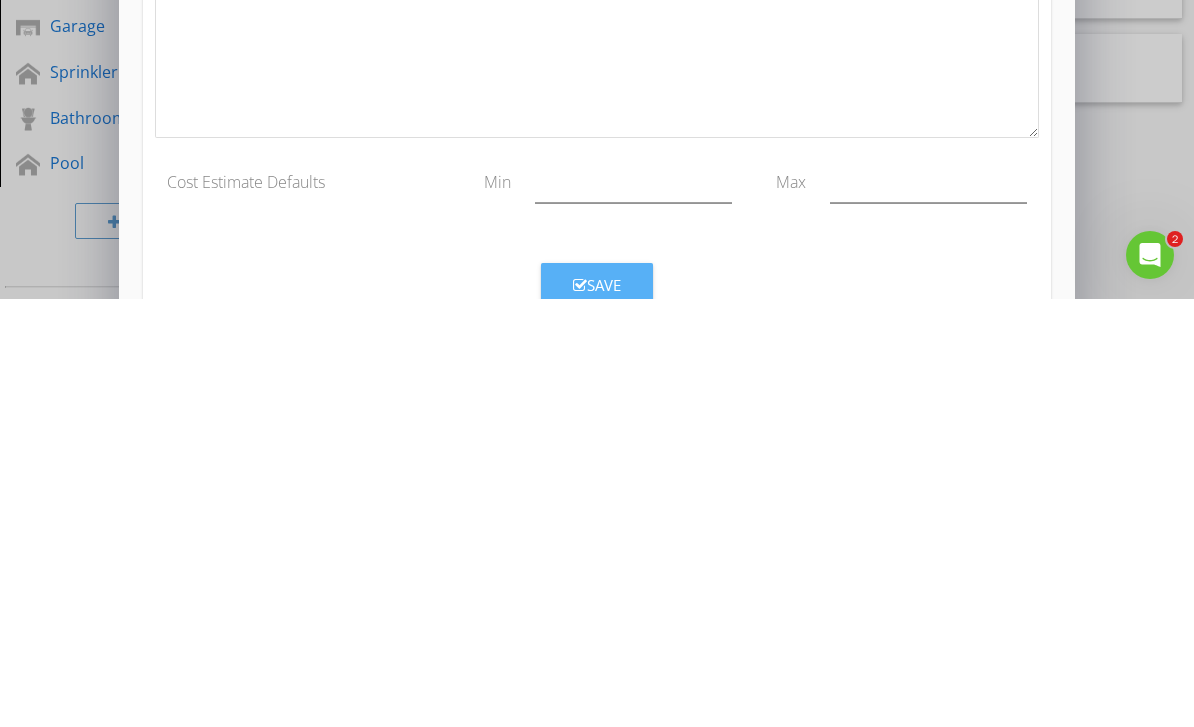 type on "Carbon Monoxide" 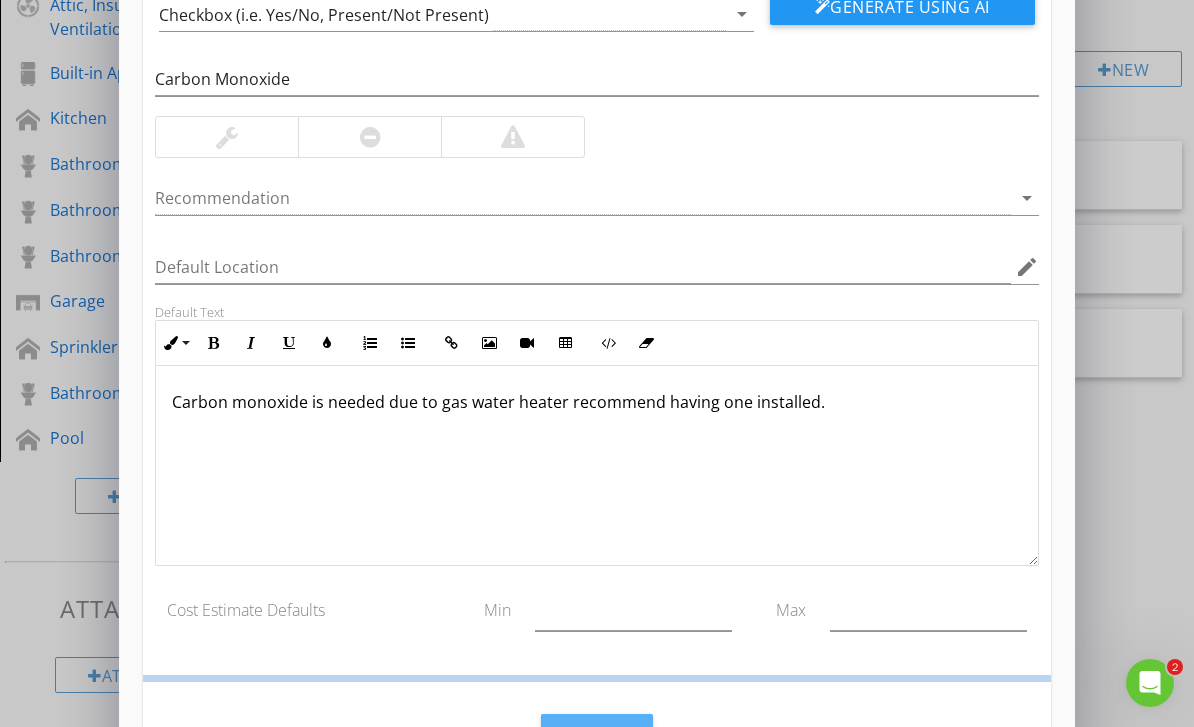 scroll, scrollTop: 69, scrollLeft: 0, axis: vertical 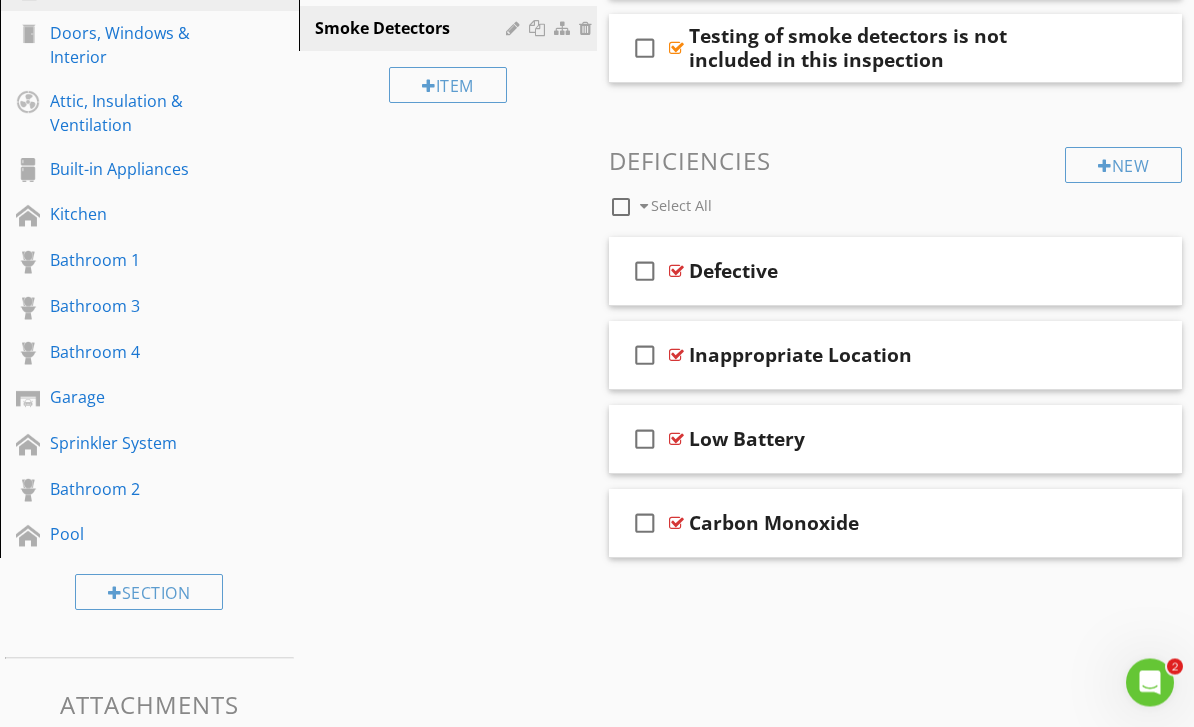 click on "New" at bounding box center (1123, 166) 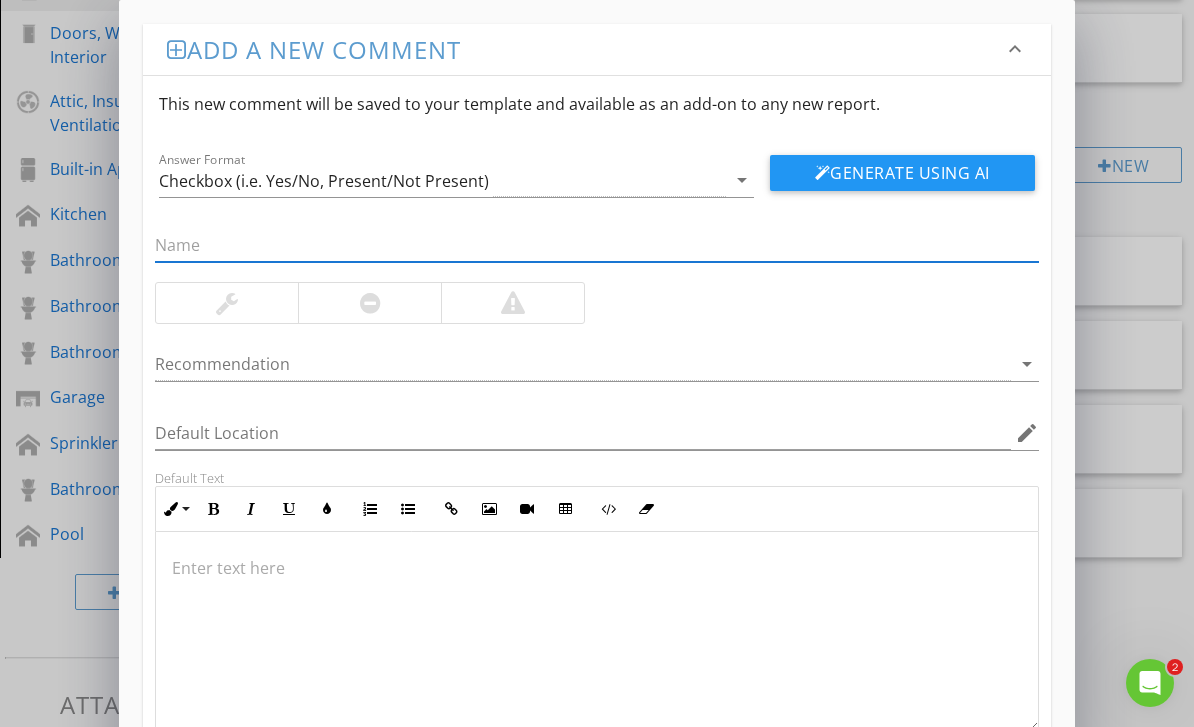 click at bounding box center [596, 632] 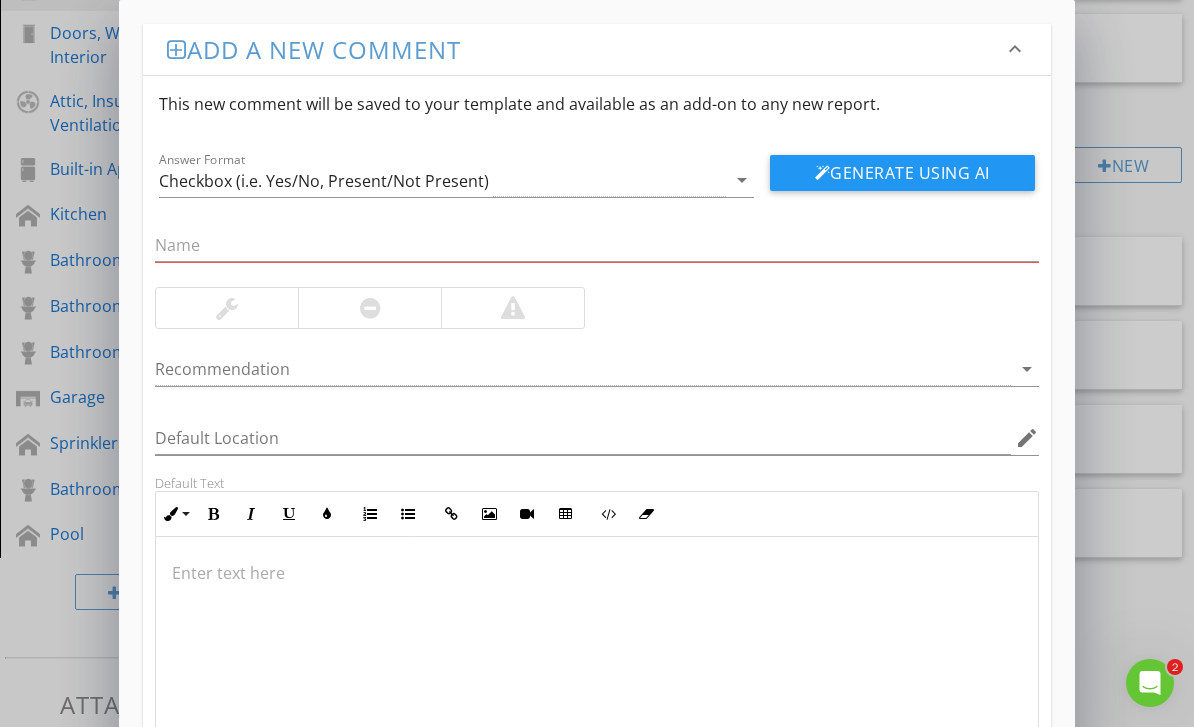 scroll, scrollTop: 720, scrollLeft: 0, axis: vertical 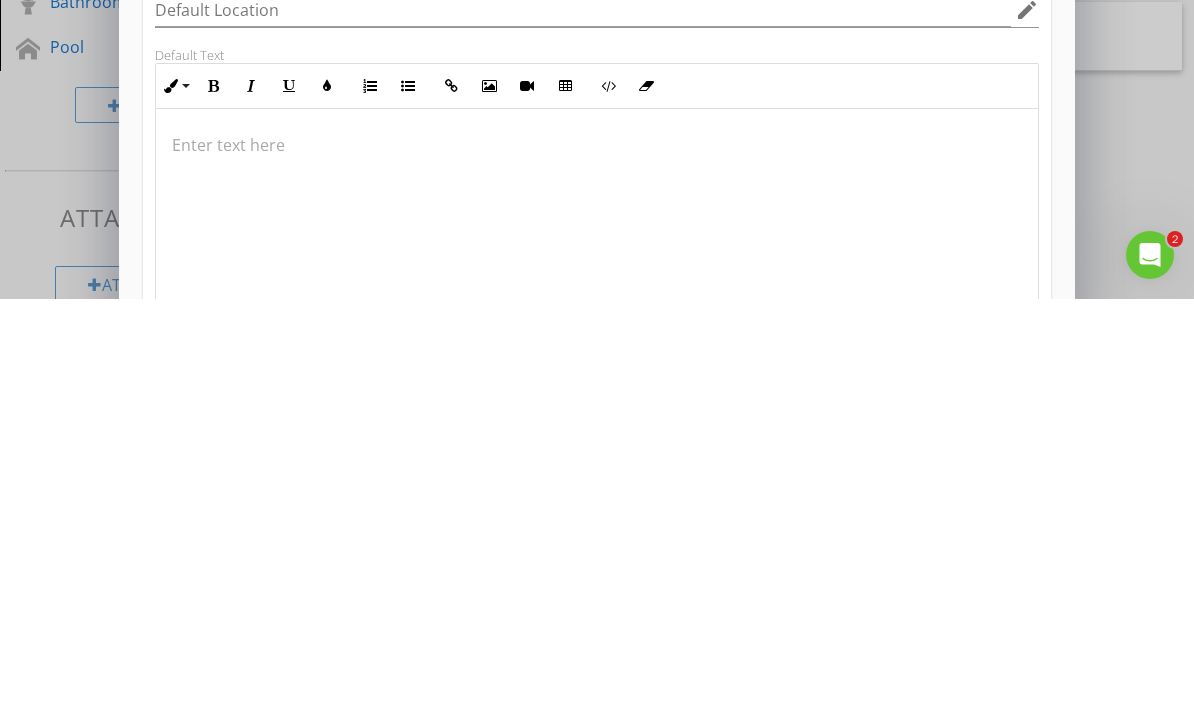 click at bounding box center (596, 573) 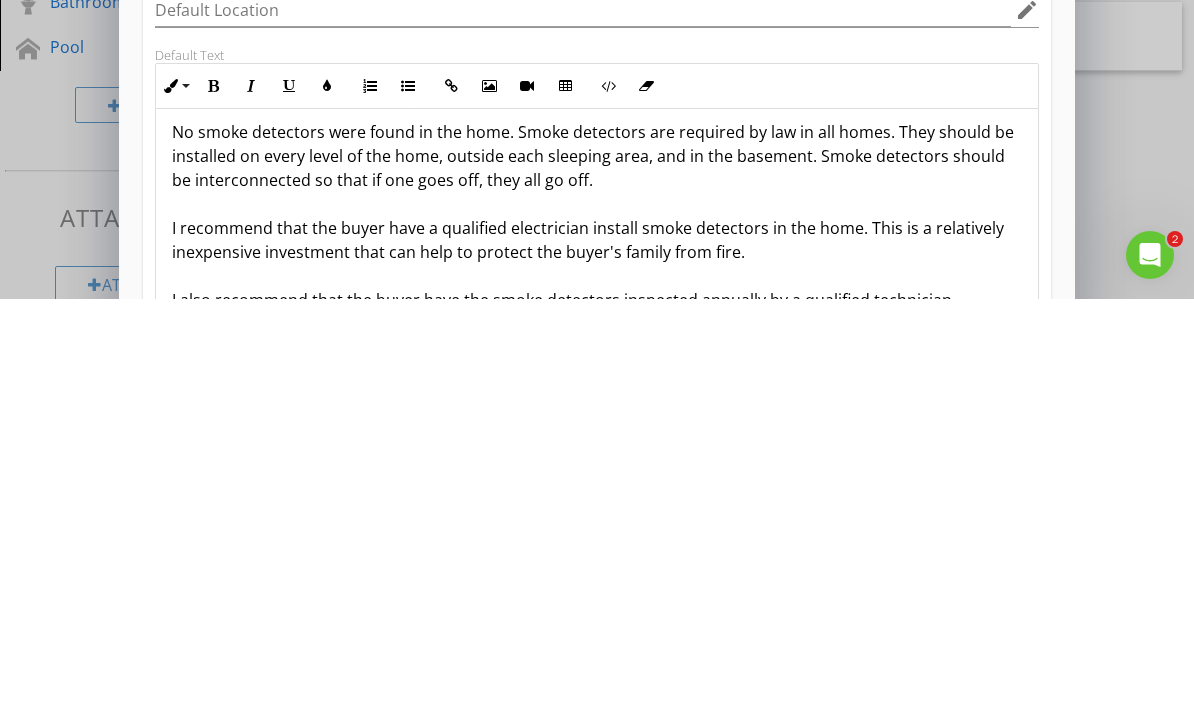 click on "No smoke detectors were found in the home. Smoke detectors are required by law in all homes. They should be installed on every level of the home, outside each sleeping area, and in the basement. Smoke detectors should be interconnected so that if one goes off, they all go off. I recommend that the buyer have a qualified electrician install smoke detectors in the home. This is a relatively inexpensive investment that can help to protect the buyer's family from fire. I also recommend that the buyer have the smoke detectors inspected annually by a qualified technician." at bounding box center (596, 644) 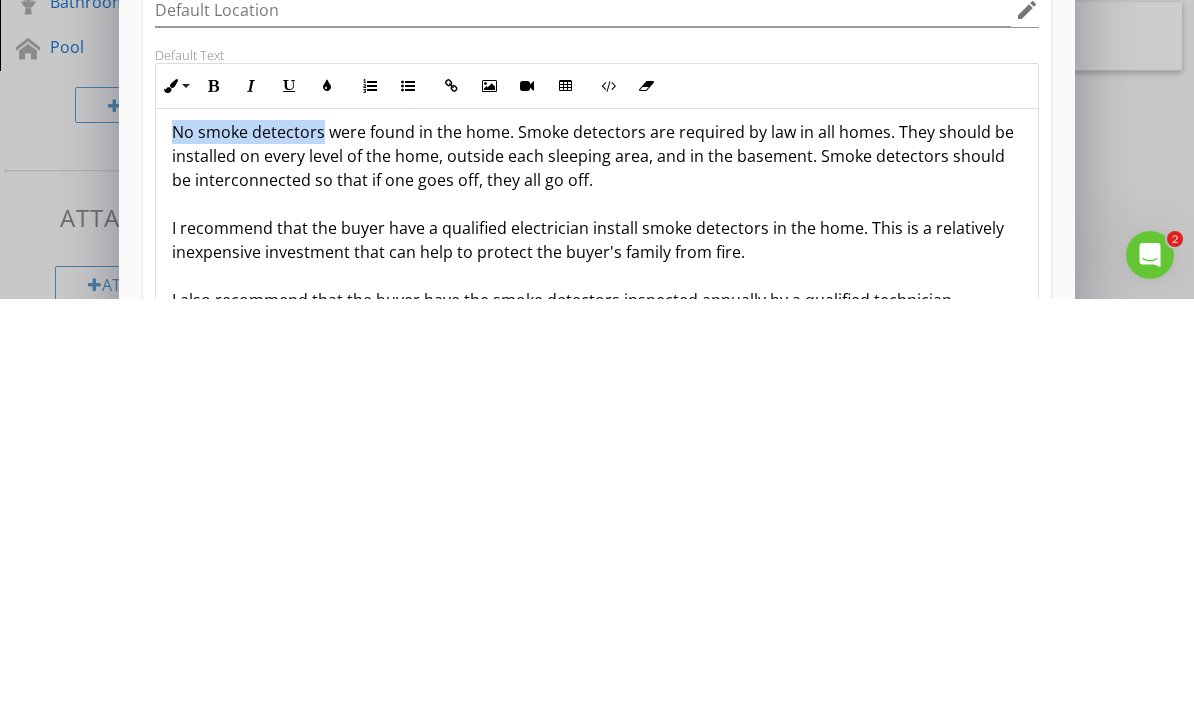copy on "No smoke detectors" 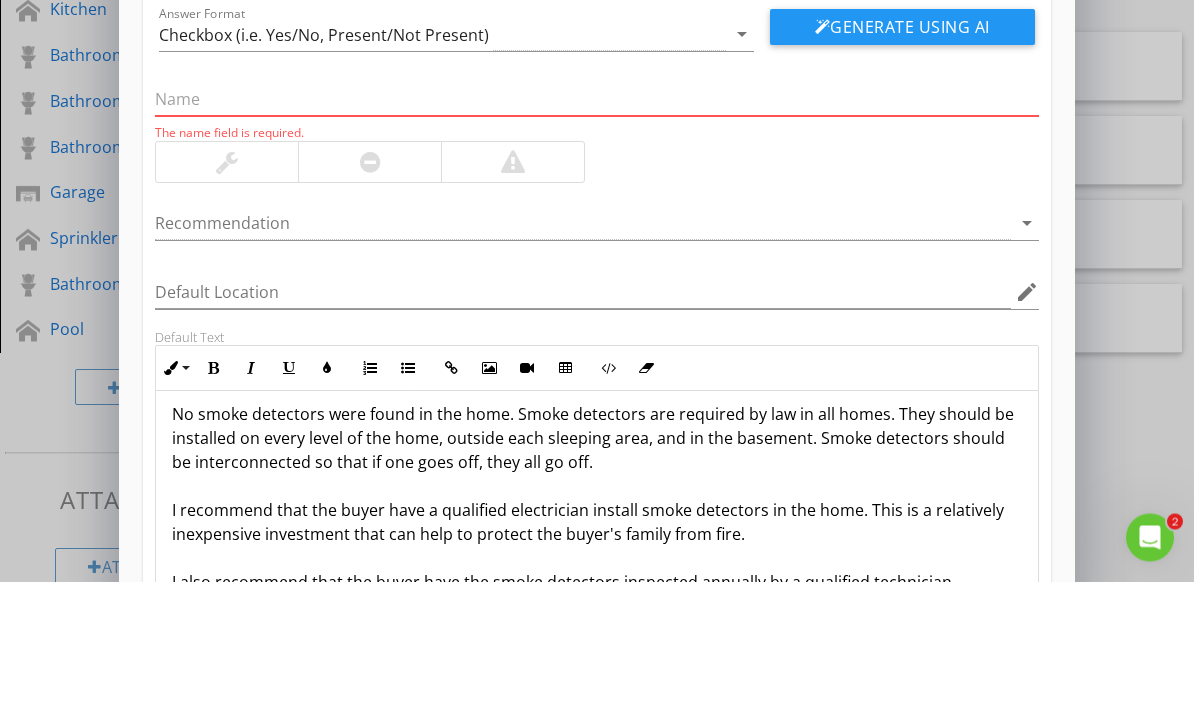 paste on "No smoke detectors" 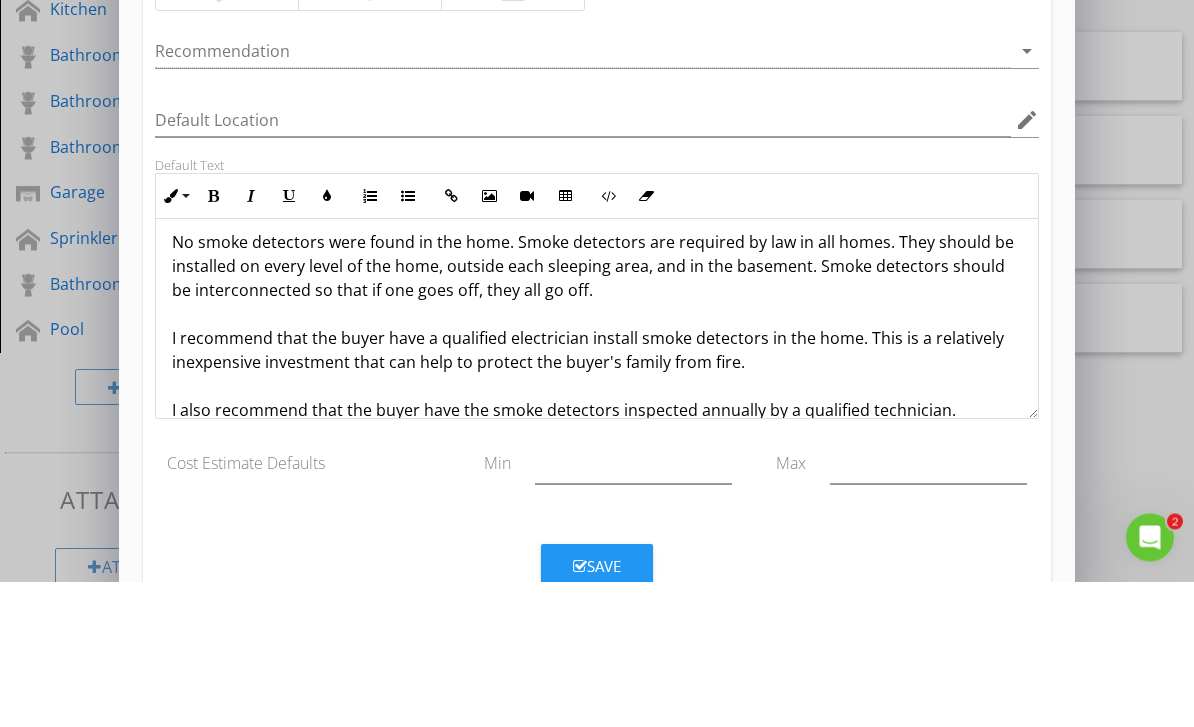 scroll, scrollTop: 166, scrollLeft: 0, axis: vertical 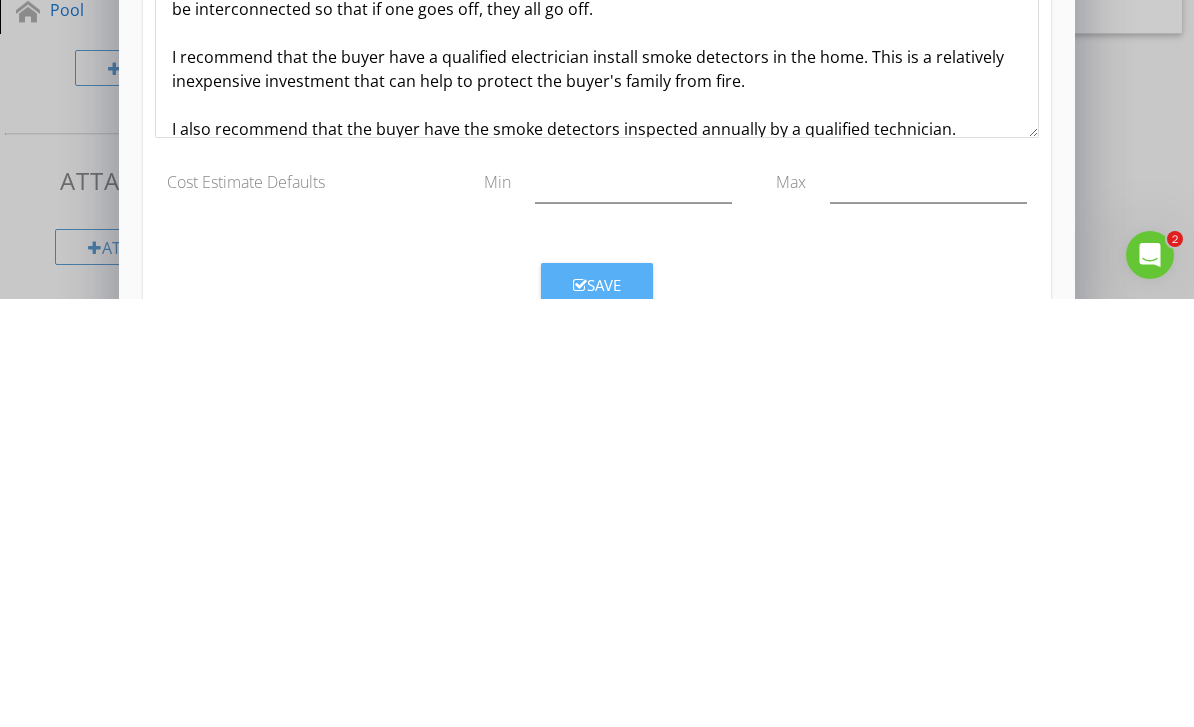 type on "No smoke detectors" 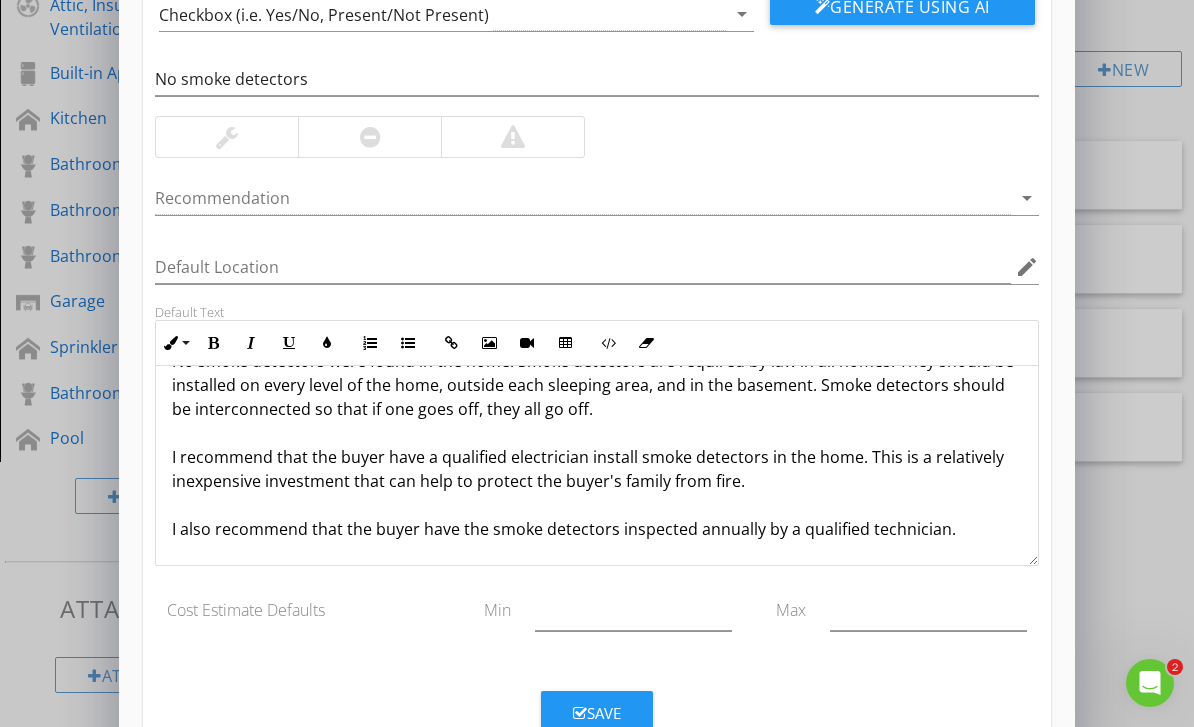 scroll, scrollTop: 41, scrollLeft: 0, axis: vertical 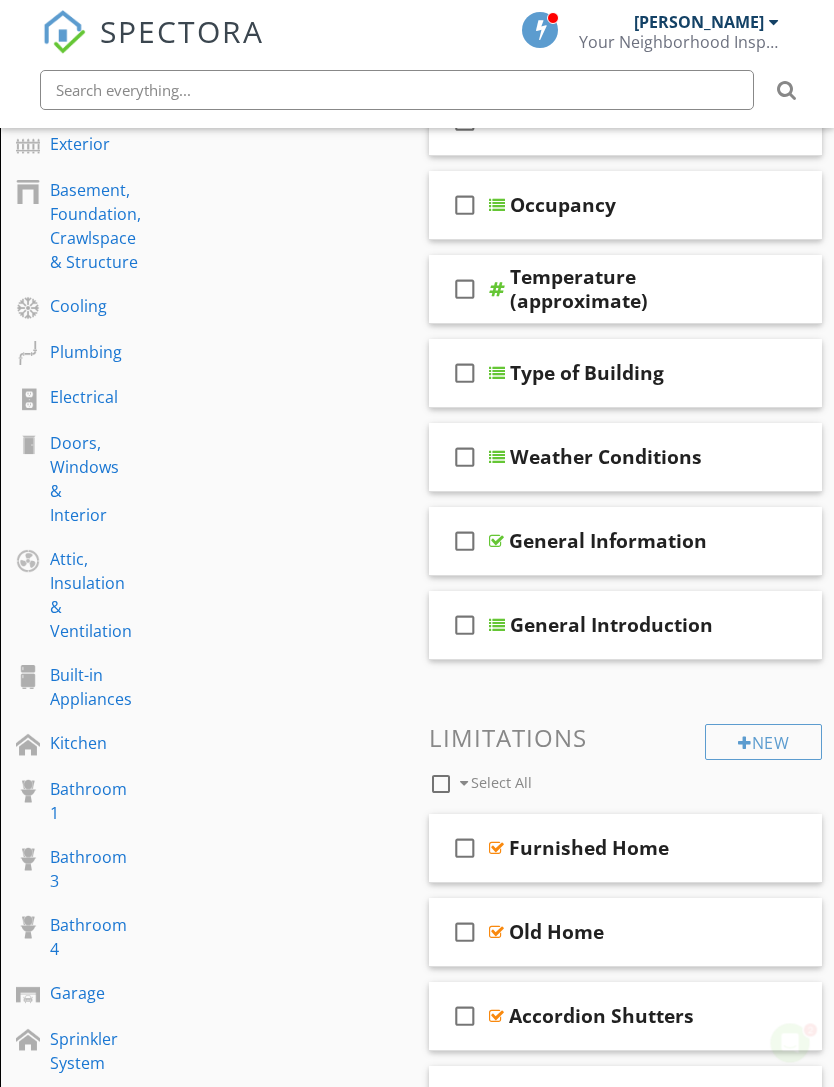 click on "Electrical" at bounding box center (109, 398) 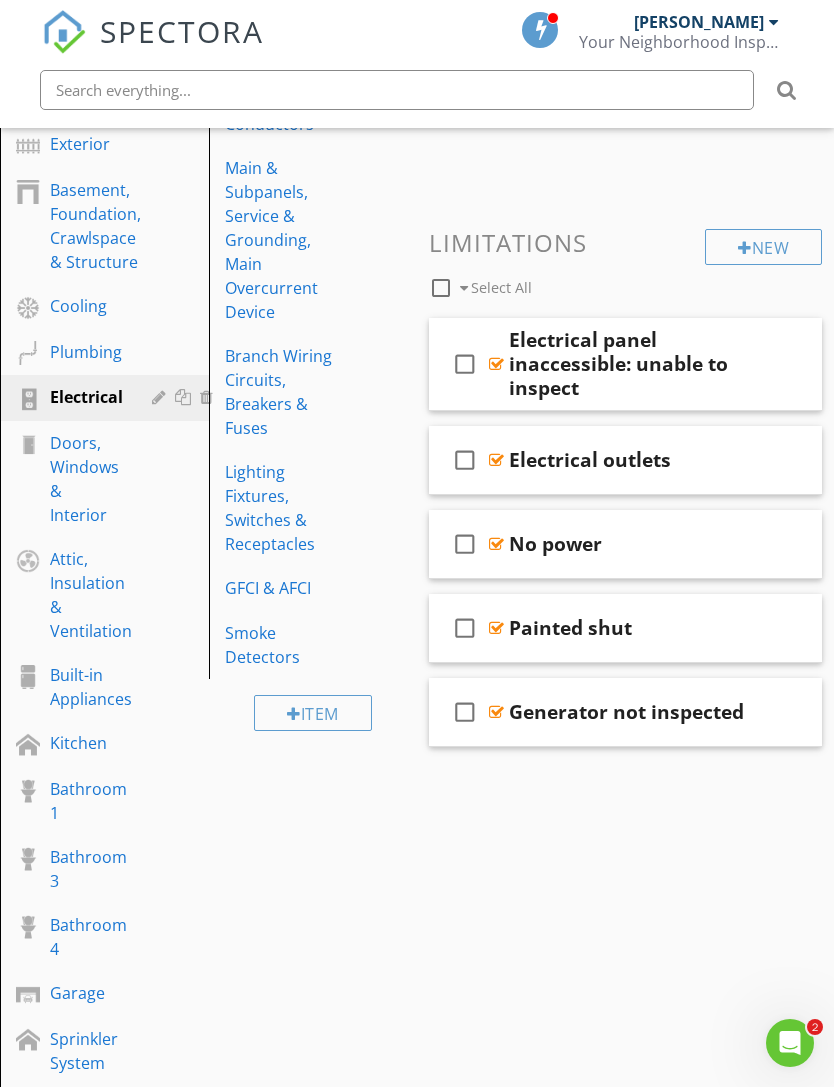 click on "Smoke Detectors" at bounding box center (279, 645) 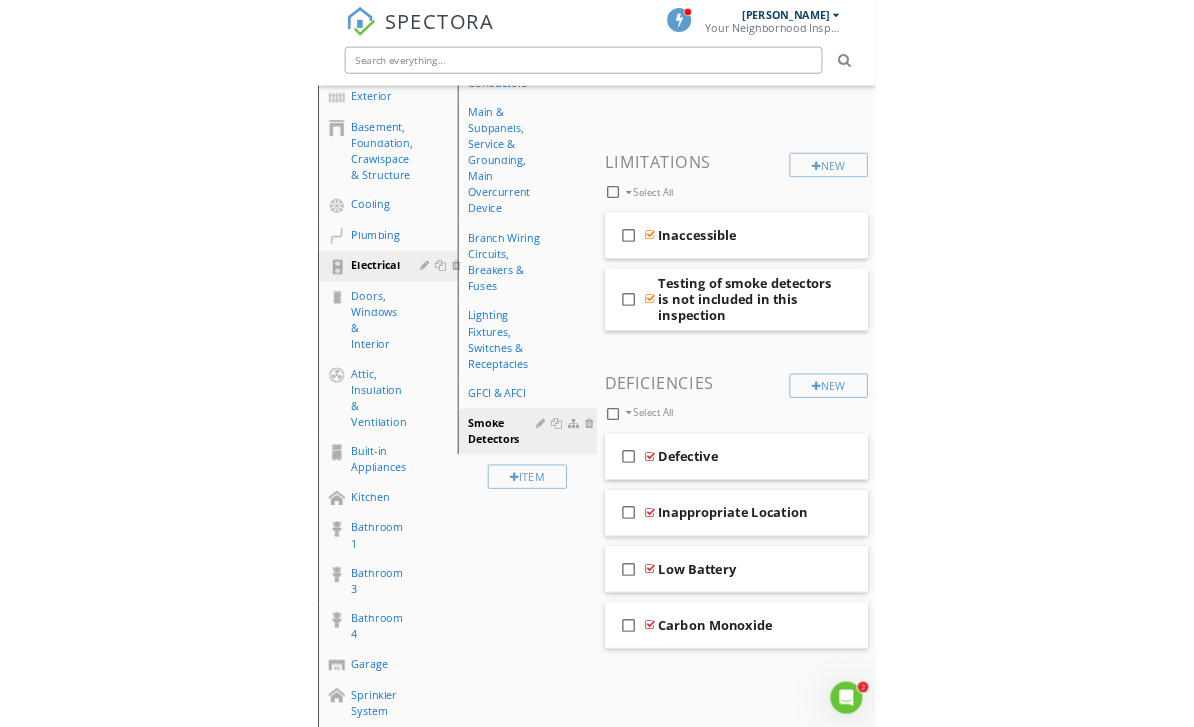 scroll, scrollTop: 371, scrollLeft: 0, axis: vertical 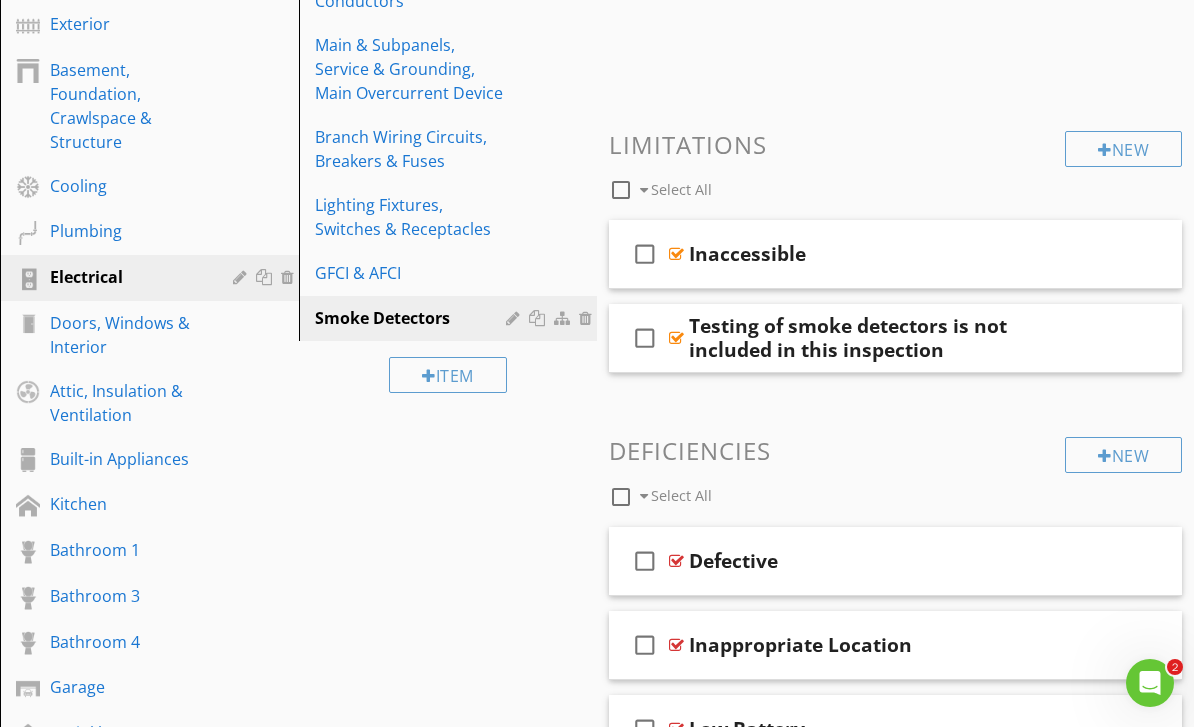 type 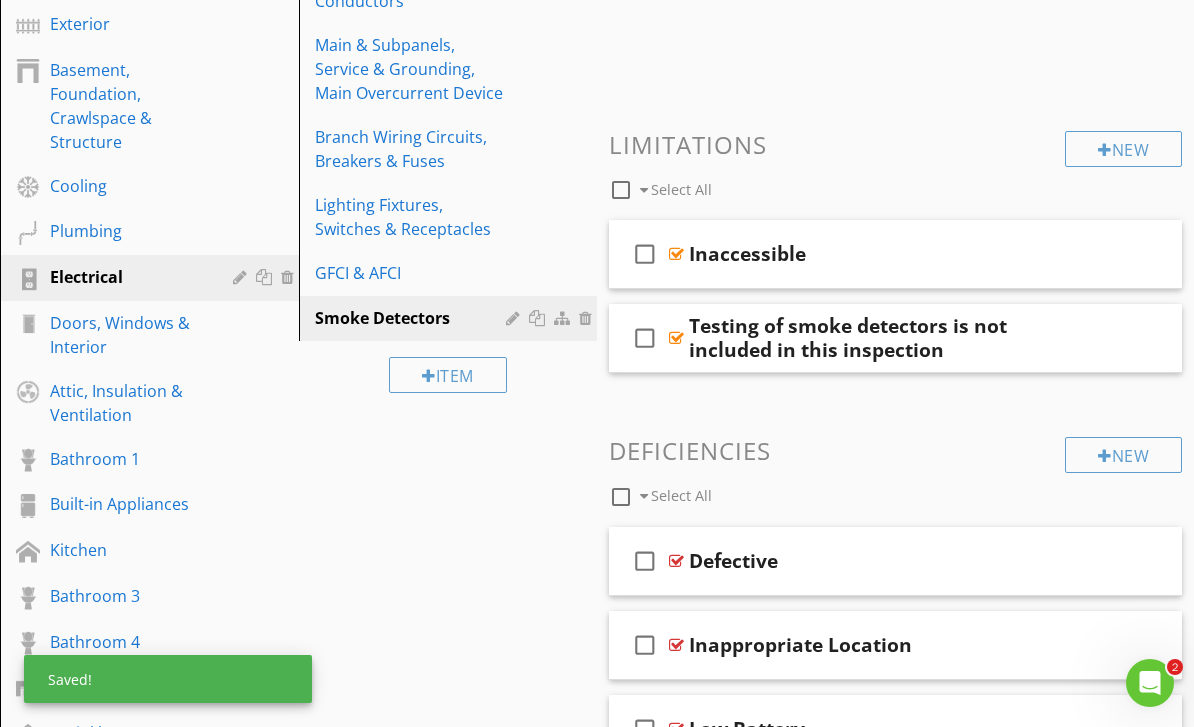 click on "New" at bounding box center (1123, 455) 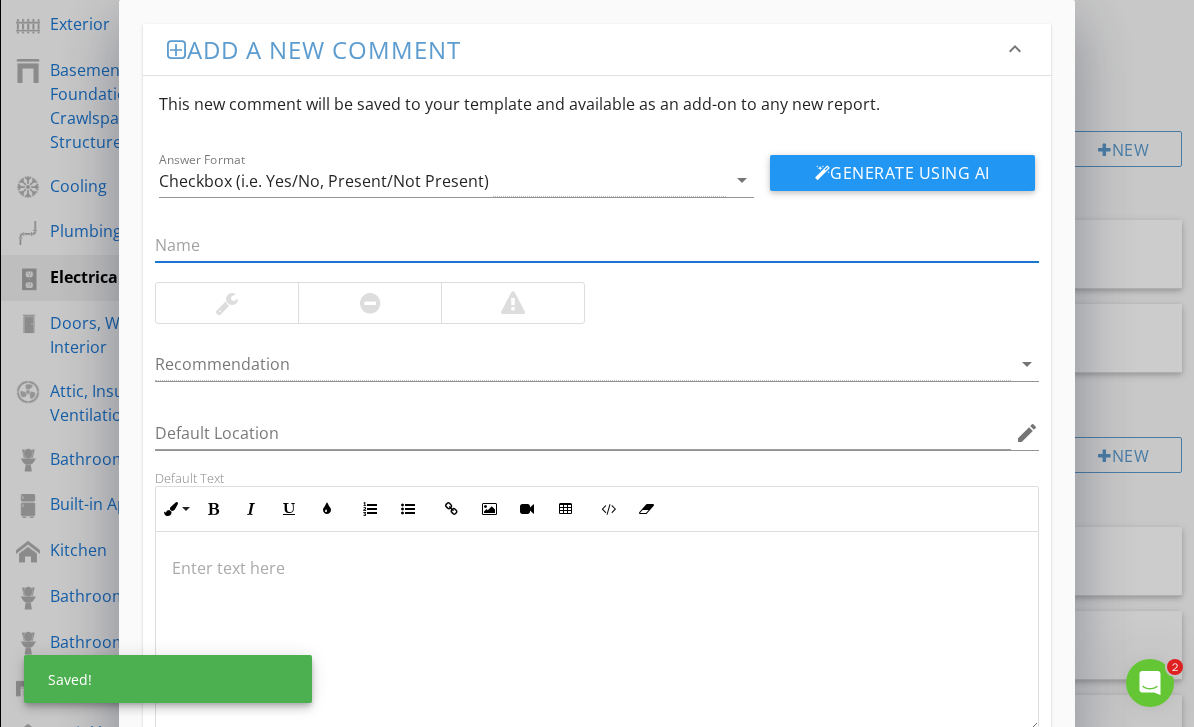 click at bounding box center [596, 632] 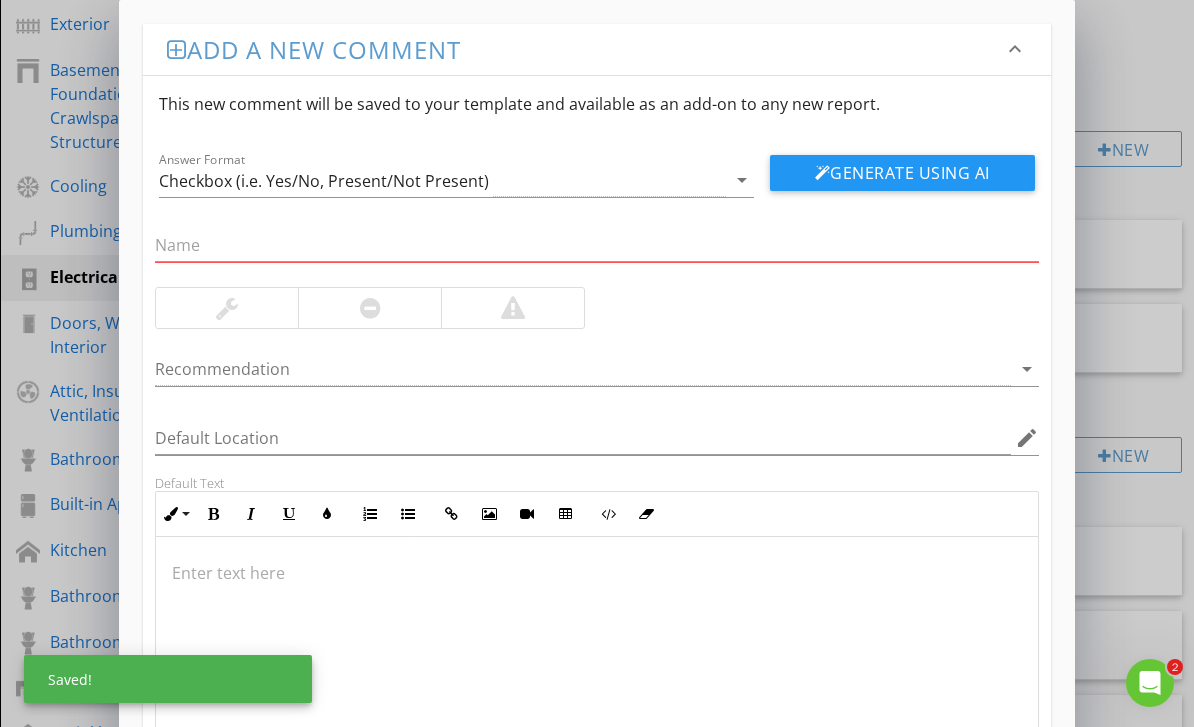 scroll, scrollTop: 430, scrollLeft: 0, axis: vertical 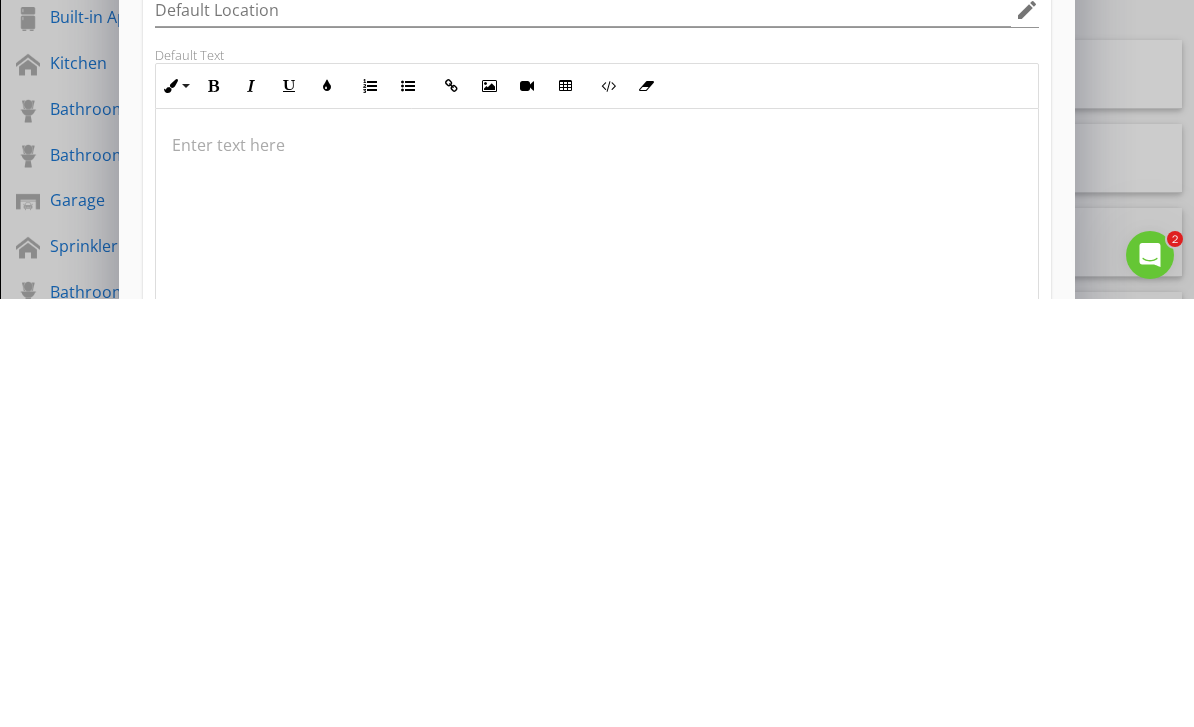 click at bounding box center [596, 573] 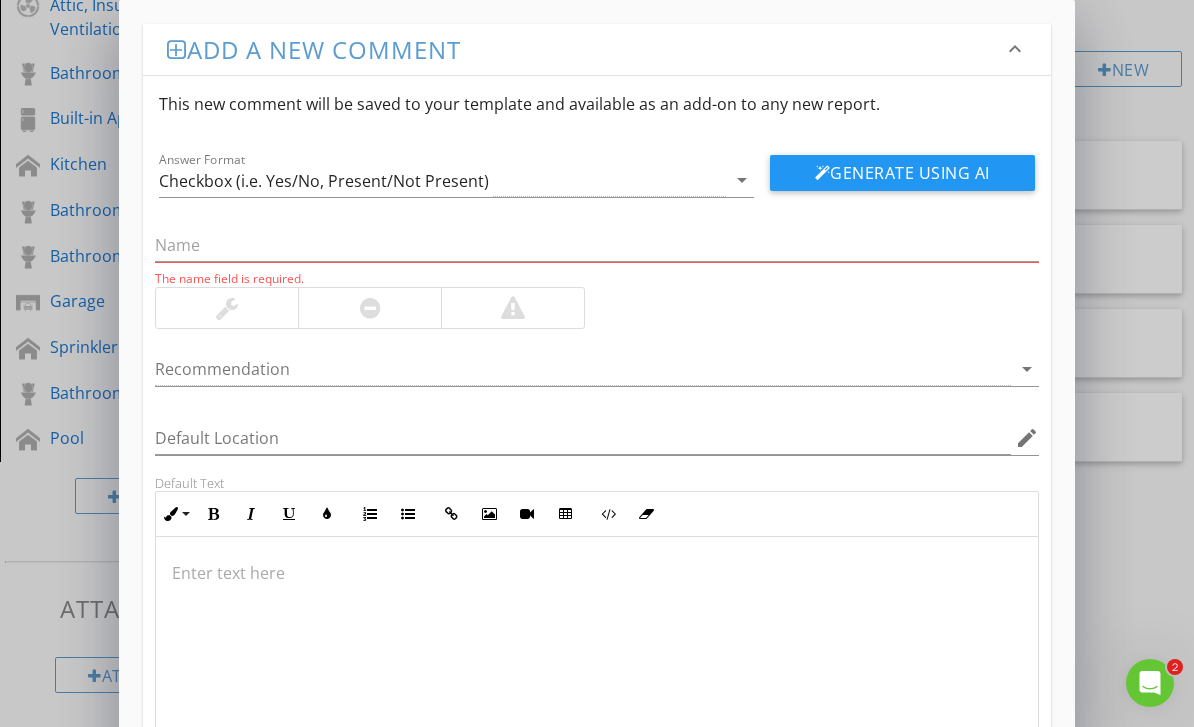 click at bounding box center (596, 637) 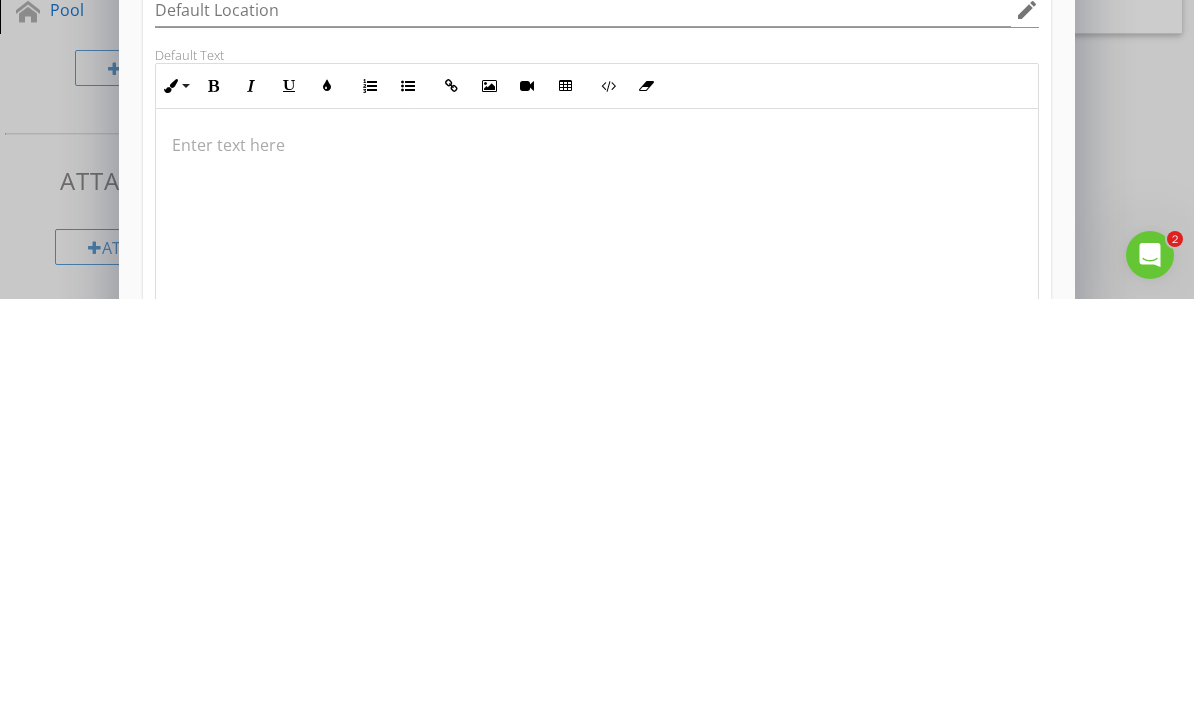 click at bounding box center (596, 573) 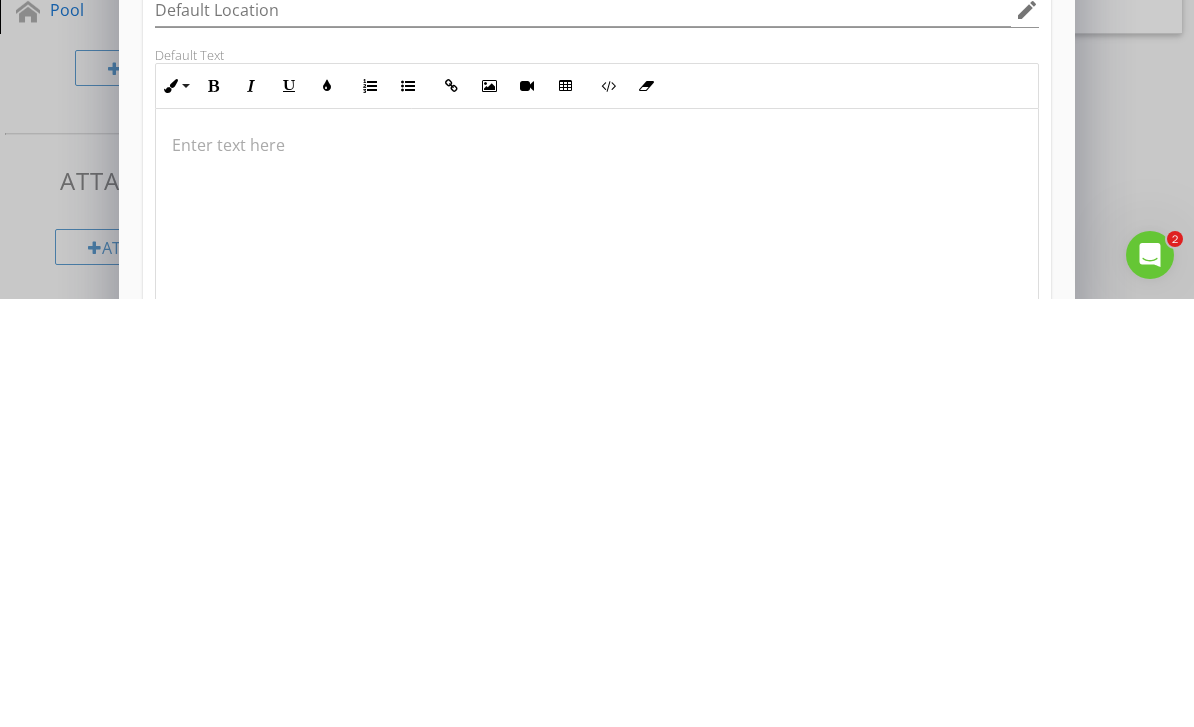 scroll, scrollTop: 13, scrollLeft: 0, axis: vertical 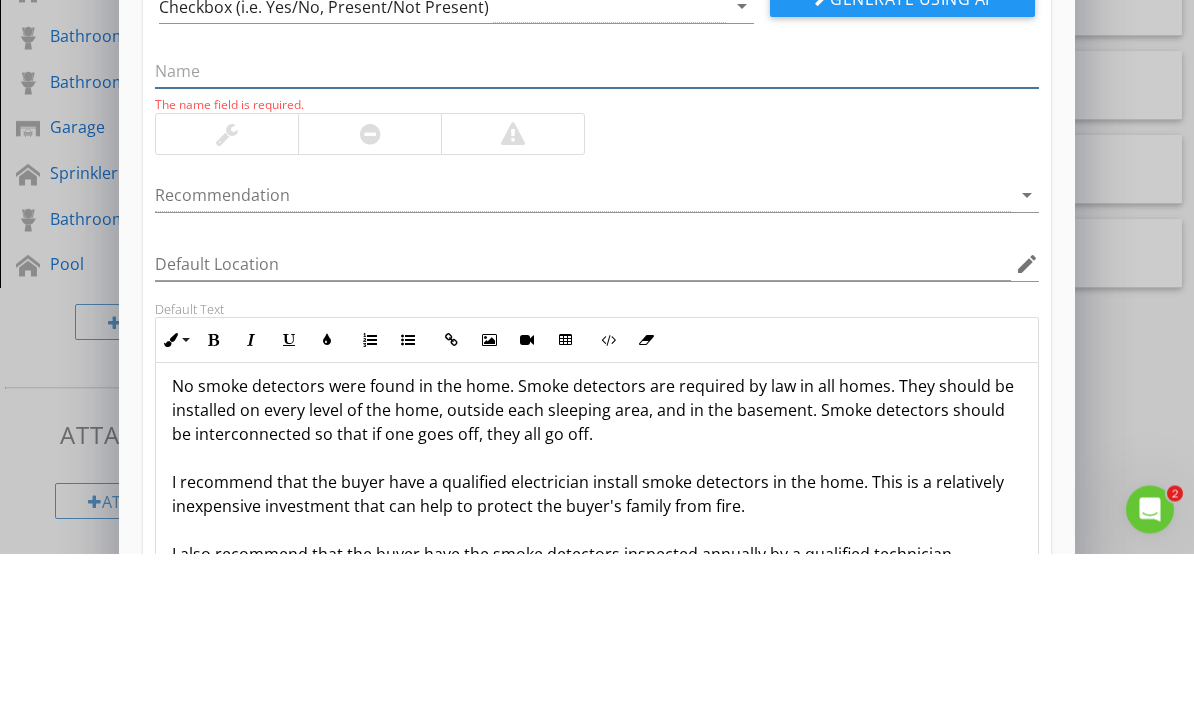 click at bounding box center (596, 245) 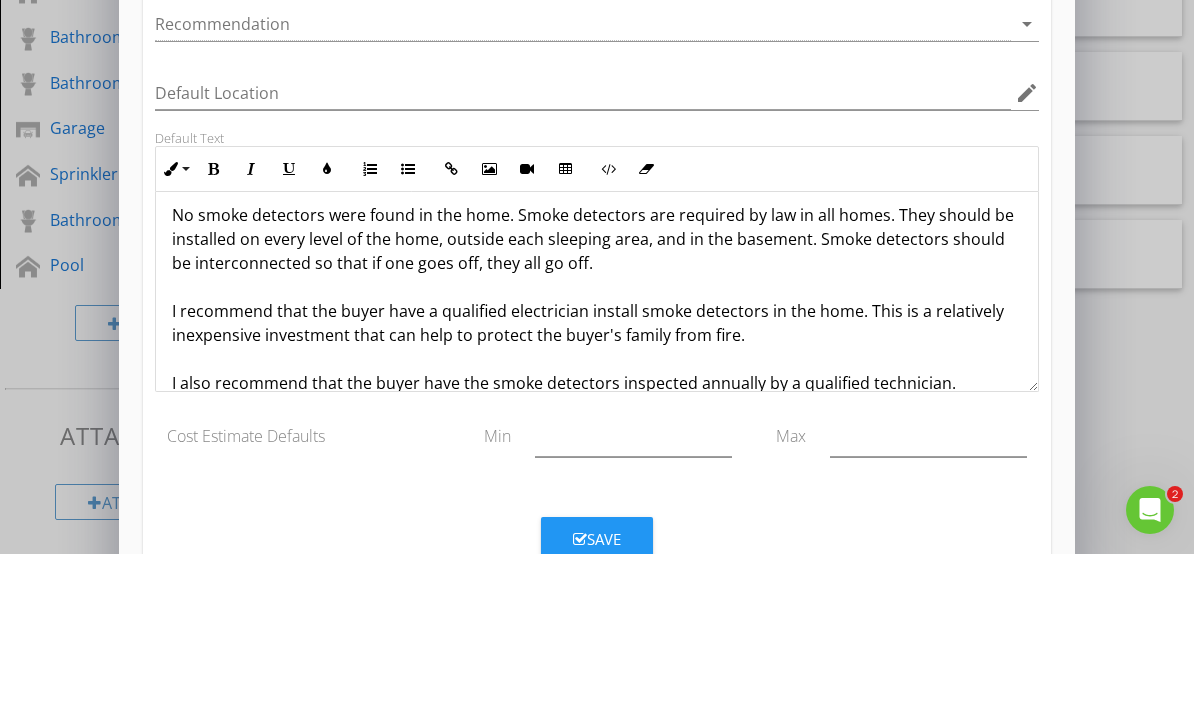 scroll, scrollTop: 166, scrollLeft: 0, axis: vertical 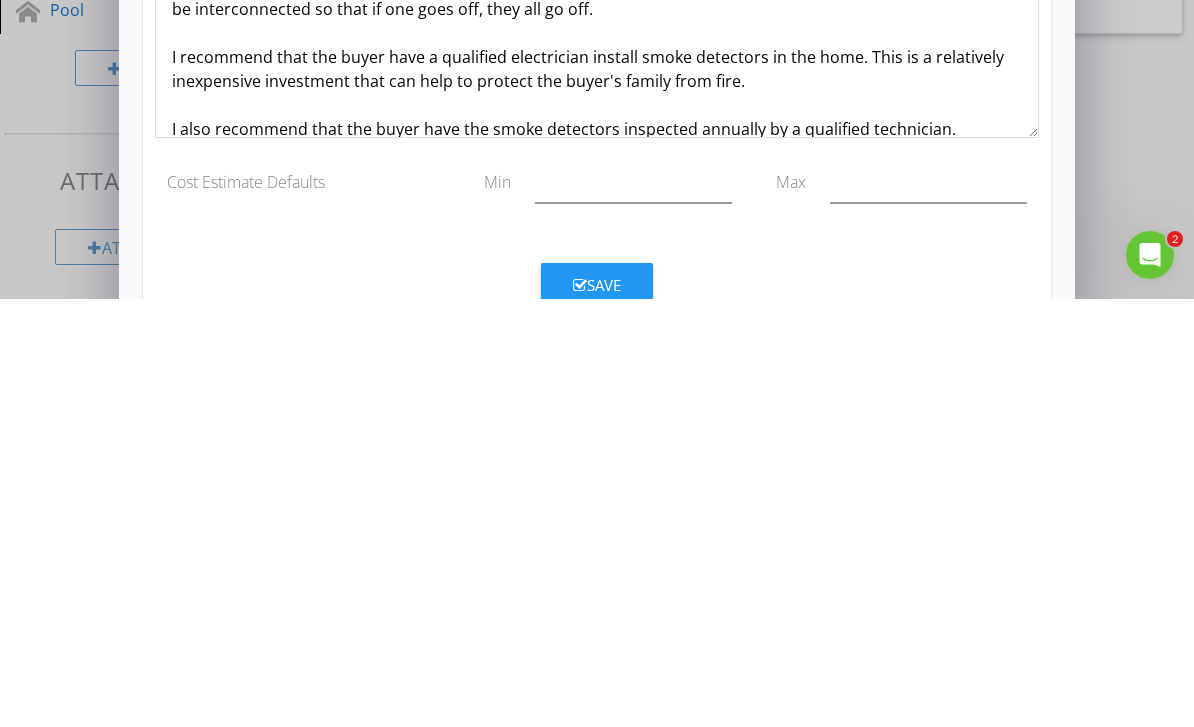 type on "No Smoke Detectors" 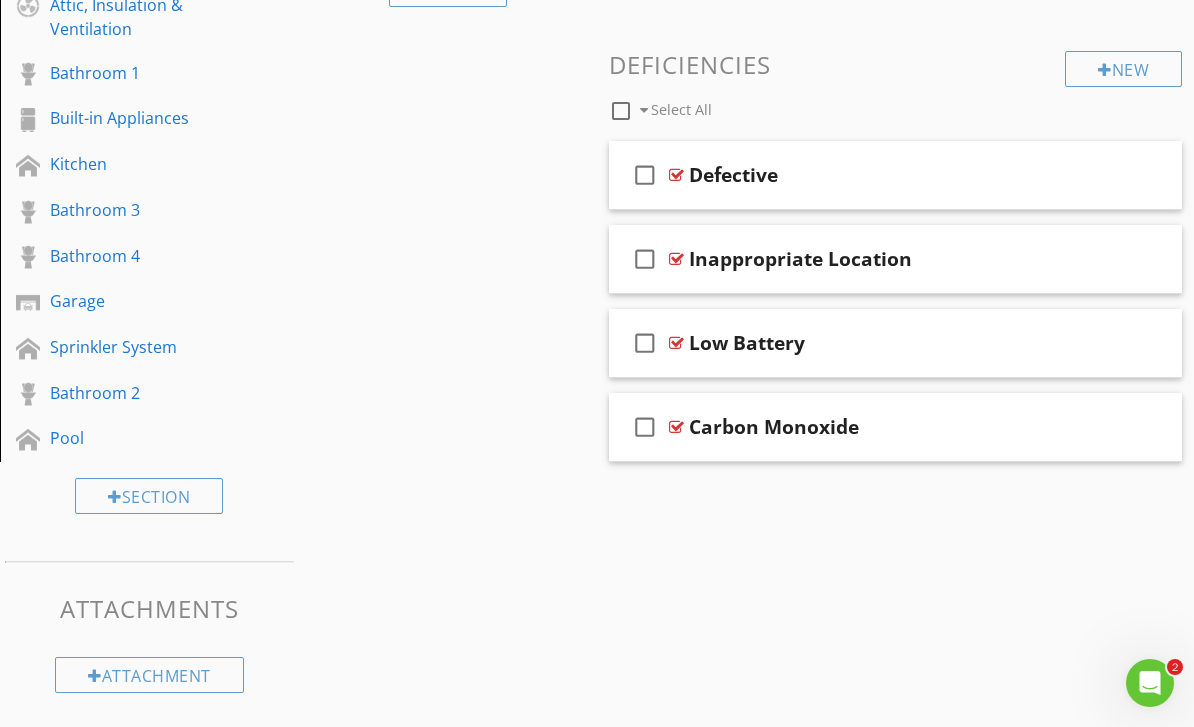 scroll, scrollTop: 69, scrollLeft: 0, axis: vertical 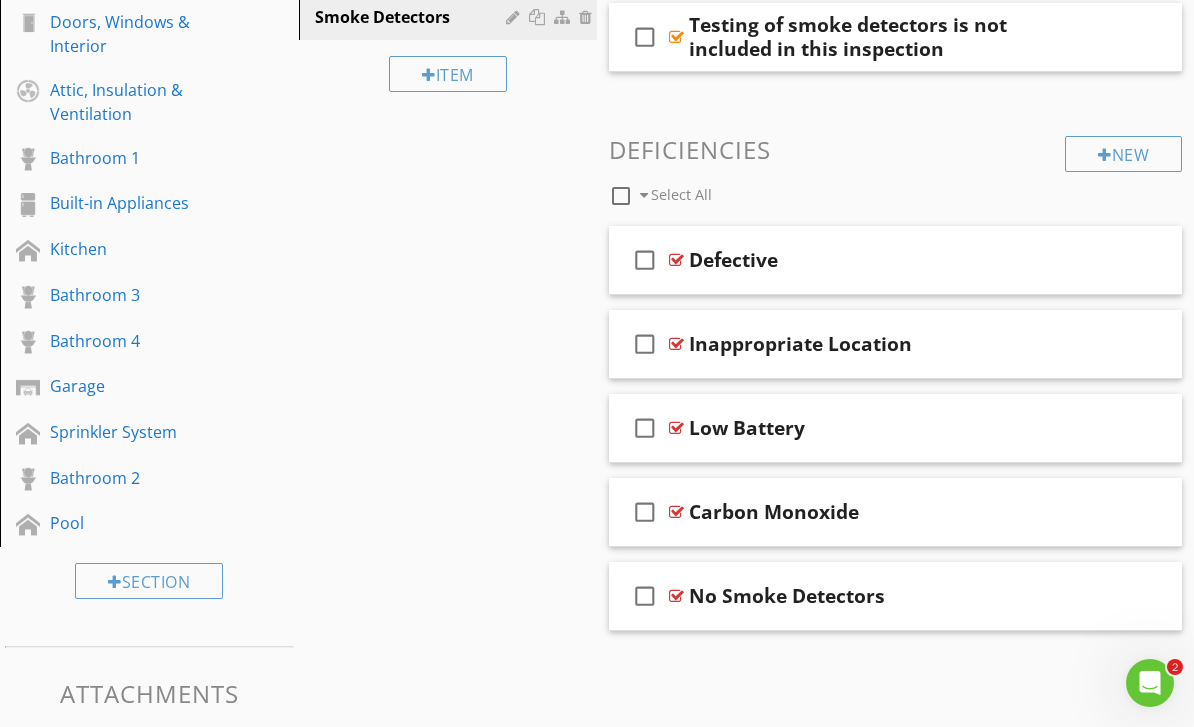 click on "New" at bounding box center [1123, 154] 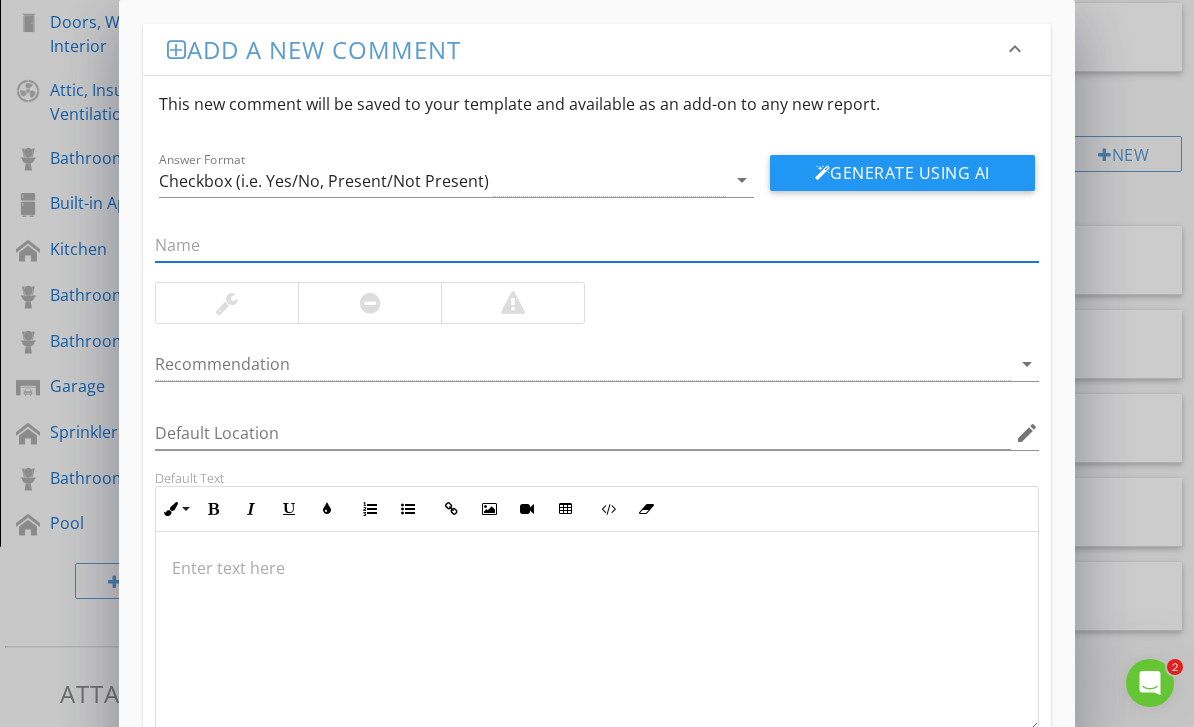 click at bounding box center [596, 568] 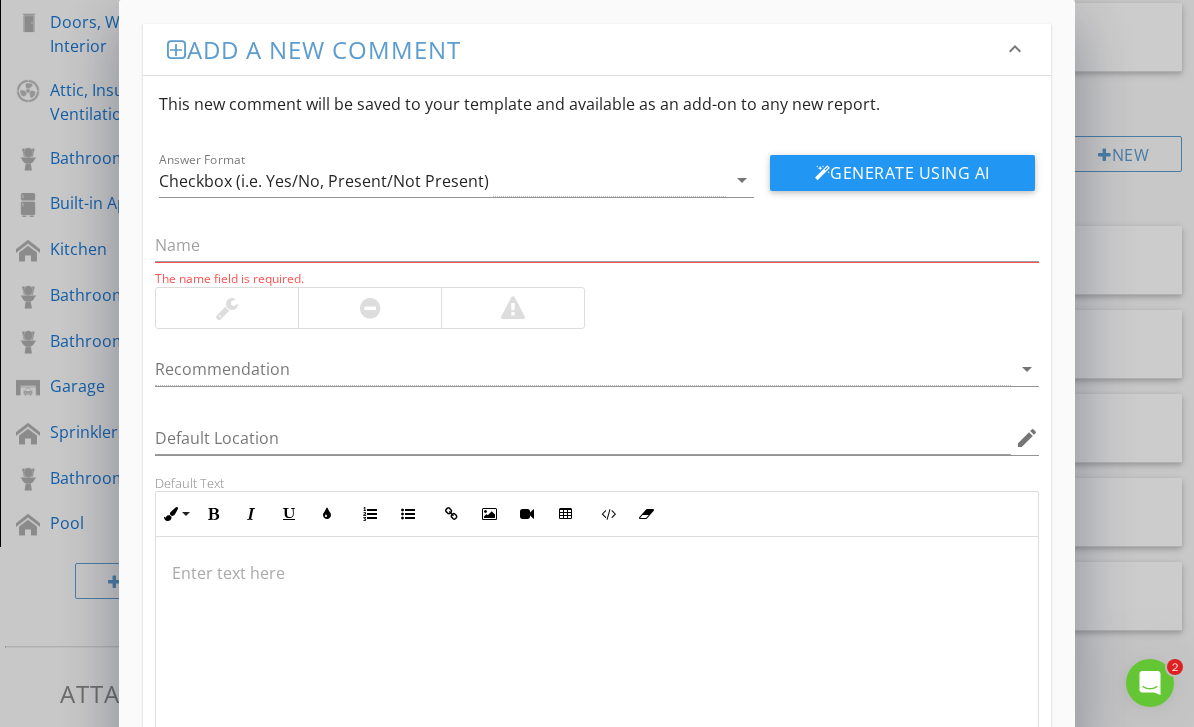 scroll, scrollTop: 731, scrollLeft: 0, axis: vertical 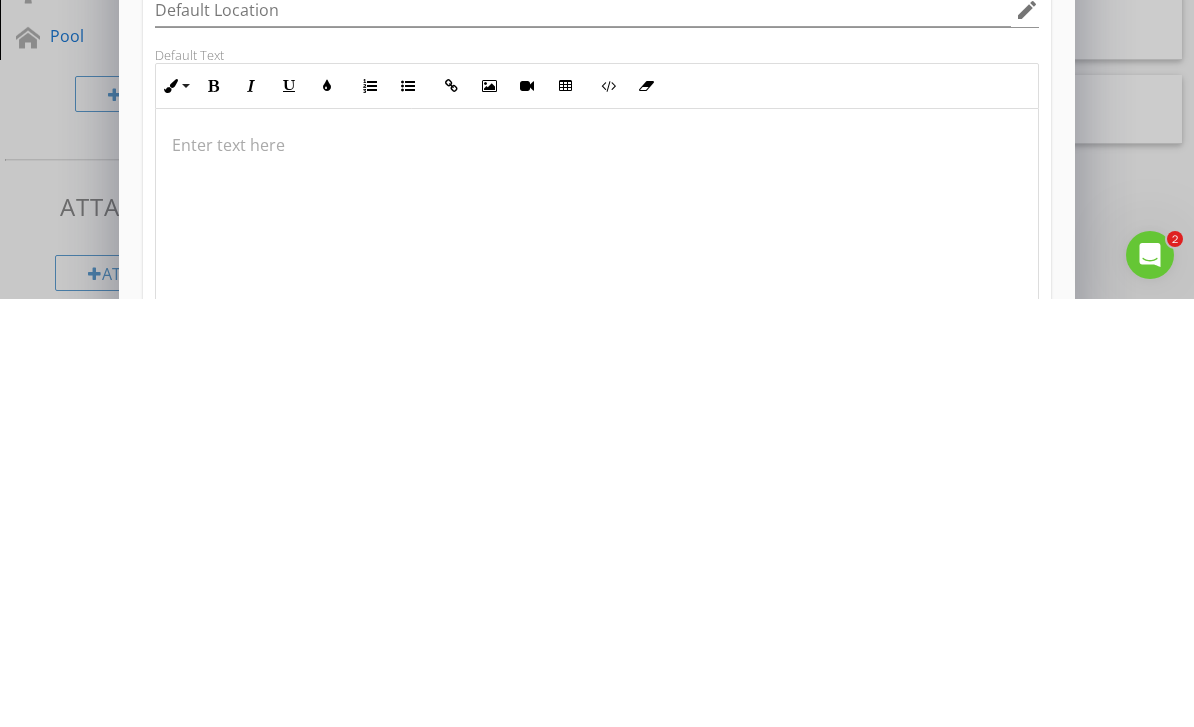 click at bounding box center (596, 637) 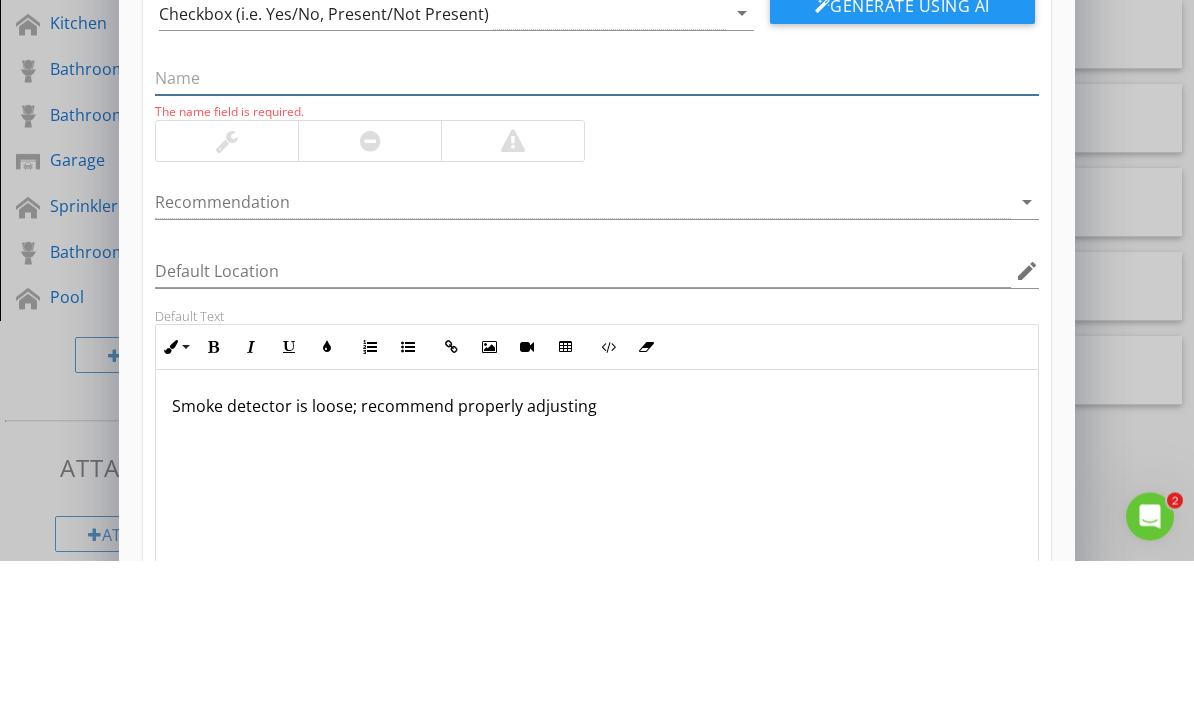 click at bounding box center [596, 245] 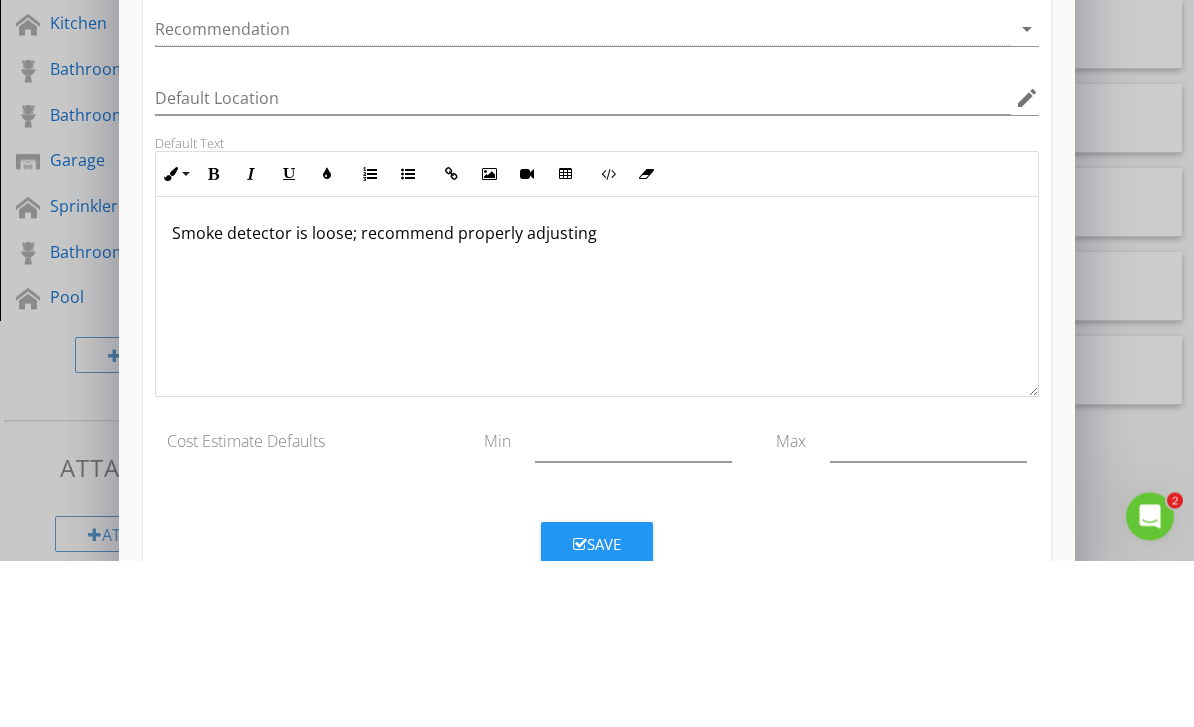 scroll, scrollTop: 166, scrollLeft: 0, axis: vertical 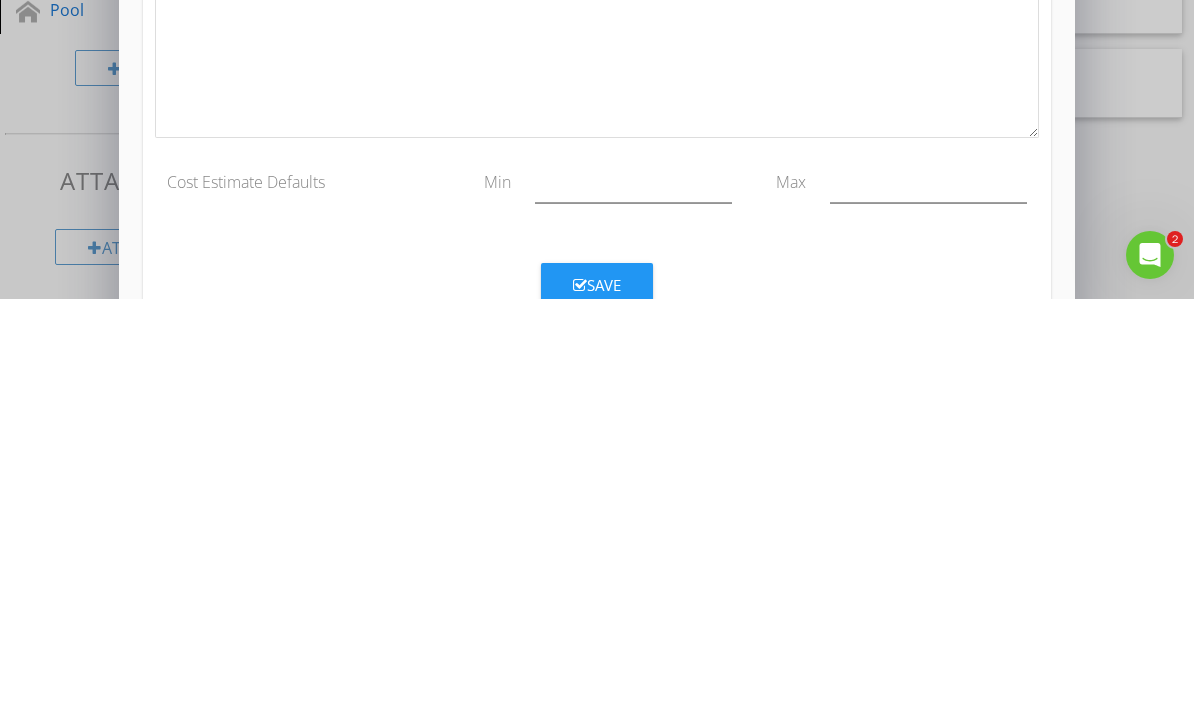 type on "Loose" 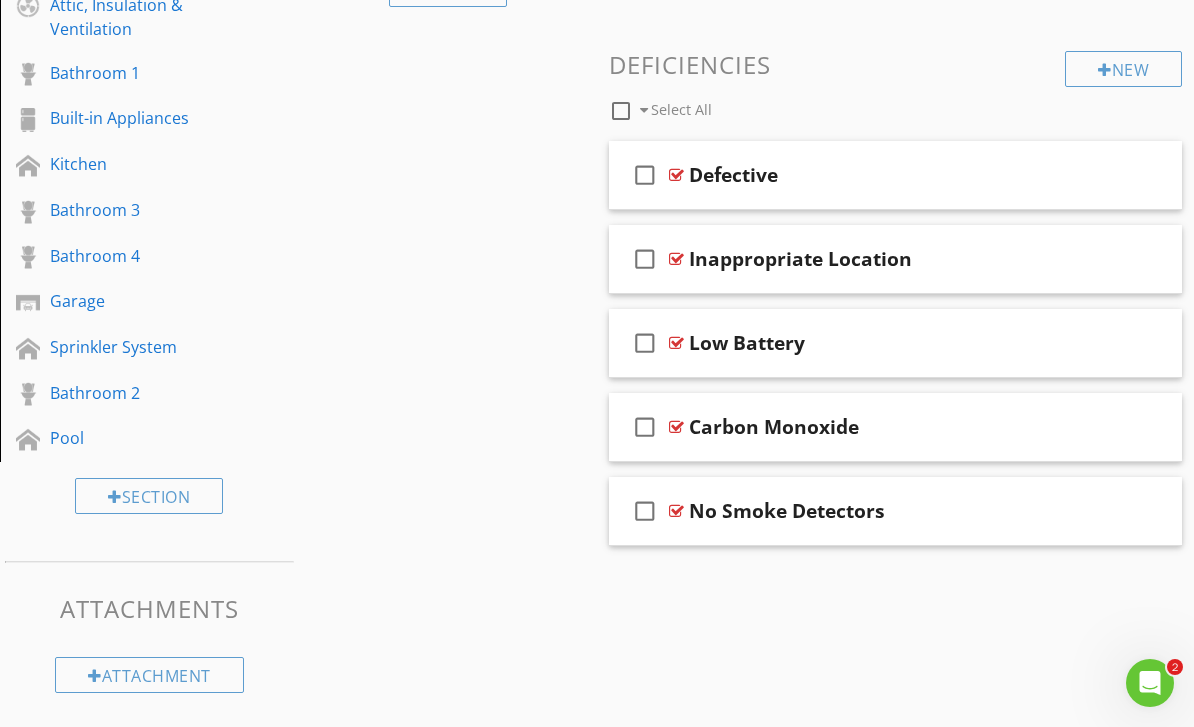 scroll, scrollTop: 69, scrollLeft: 0, axis: vertical 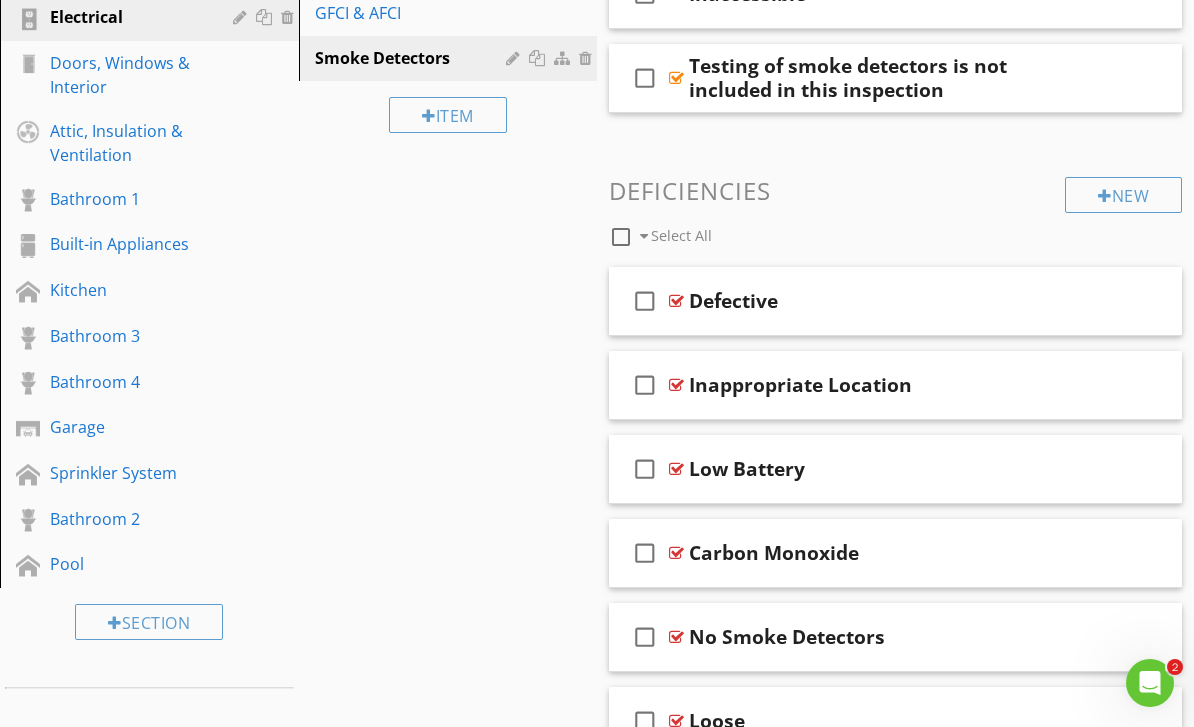 click on "New" at bounding box center (1123, 195) 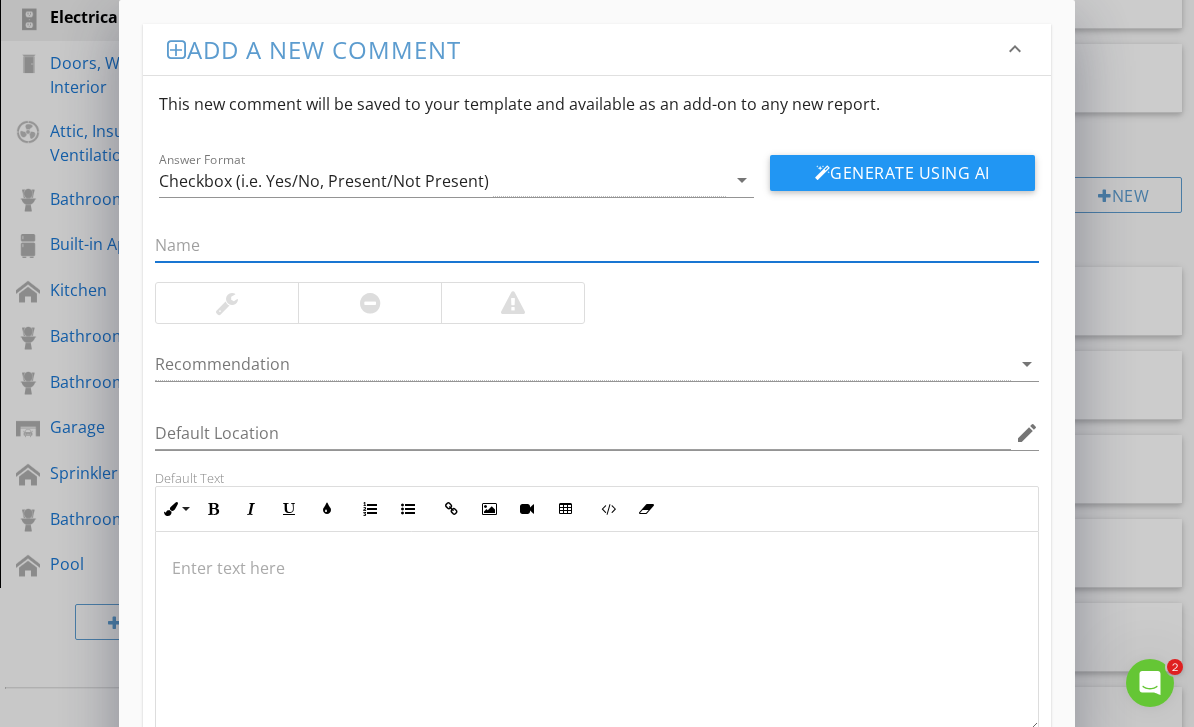 click at bounding box center [596, 632] 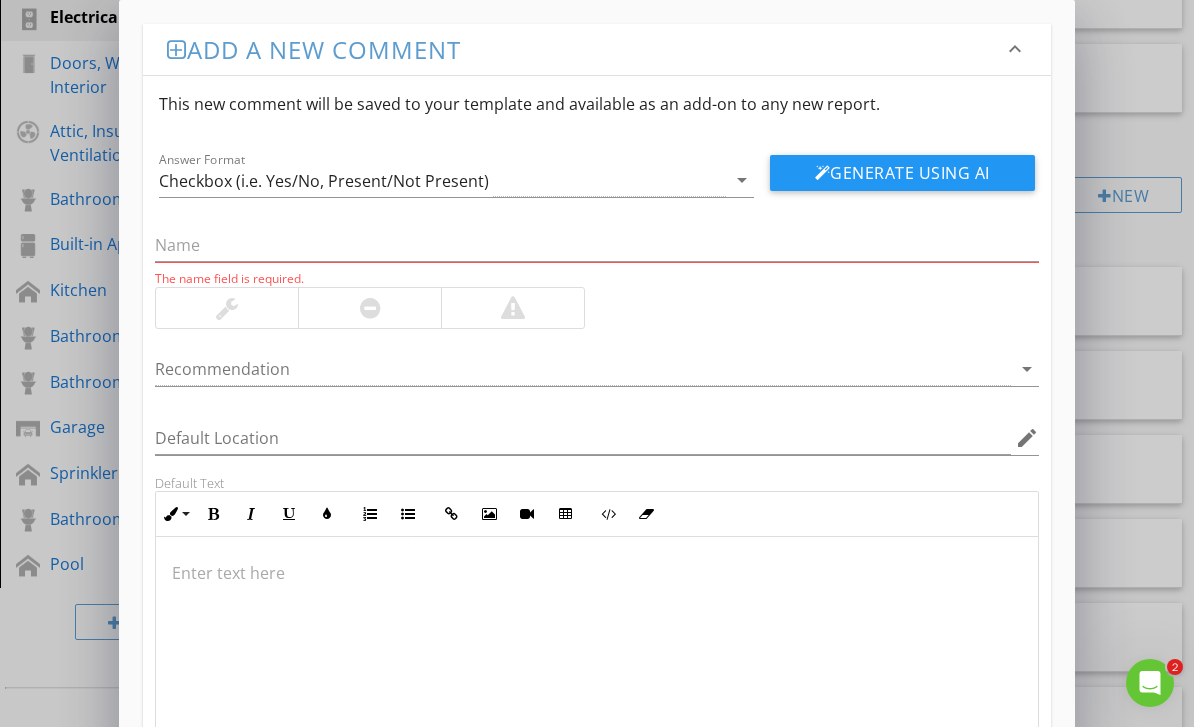 scroll, scrollTop: 690, scrollLeft: 0, axis: vertical 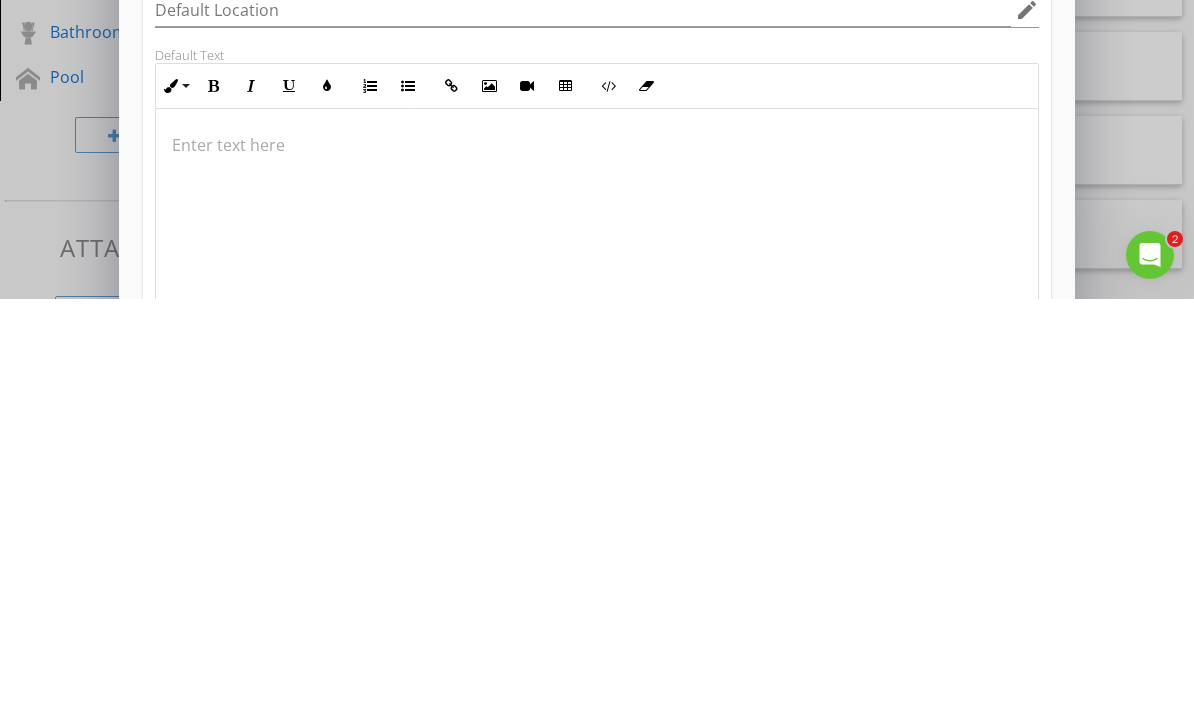 click at bounding box center [596, 573] 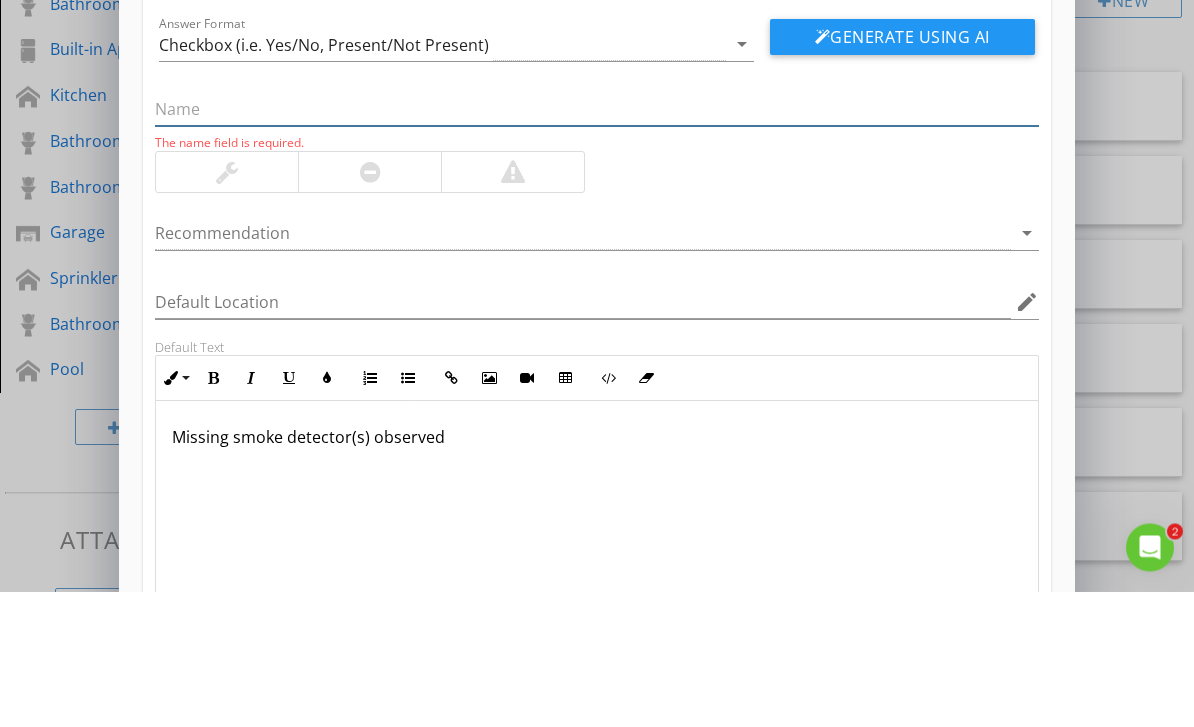 click at bounding box center (596, 245) 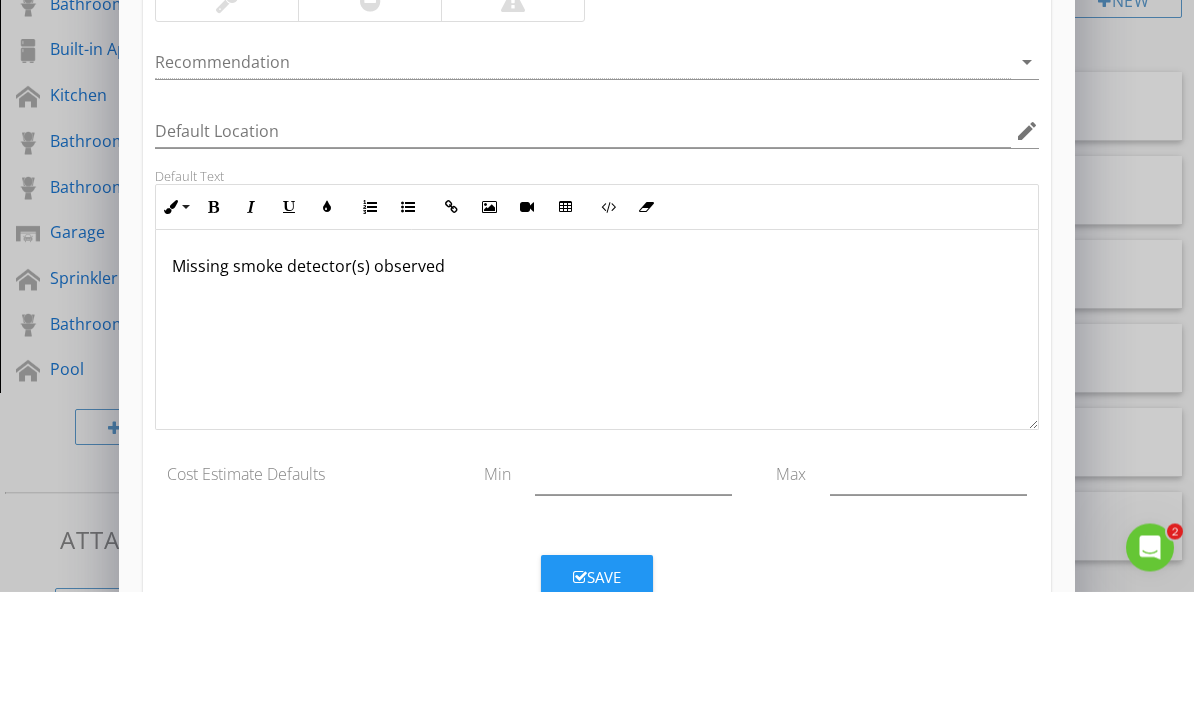 scroll, scrollTop: 166, scrollLeft: 0, axis: vertical 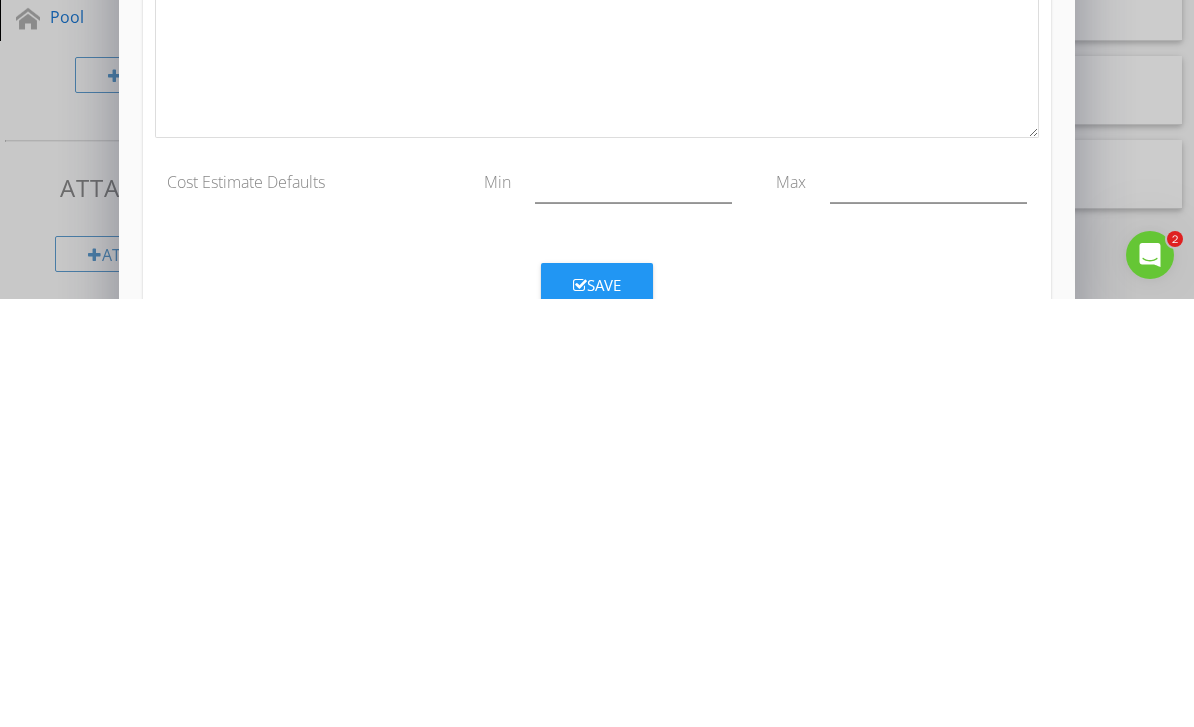 type on "Missing smoke detectors" 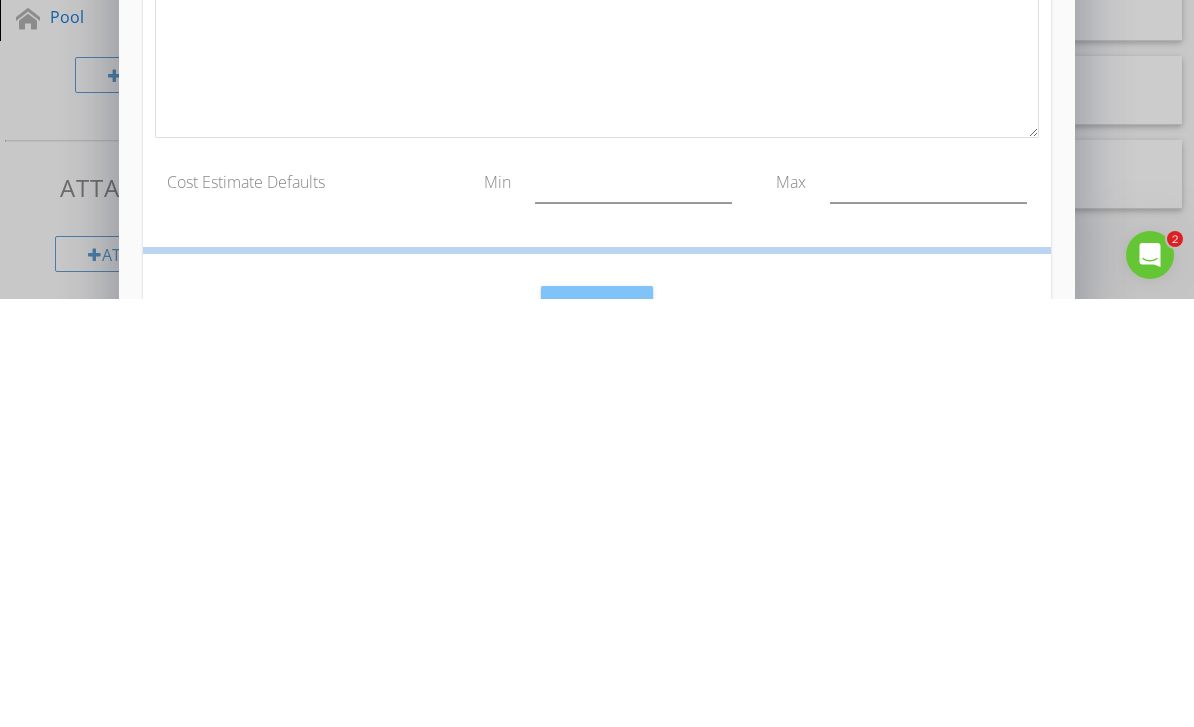 scroll, scrollTop: 757, scrollLeft: 0, axis: vertical 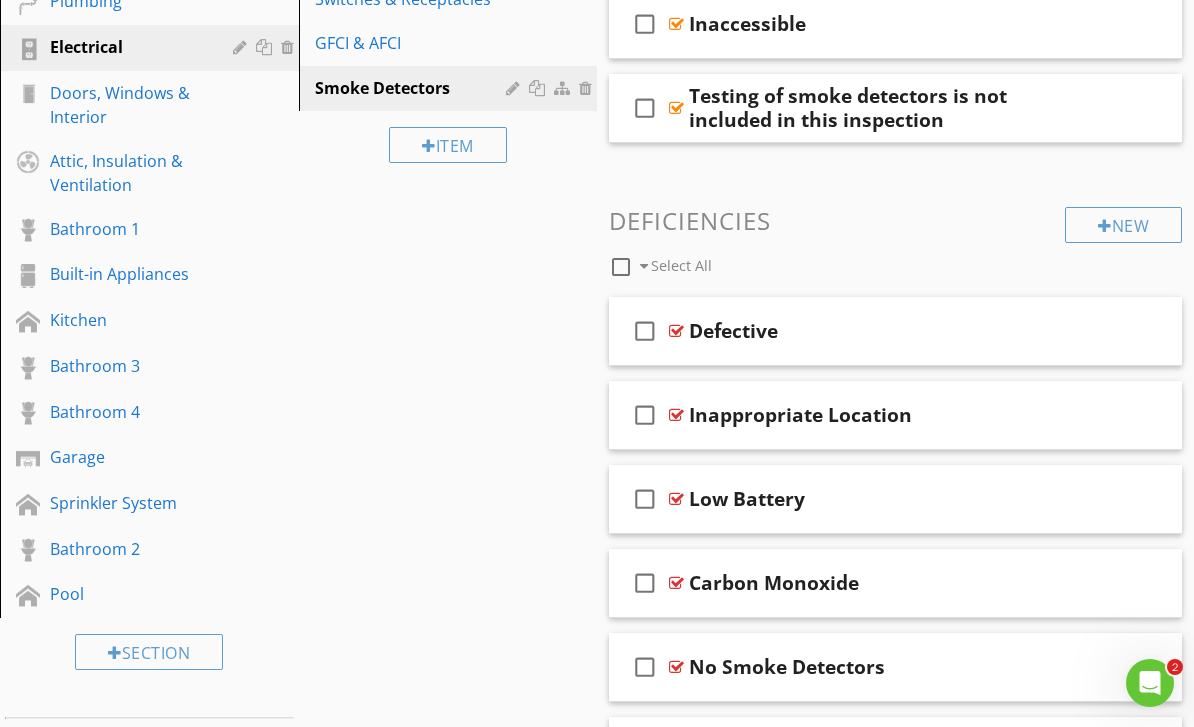 click on "Doors, Windows & Interior" at bounding box center (127, 105) 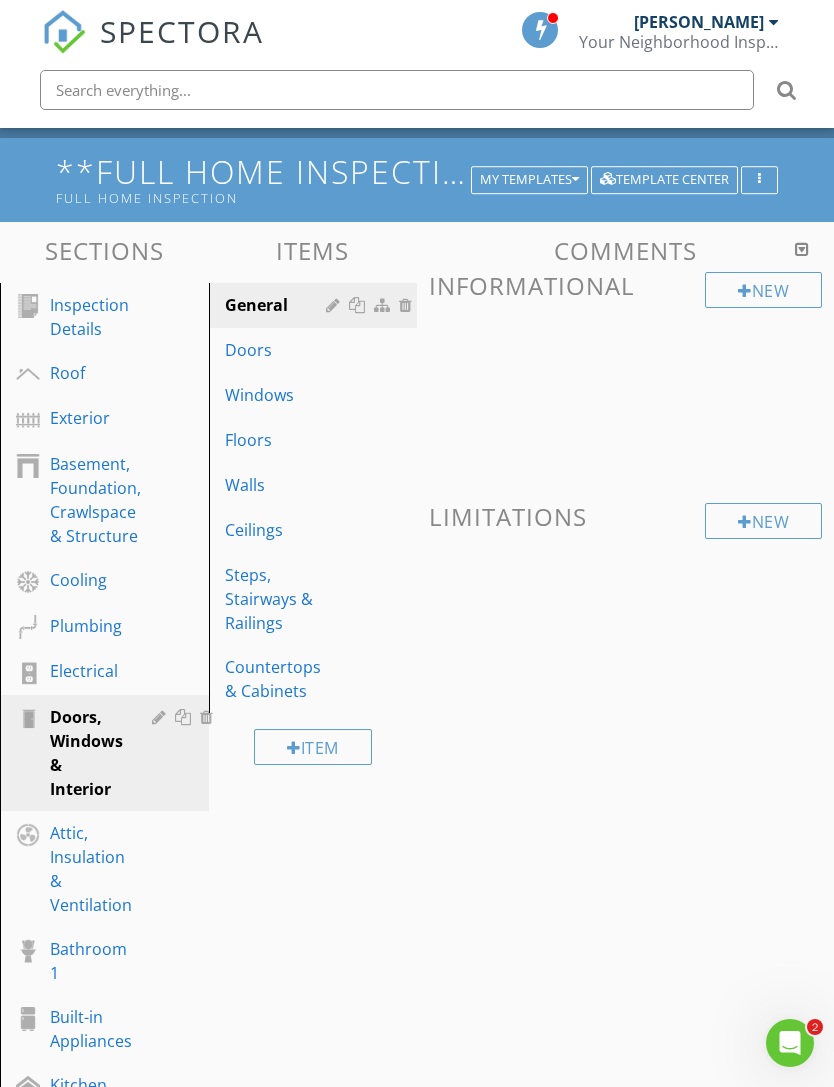 scroll, scrollTop: 86, scrollLeft: 0, axis: vertical 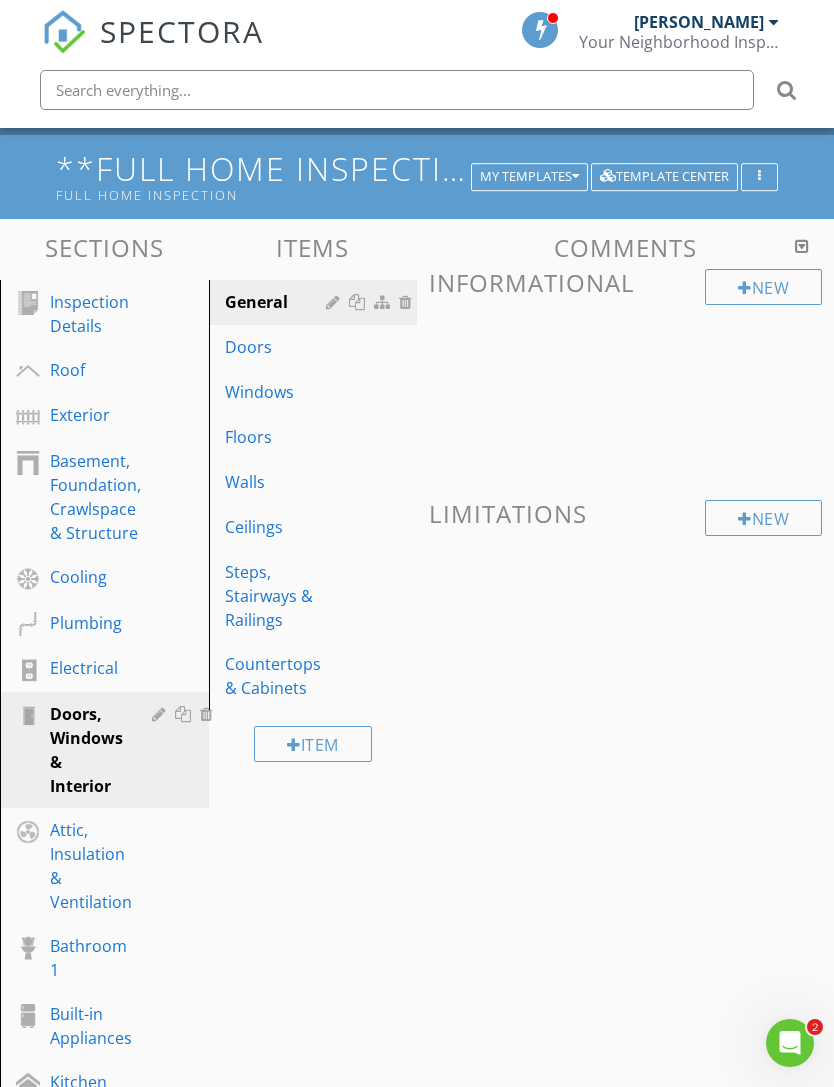 click on "Attic, Insulation & Ventilation" at bounding box center (116, 866) 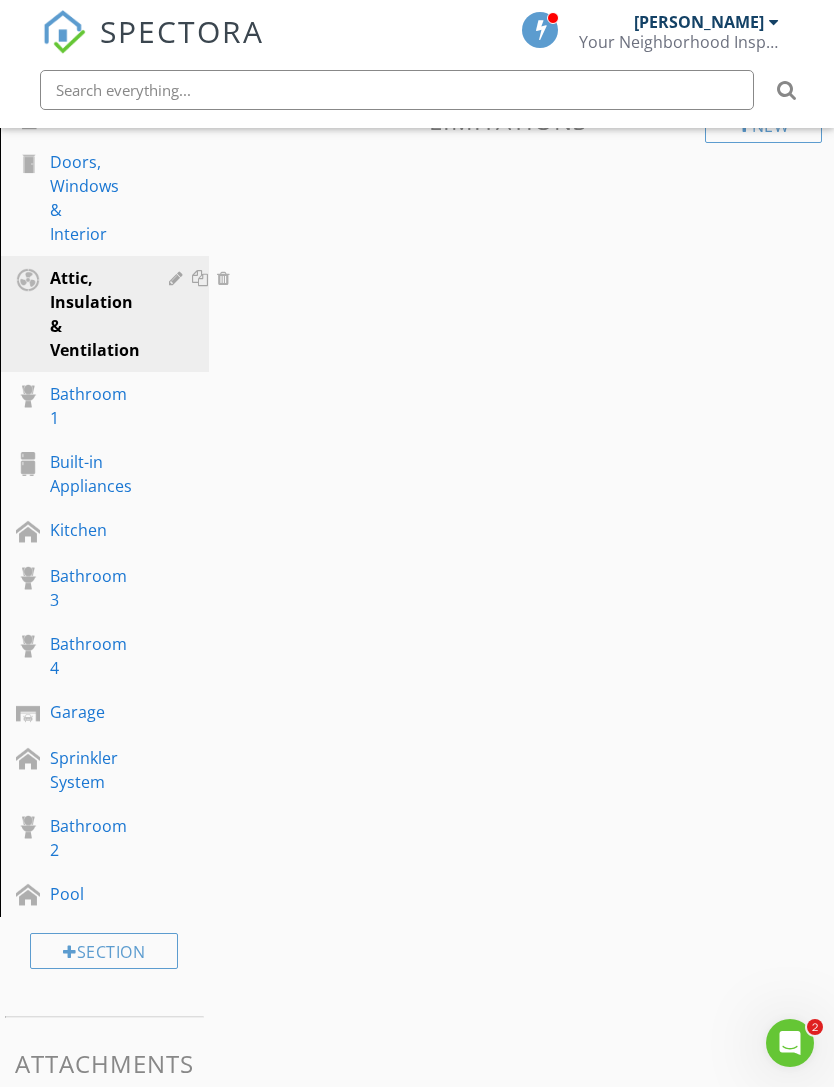 scroll, scrollTop: 669, scrollLeft: 0, axis: vertical 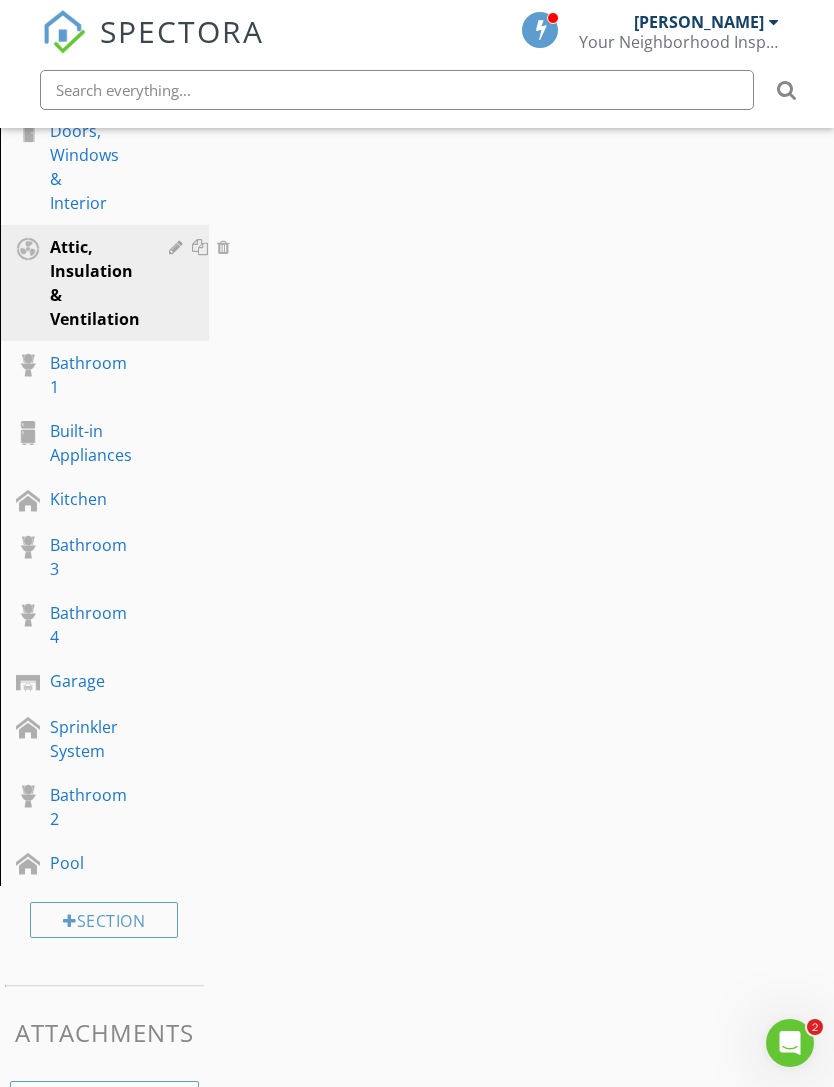 click on "Pool" at bounding box center [82, 863] 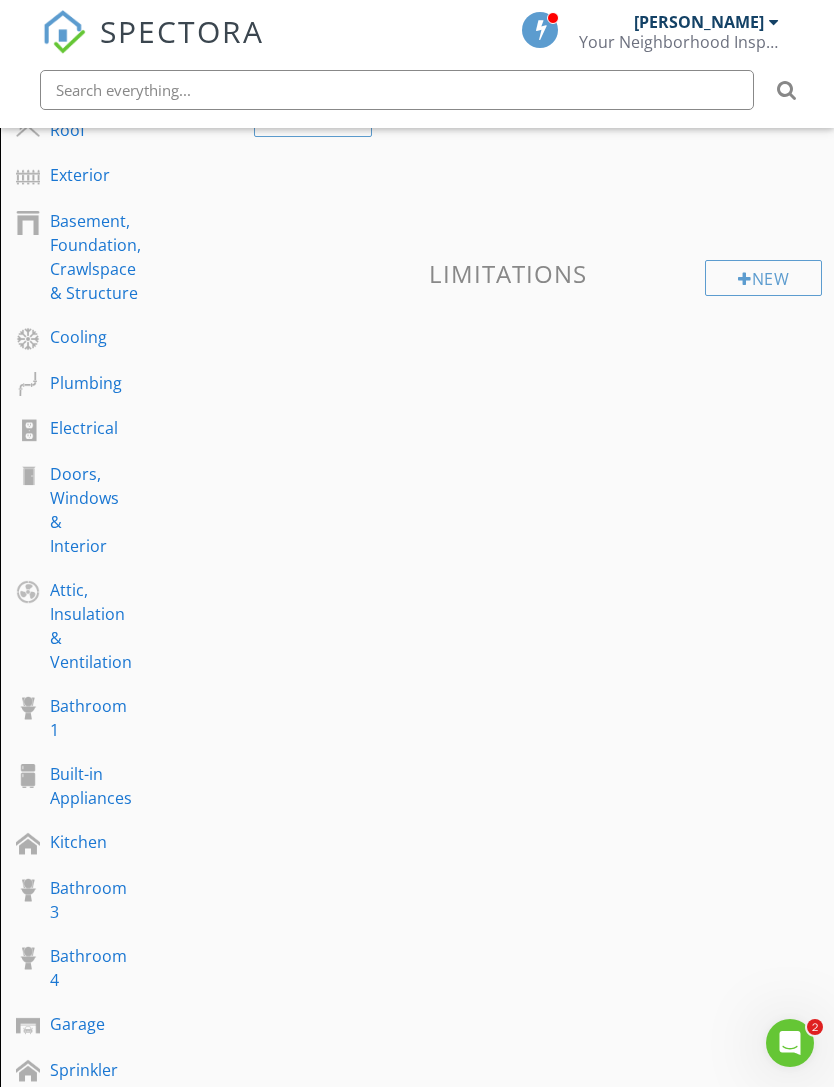 scroll, scrollTop: 325, scrollLeft: 0, axis: vertical 